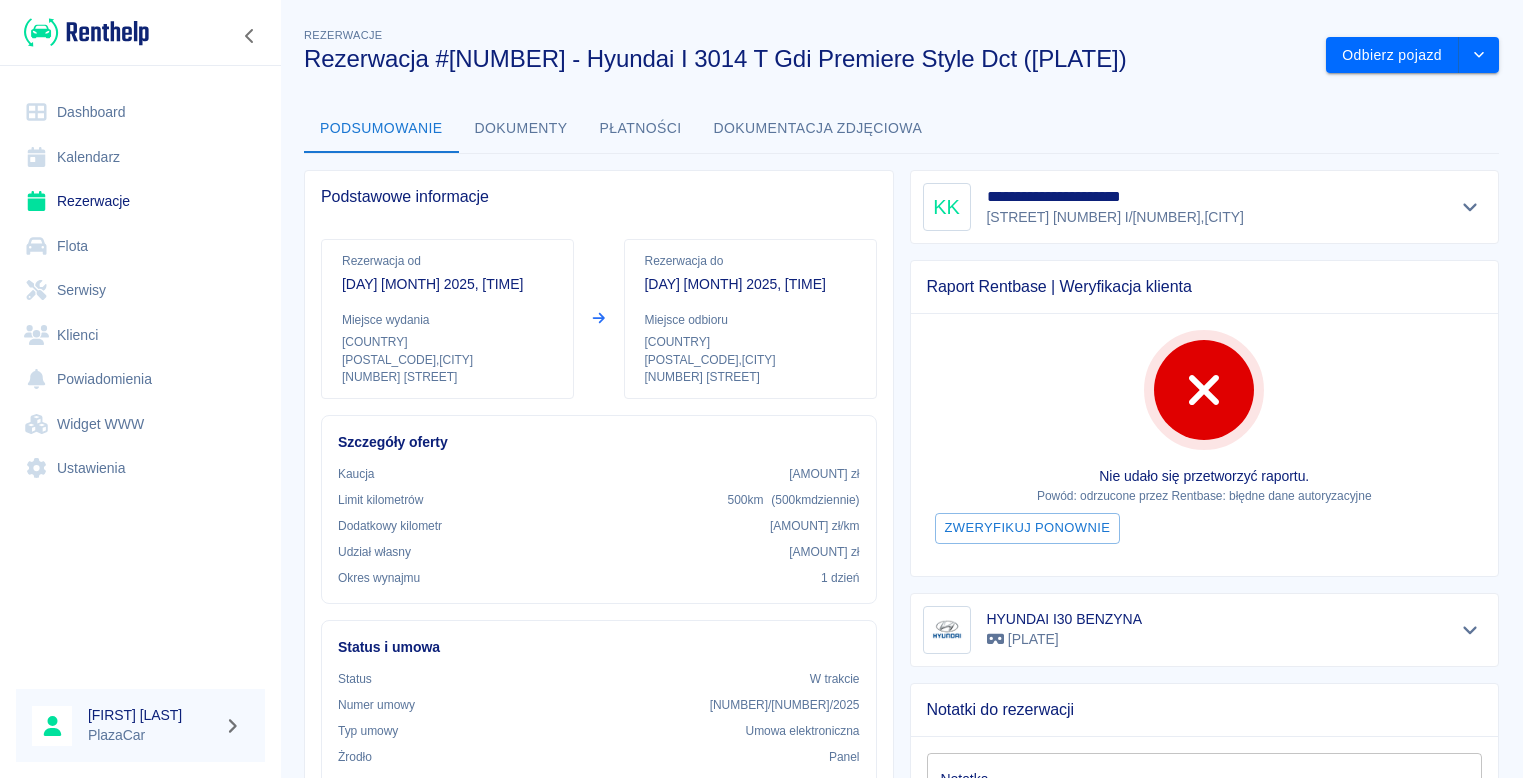 scroll, scrollTop: 0, scrollLeft: 0, axis: both 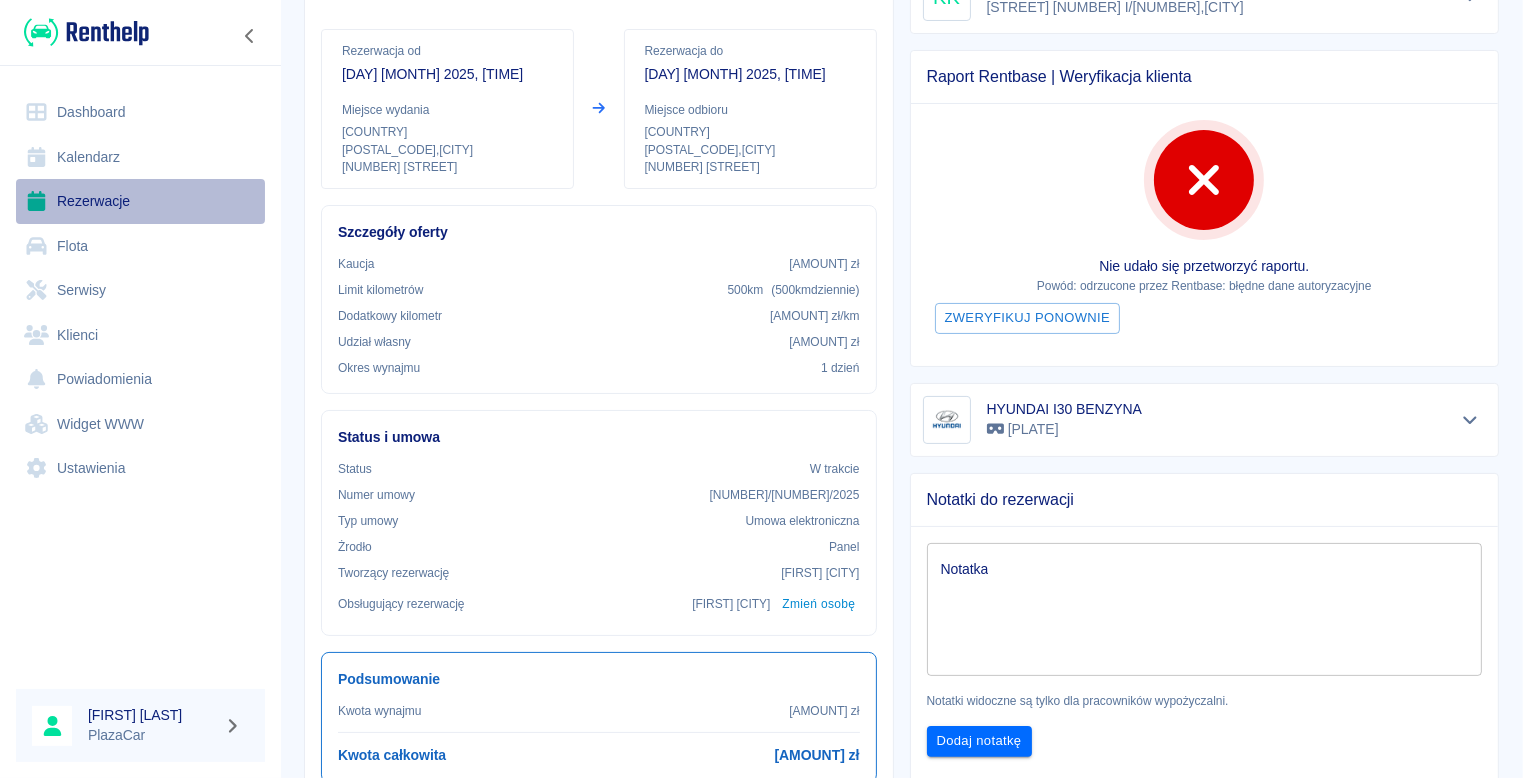 click on "Rezerwacje" at bounding box center (140, 201) 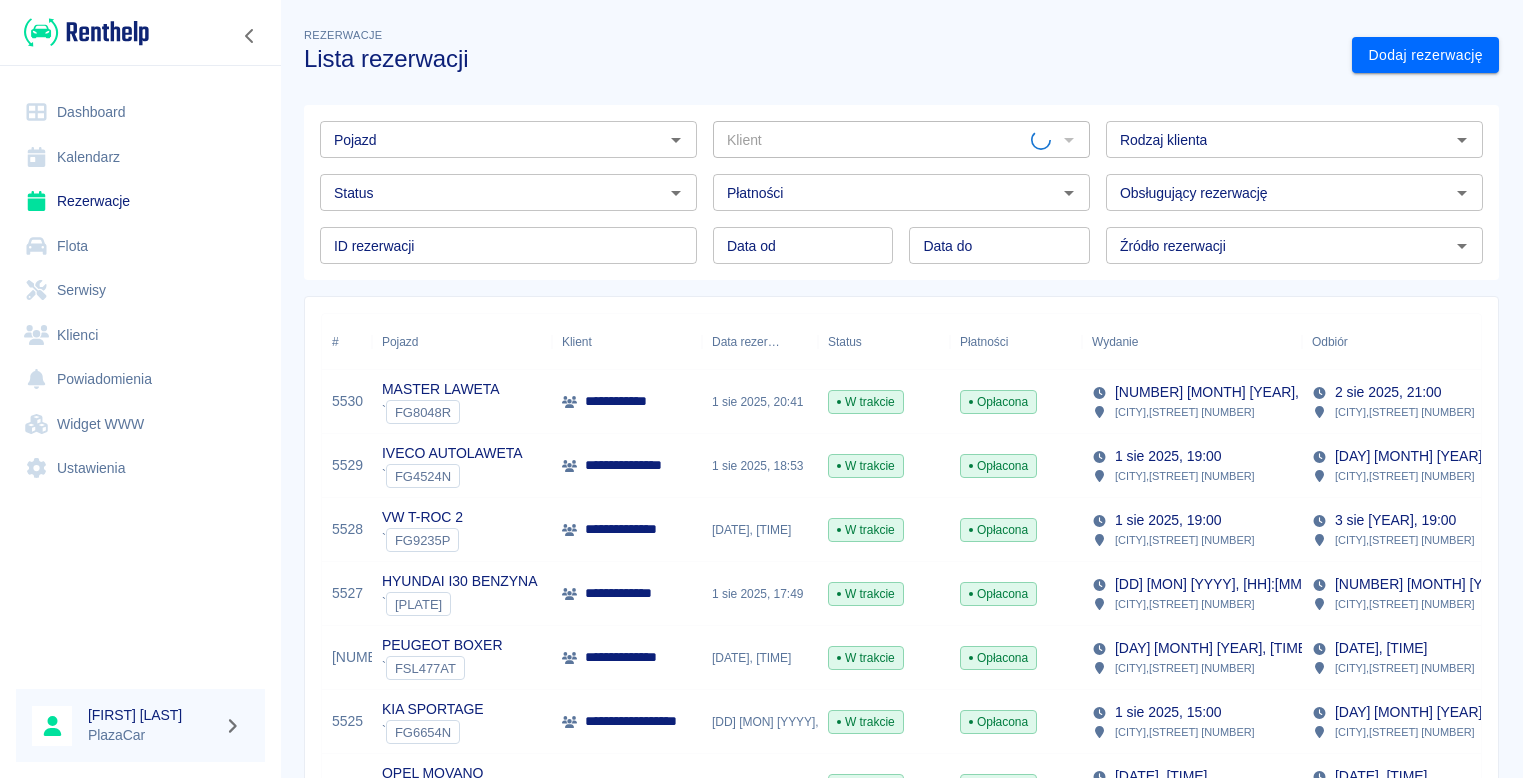 scroll, scrollTop: 0, scrollLeft: 0, axis: both 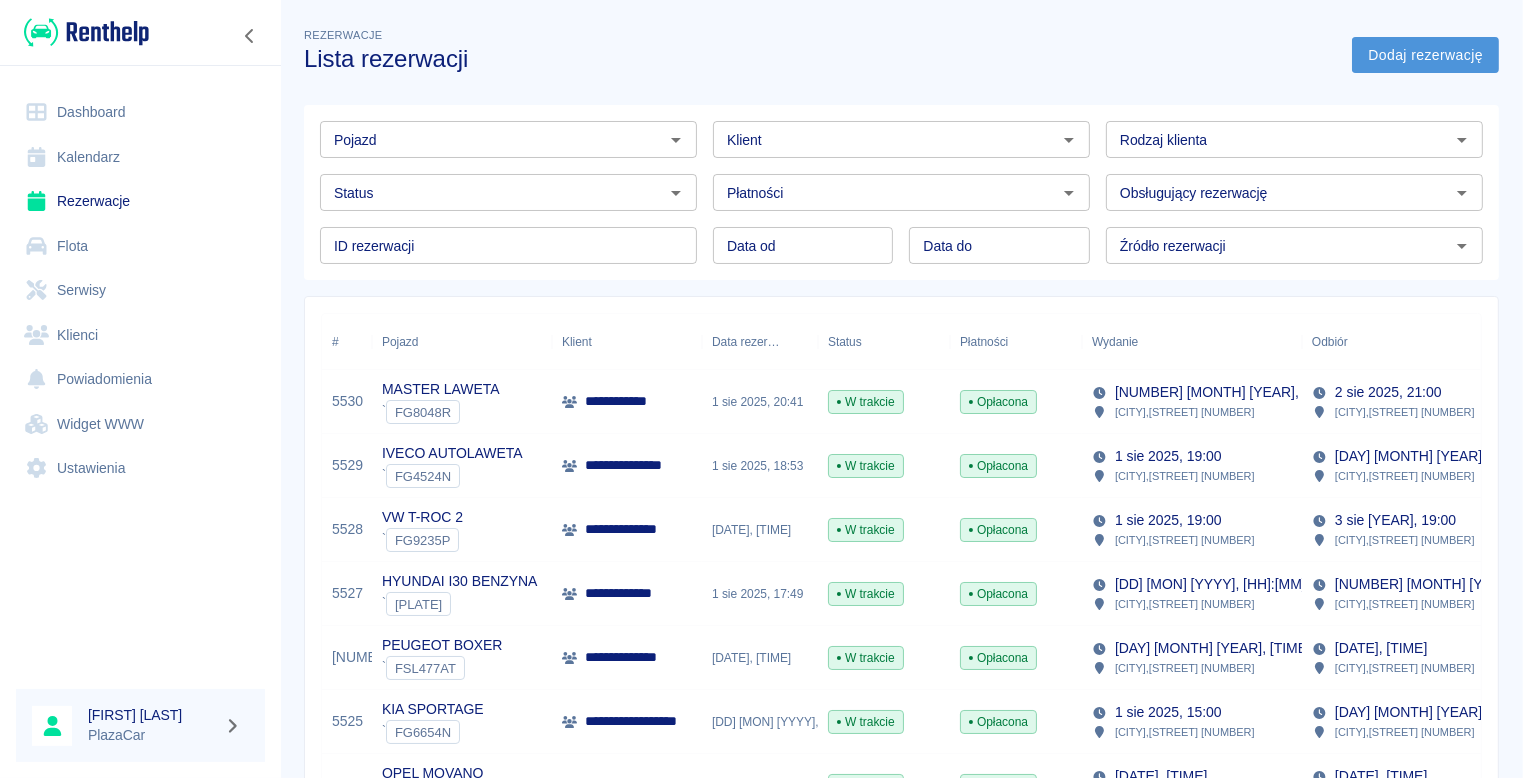 click on "Dodaj rezerwację" at bounding box center [1425, 55] 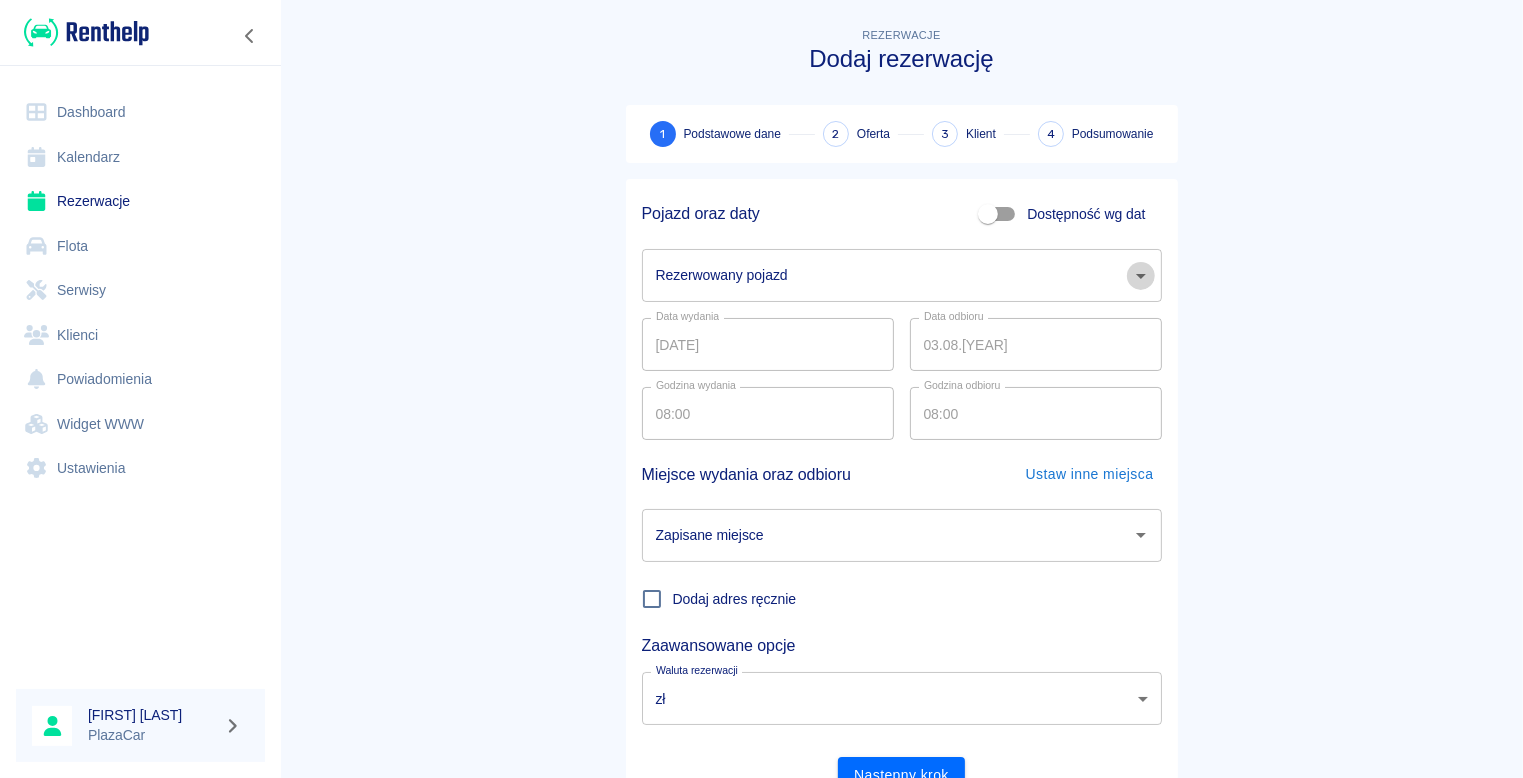click 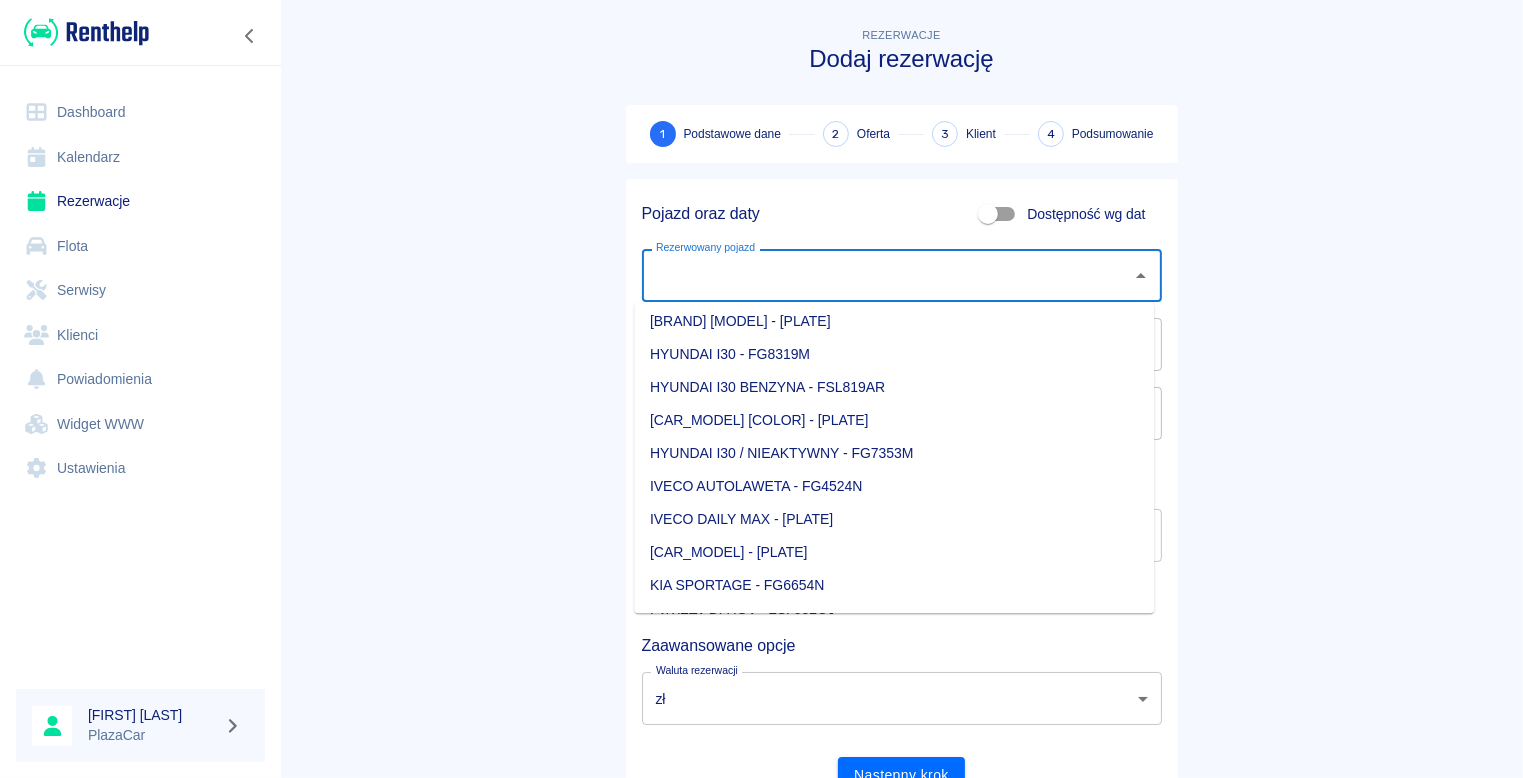 scroll, scrollTop: 500, scrollLeft: 0, axis: vertical 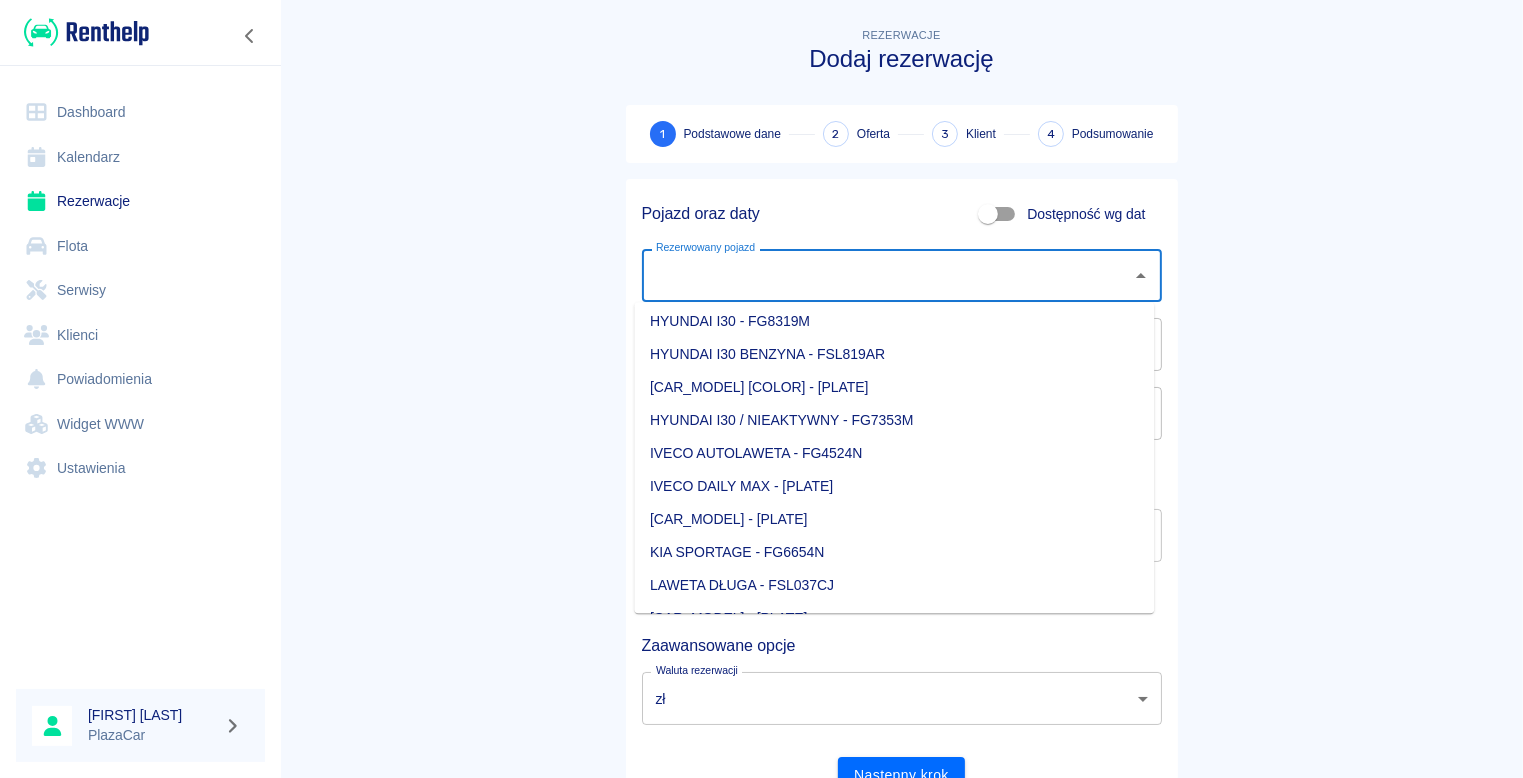 click on "IVECO DAILY MAX - [PLATE]" at bounding box center [894, 486] 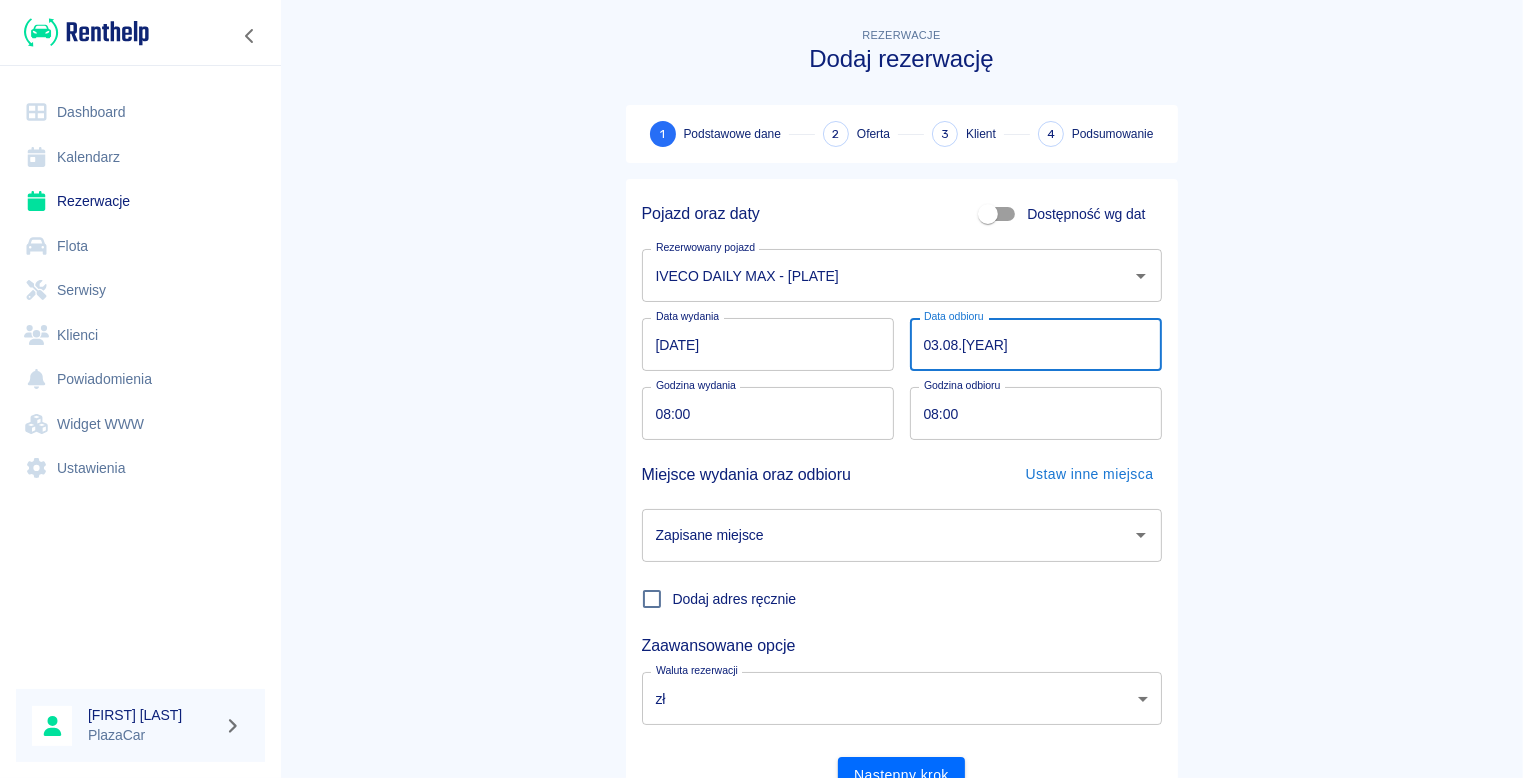 click on "03.08.[YEAR]" at bounding box center (1036, 344) 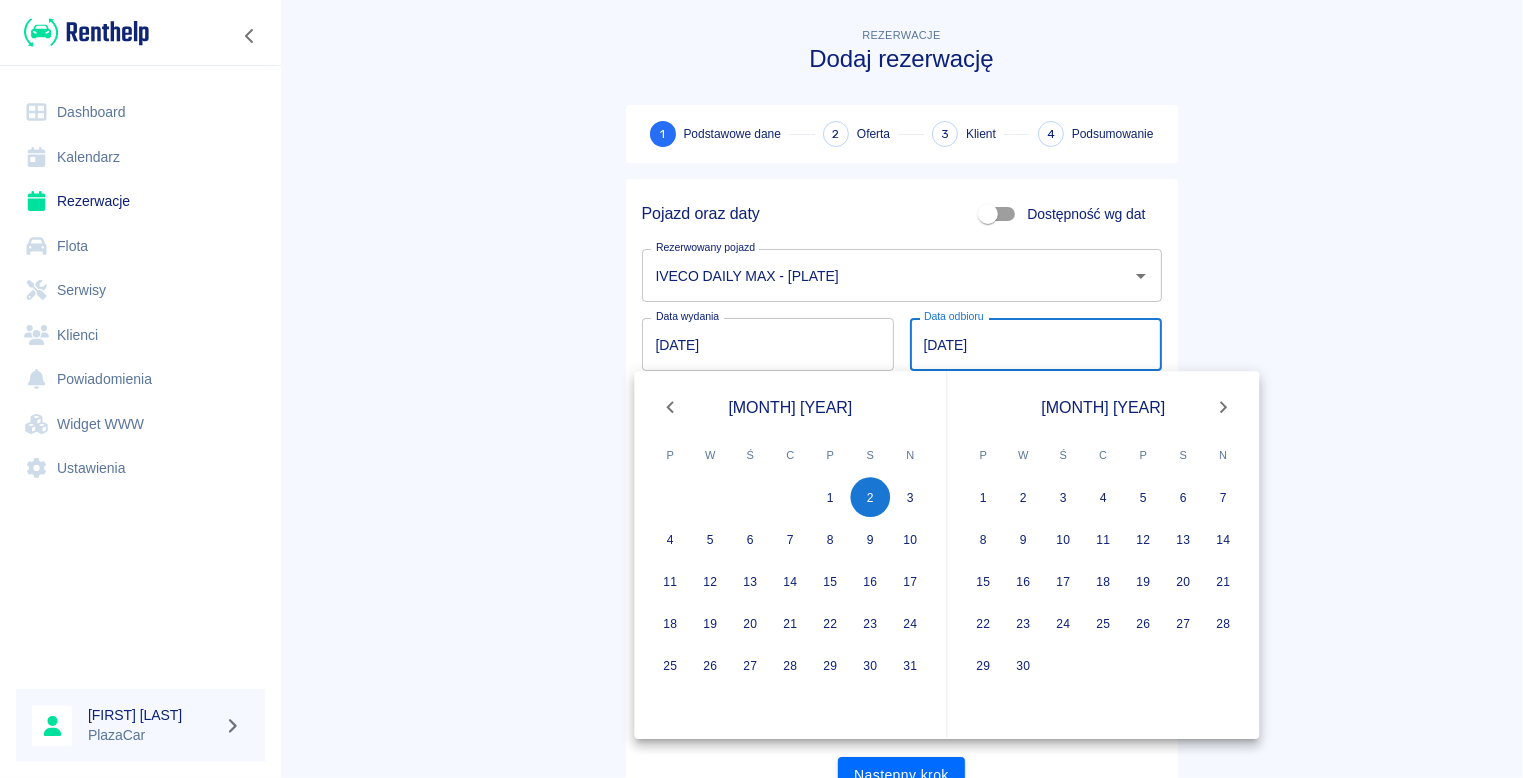type on "02.08.2025" 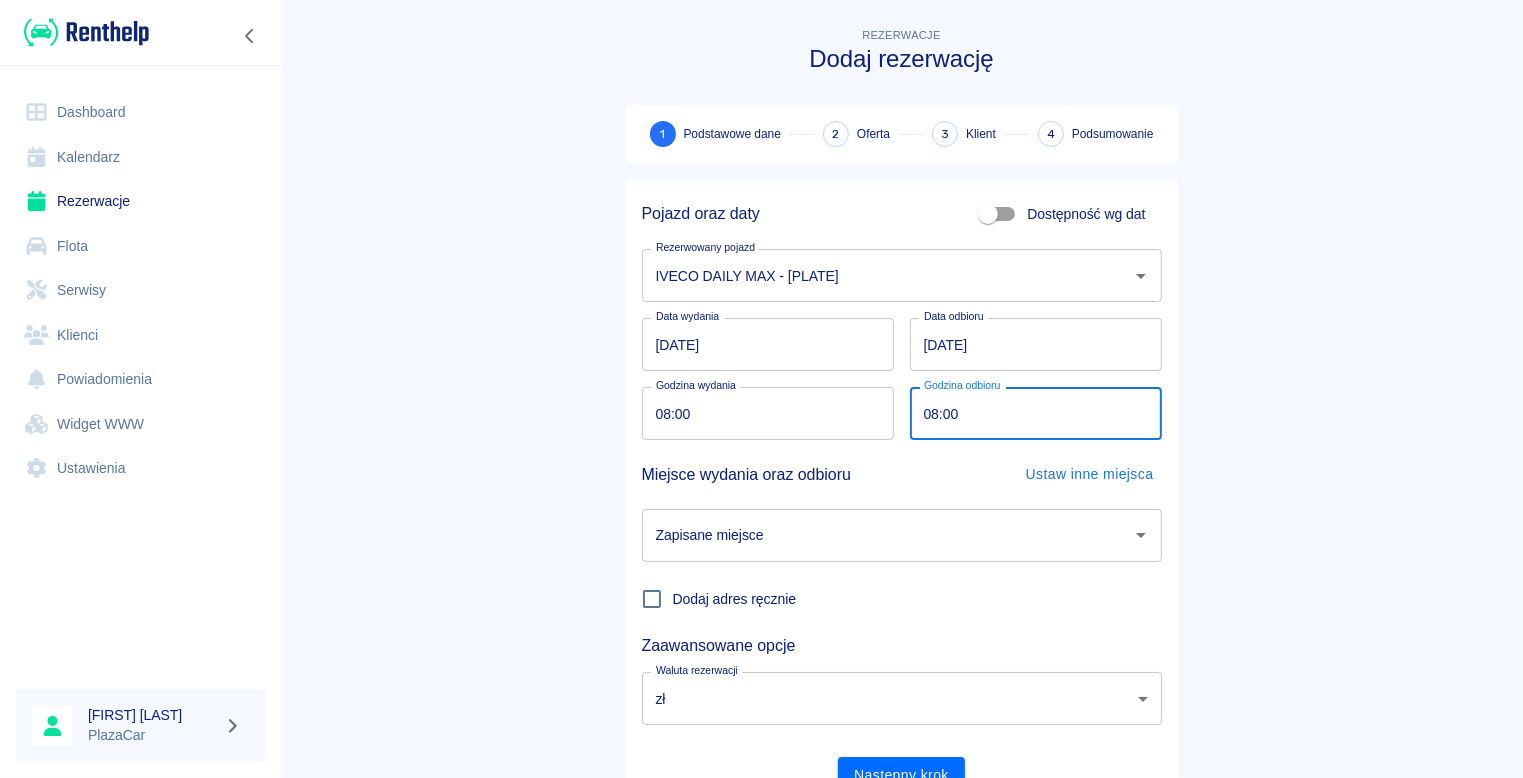 click on "08:00" at bounding box center (1029, 413) 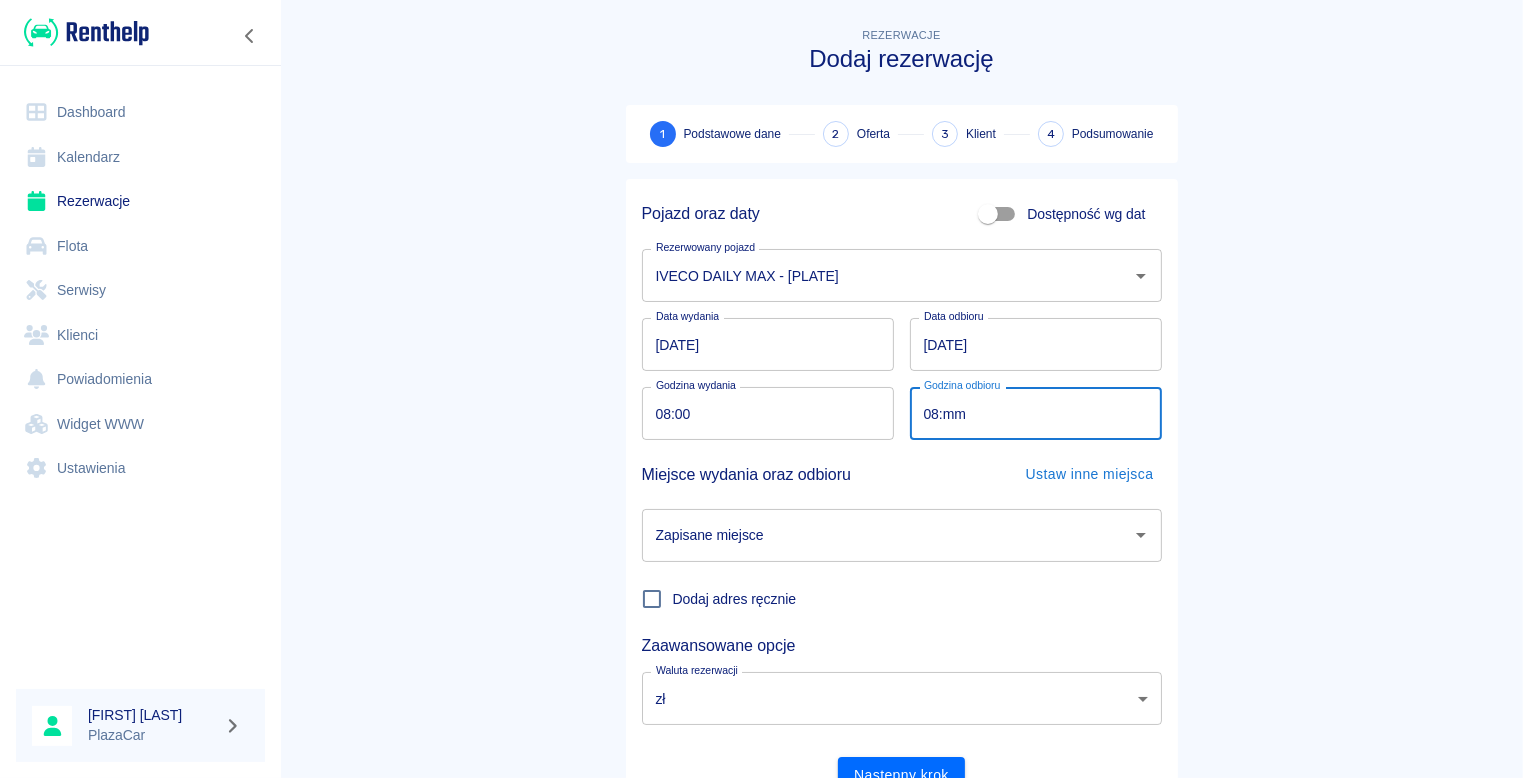 click on "08:mm" at bounding box center (1029, 413) 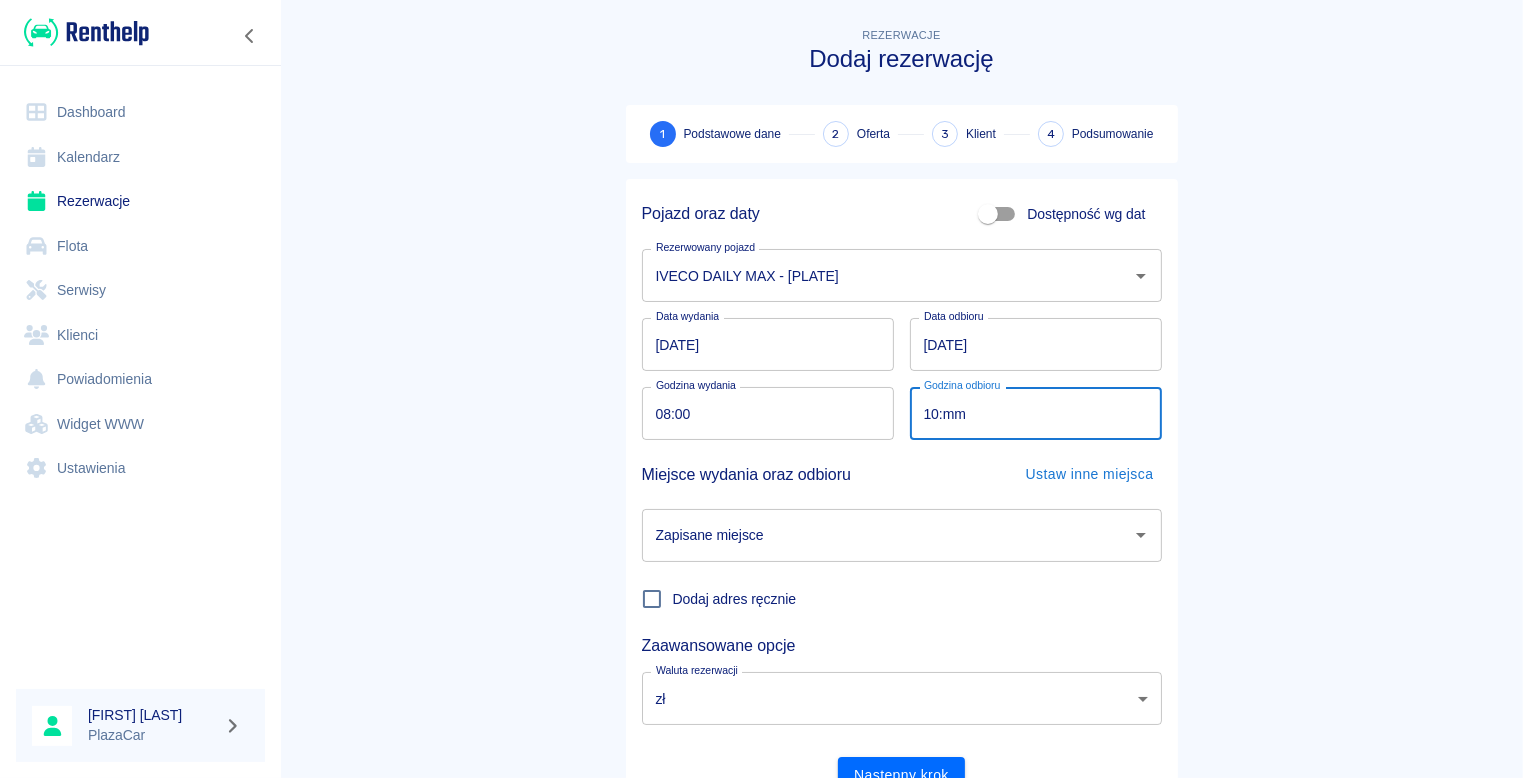 type on "10:mm" 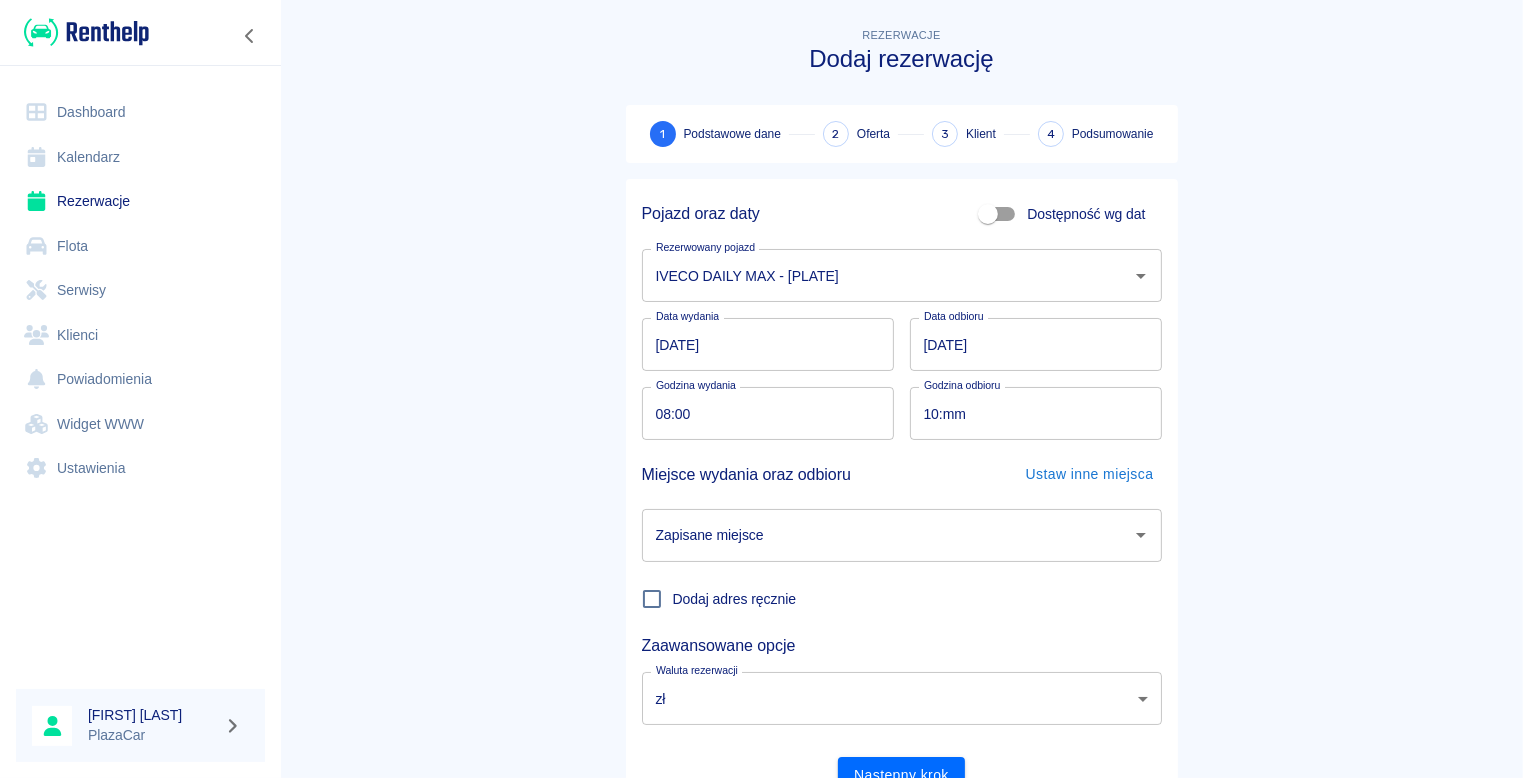 click 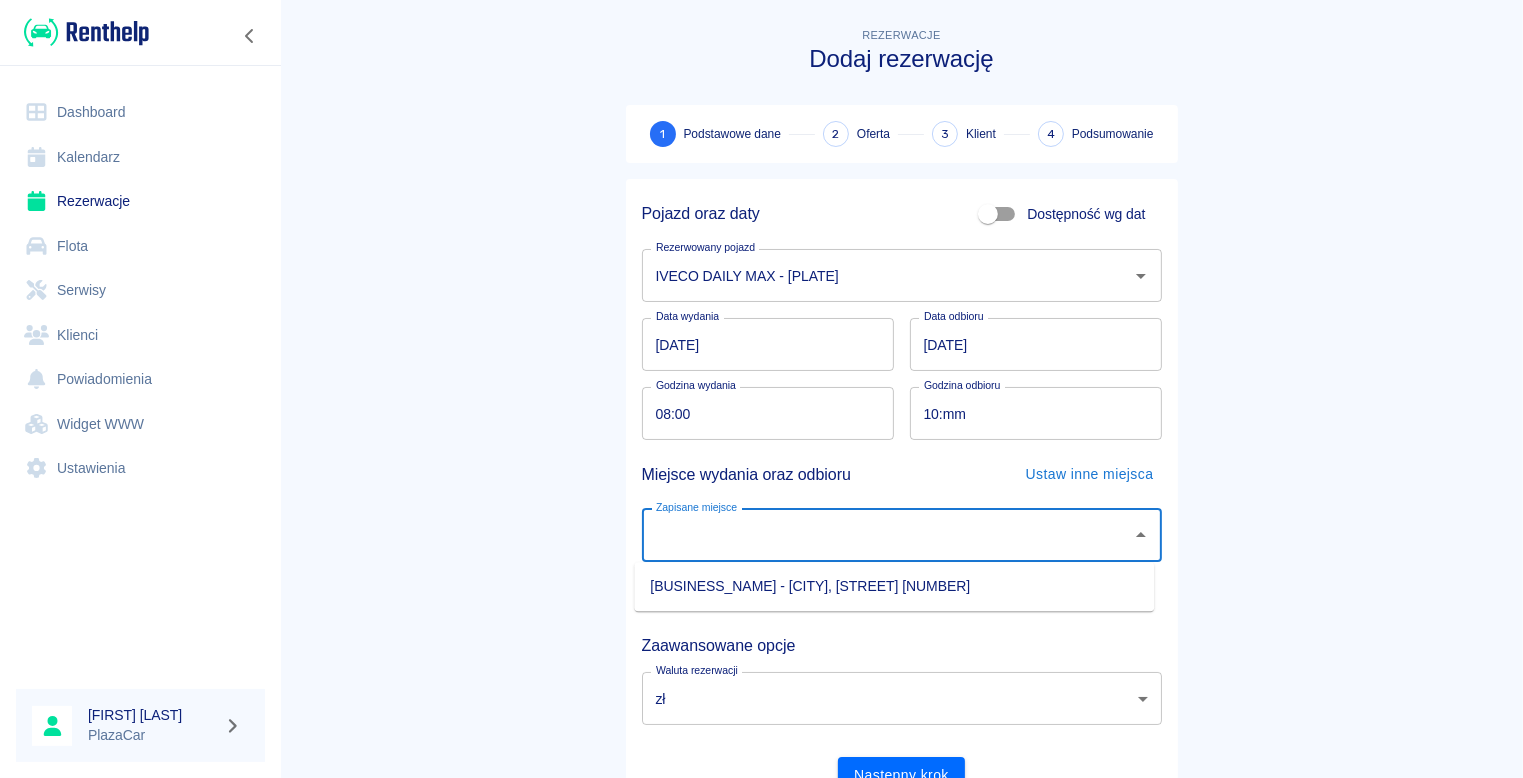 click on "WARSZTAT - Słubice, Żurawia 1A" at bounding box center (894, 586) 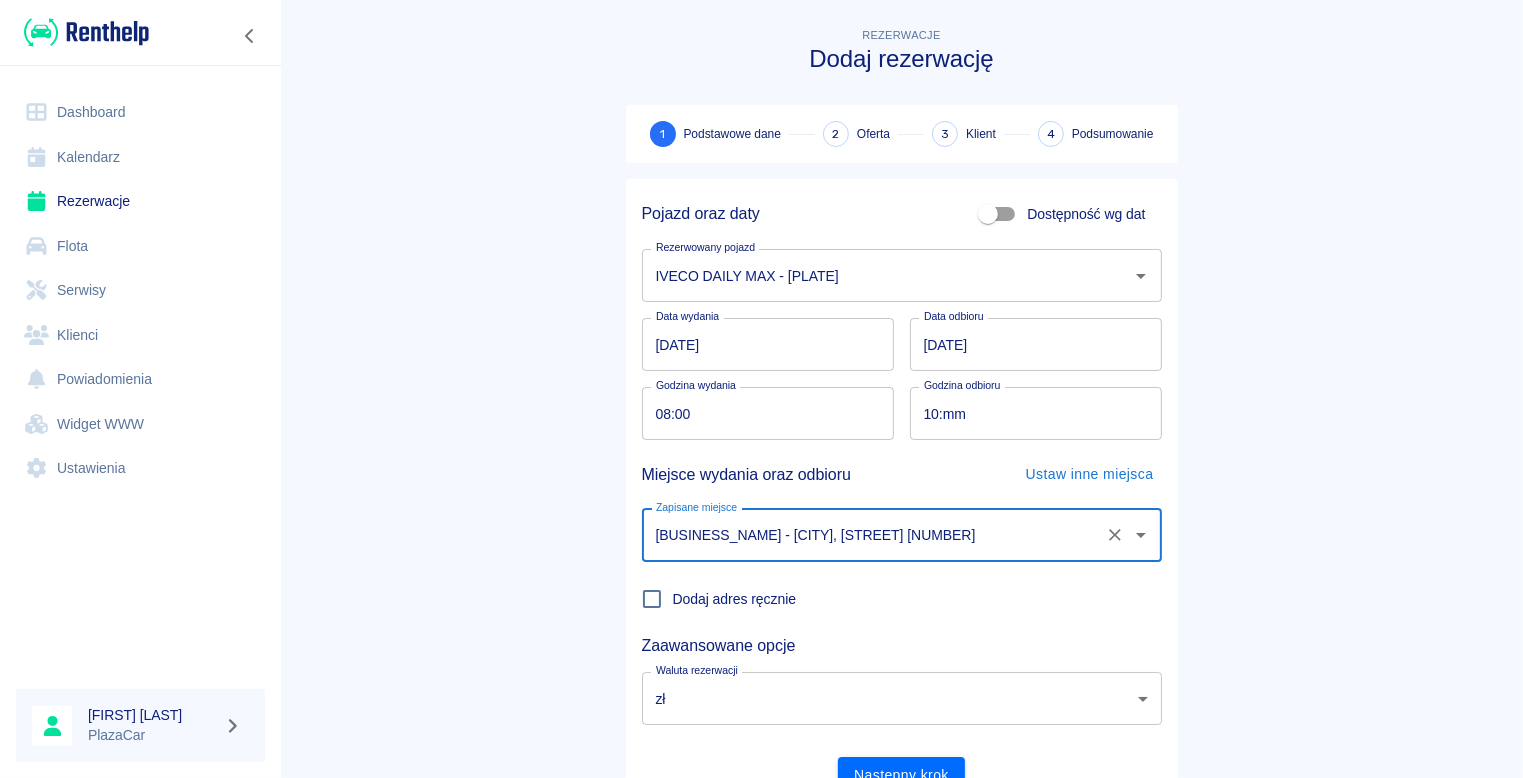 scroll, scrollTop: 90, scrollLeft: 0, axis: vertical 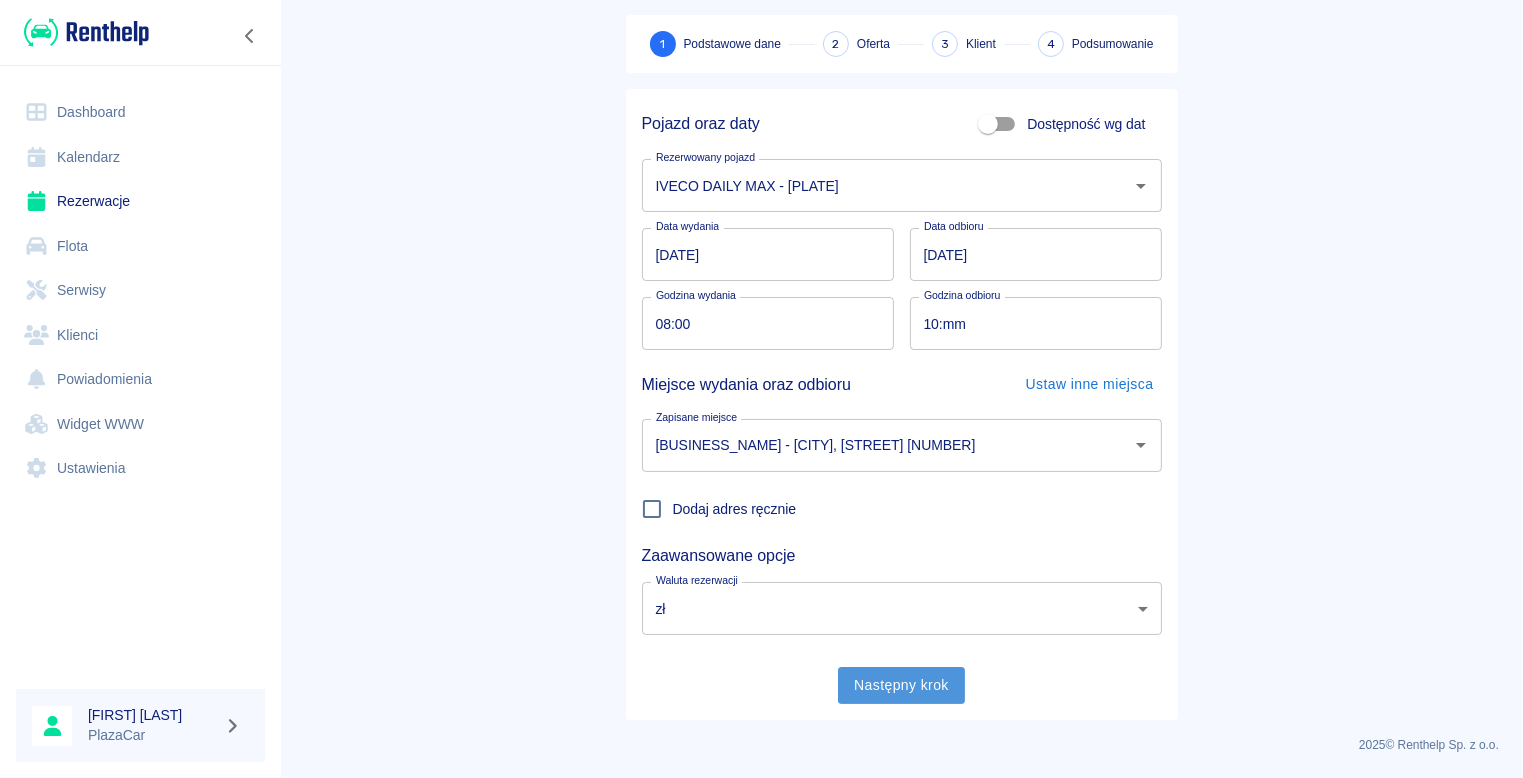 click on "Następny krok" at bounding box center [901, 685] 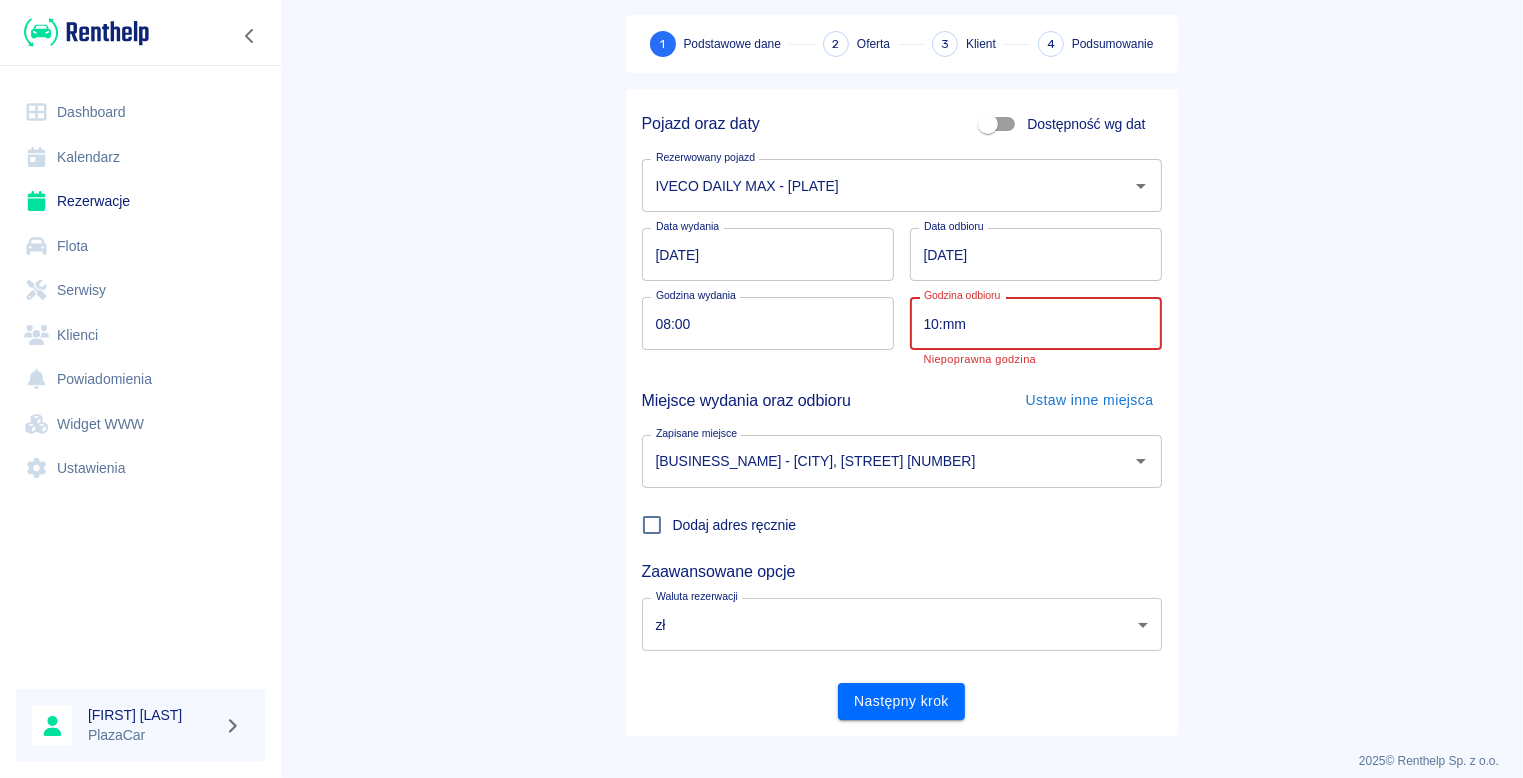 click on "10:mm" at bounding box center (1029, 323) 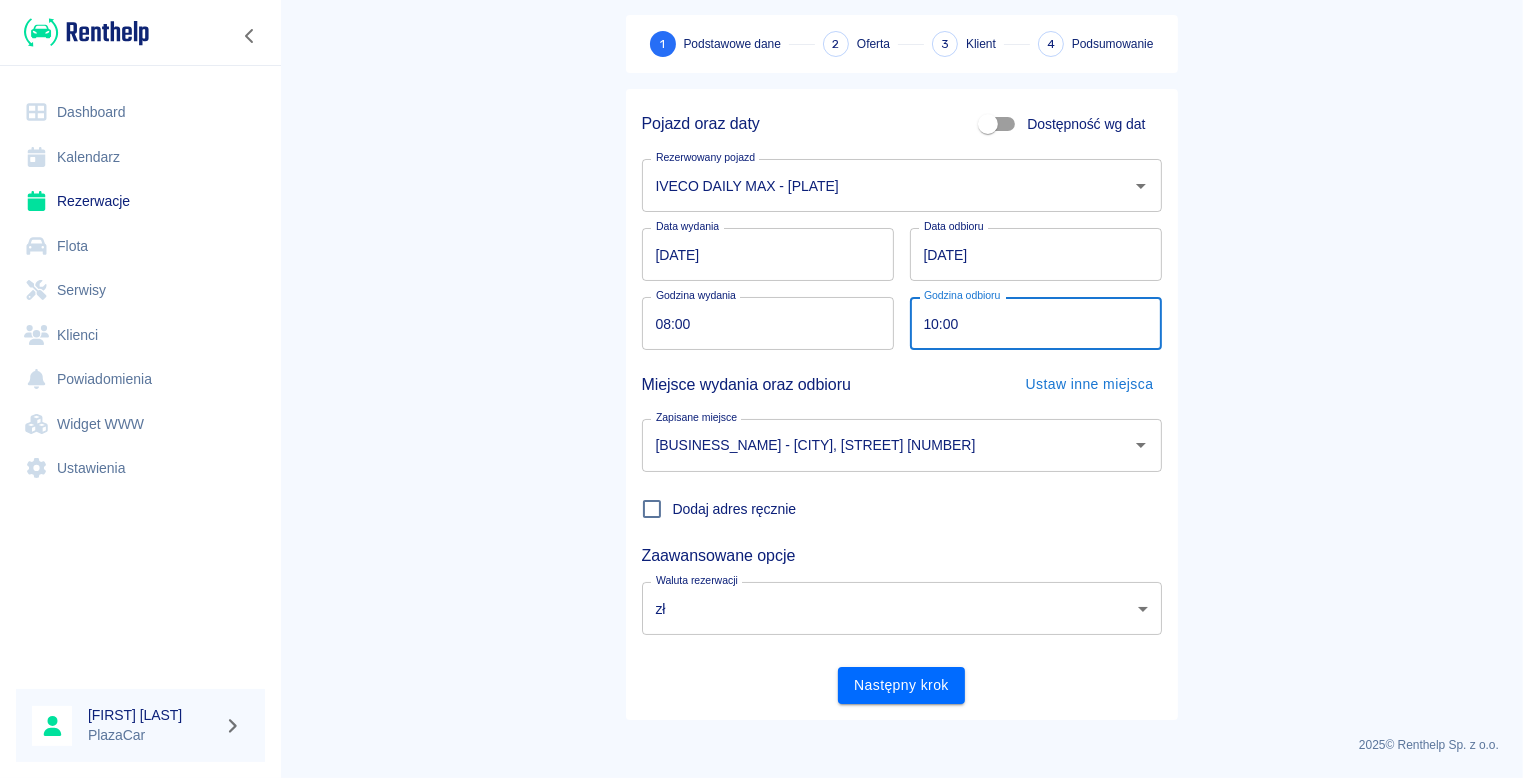 type on "10:00" 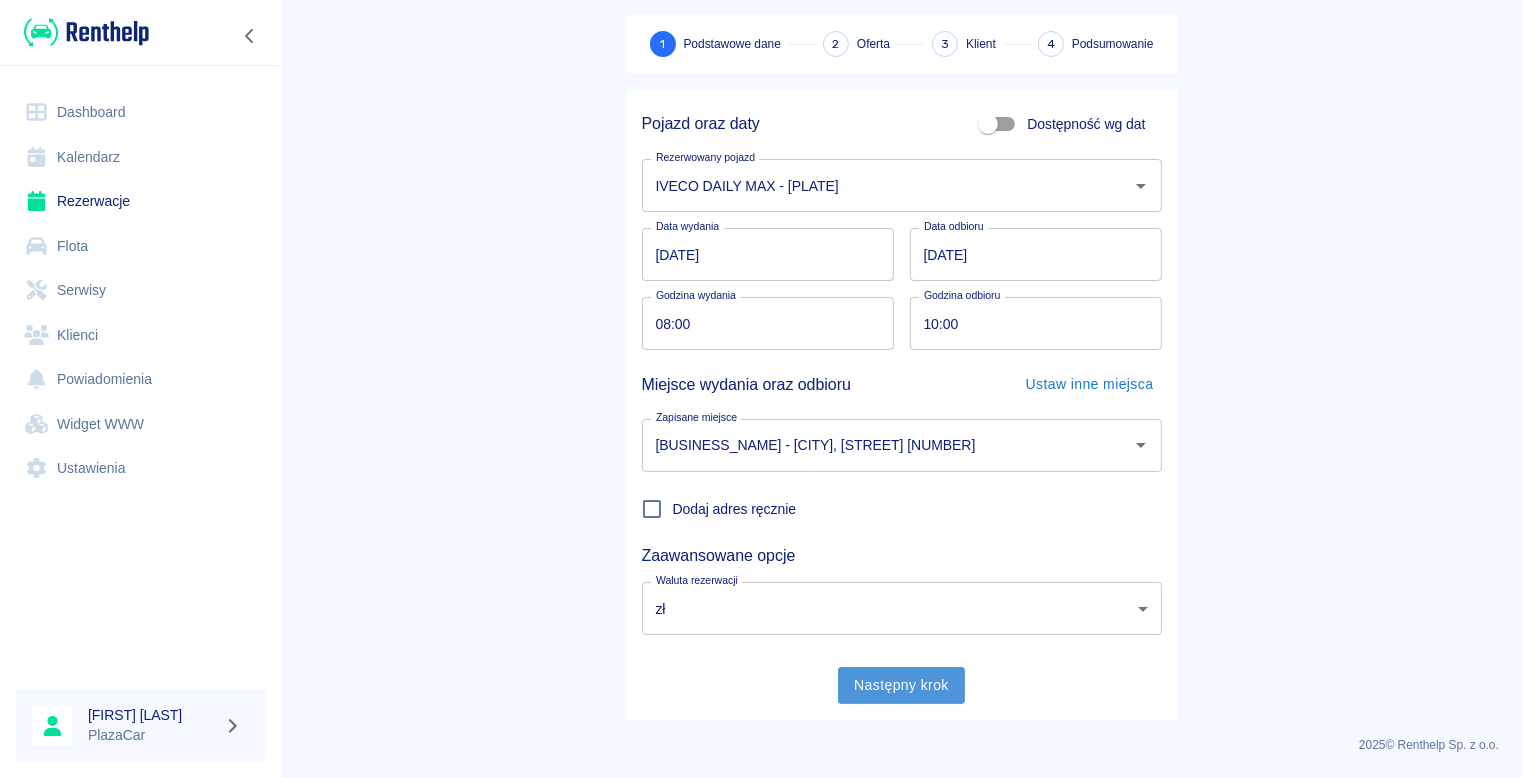 click on "Następny krok" at bounding box center (901, 685) 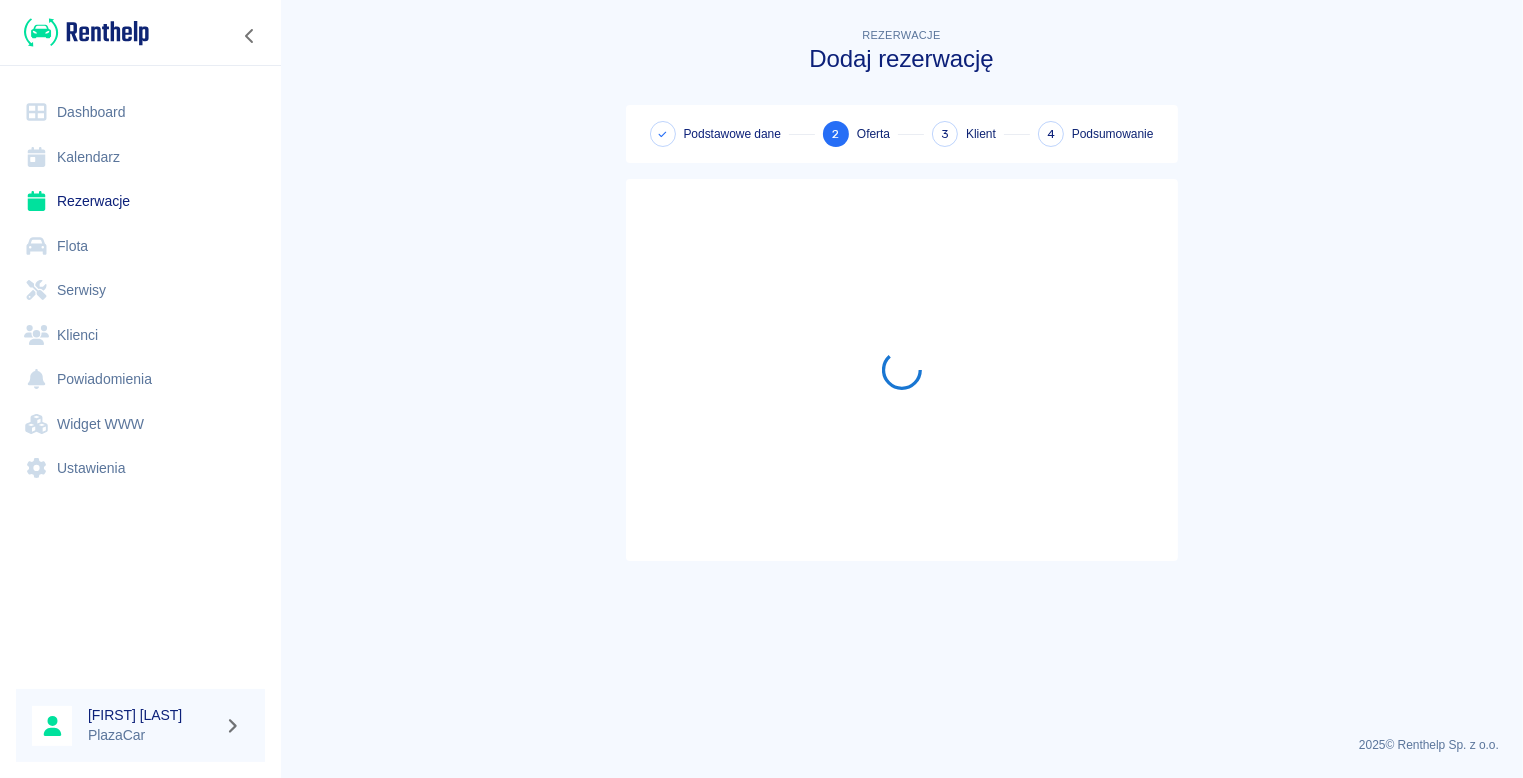 scroll, scrollTop: 0, scrollLeft: 0, axis: both 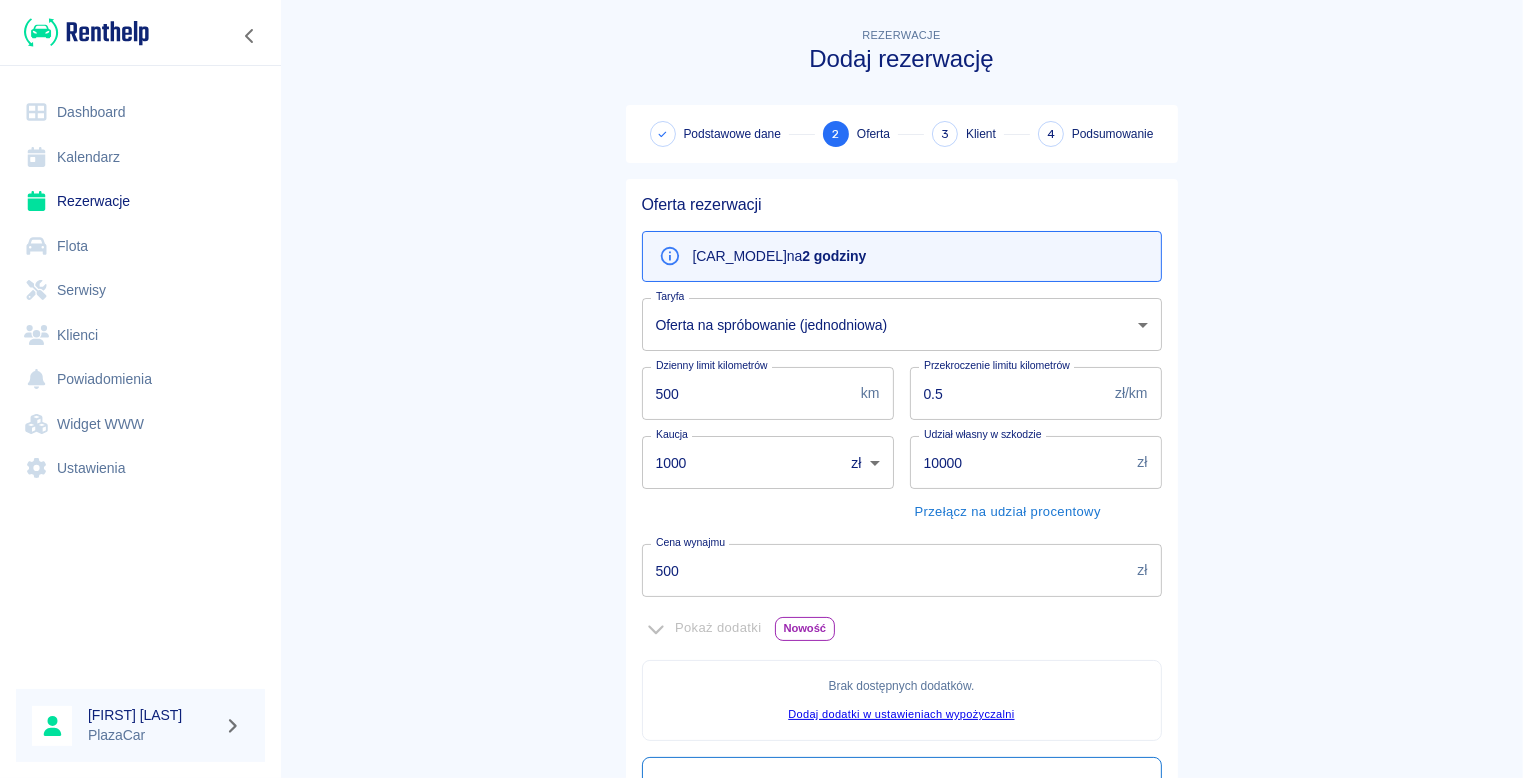 click on "500" at bounding box center [886, 570] 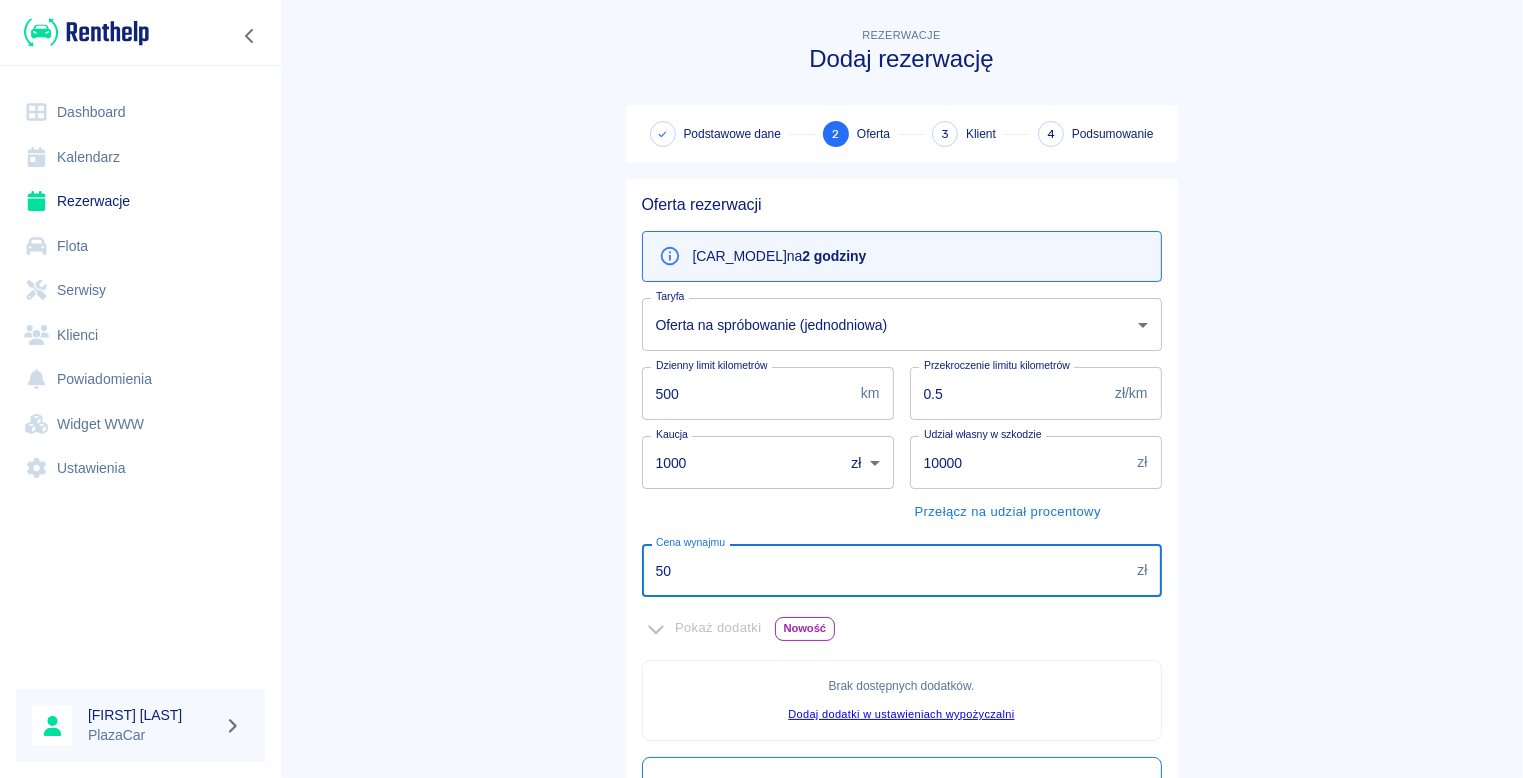 type on "5" 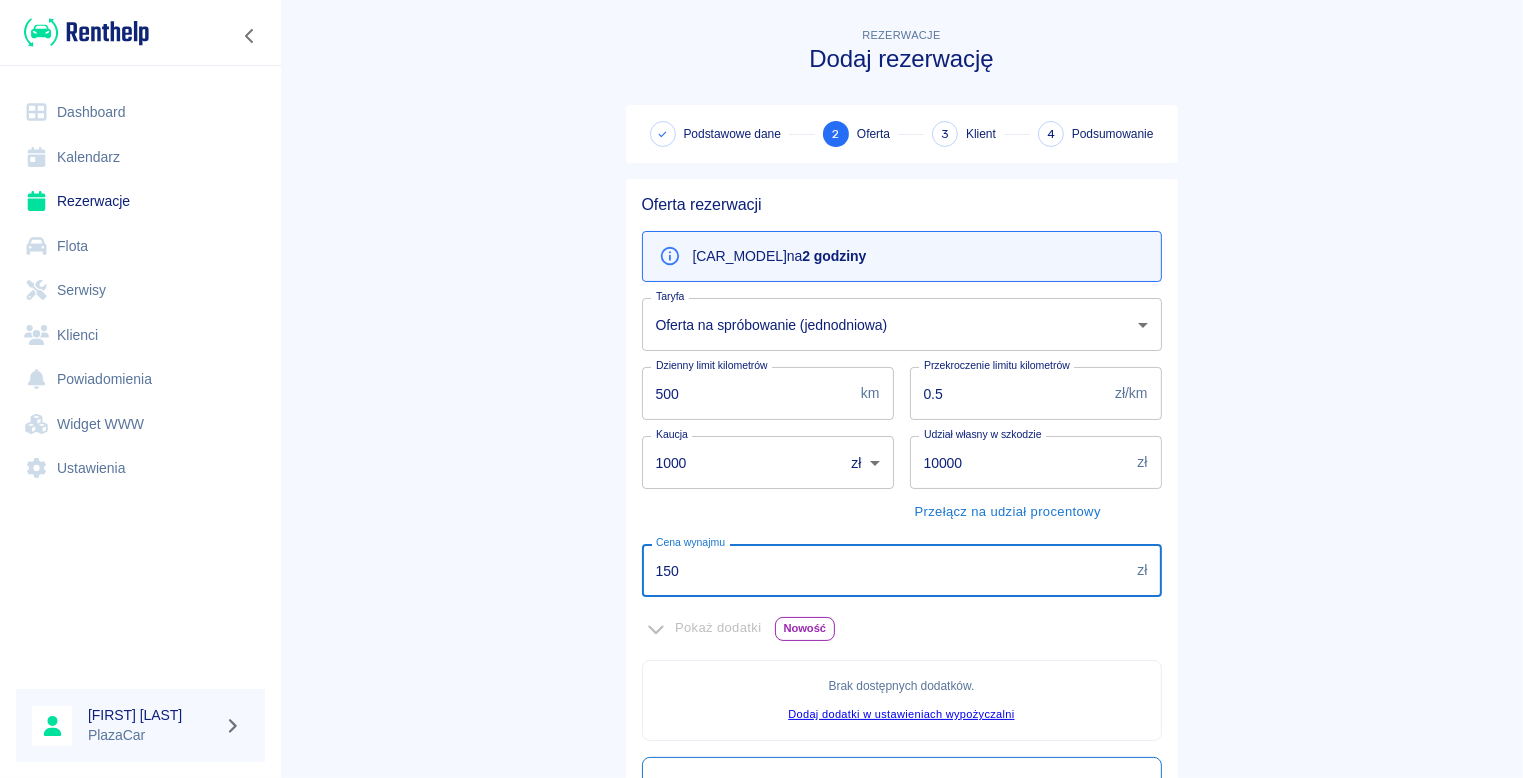 type on "150" 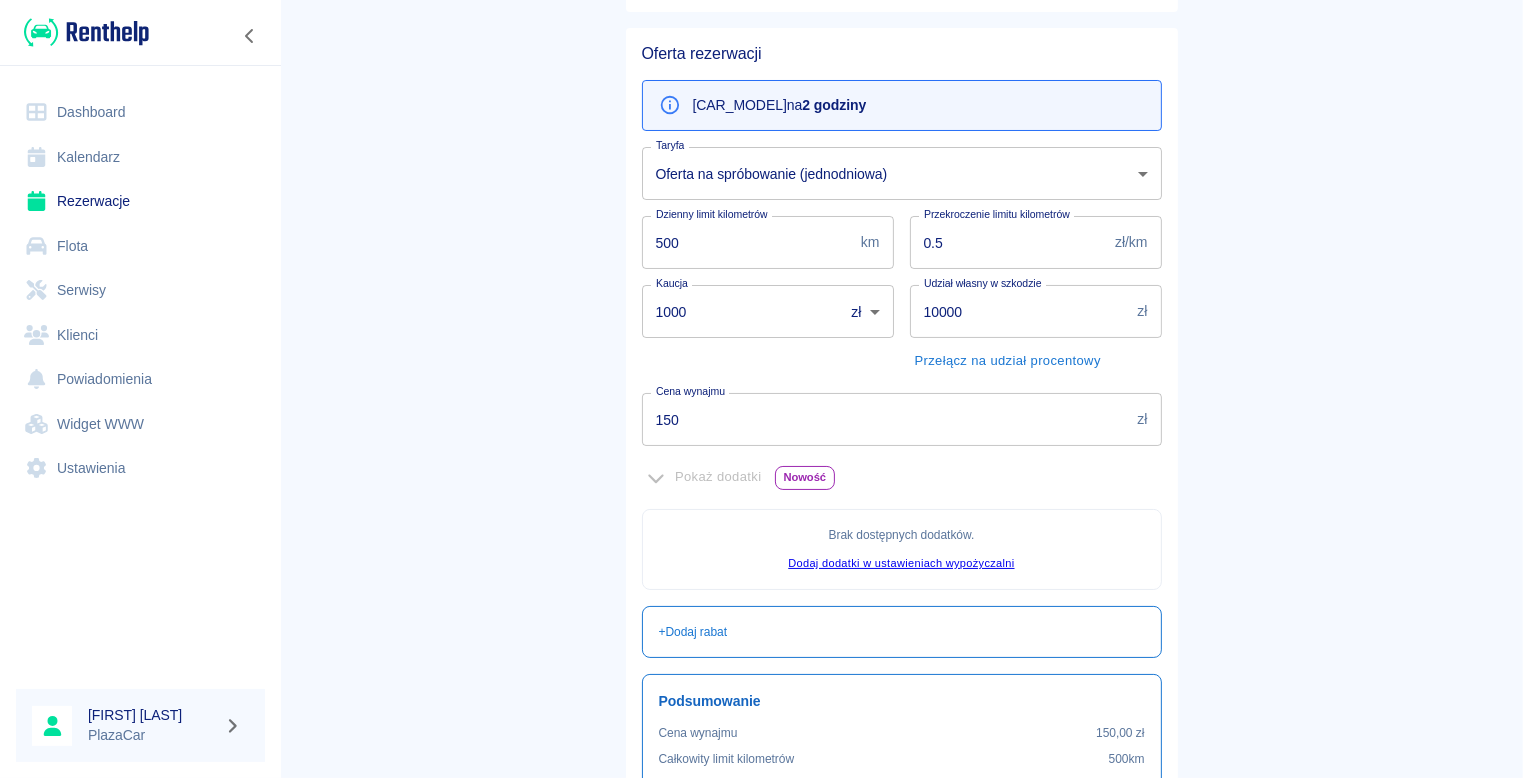 scroll, scrollTop: 376, scrollLeft: 0, axis: vertical 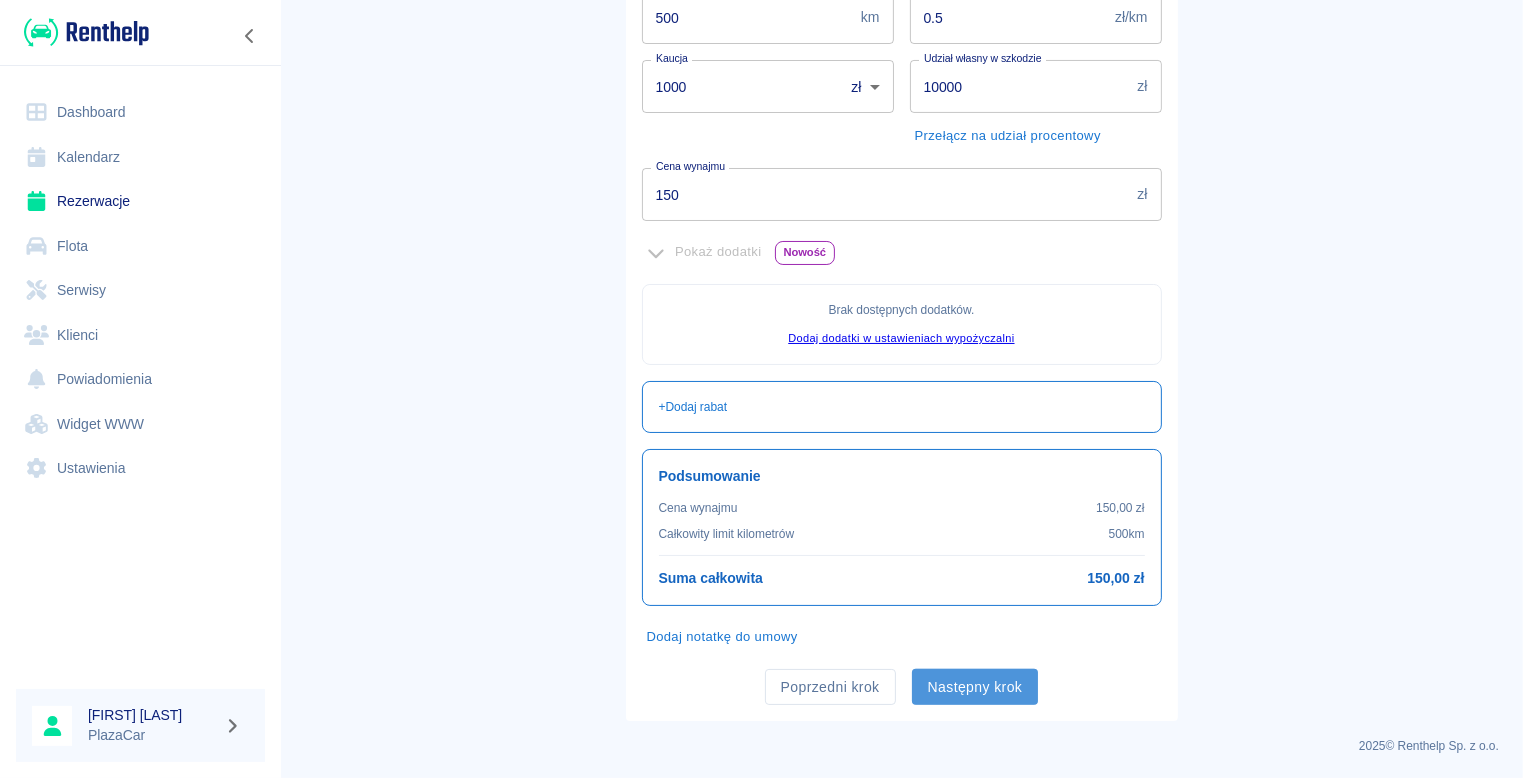click on "Następny krok" at bounding box center [975, 687] 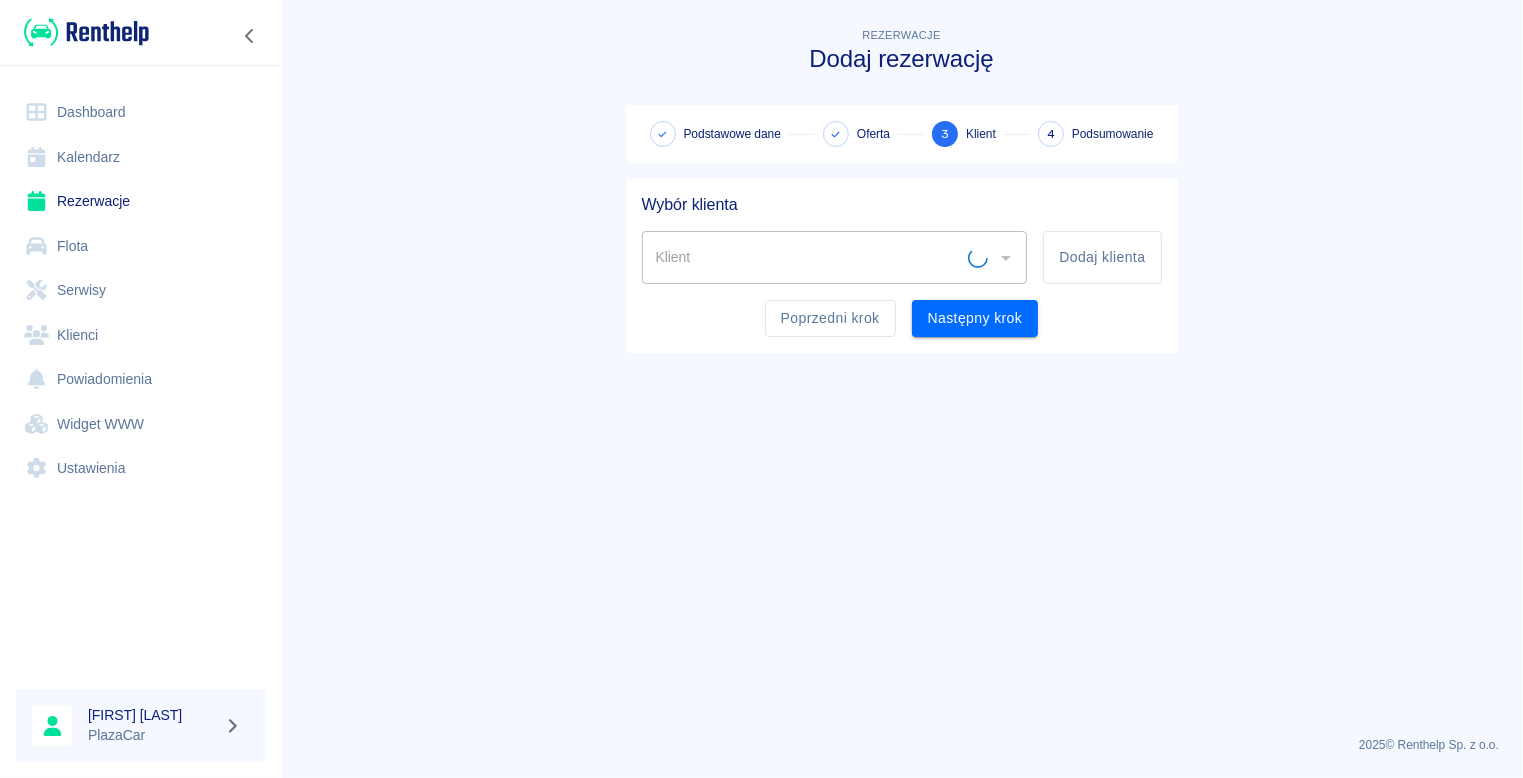 scroll, scrollTop: 0, scrollLeft: 0, axis: both 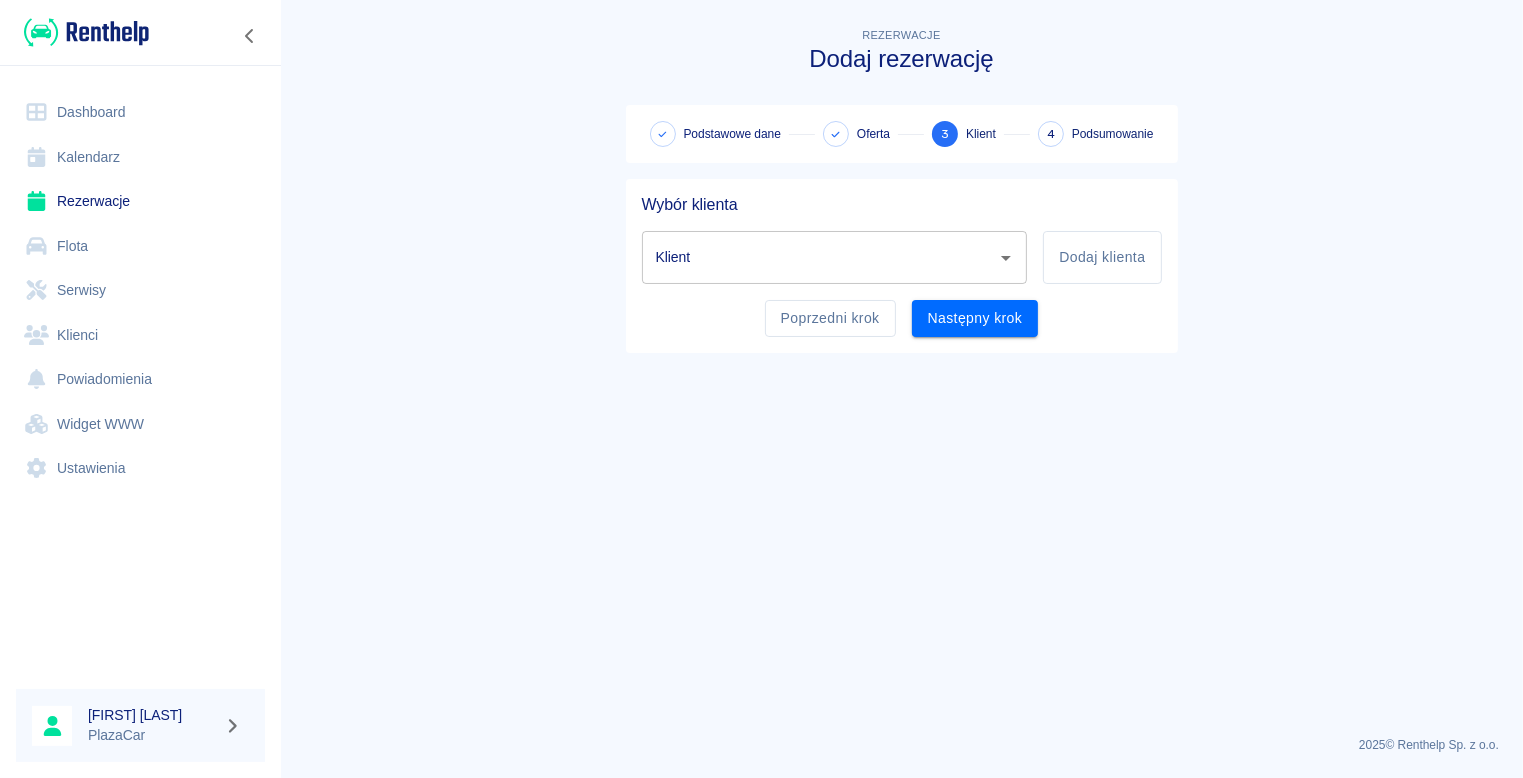 click on "Klient" at bounding box center (820, 257) 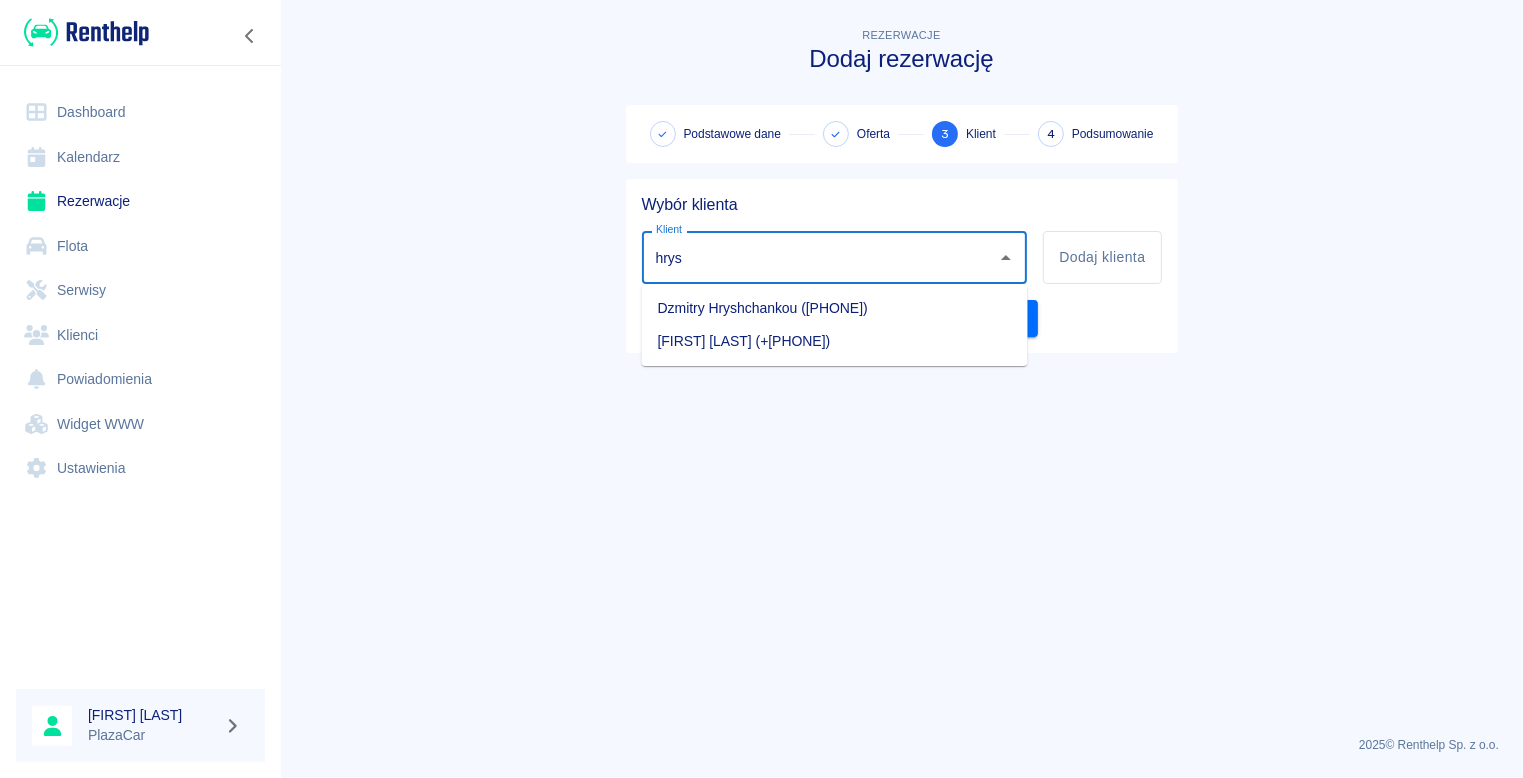 click on "Hryshko Serhii ([PHONE])" at bounding box center [835, 341] 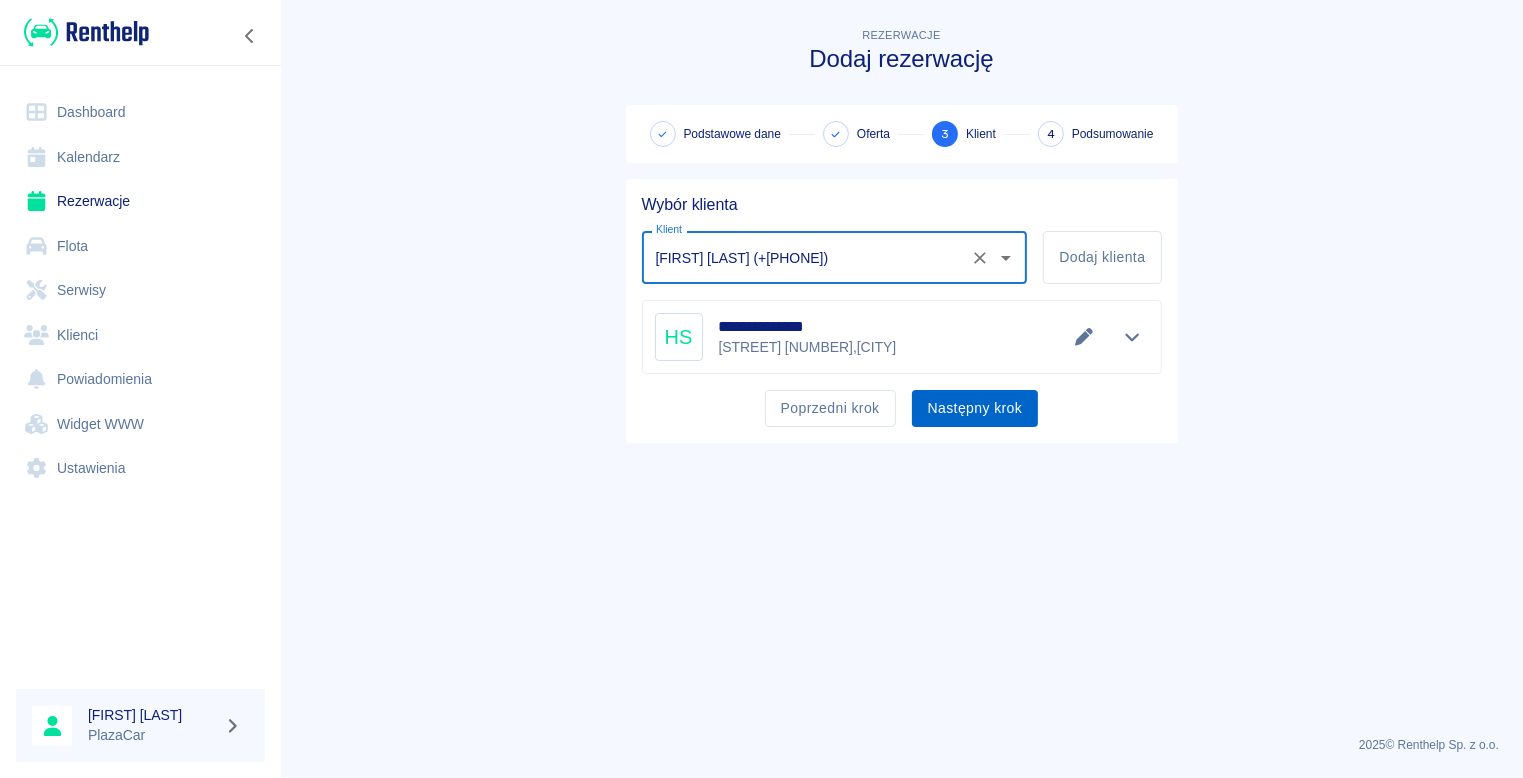 type on "Hryshko Serhii ([PHONE])" 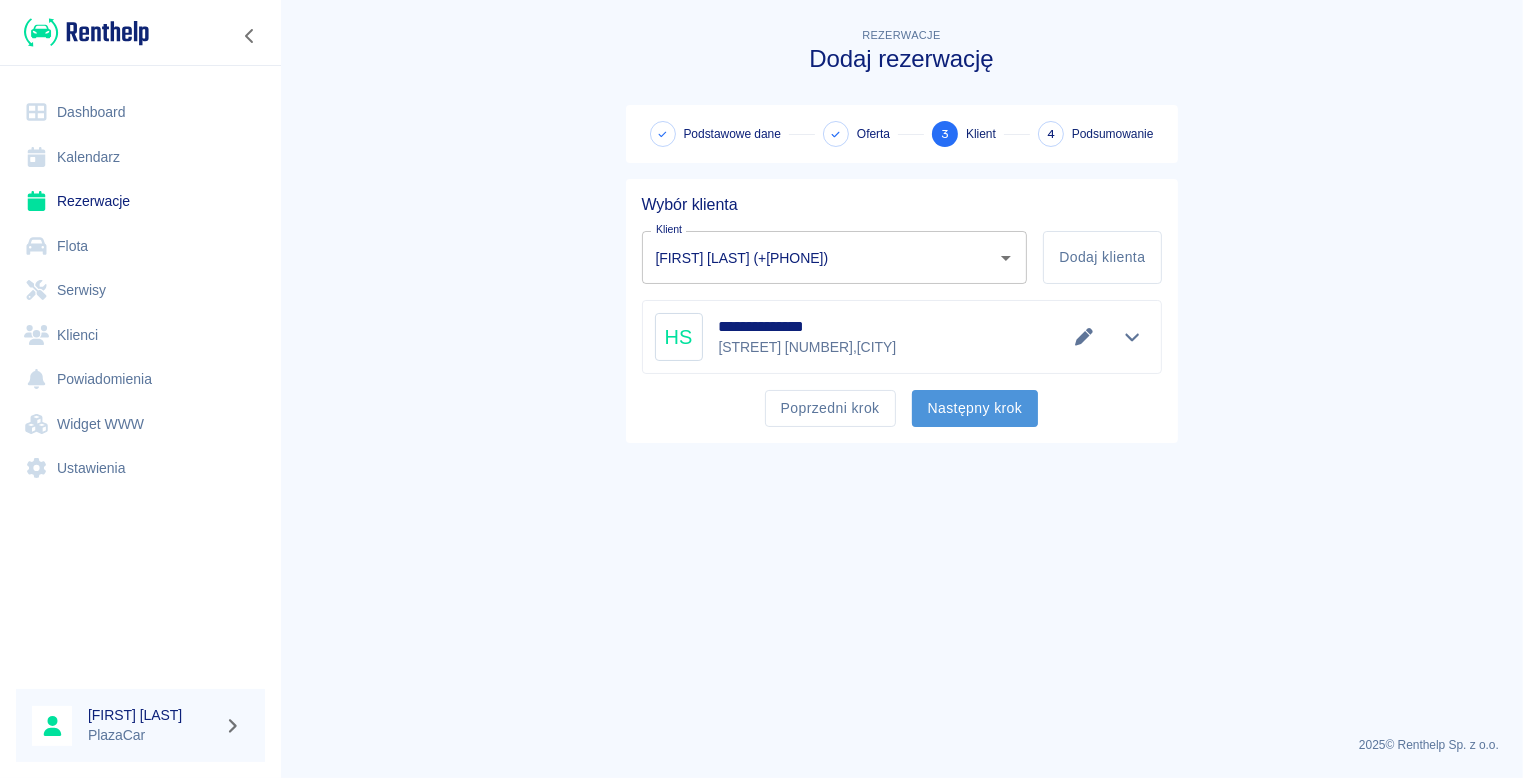 click on "Następny krok" at bounding box center [975, 408] 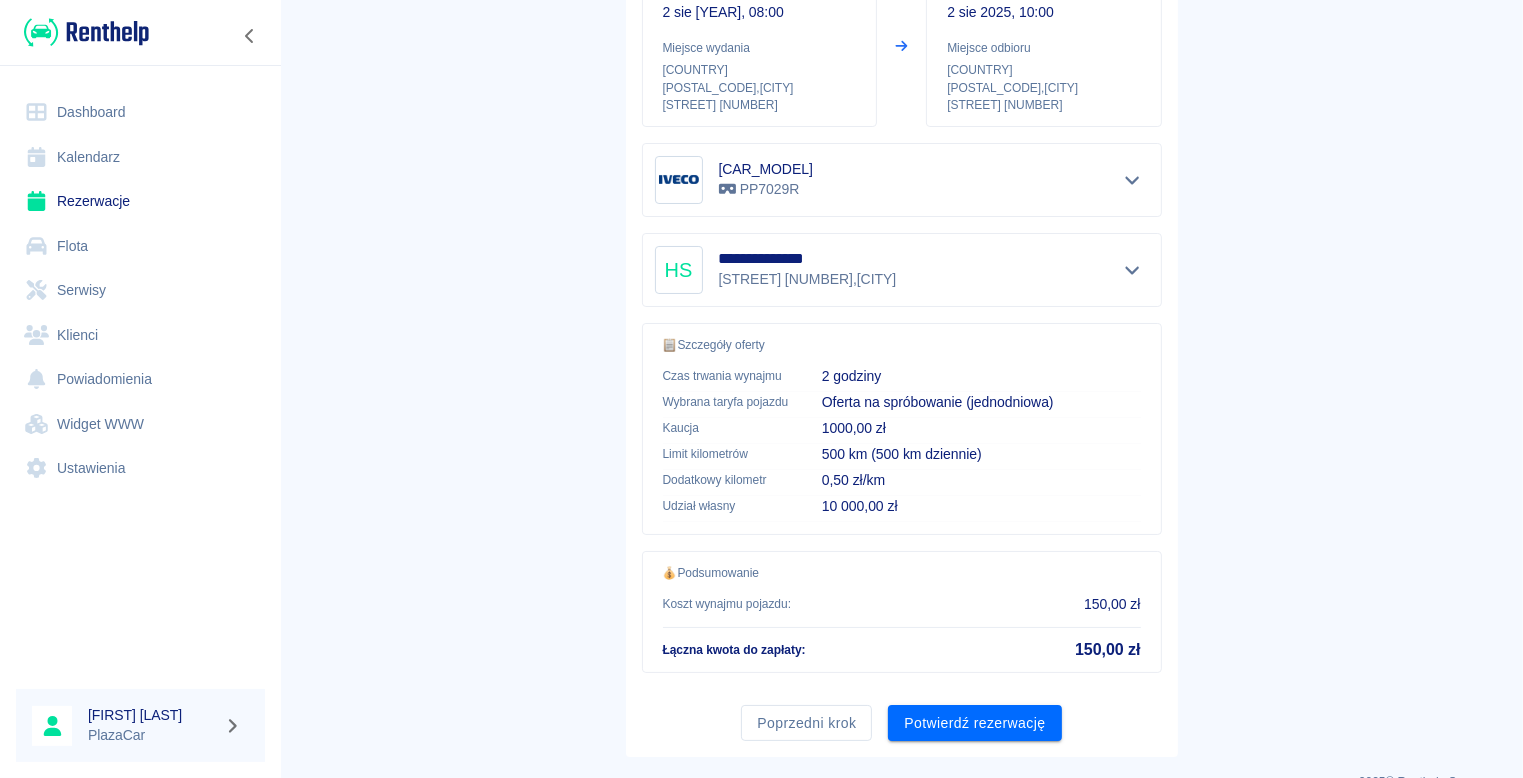 scroll, scrollTop: 298, scrollLeft: 0, axis: vertical 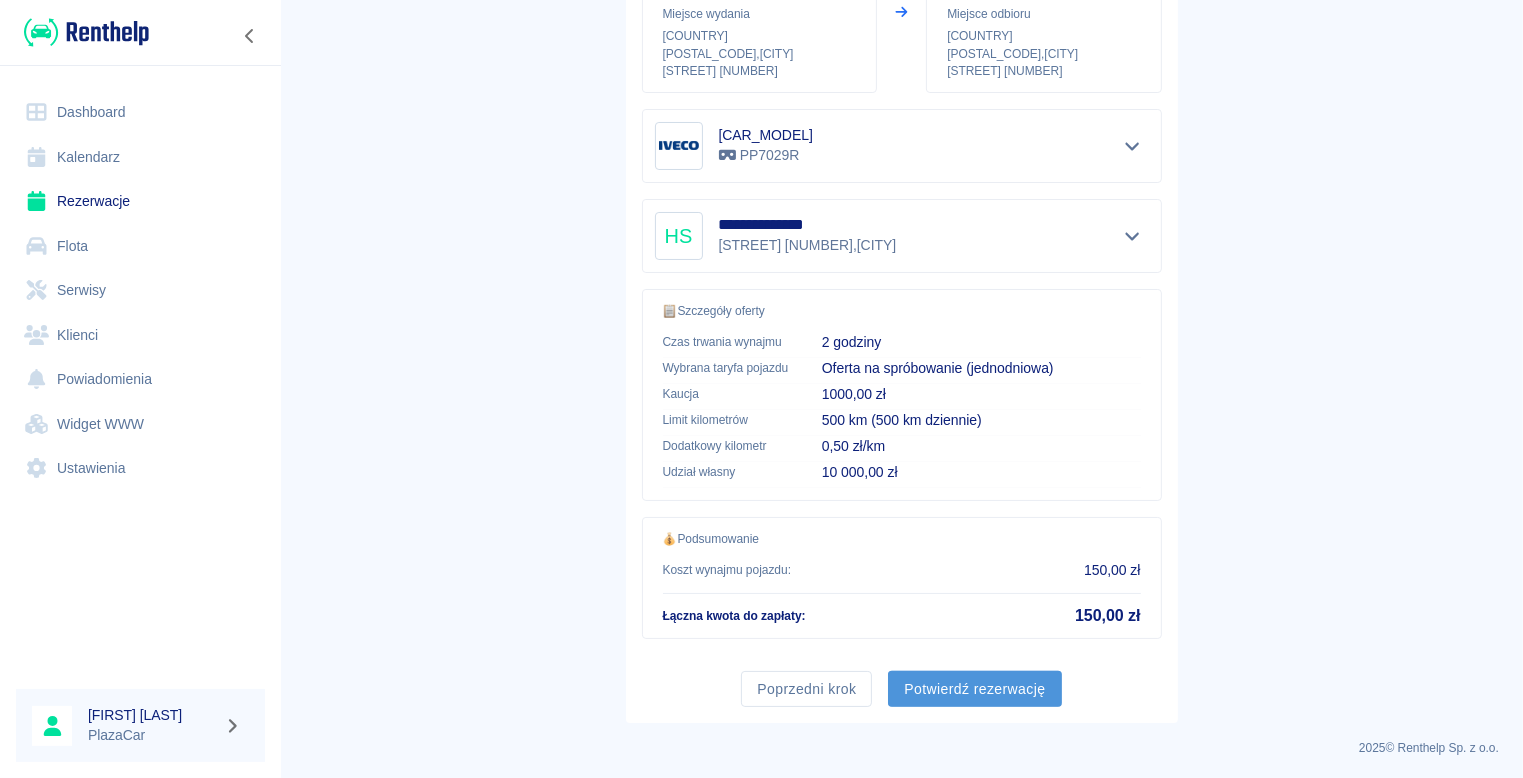 click on "Potwierdź rezerwację" at bounding box center (974, 689) 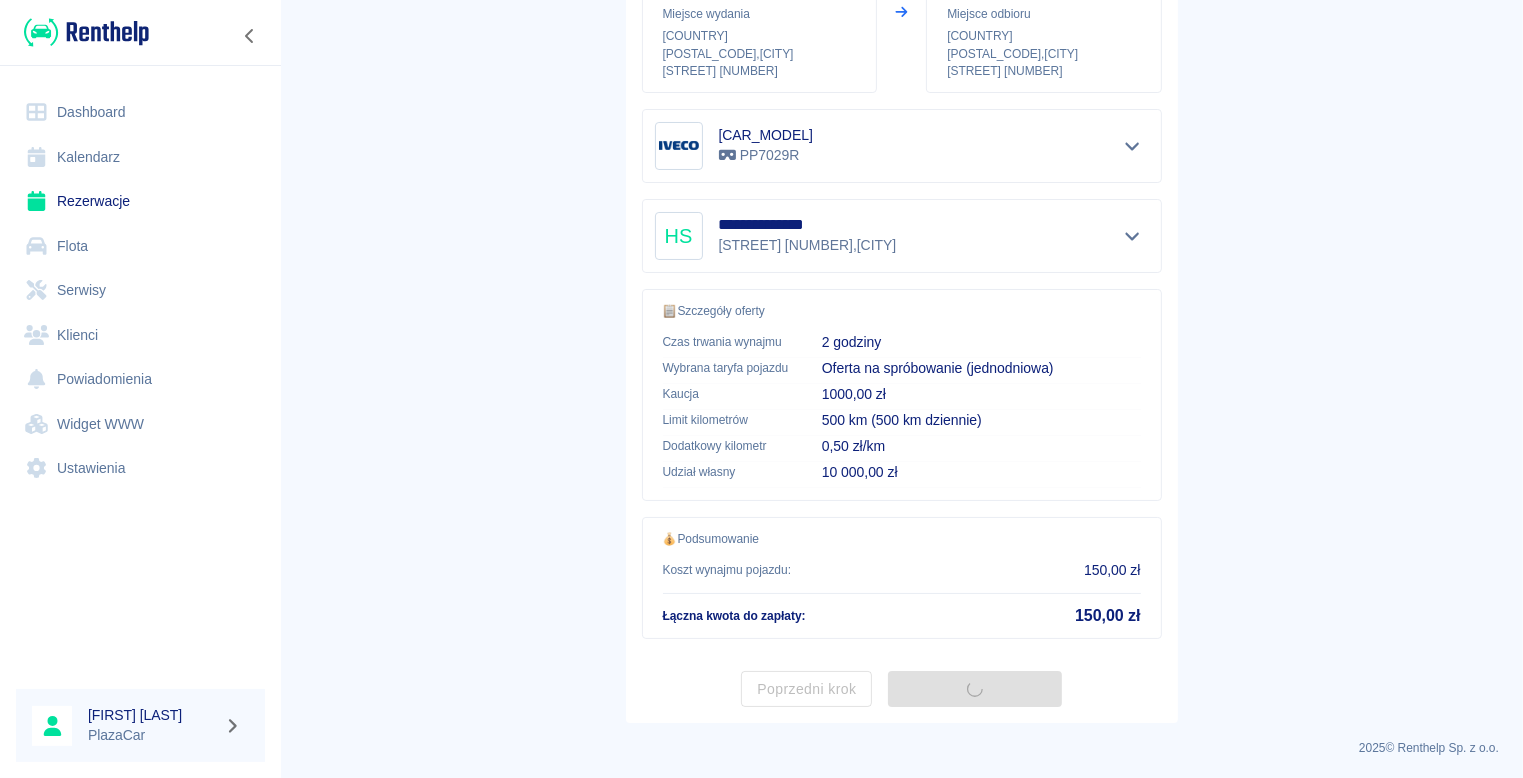 scroll, scrollTop: 0, scrollLeft: 0, axis: both 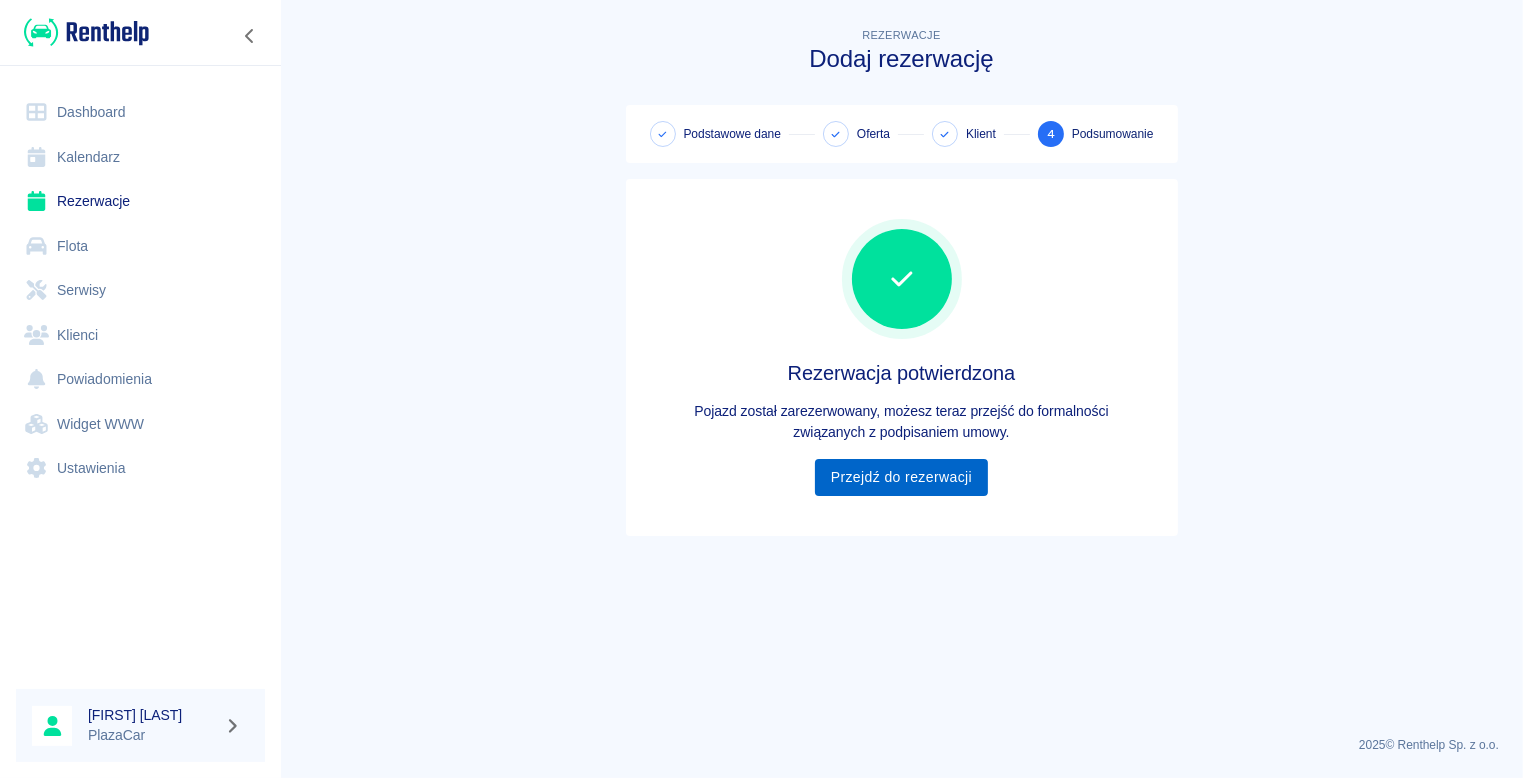 click on "Przejdź do rezerwacji" at bounding box center [901, 477] 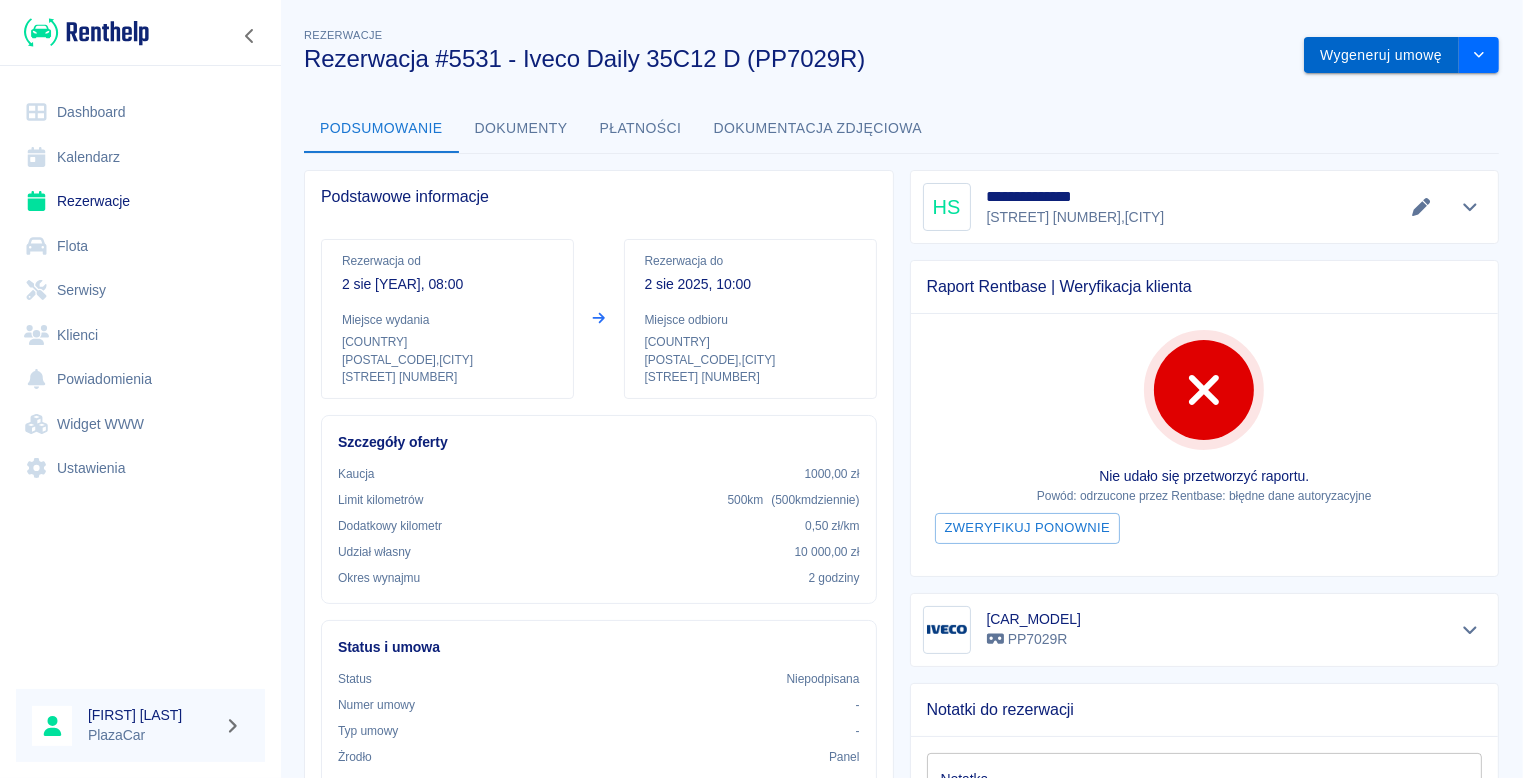 click on "Wygeneruj umowę" at bounding box center (1381, 55) 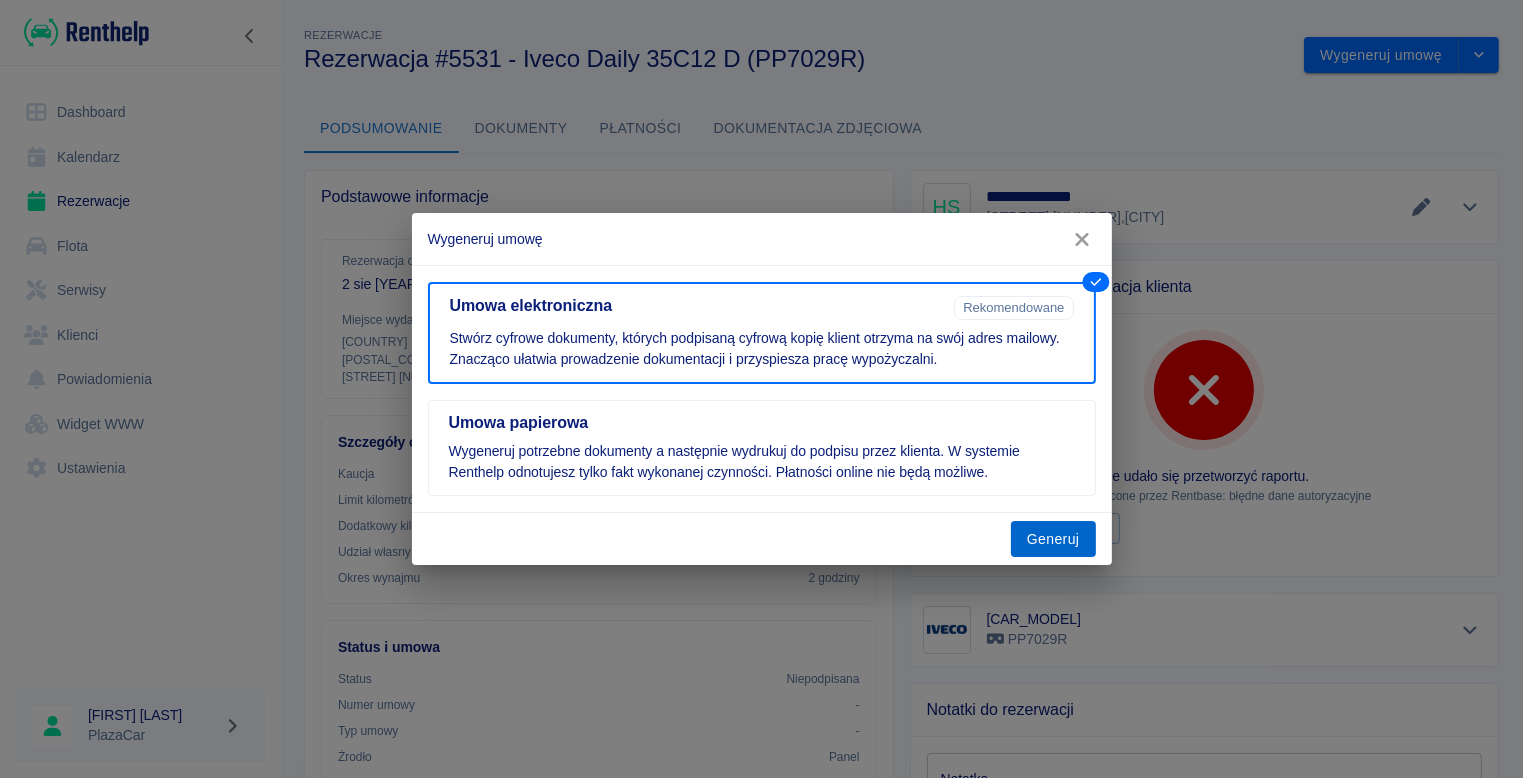 click on "Generuj" at bounding box center [1053, 539] 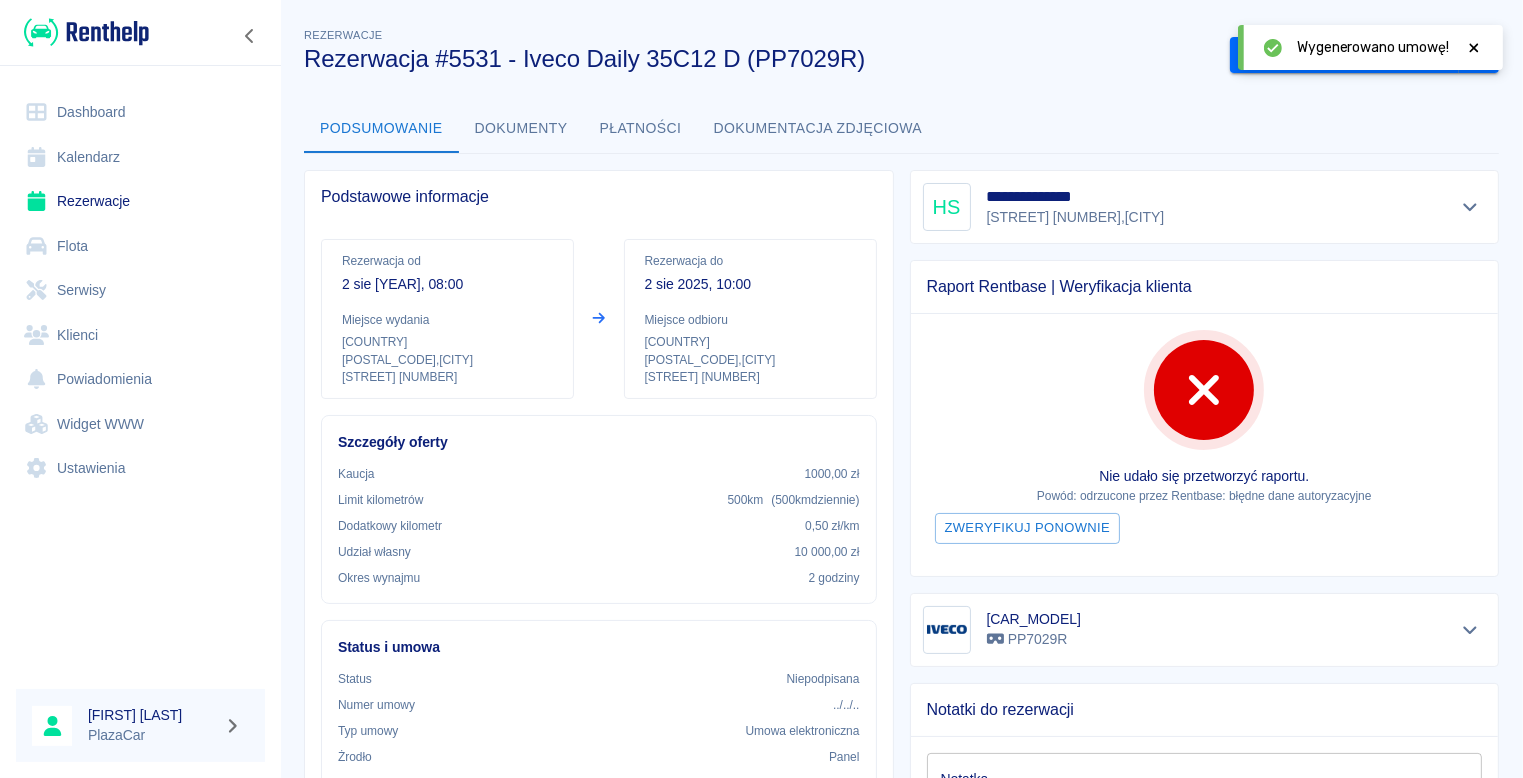 click 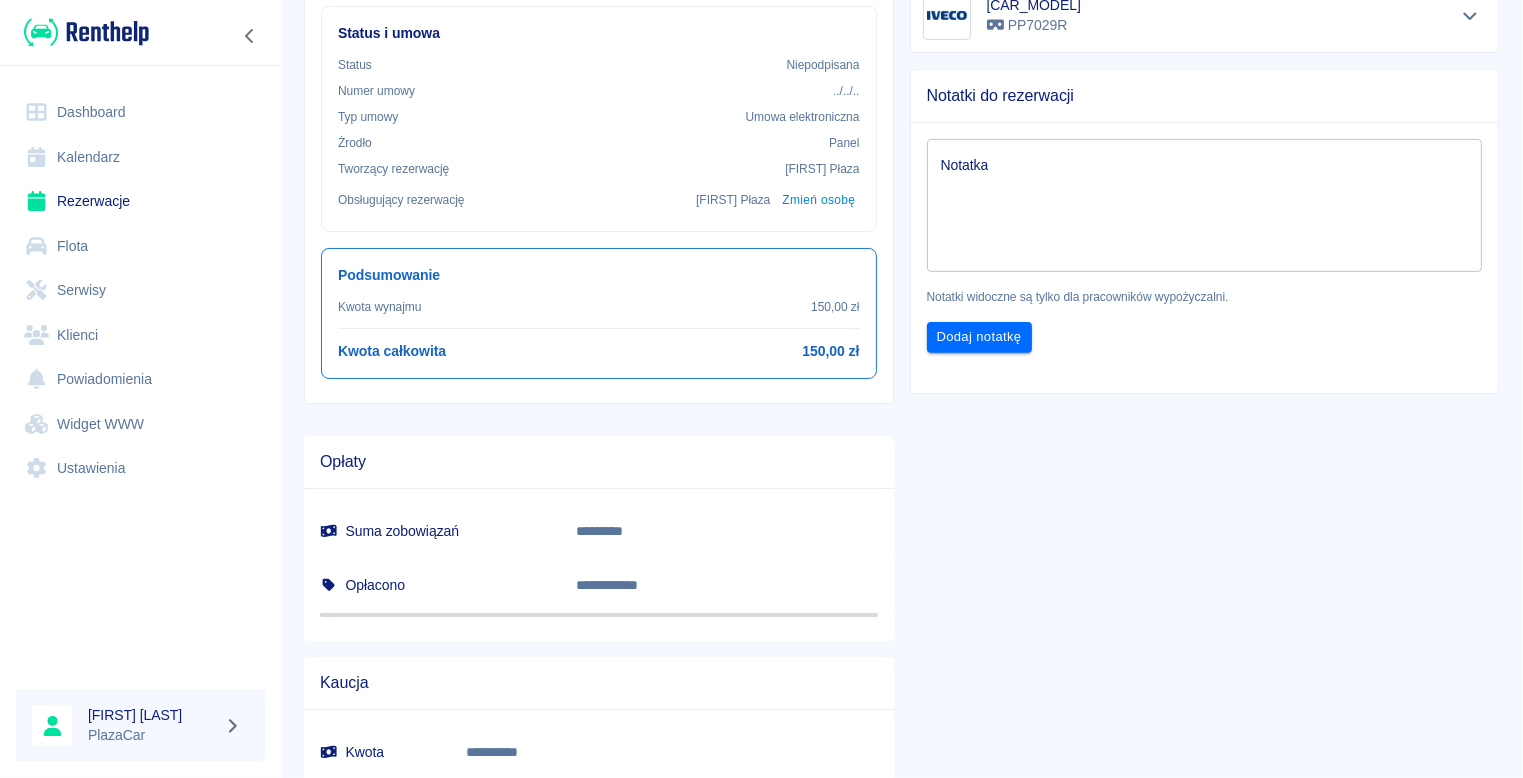 scroll, scrollTop: 695, scrollLeft: 0, axis: vertical 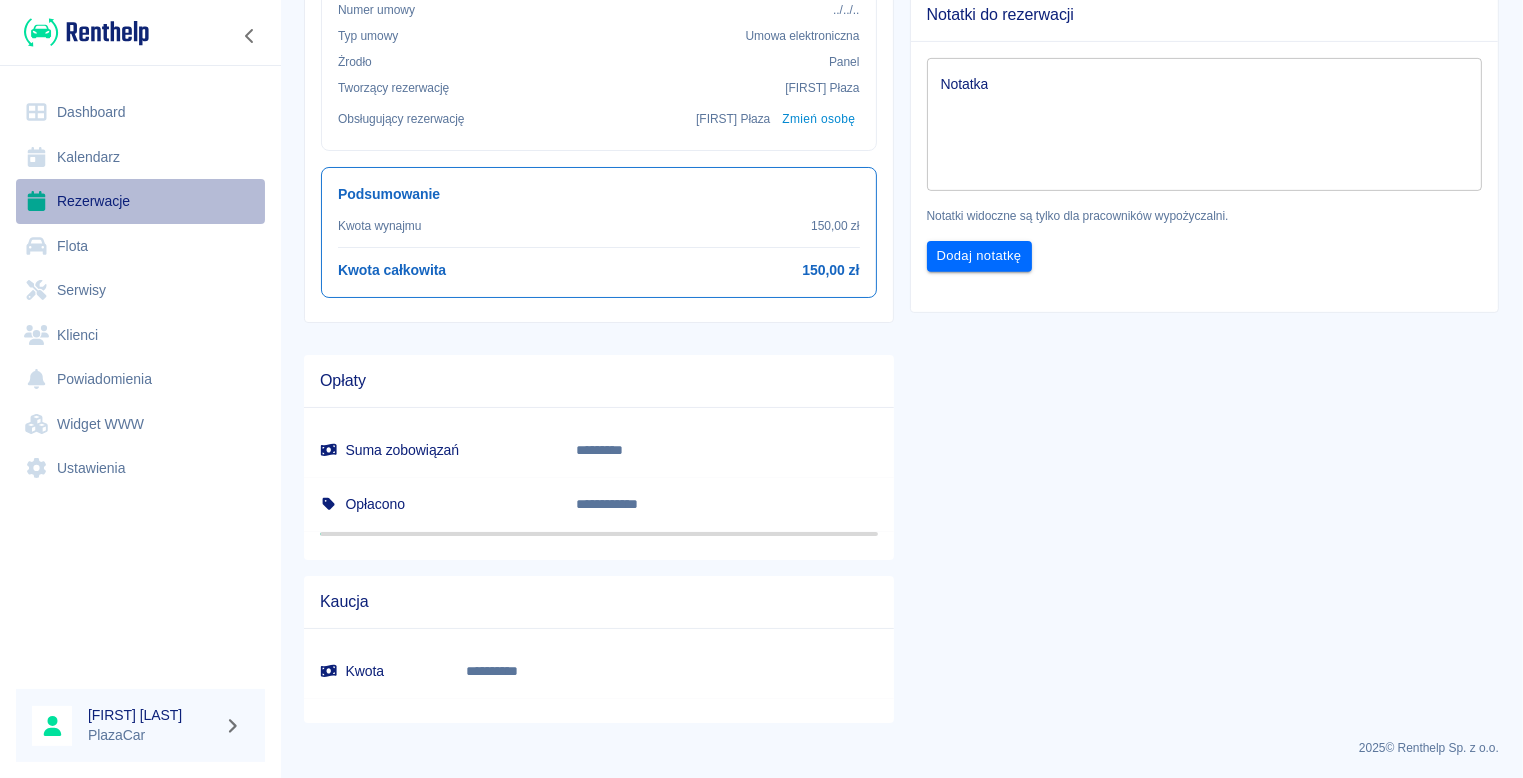 click on "Rezerwacje" at bounding box center [140, 201] 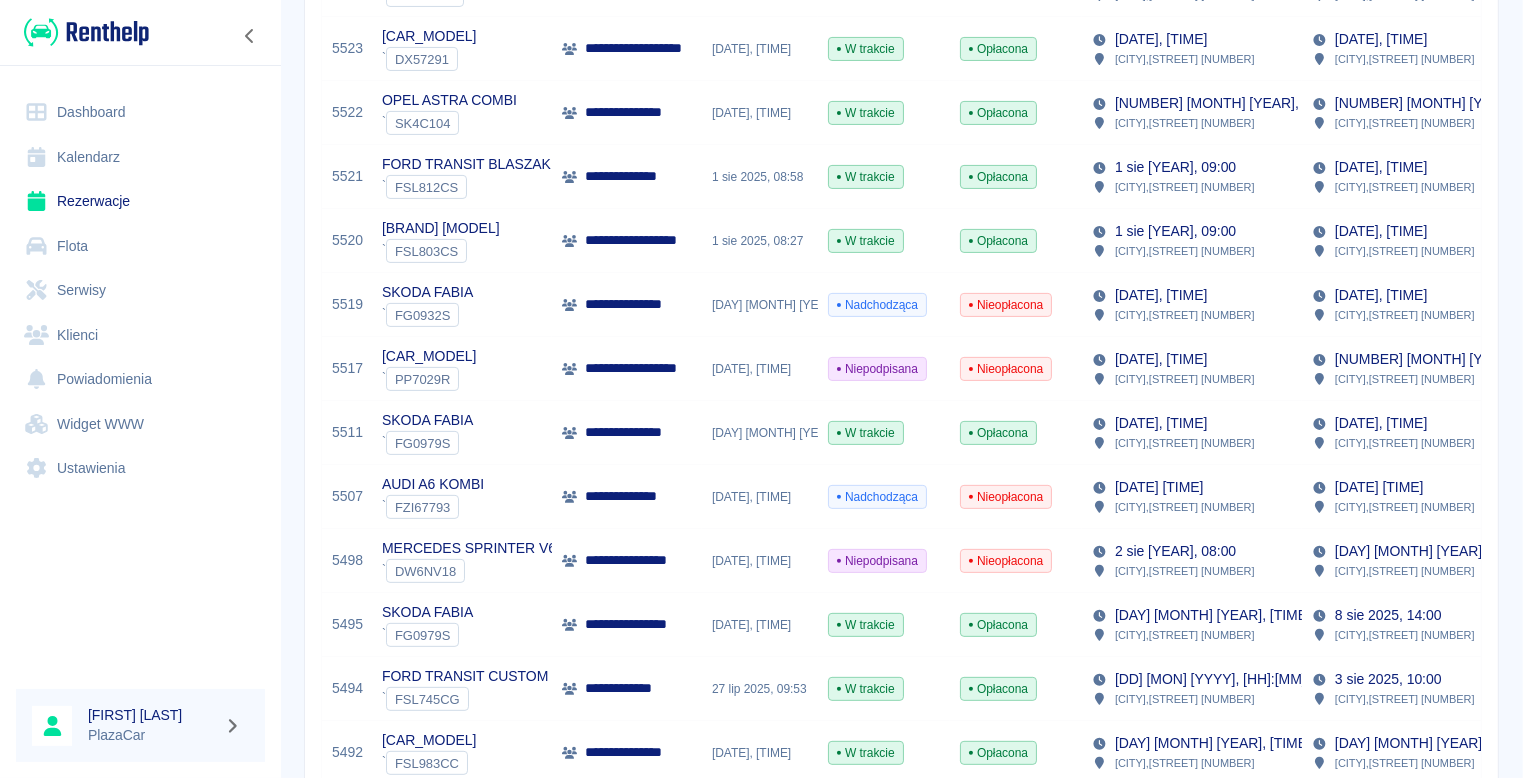 scroll, scrollTop: 900, scrollLeft: 0, axis: vertical 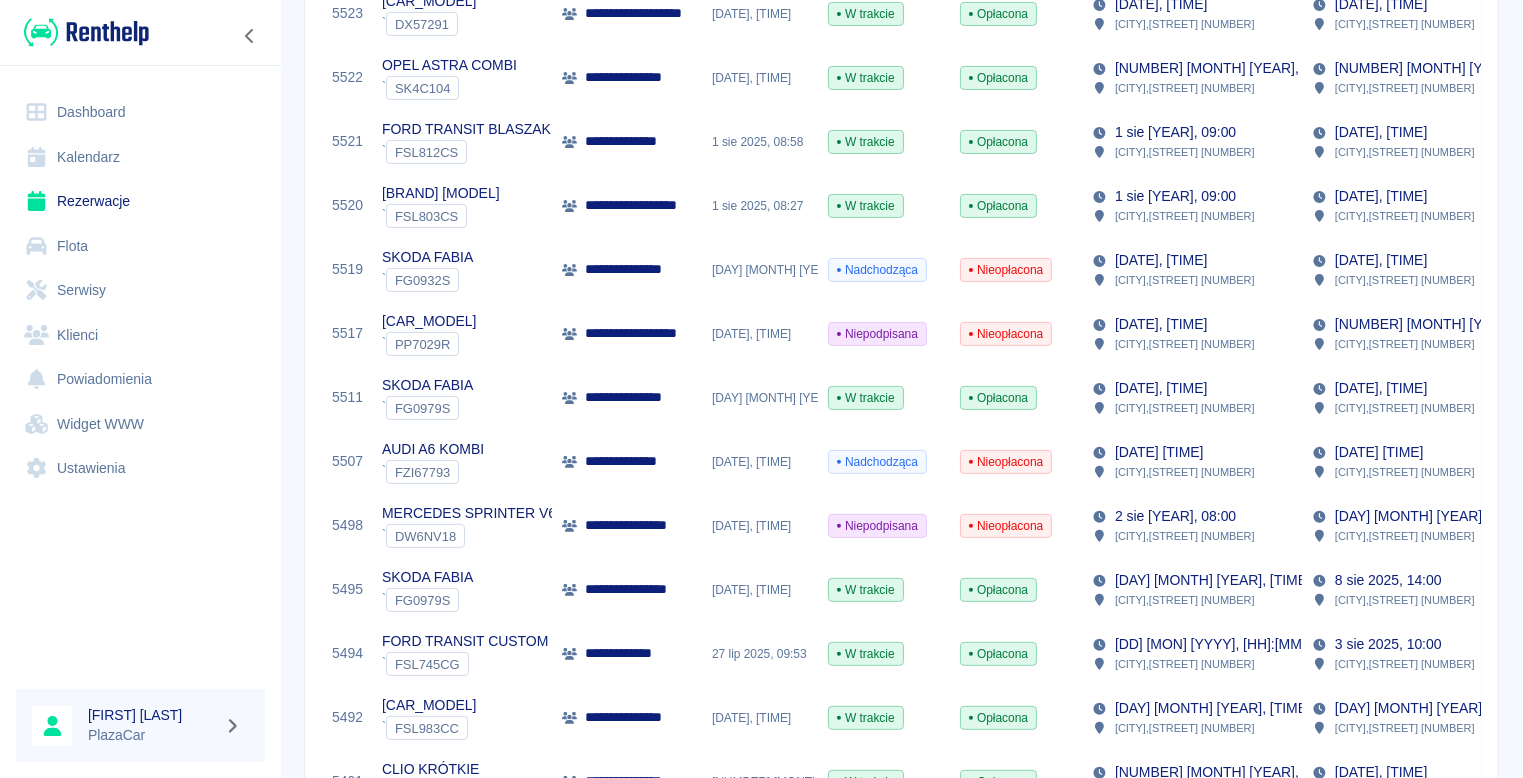 click on "**********" at bounding box center [643, 525] 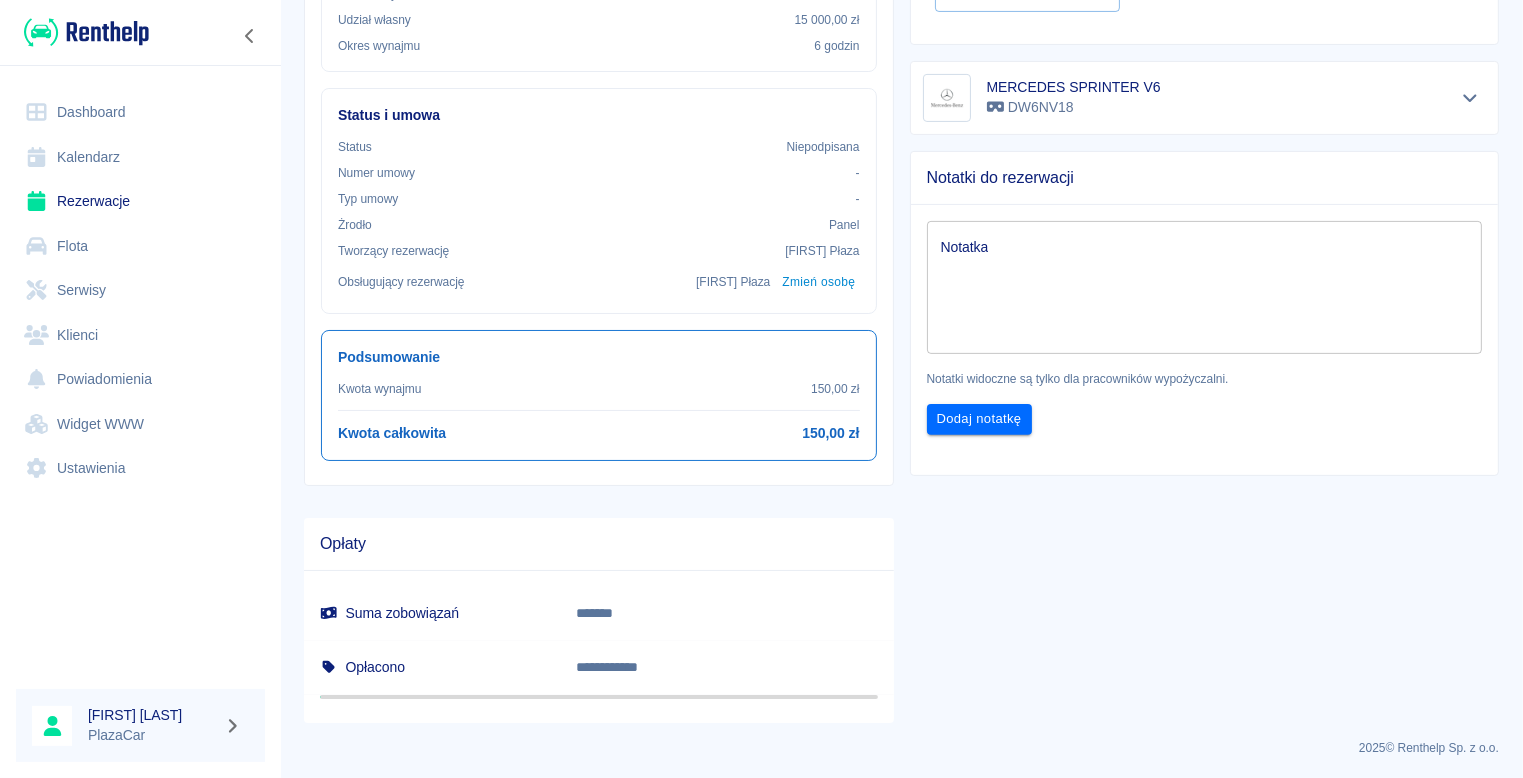 scroll, scrollTop: 0, scrollLeft: 0, axis: both 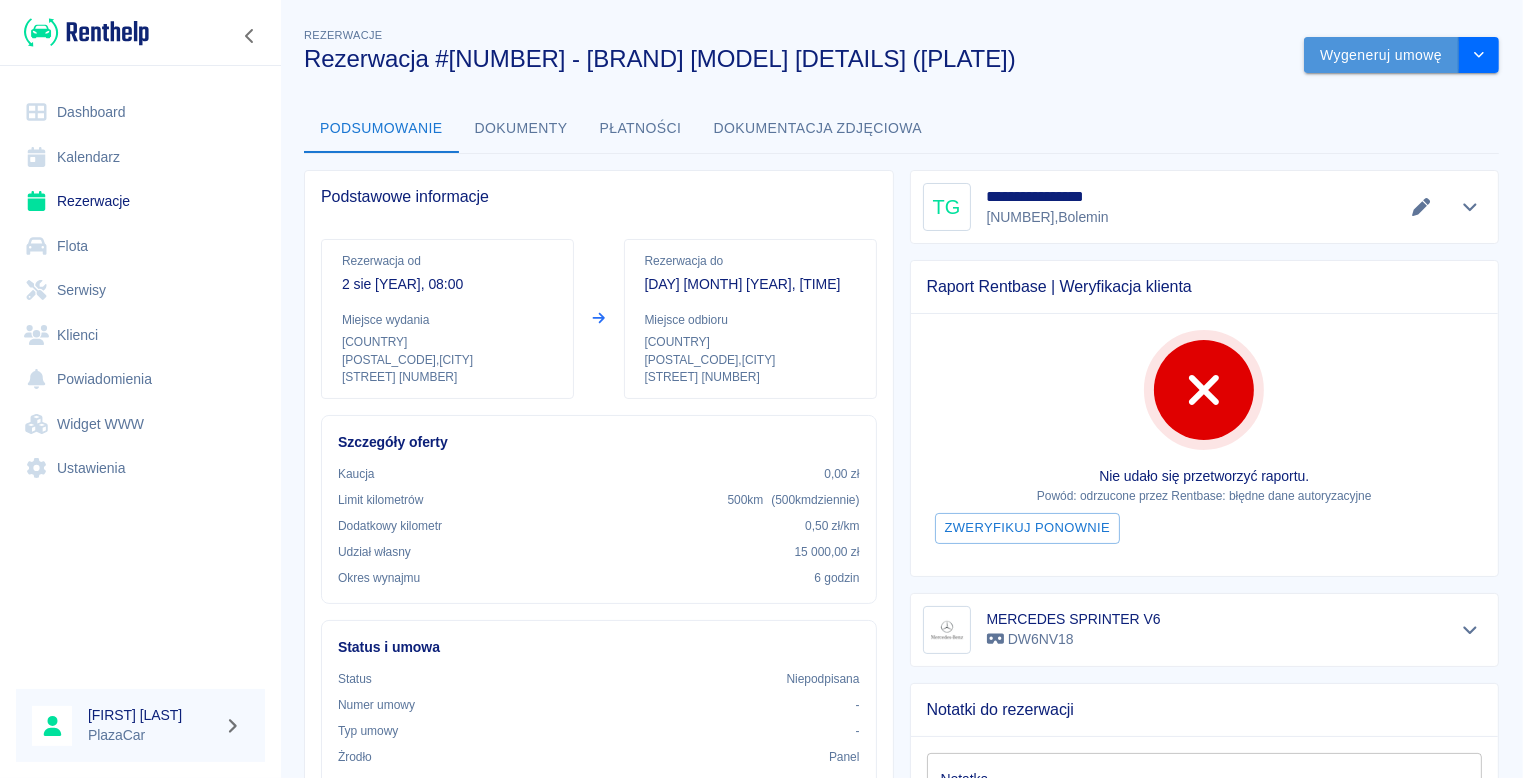 click on "Wygeneruj umowę" at bounding box center (1381, 55) 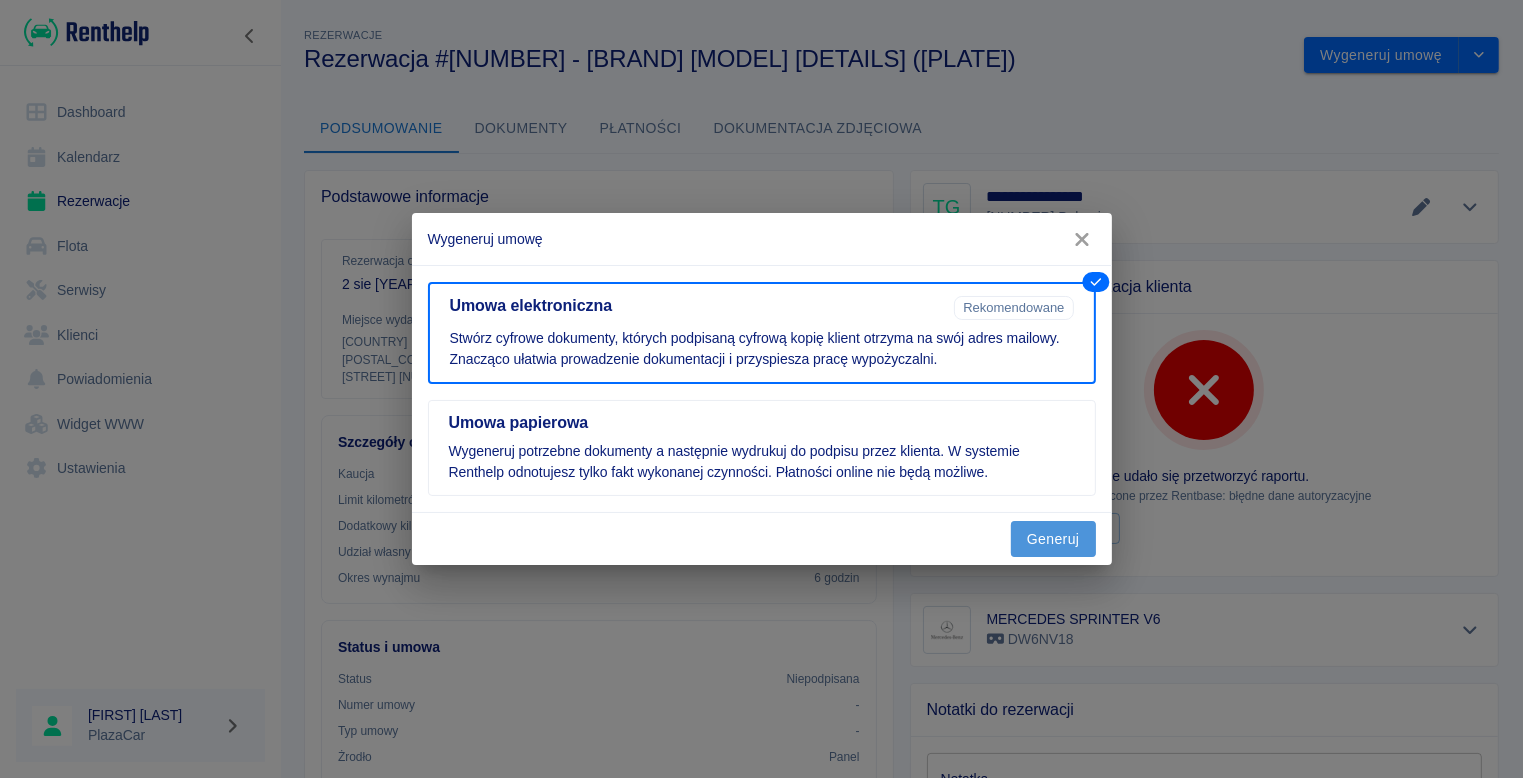 click on "Generuj" at bounding box center [1053, 539] 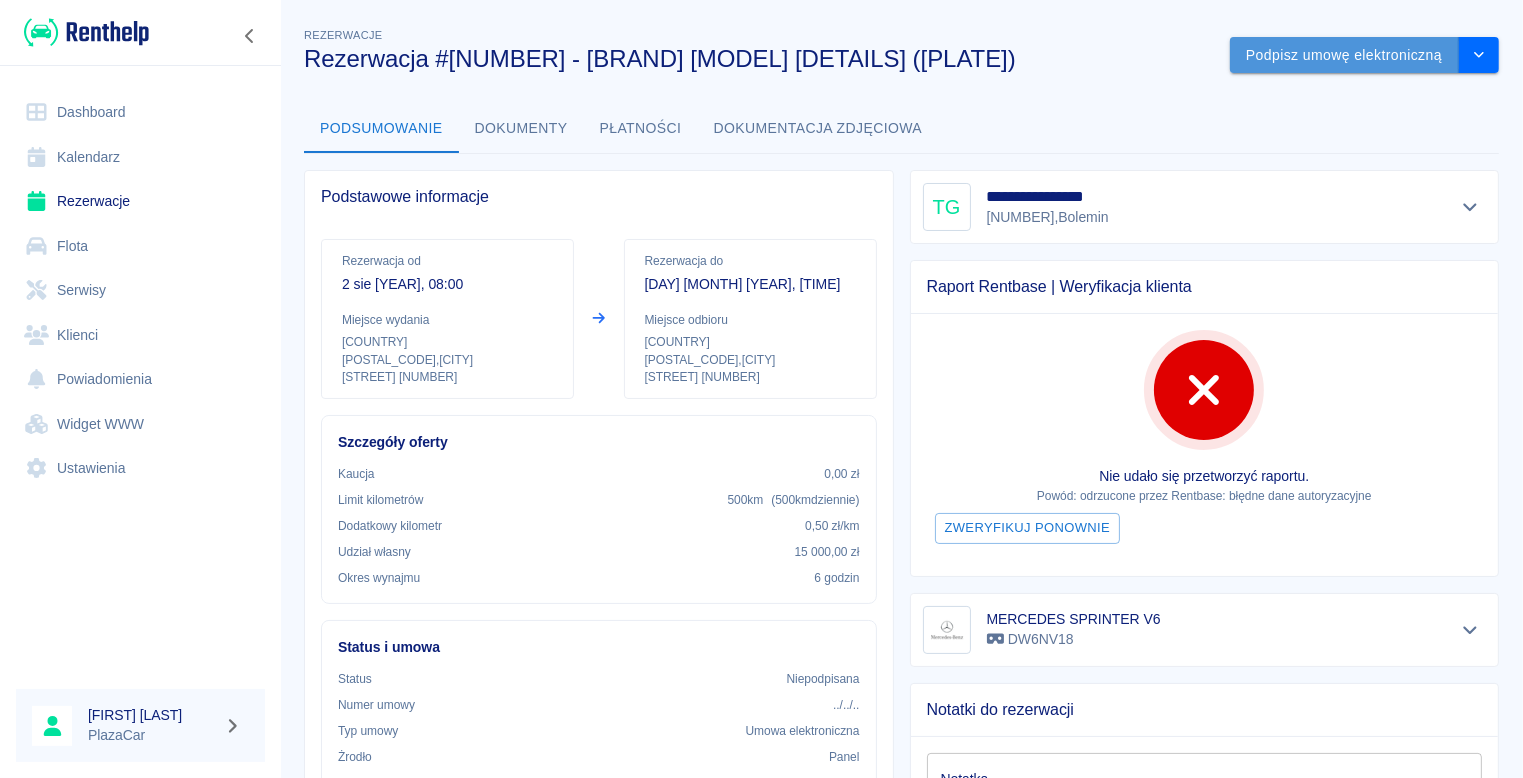 click on "Podpisz umowę elektroniczną" at bounding box center [1344, 55] 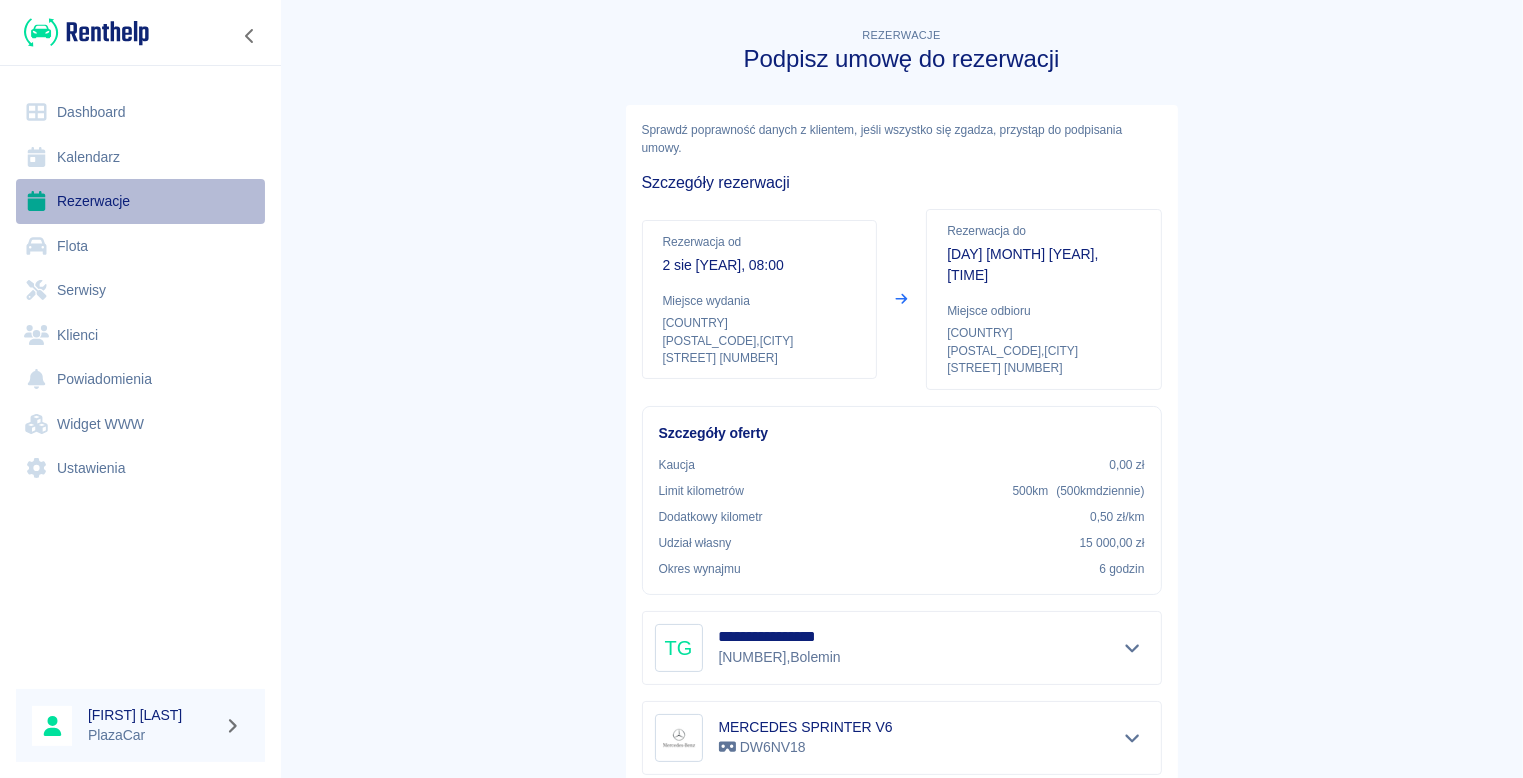click on "Rezerwacje" at bounding box center (140, 201) 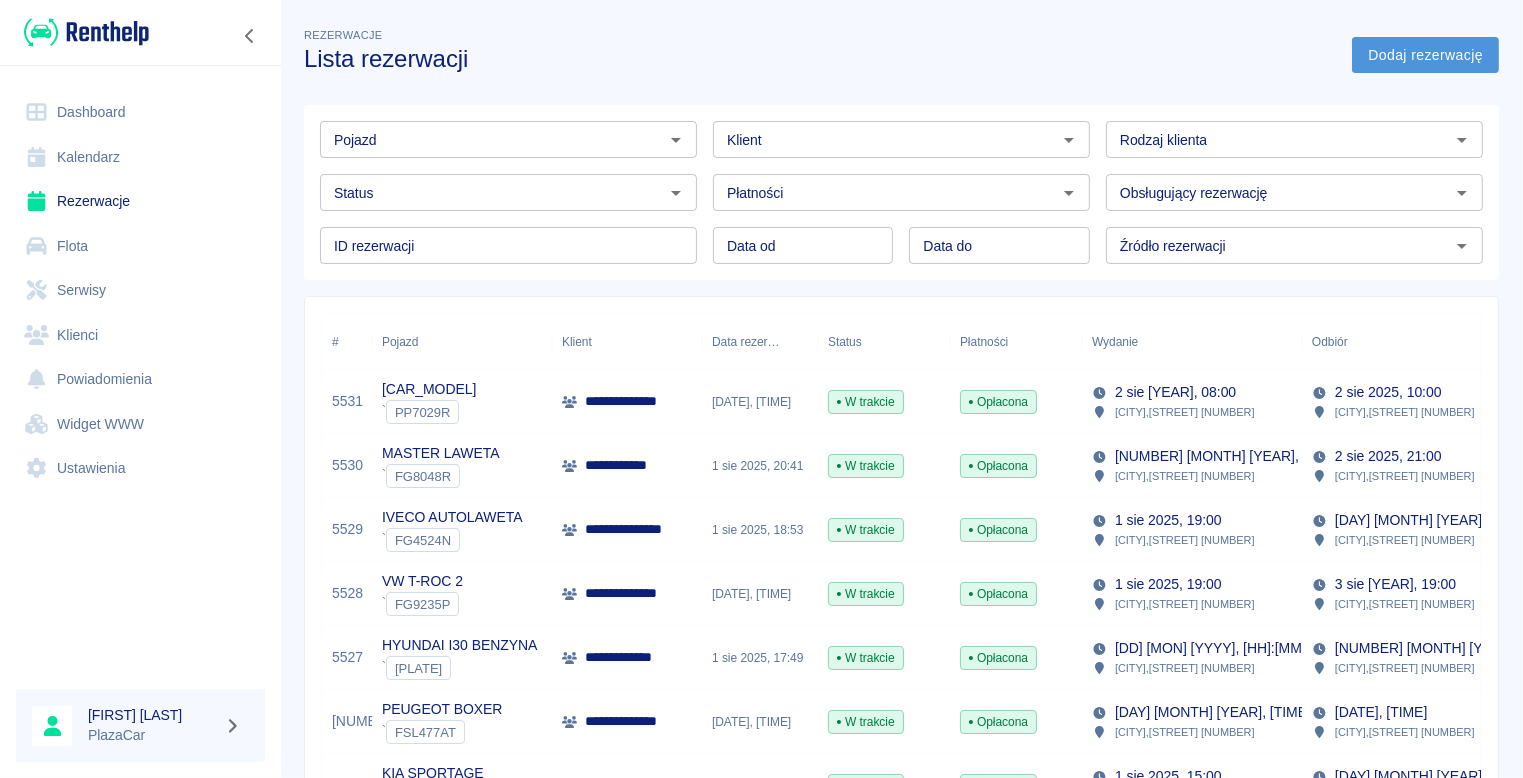 click on "Dodaj rezerwację" at bounding box center [1425, 55] 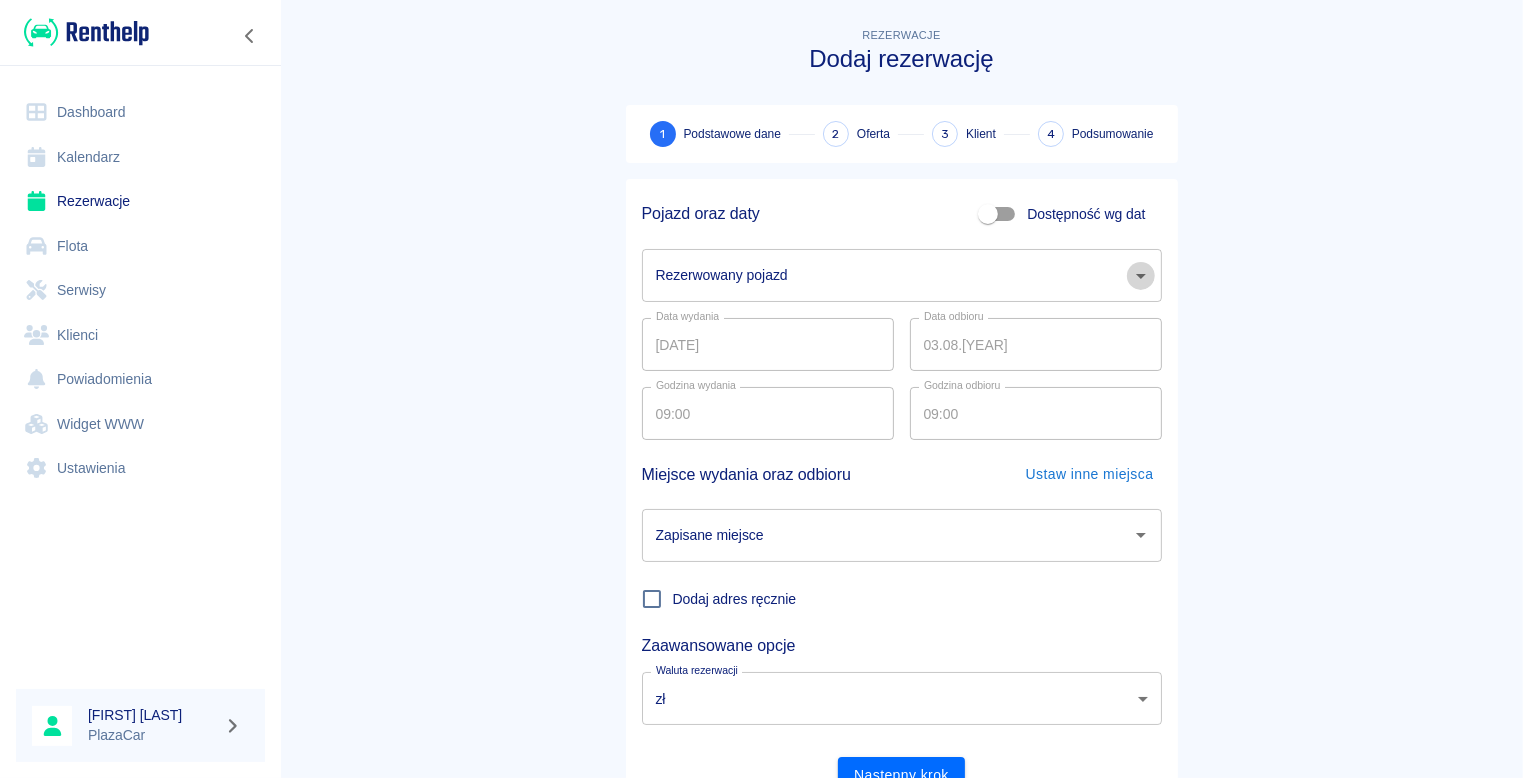 click 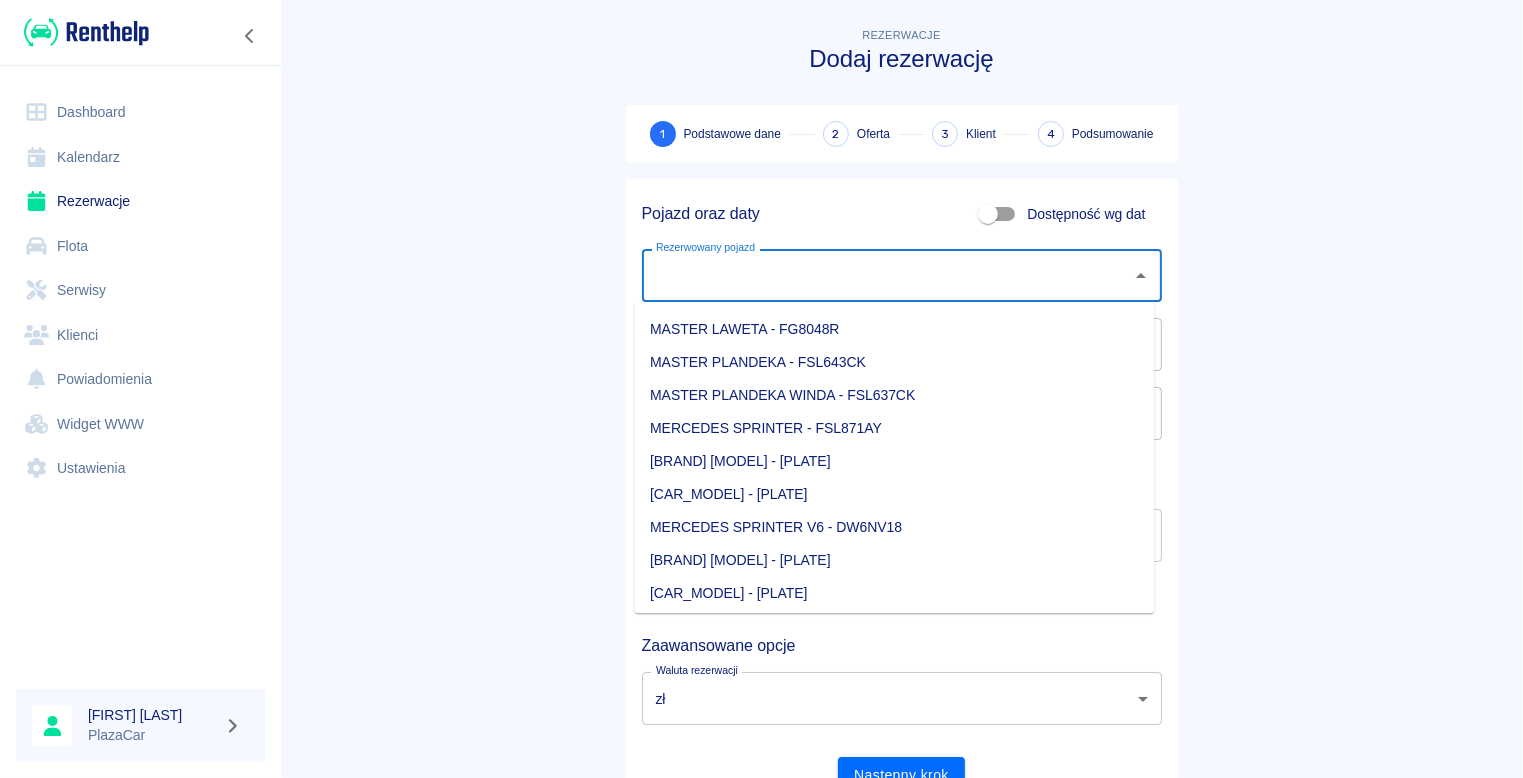 scroll, scrollTop: 900, scrollLeft: 0, axis: vertical 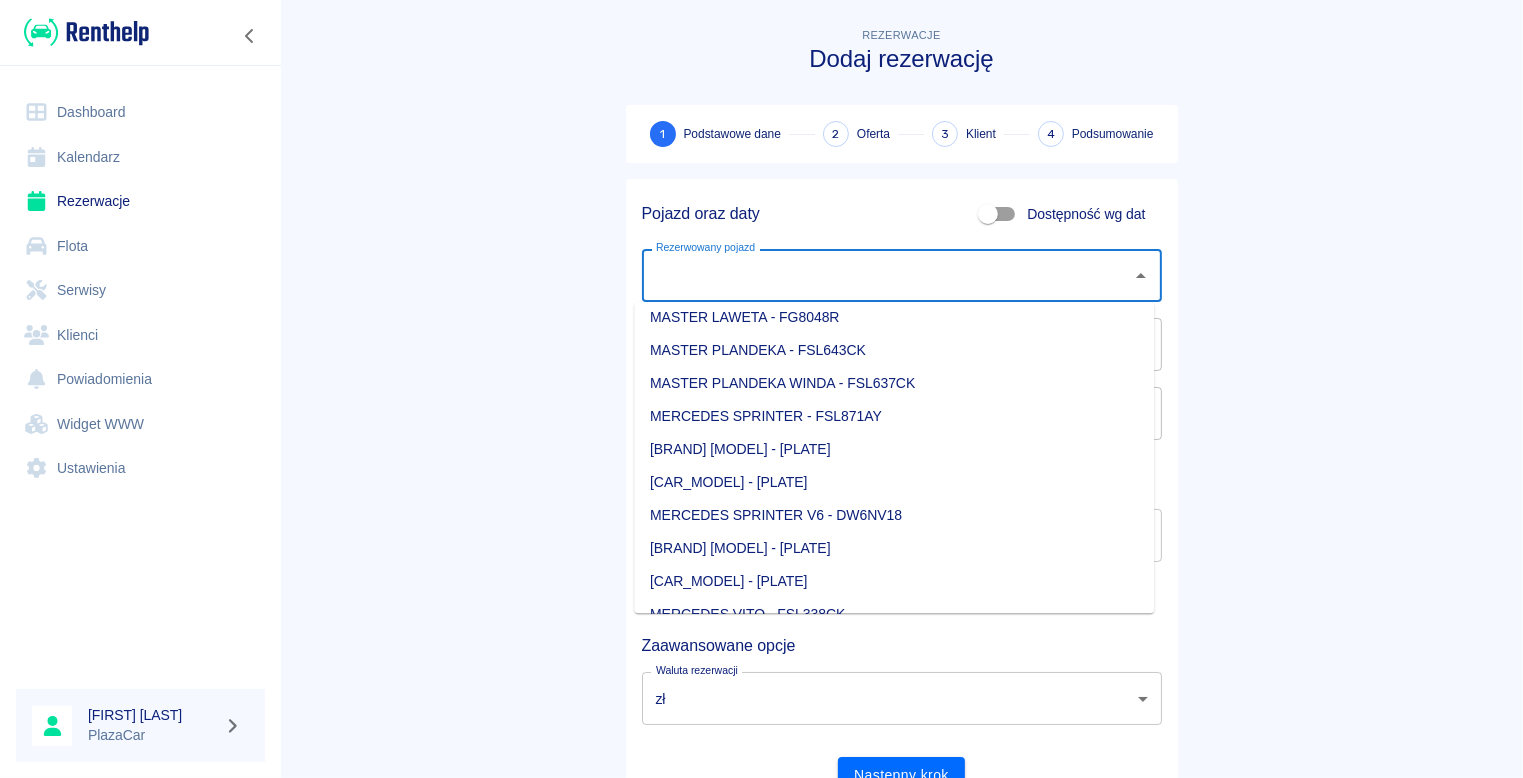 click on "MERCEDES SPRINTER ŻÓŁTY - [PLATE_NUMBER]" at bounding box center (894, 548) 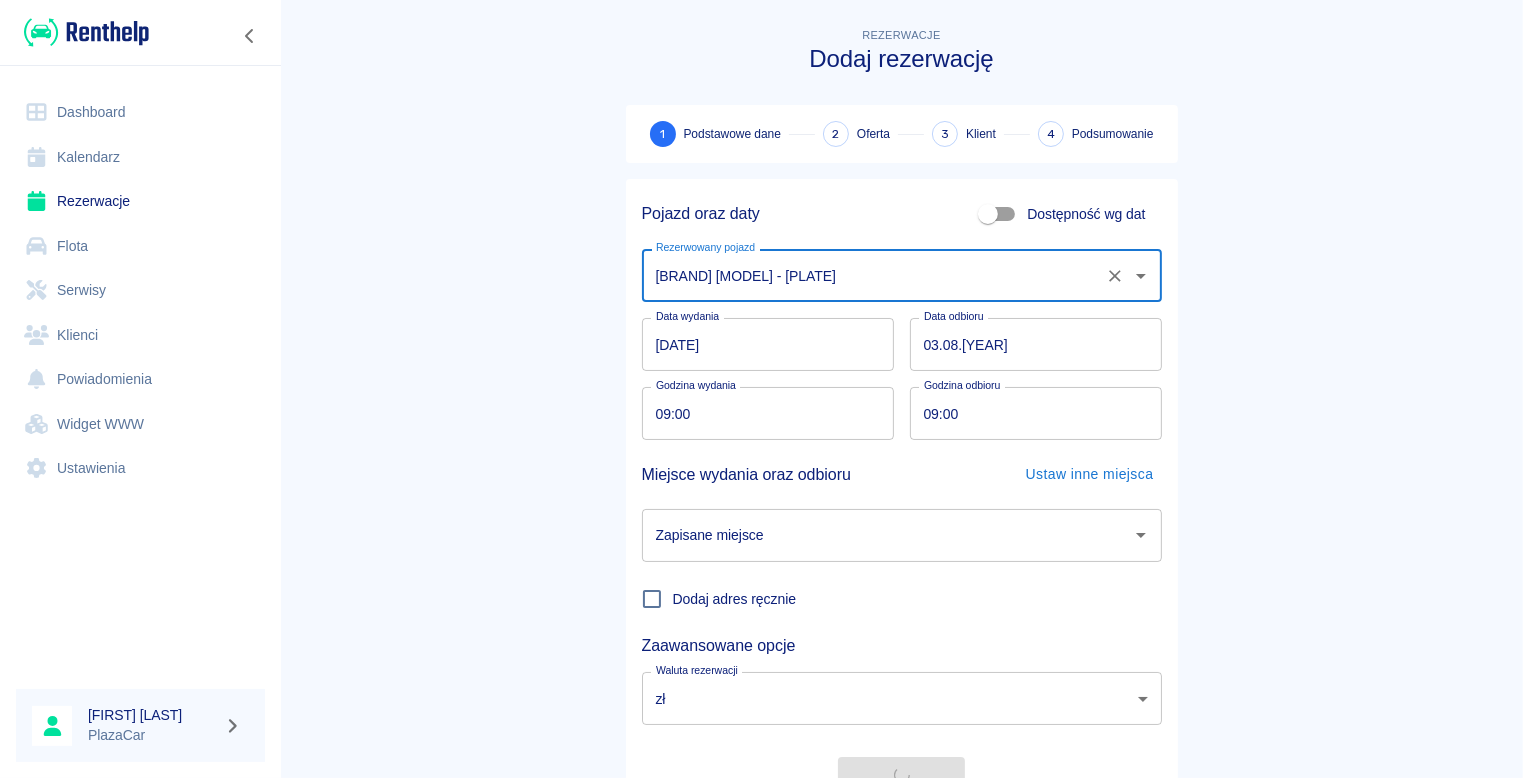 type on "MERCEDES SPRINTER ŻÓŁTY - [PLATE_NUMBER]" 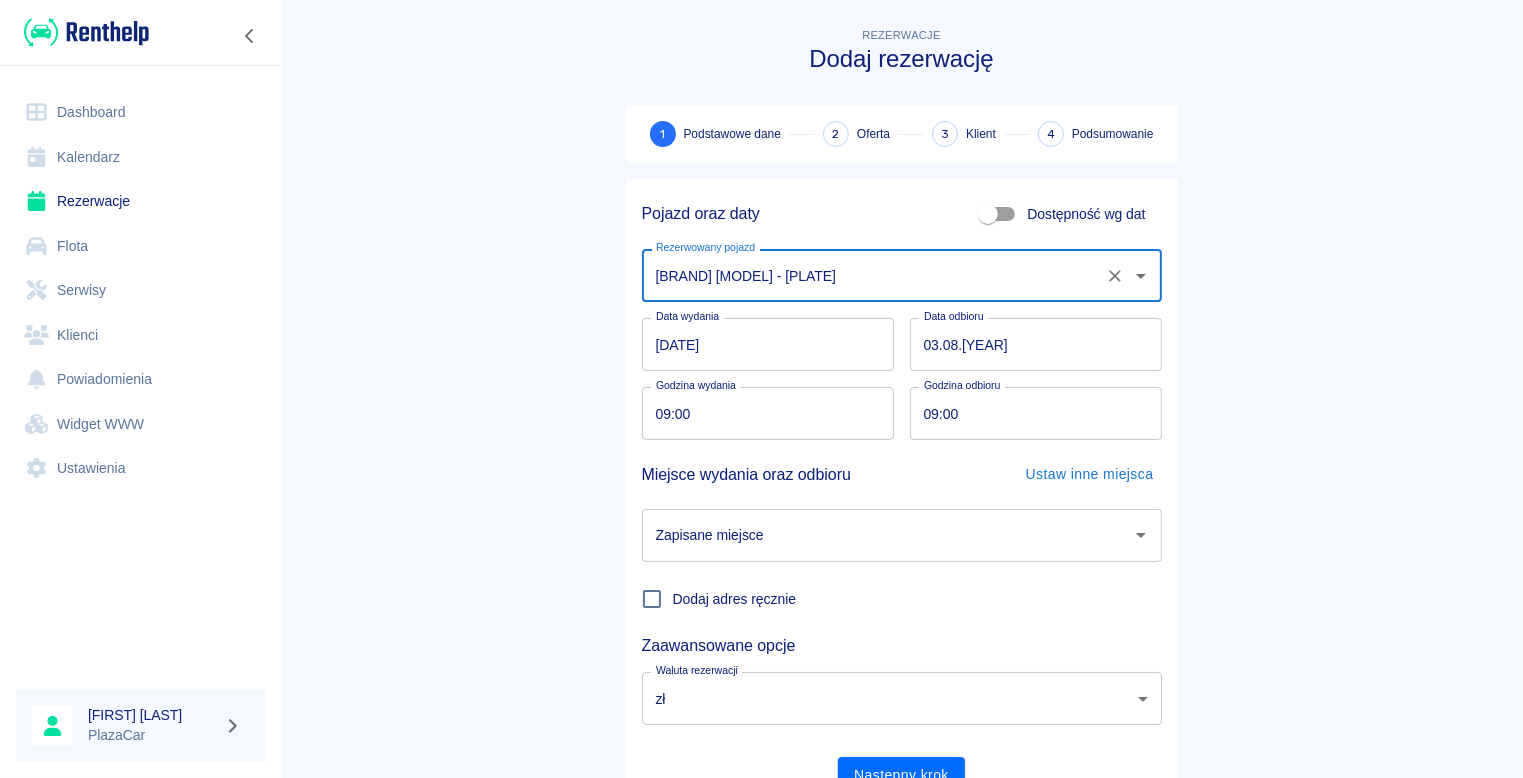 click on "[DATE]" at bounding box center [1036, 344] 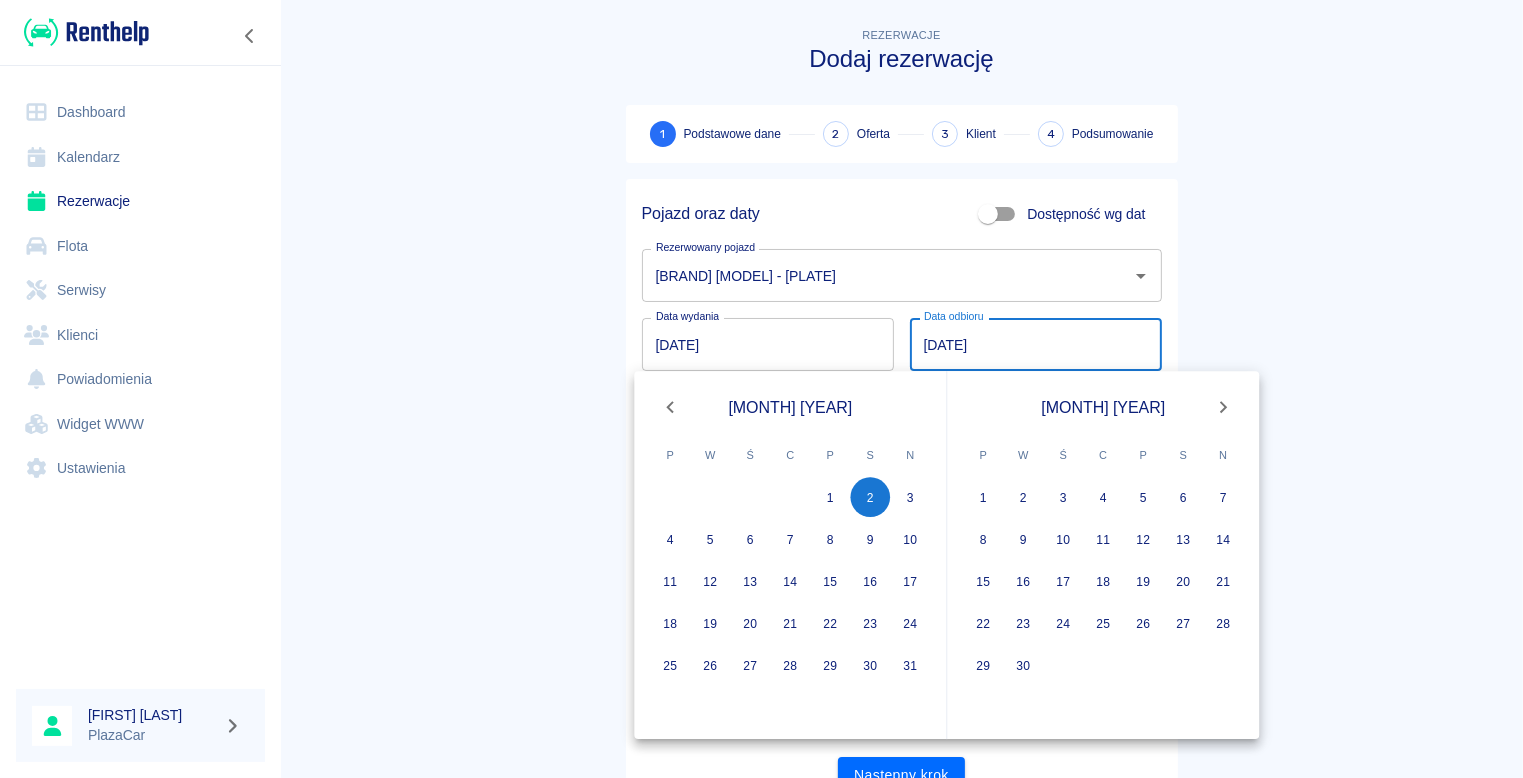 type on "02.08.2025" 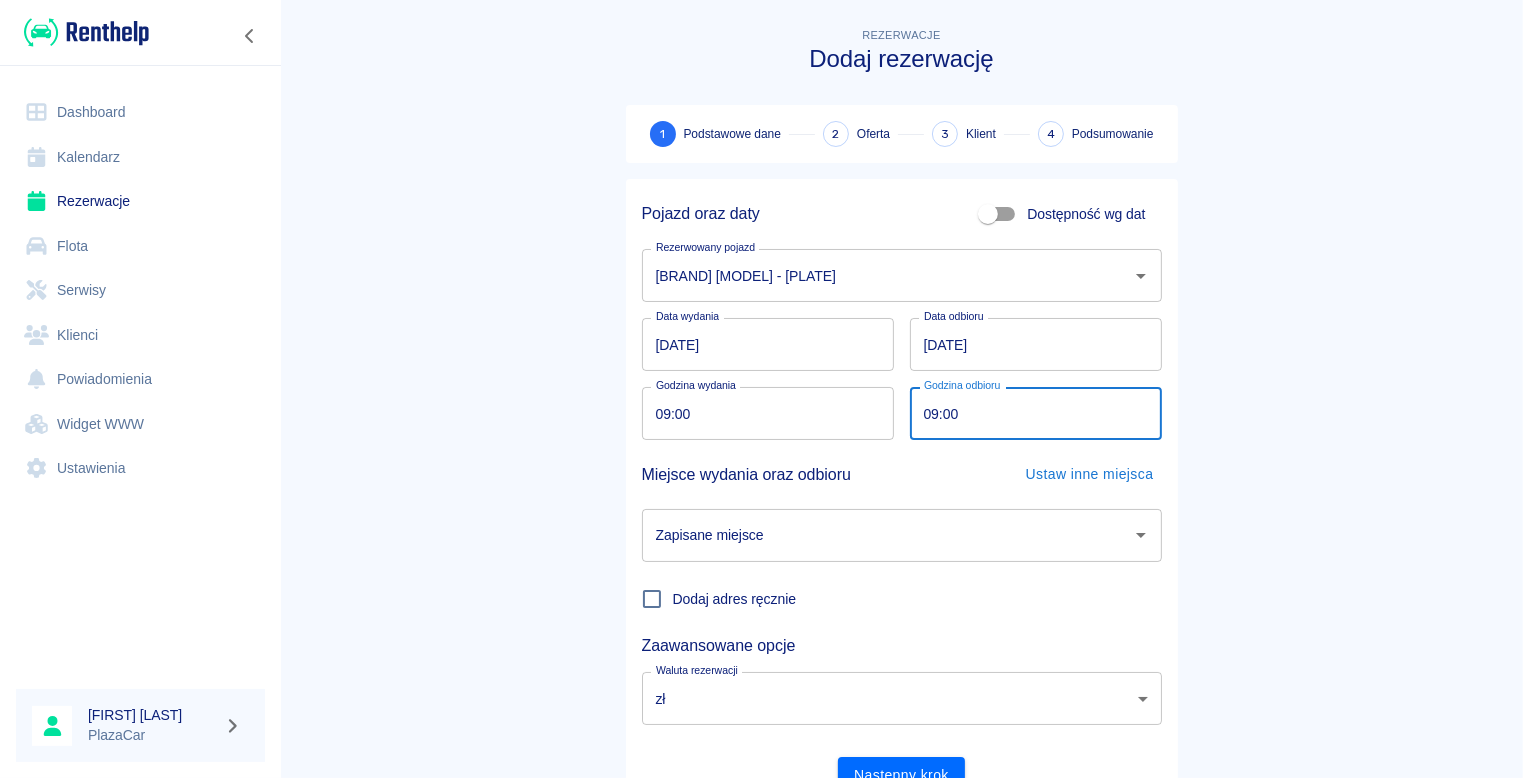 click on "09:00" at bounding box center (1029, 413) 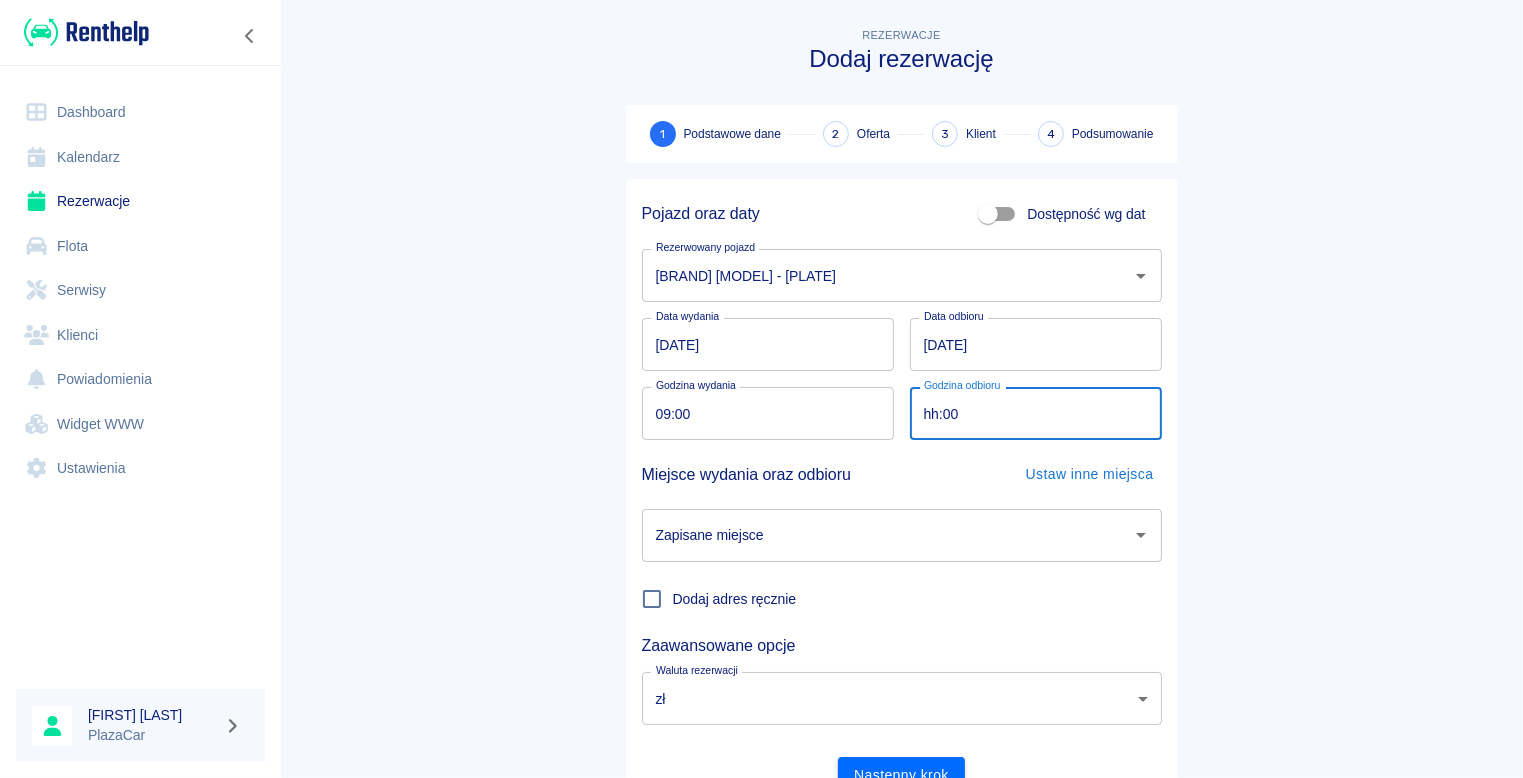 type on "hh:00" 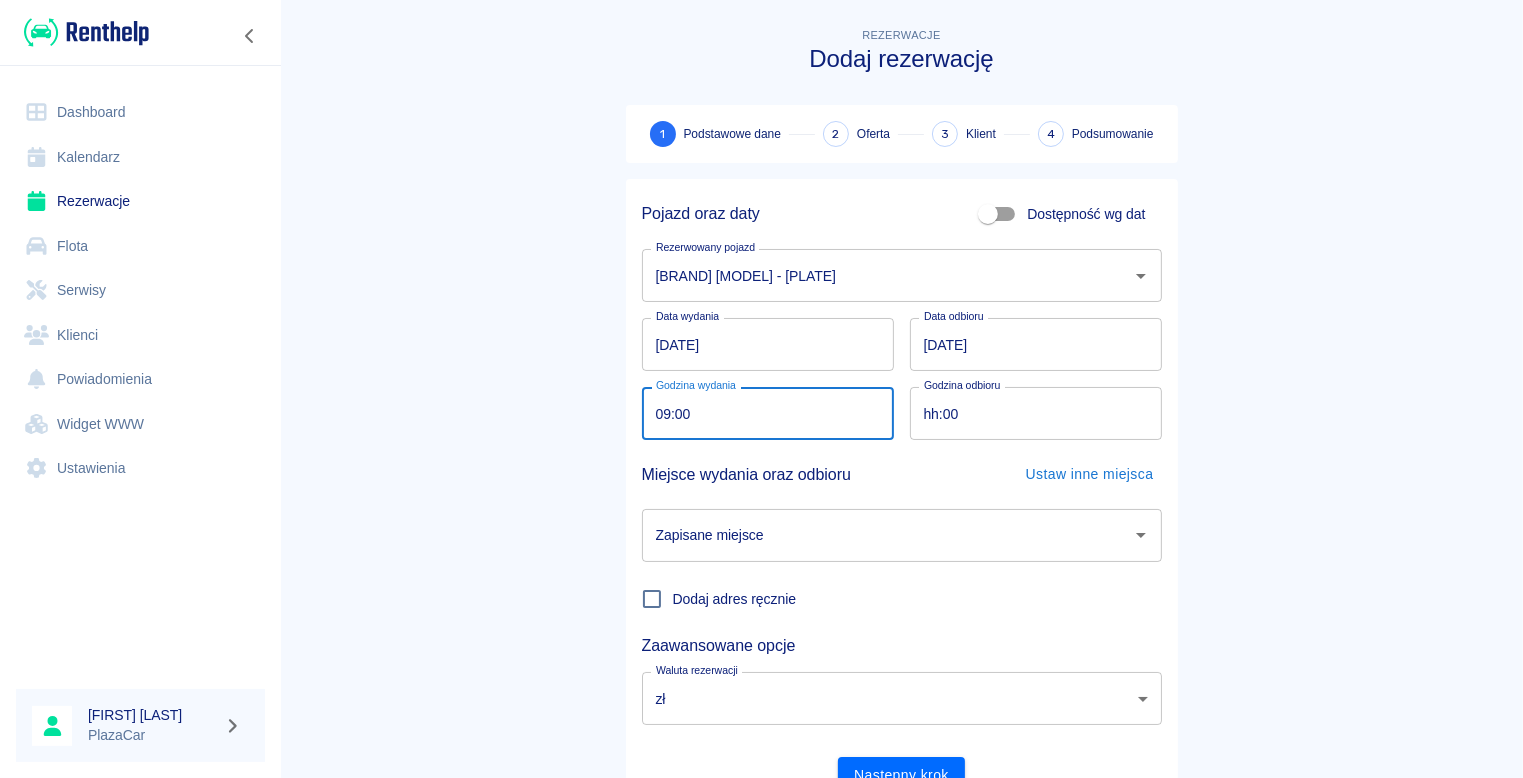 click on "09:00" at bounding box center [761, 413] 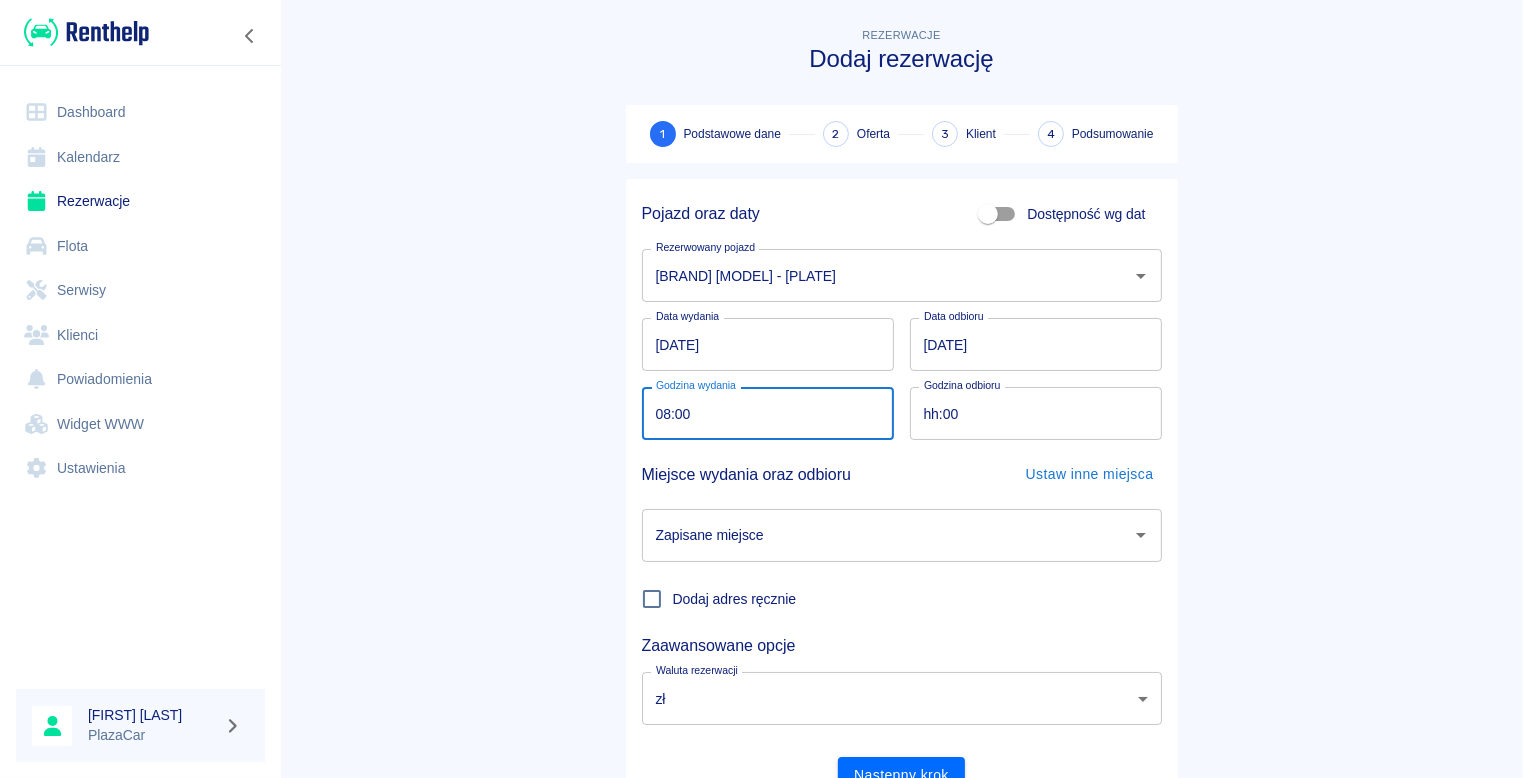 type on "08:00" 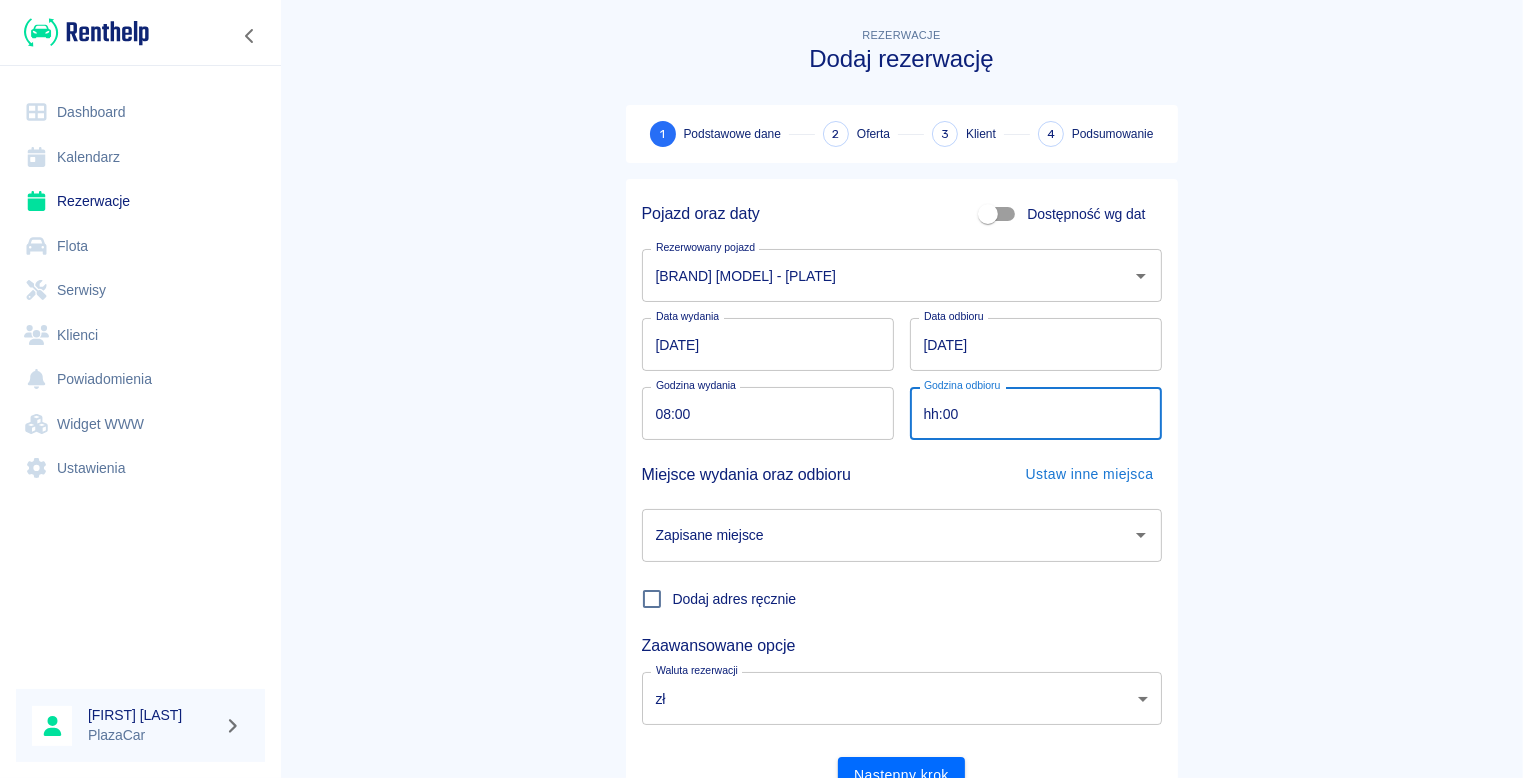 click on "hh:00" at bounding box center [1029, 413] 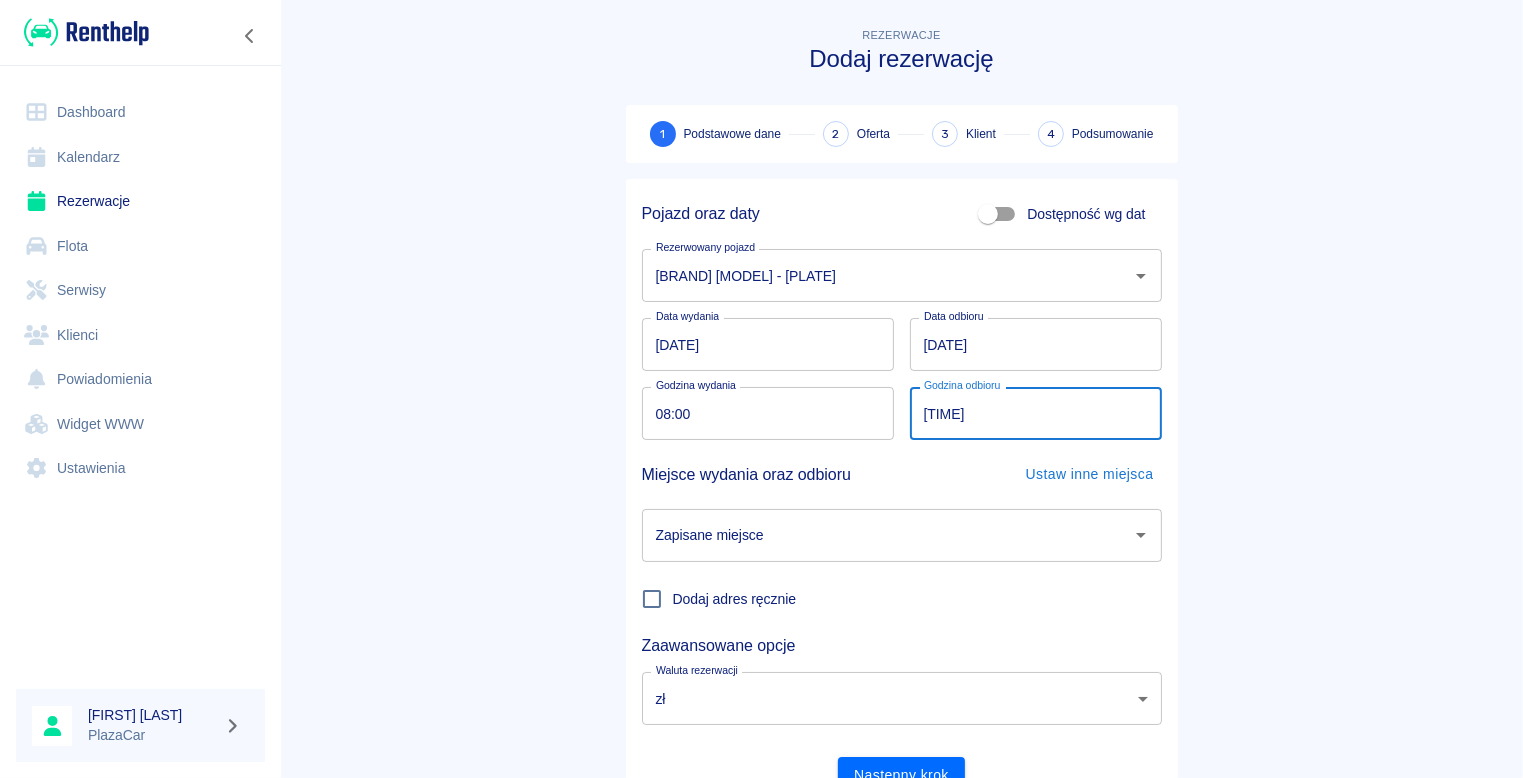 click 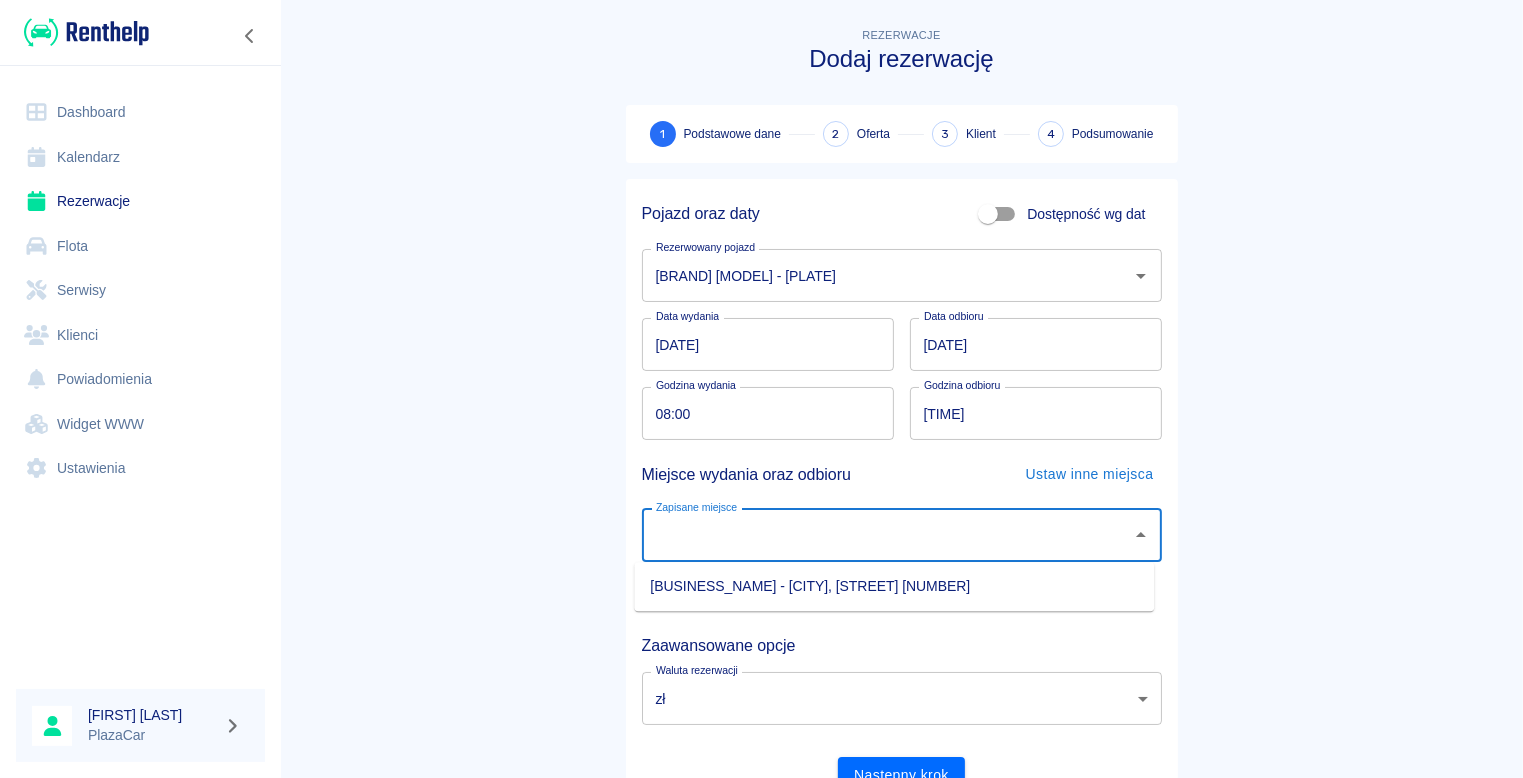 click on "WARSZTAT - Słubice, Żurawia 1A" at bounding box center [894, 586] 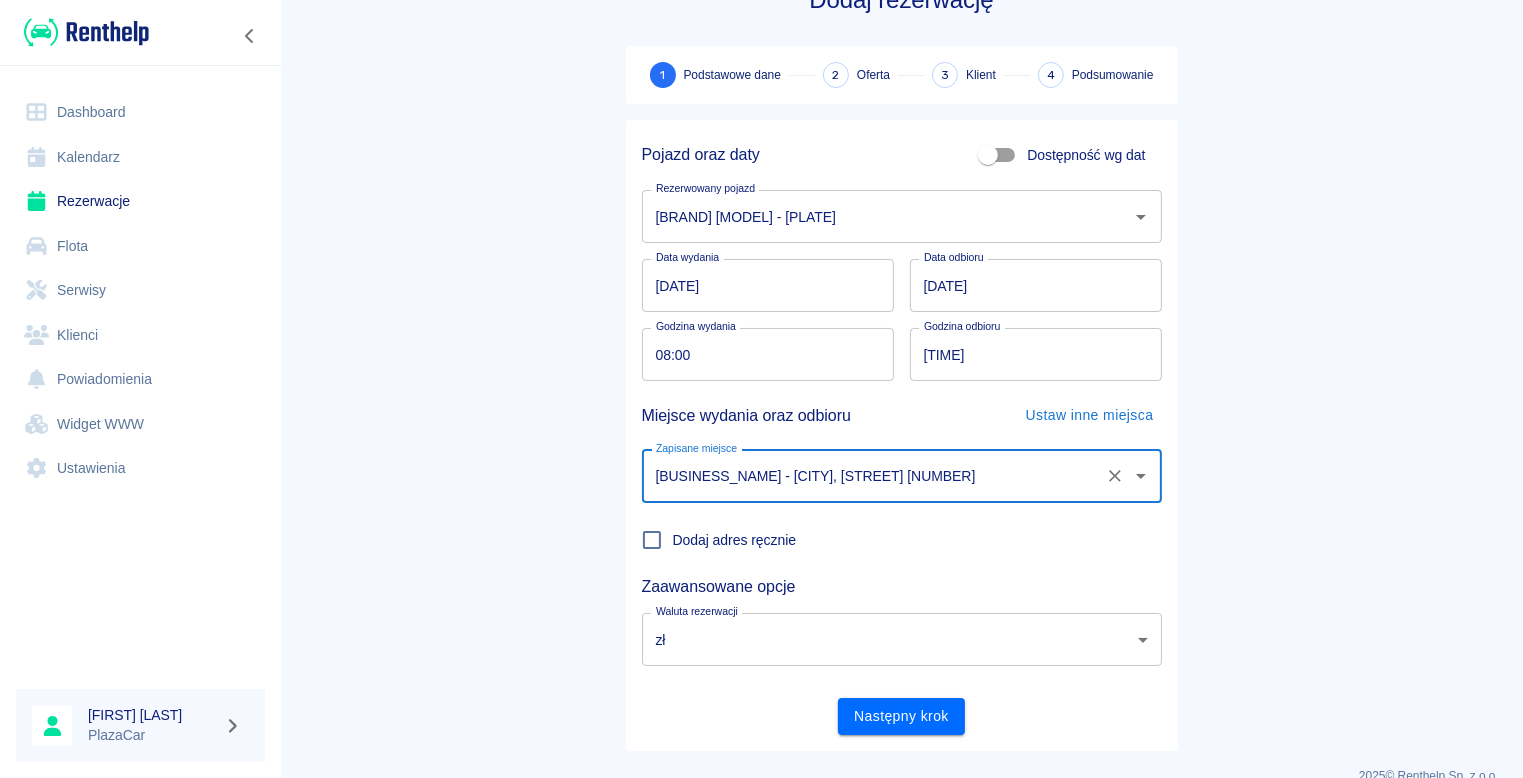 scroll, scrollTop: 90, scrollLeft: 0, axis: vertical 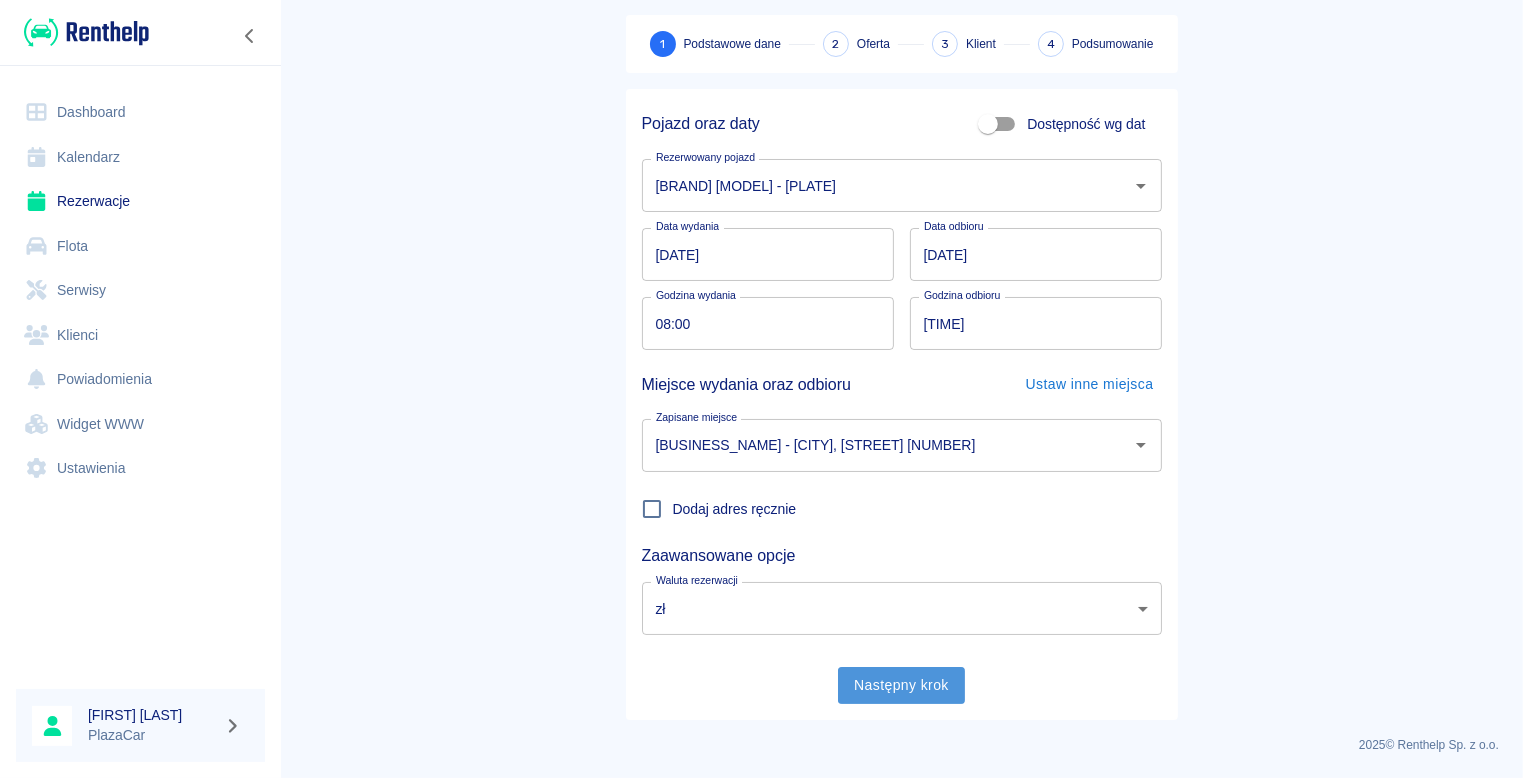 click on "Następny krok" at bounding box center [901, 685] 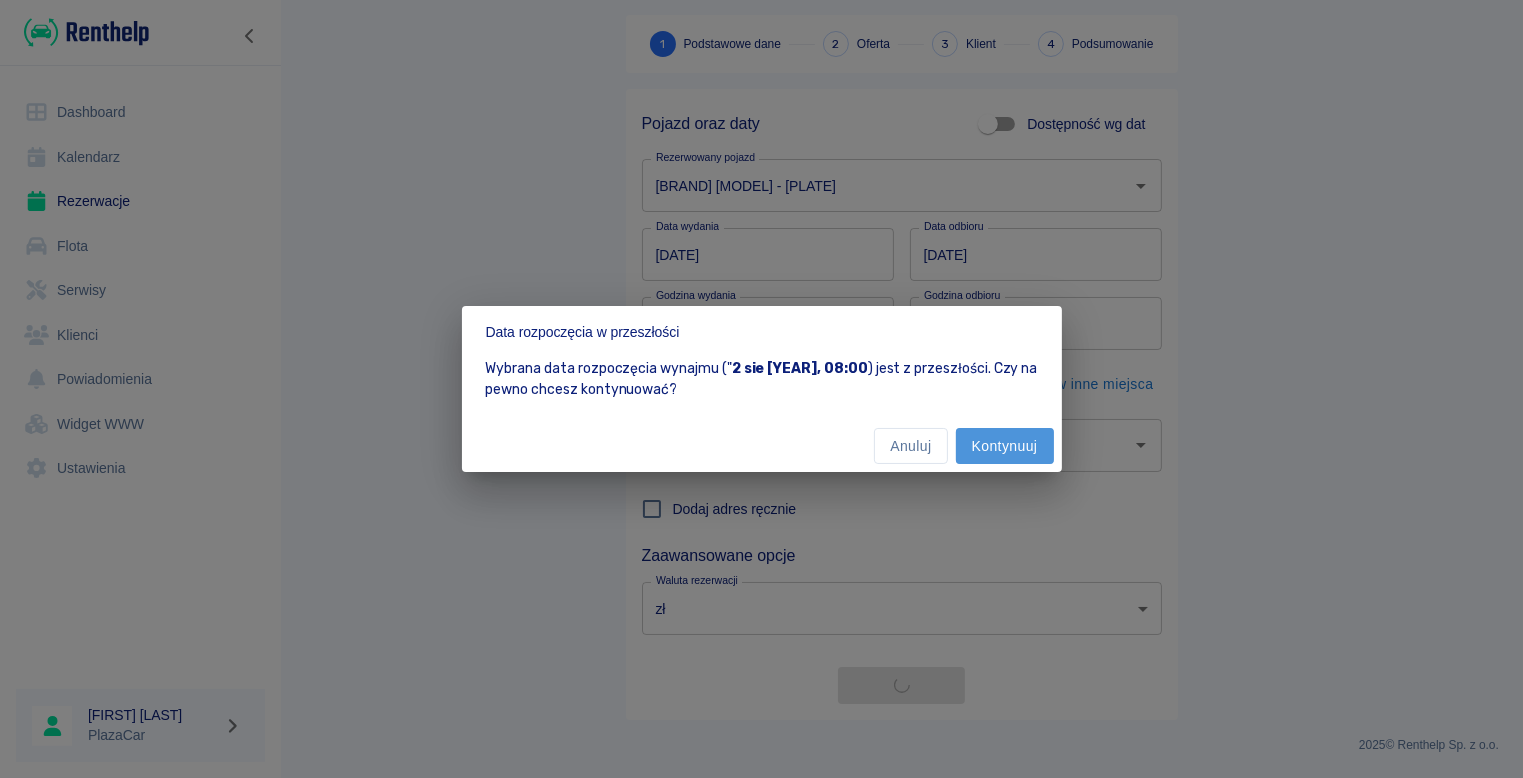 click on "Kontynuuj" at bounding box center [1005, 446] 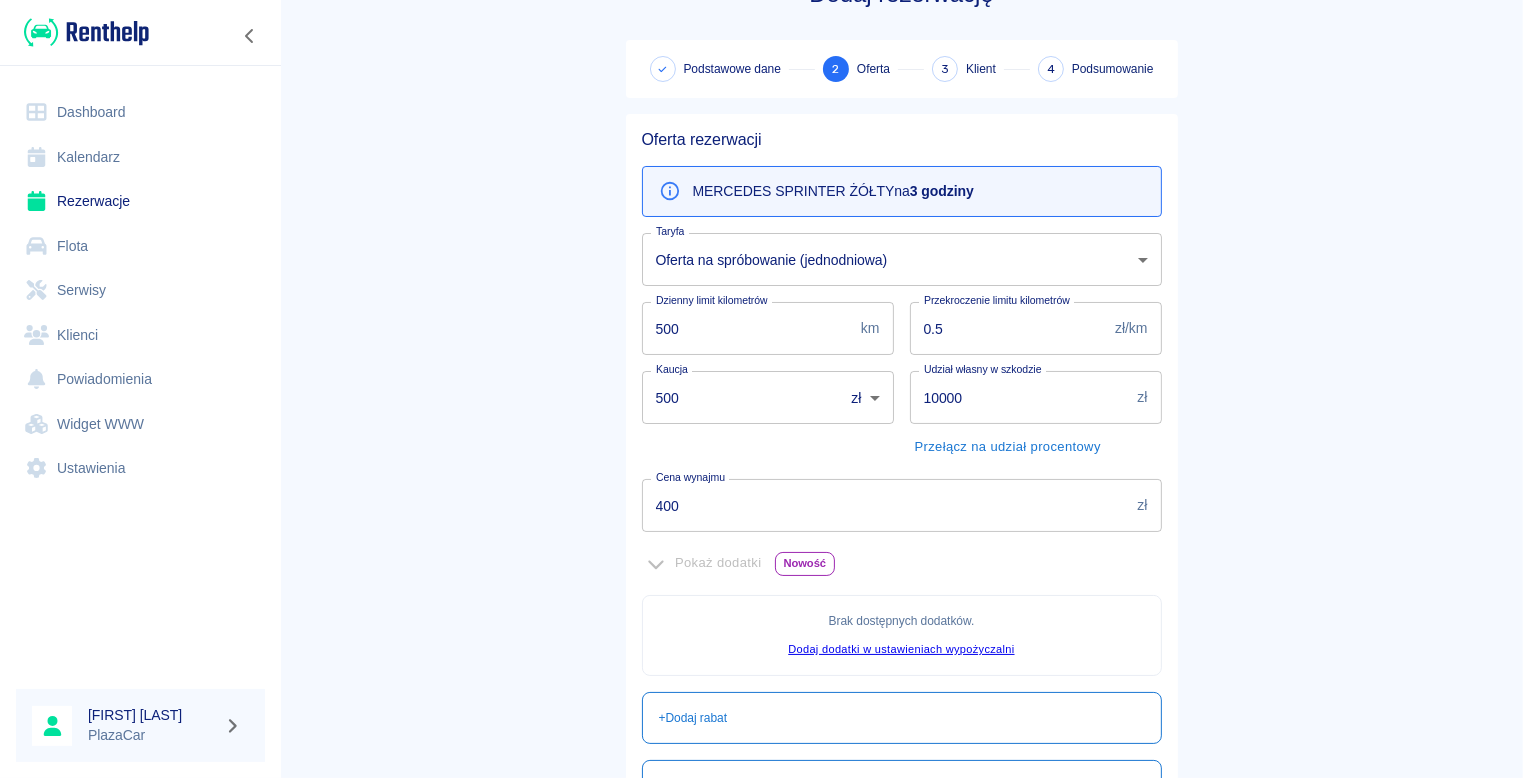 scroll, scrollTop: 100, scrollLeft: 0, axis: vertical 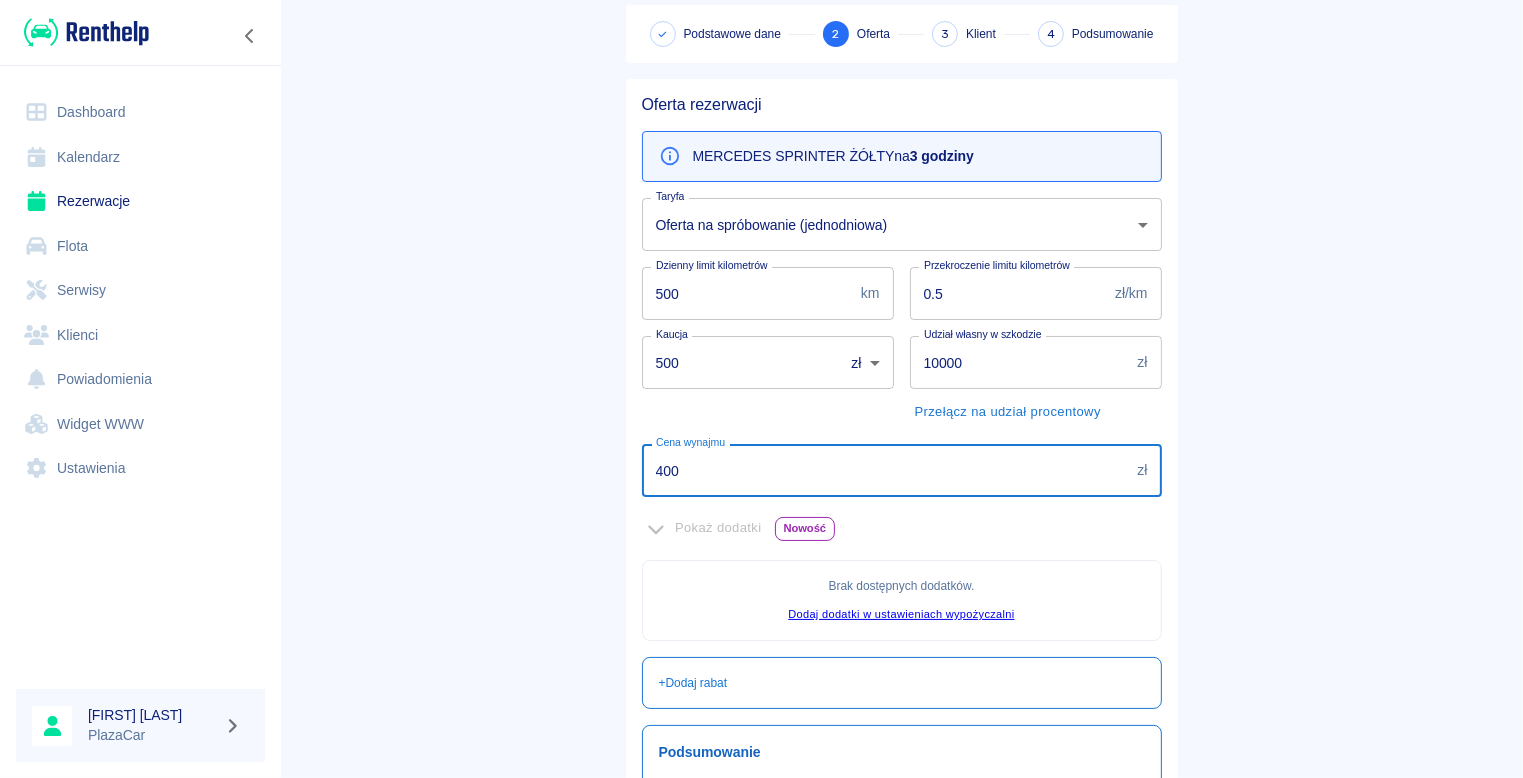click on "400" at bounding box center (886, 470) 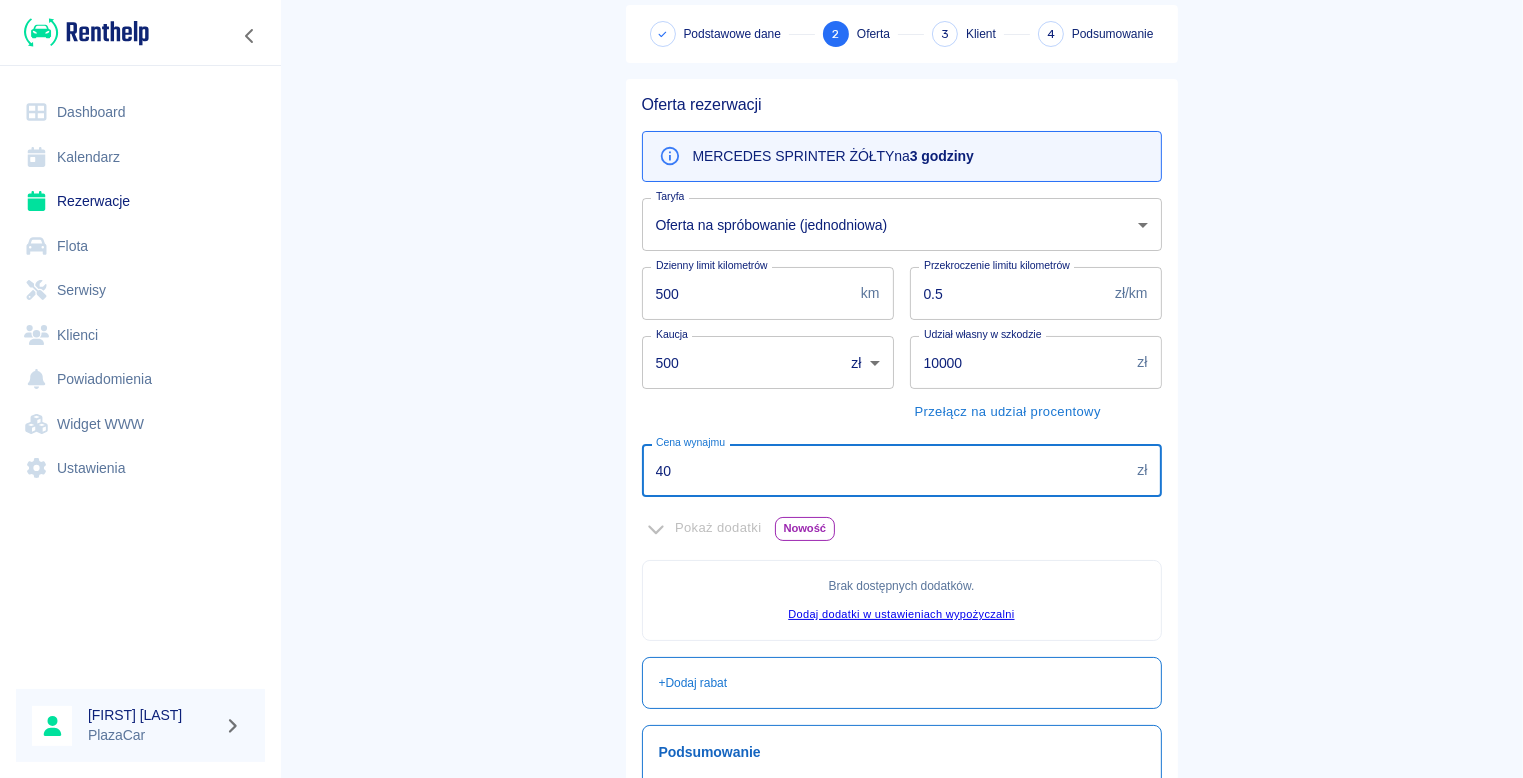 type on "4" 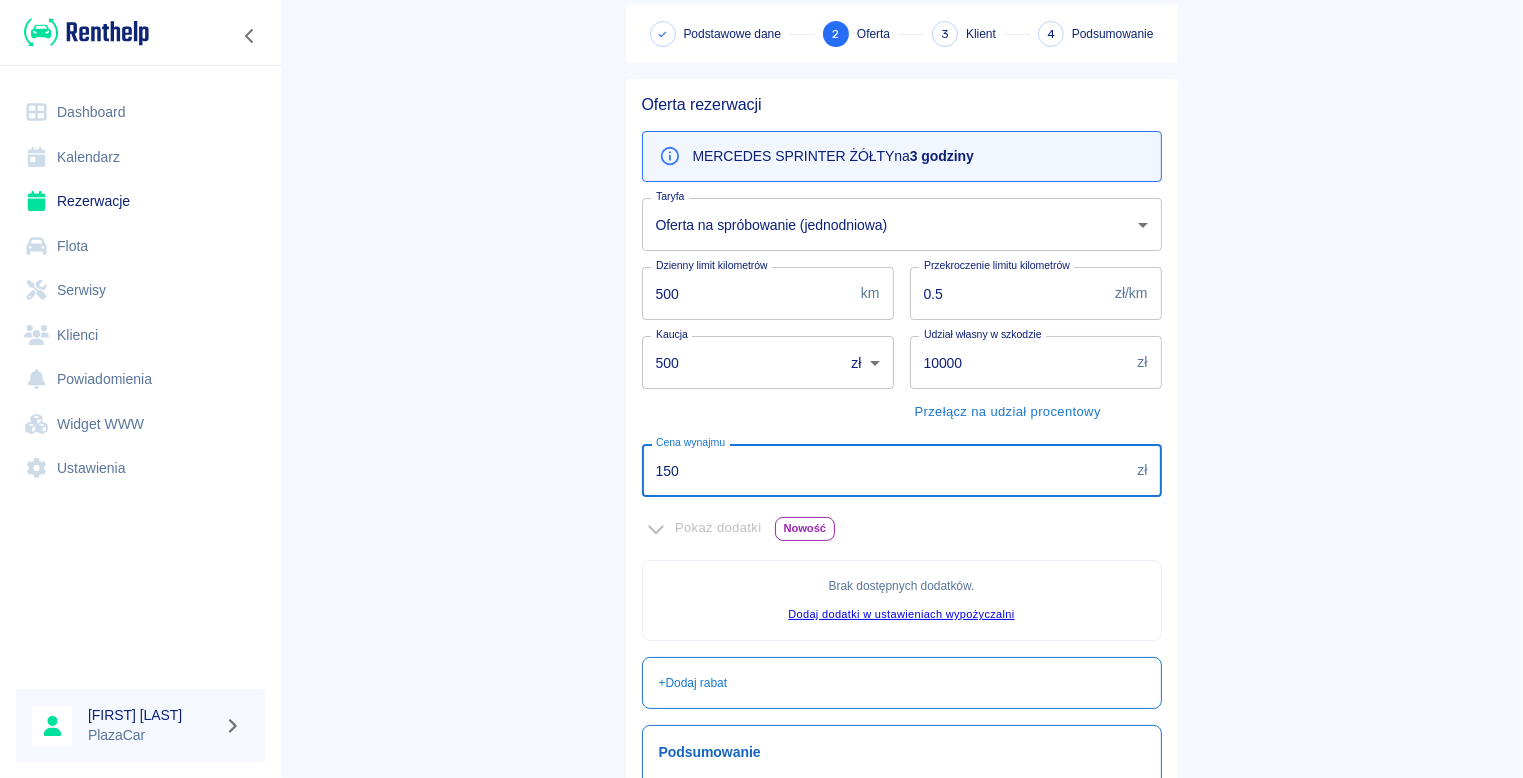 type on "150" 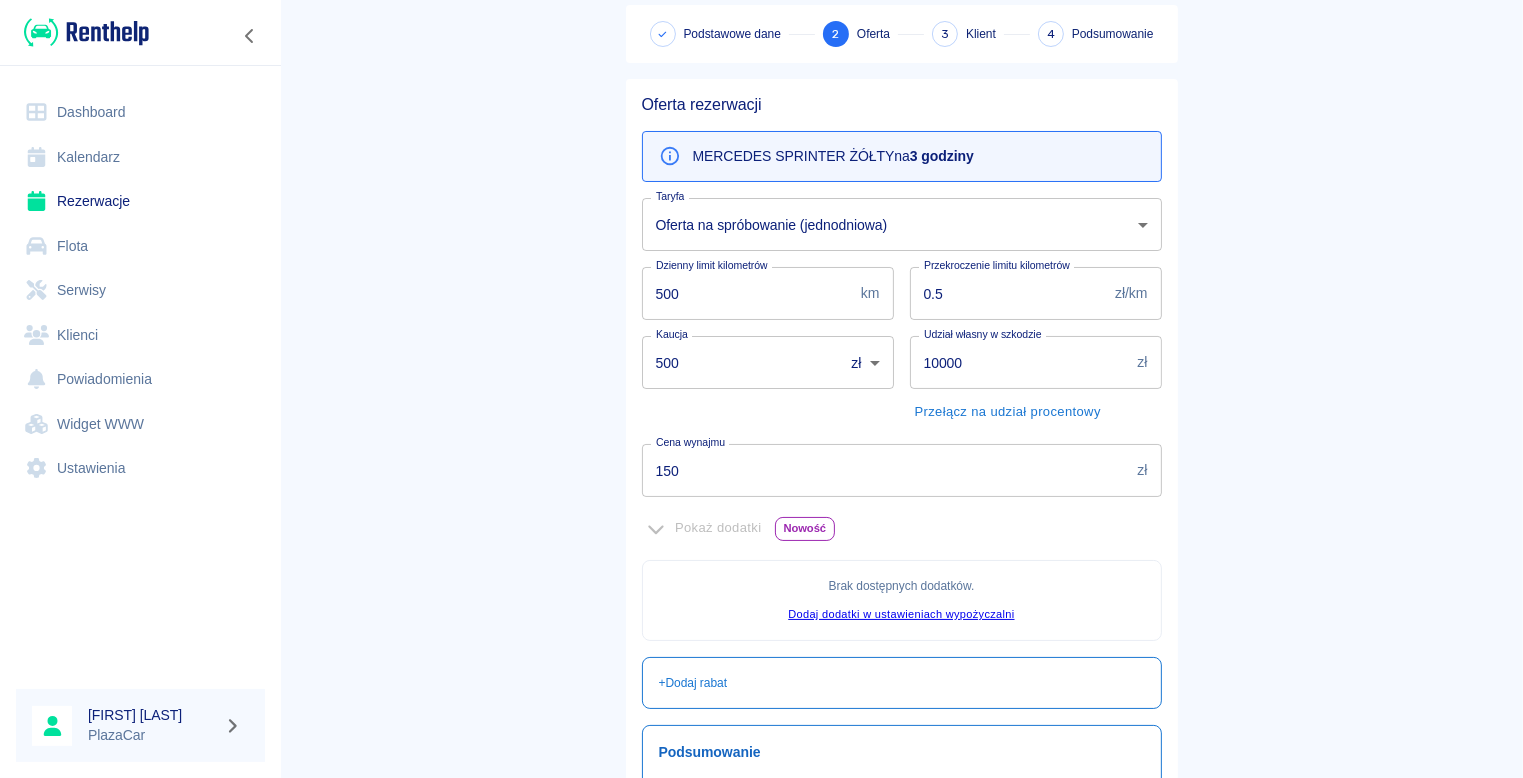 click on "Rezerwacje Dodaj rezerwację Podstawowe dane 2 Oferta 3 Klient 4 Podsumowanie Oferta rezerwacji MERCEDES SPRINTER ŻÓŁTY  na  3 godziny Taryfa Oferta na spróbowanie (jednodniowa) 3f972f9b-52d7-43f2-9625-5013e8c9af57 Taryfa Dzienny limit kilometrów 500 km Dzienny limit kilometrów Przekroczenie limitu kilometrów 0.5 zł/km Przekroczenie limitu kilometrów Kaucja 500 zł PLN ​ Kaucja Udział własny w szkodzie 10000 zł Udział własny w szkodzie Przełącz na udział procentowy Cena wynajmu 150 zł Cena wynajmu Pokaż dodatki Nowość Brak dostępnych dodatków . Dodaj dodatki w ustawieniach wypożyczalni +  Dodaj rabat Podsumowanie Cena wynajmu 150,00 zł Całkowity limit kilometrów 500  km Suma całkowita 150,00 zł Dodaj notatkę do umowy Poprzedni krok Następny krok" at bounding box center [901, 460] 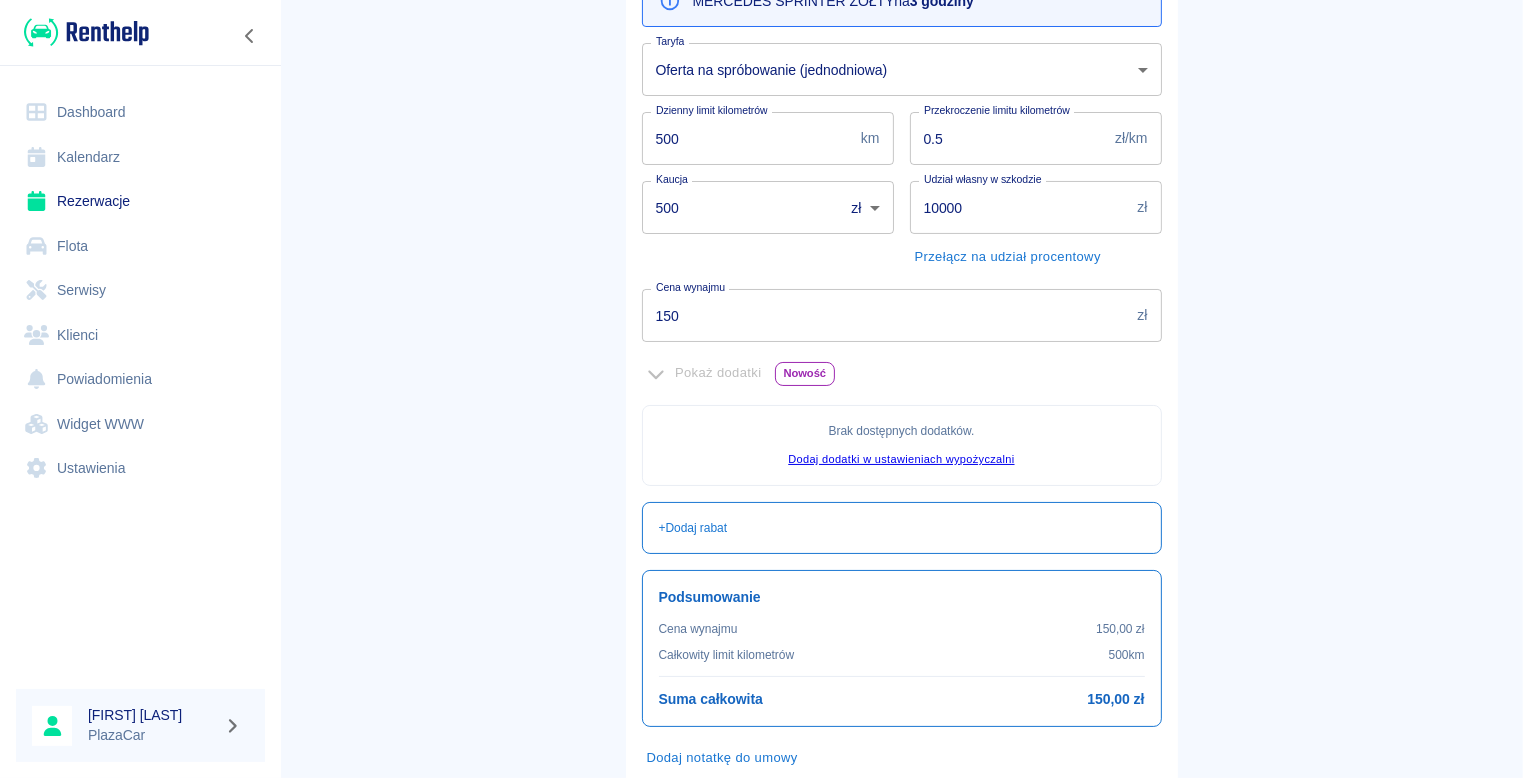 scroll, scrollTop: 376, scrollLeft: 0, axis: vertical 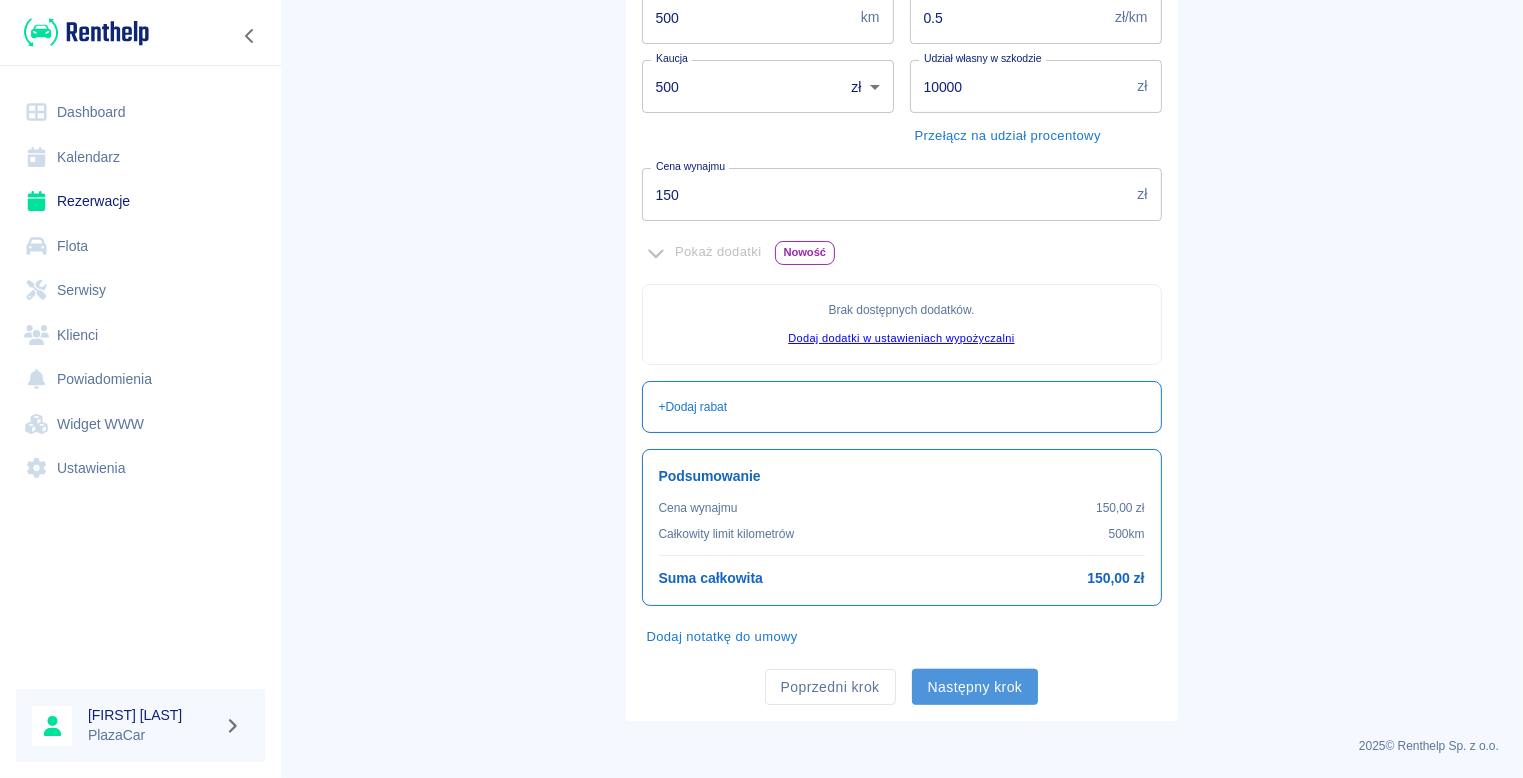 click on "Następny krok" at bounding box center [975, 687] 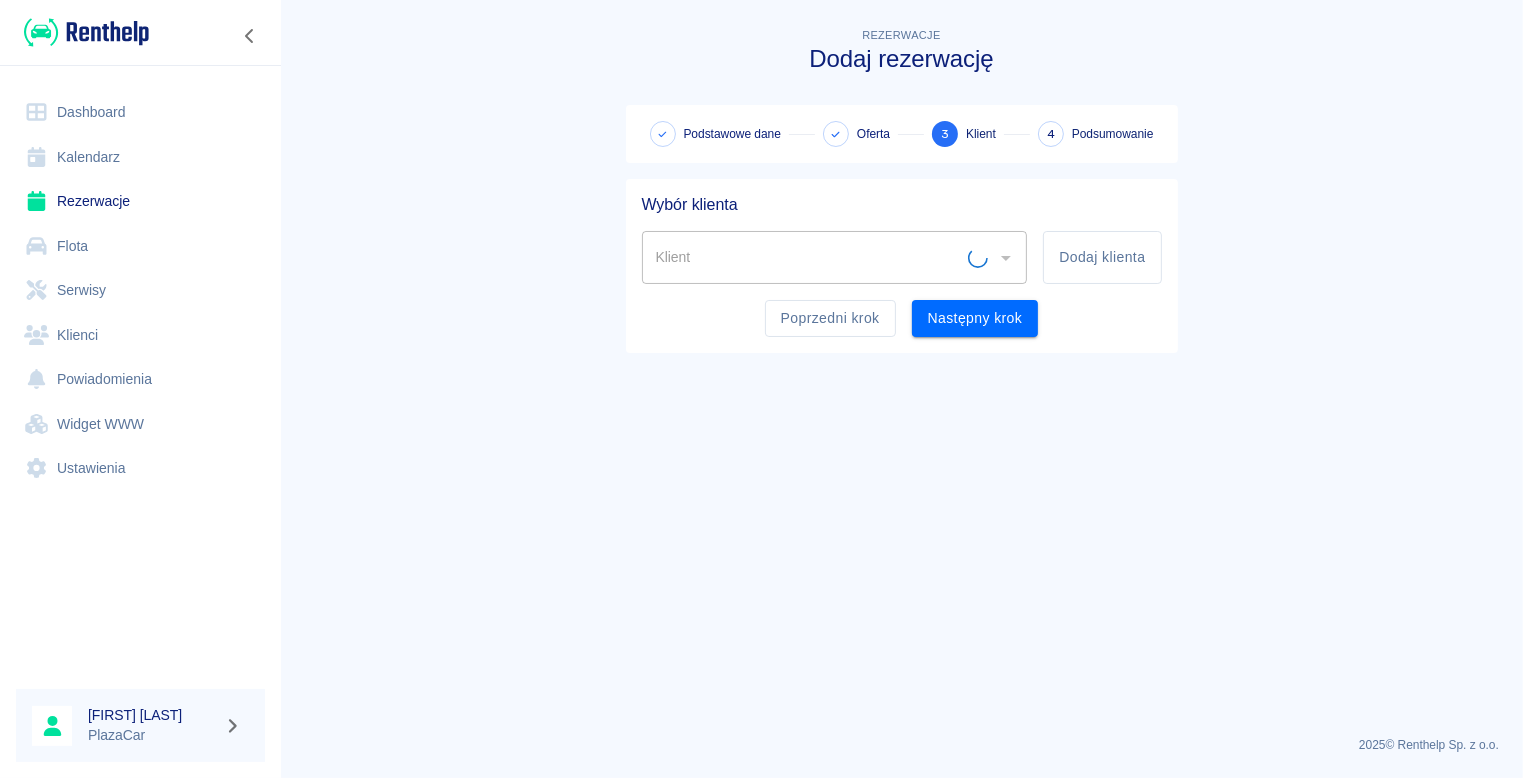 scroll, scrollTop: 0, scrollLeft: 0, axis: both 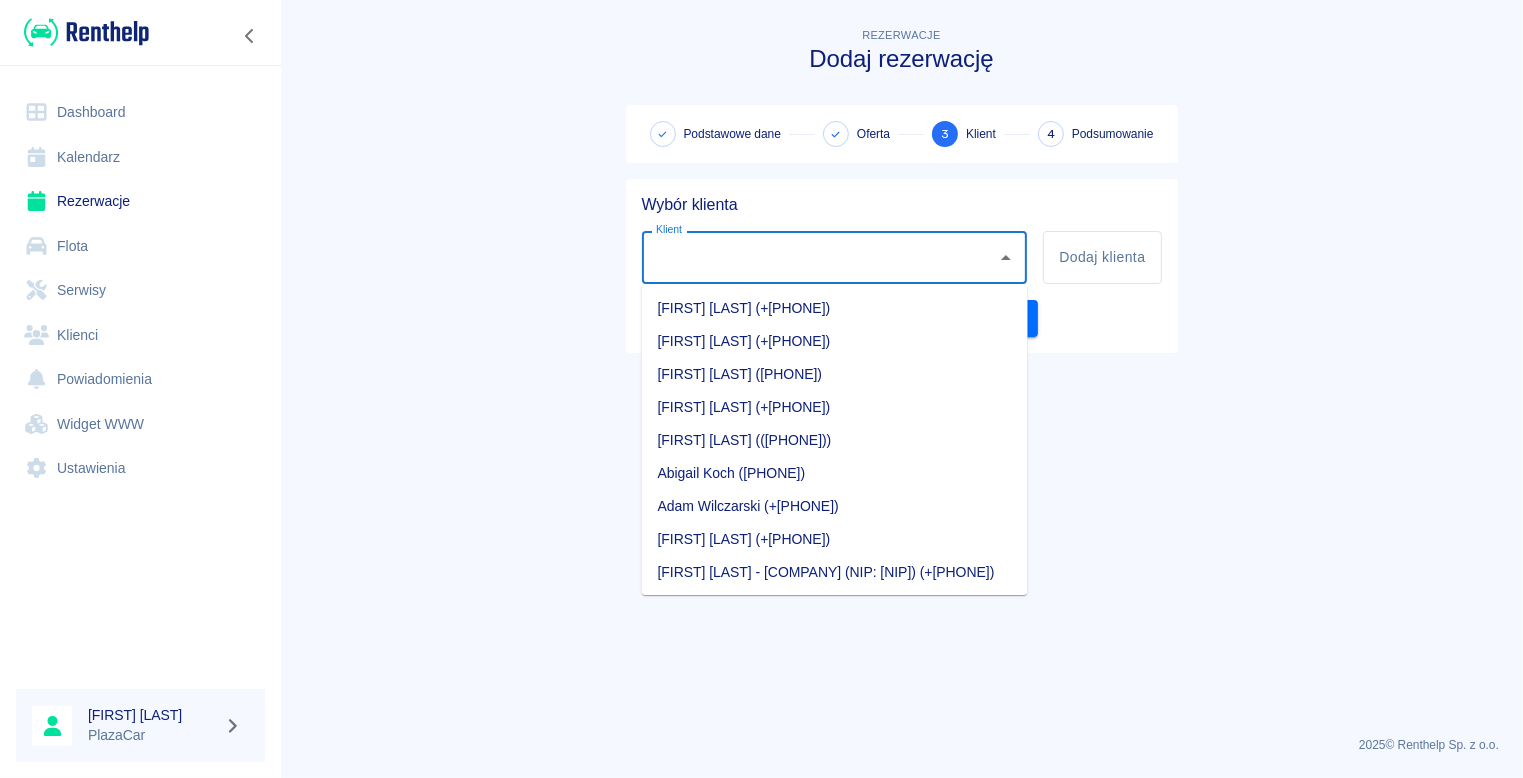 click on "Klient" at bounding box center [820, 257] 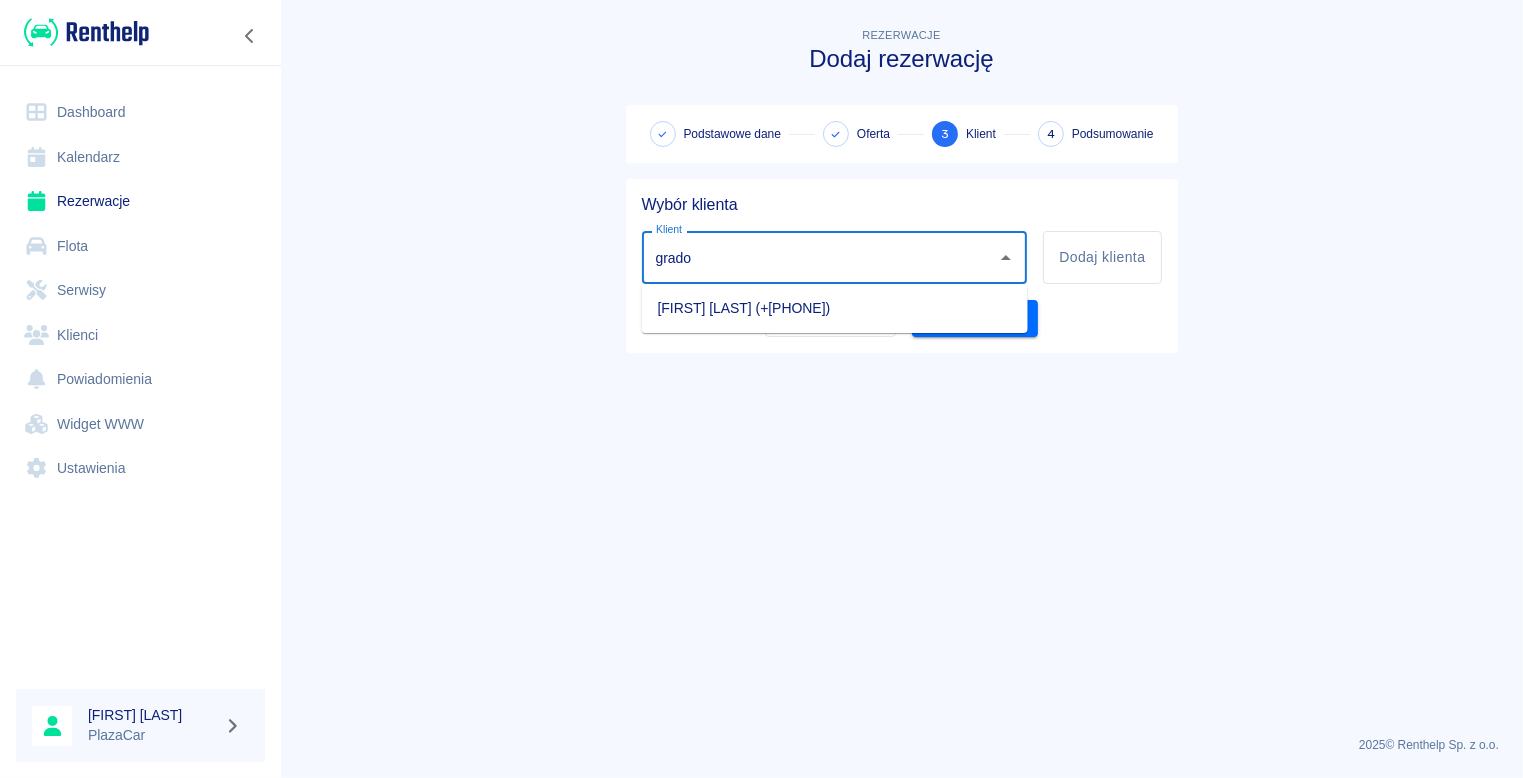 click on "[FIRST] [LAST] (+[PHONE])" at bounding box center [835, 308] 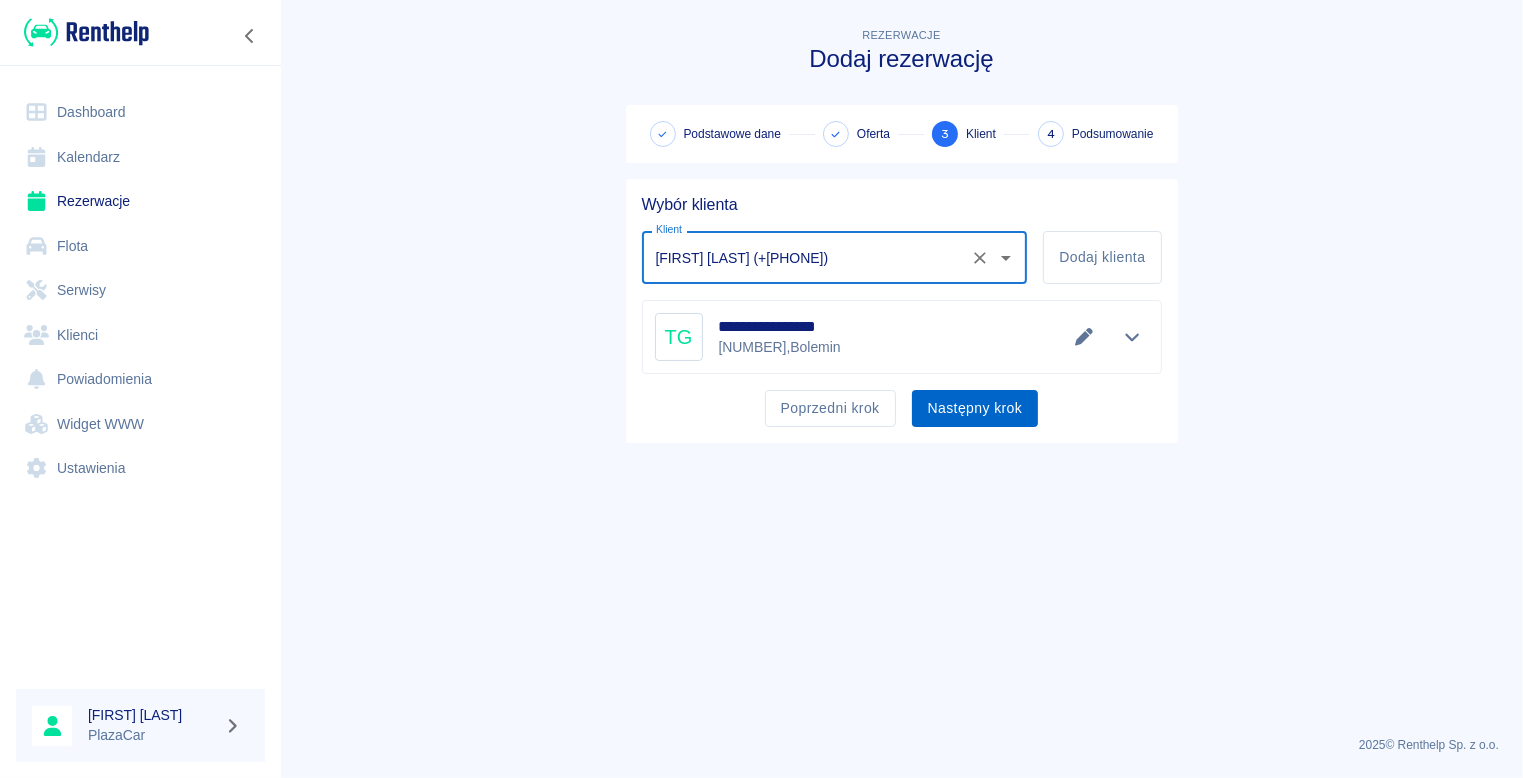 type on "[FIRST] [LAST] (+[PHONE])" 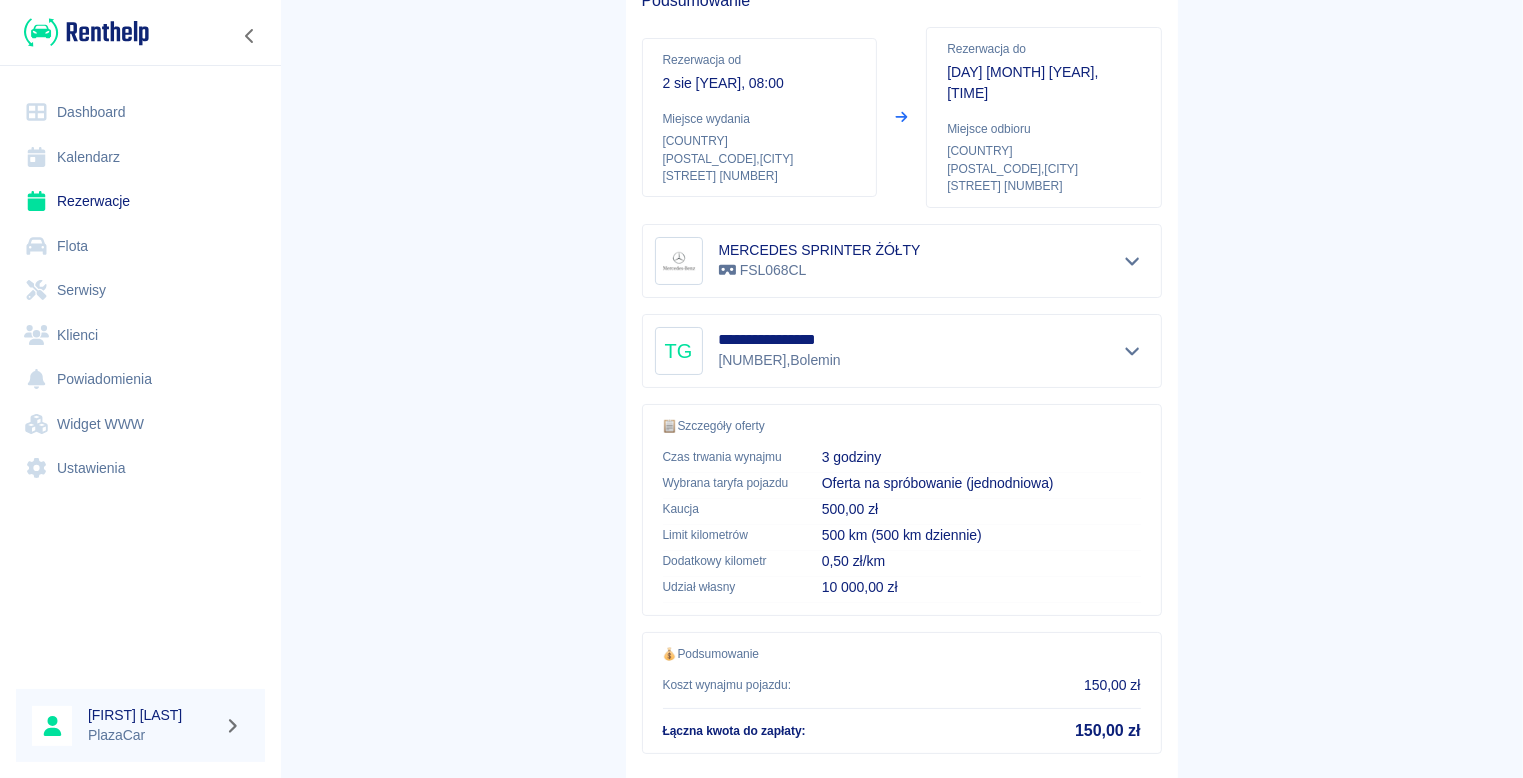 scroll, scrollTop: 298, scrollLeft: 0, axis: vertical 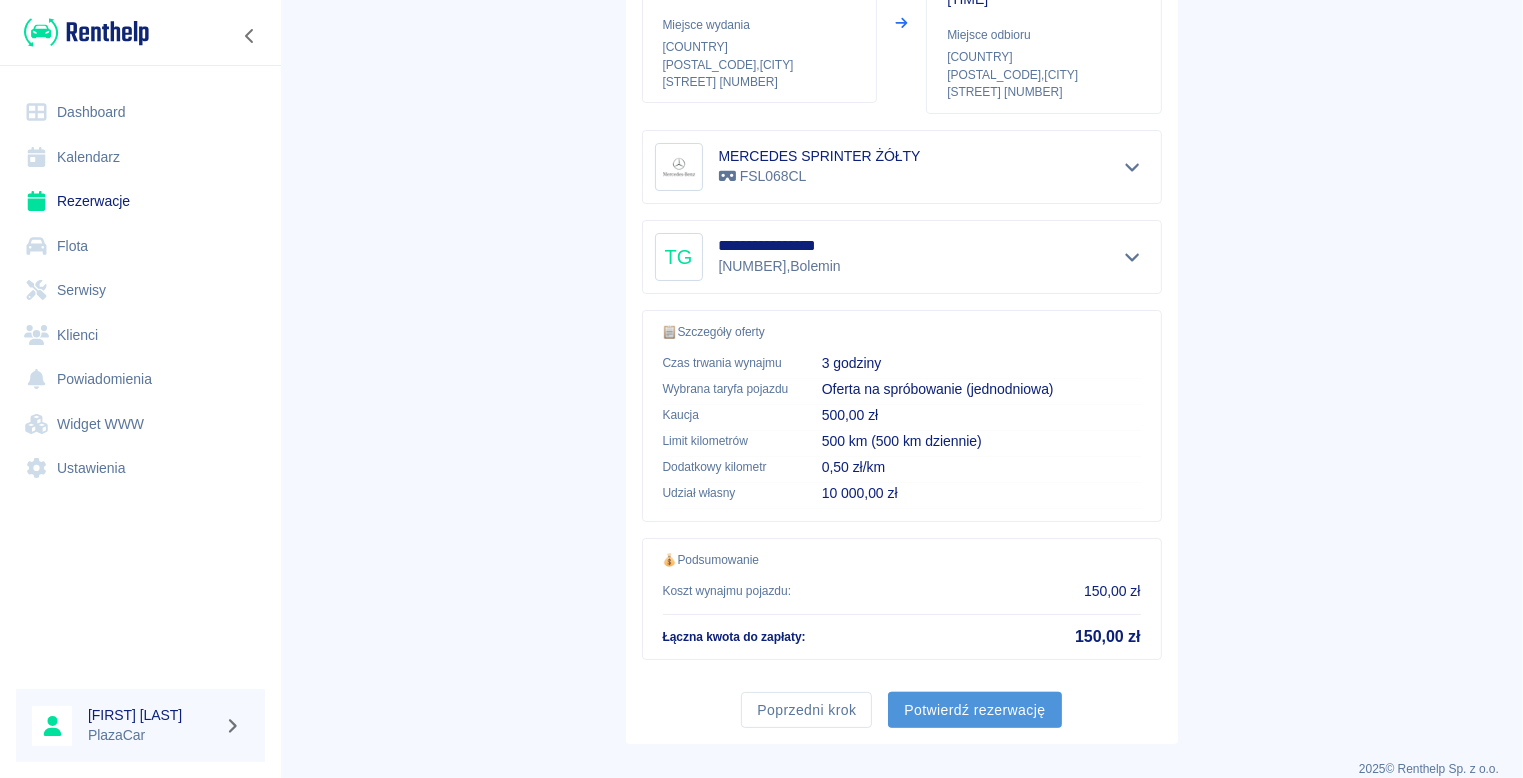 click on "Potwierdź rezerwację" at bounding box center (974, 710) 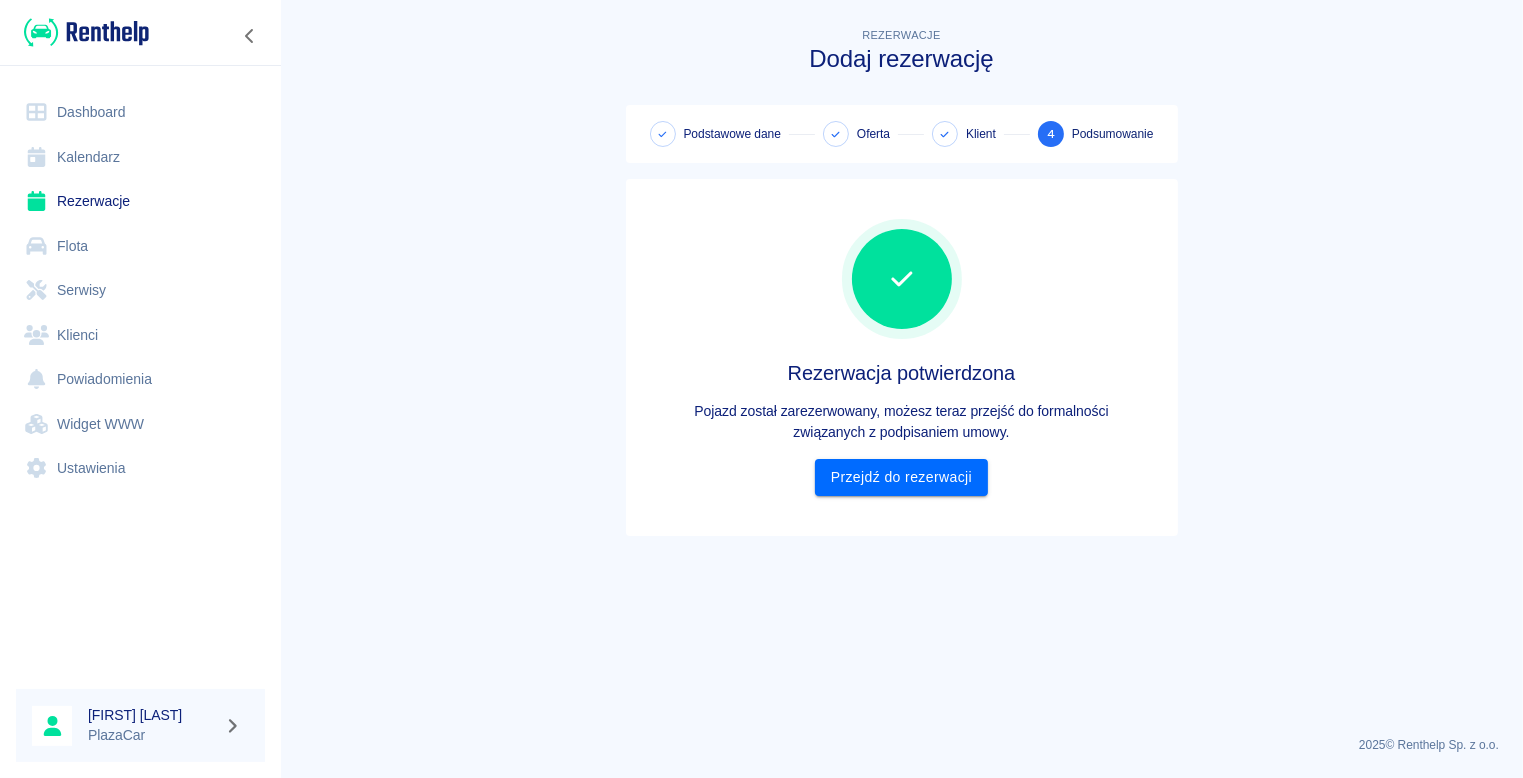 scroll, scrollTop: 0, scrollLeft: 0, axis: both 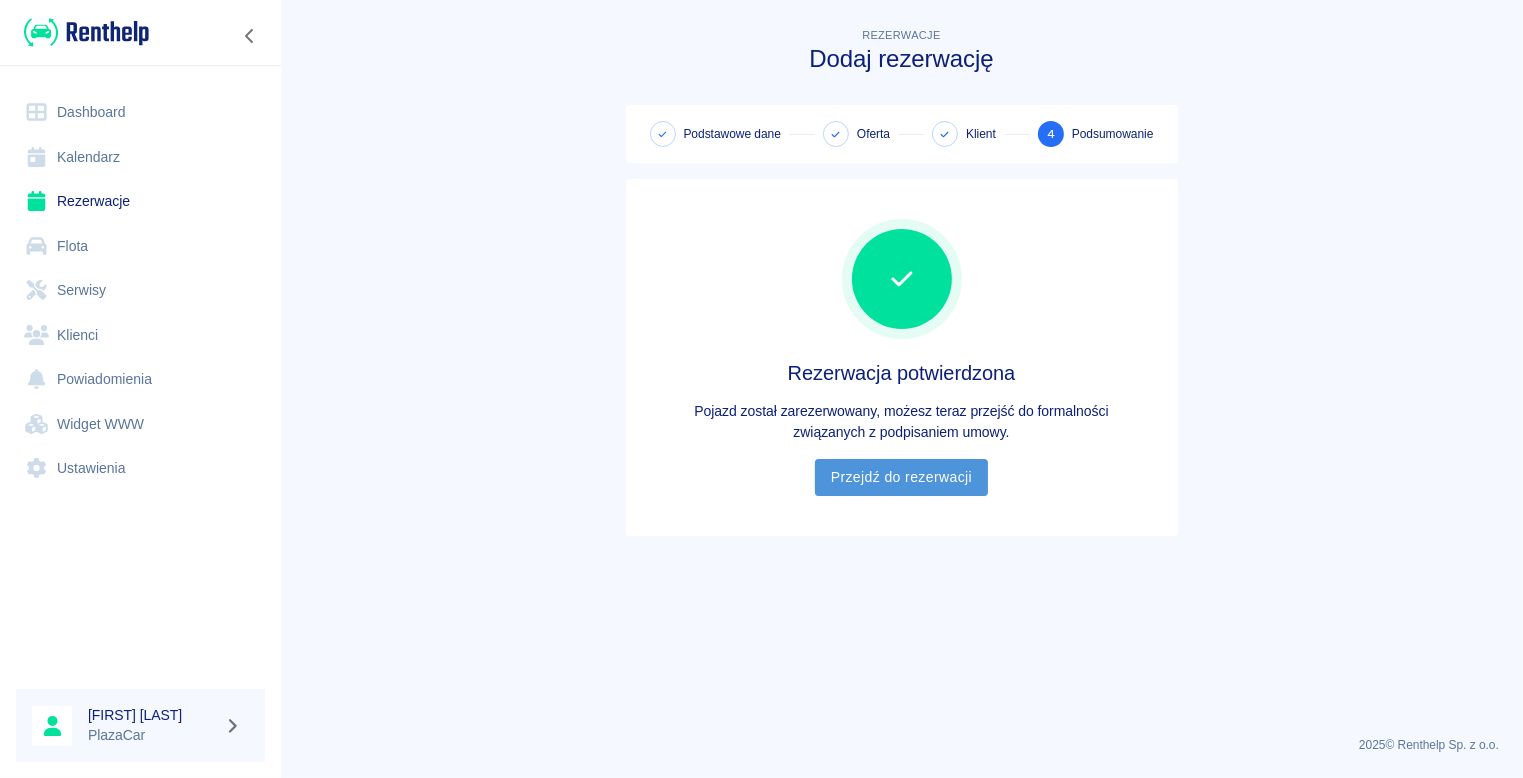 click on "Przejdź do rezerwacji" at bounding box center (901, 477) 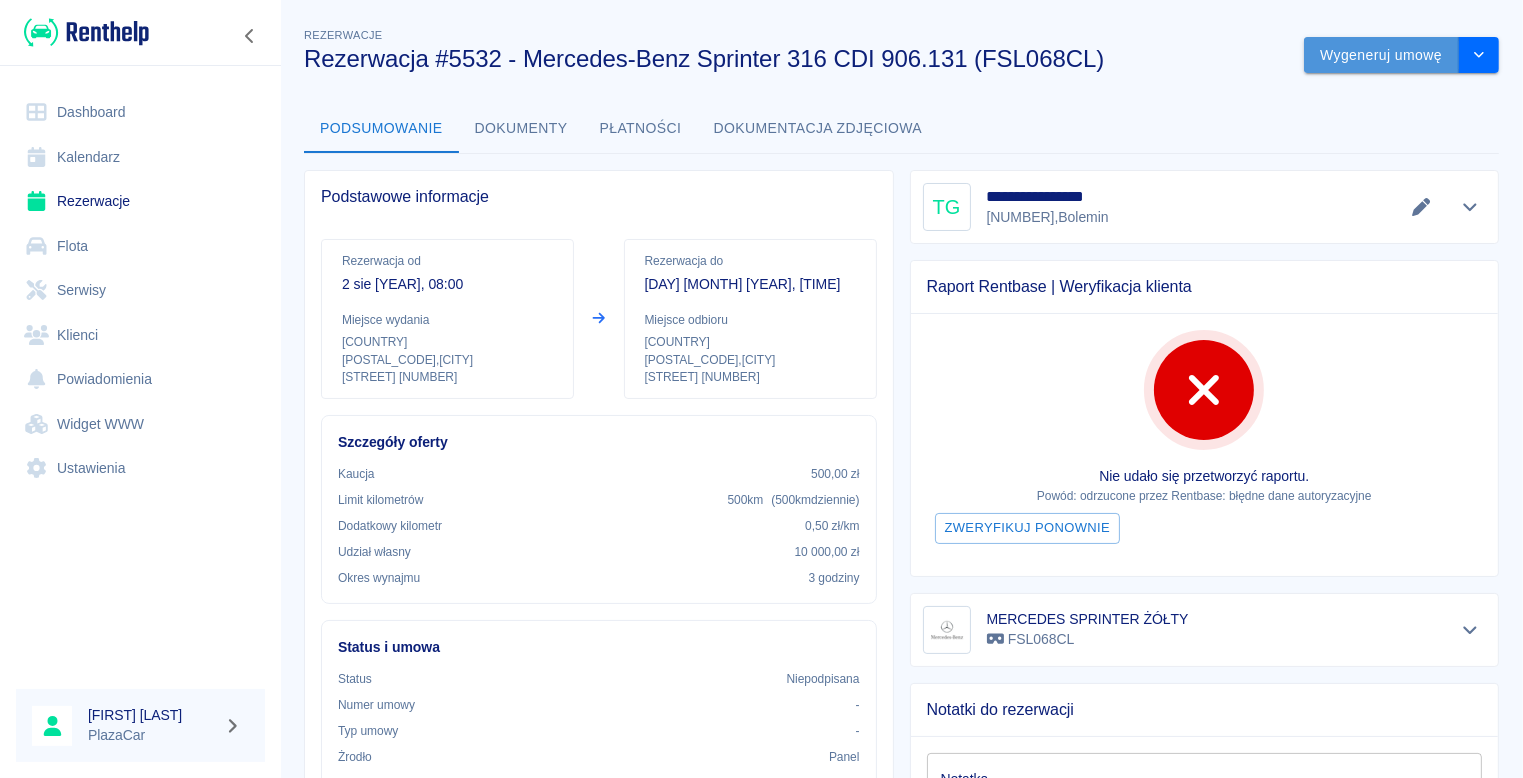 click on "Wygeneruj umowę" at bounding box center (1381, 55) 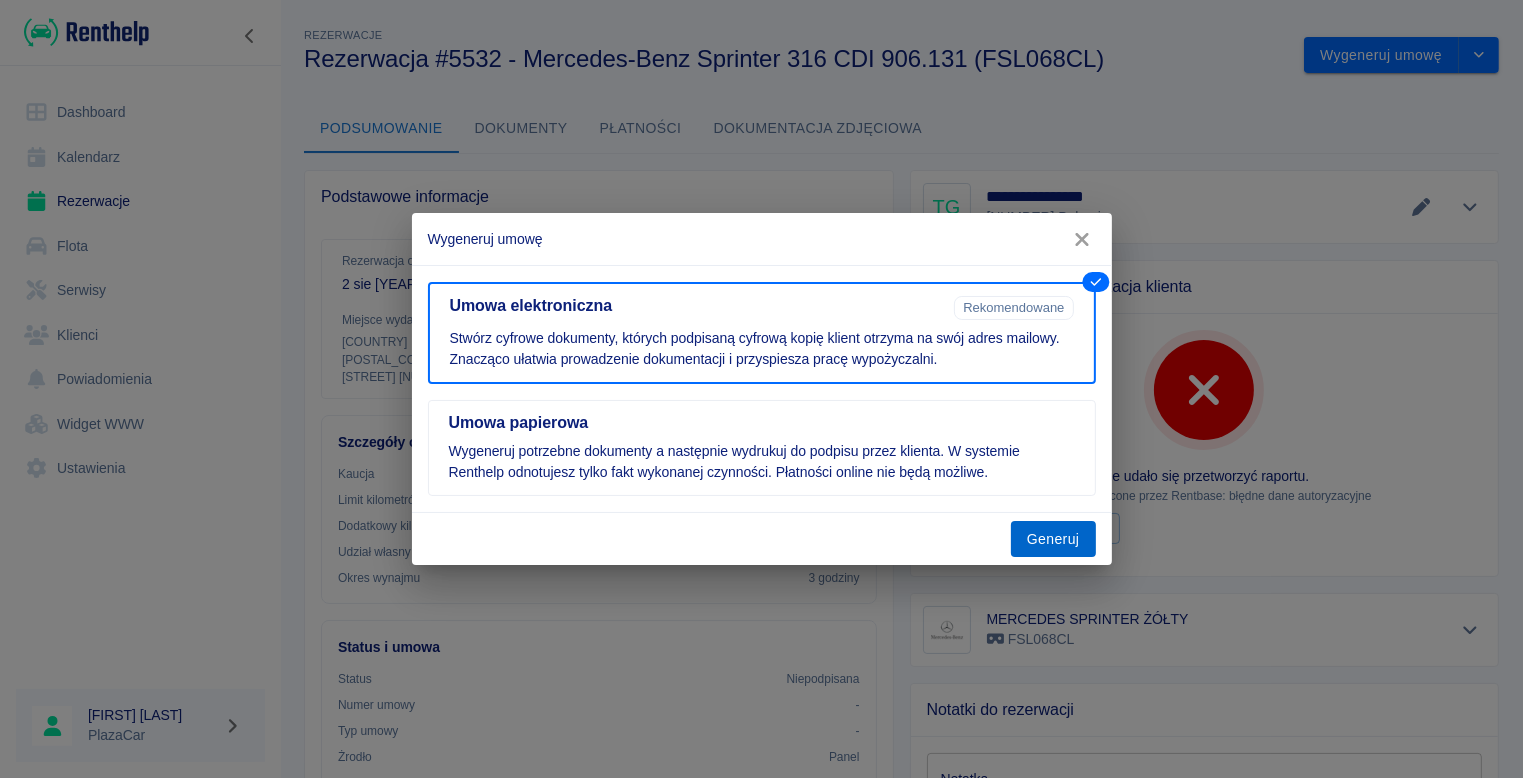 click on "Generuj" at bounding box center [1053, 539] 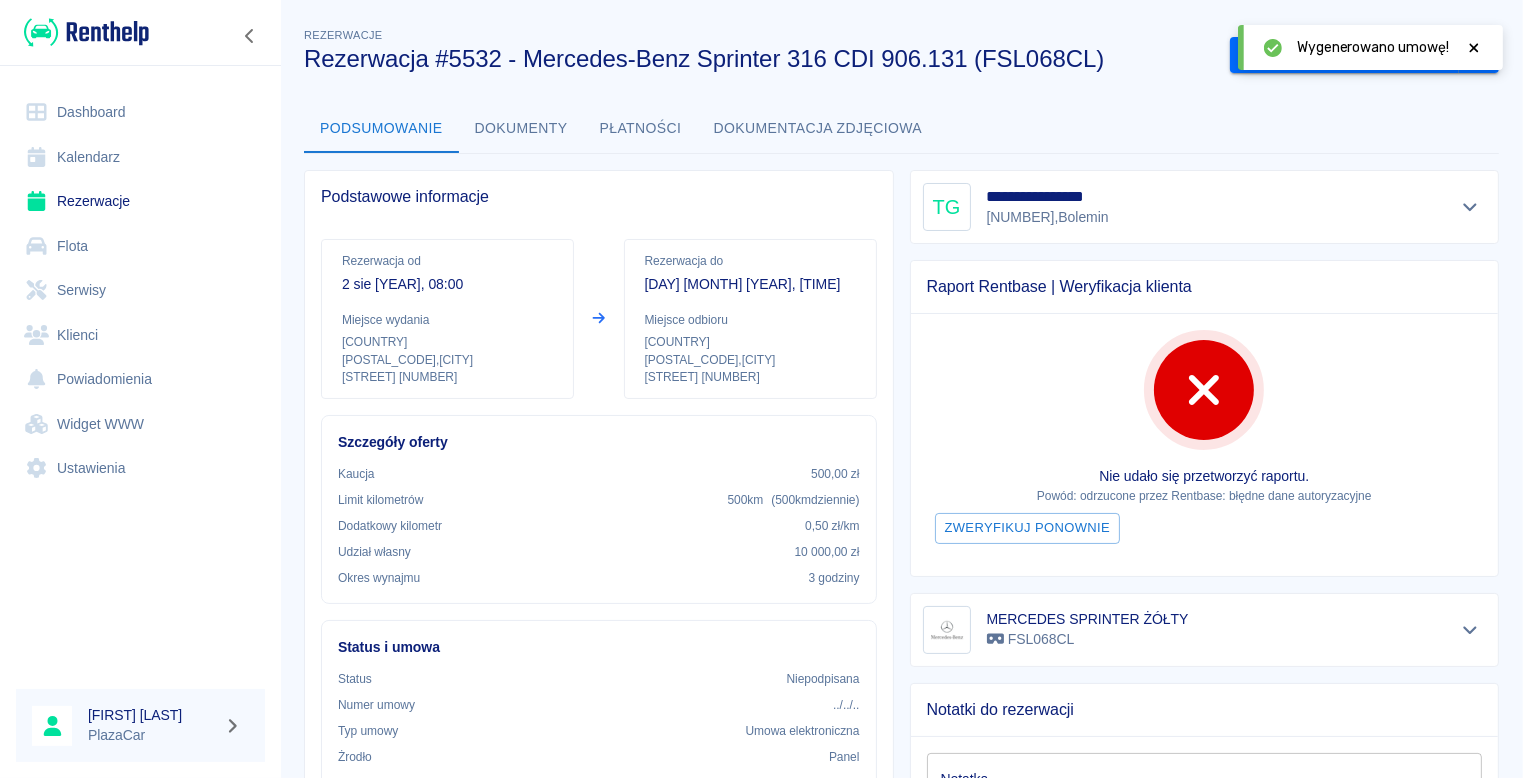 click 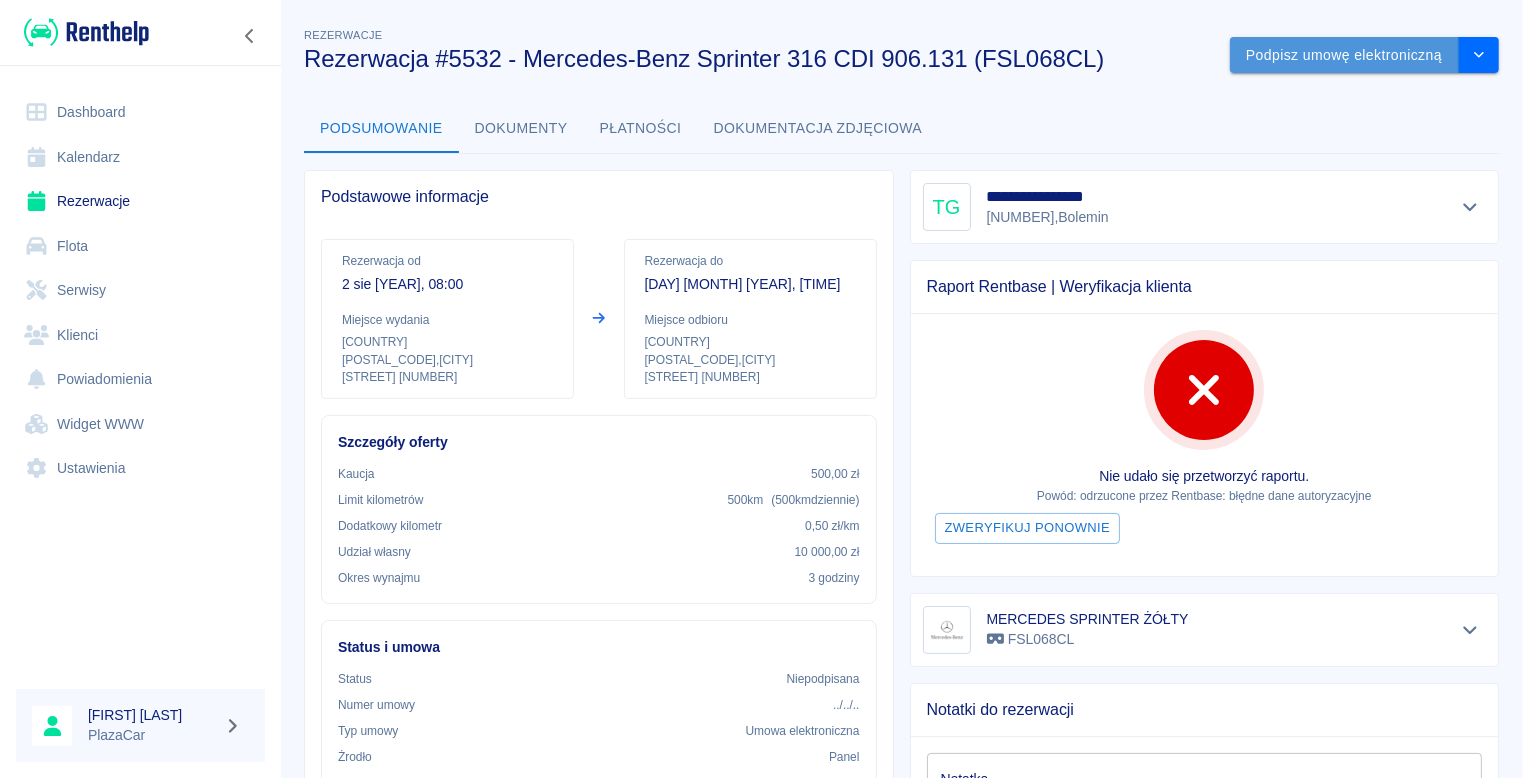 click on "Podpisz umowę elektroniczną" at bounding box center [1344, 55] 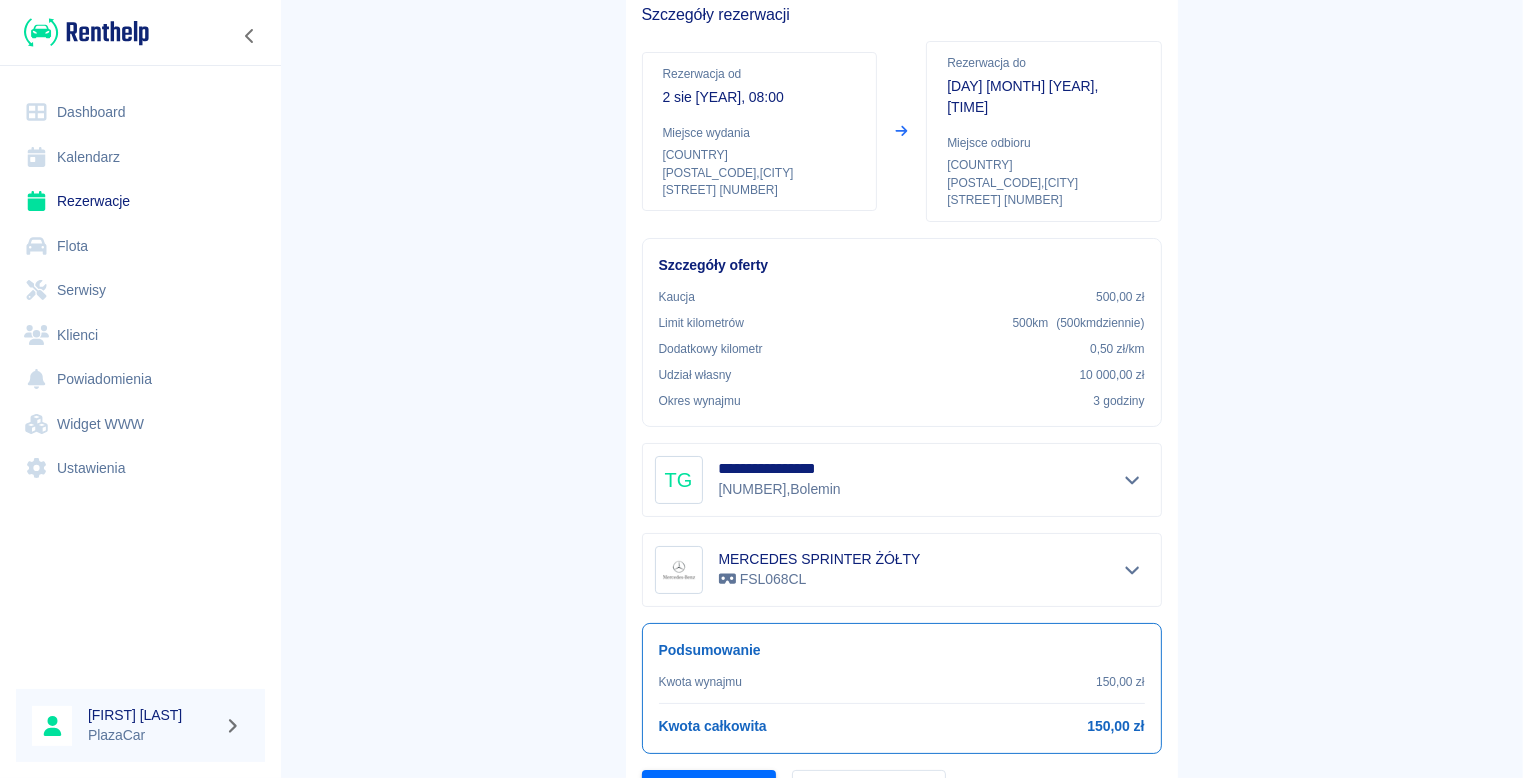 scroll, scrollTop: 247, scrollLeft: 0, axis: vertical 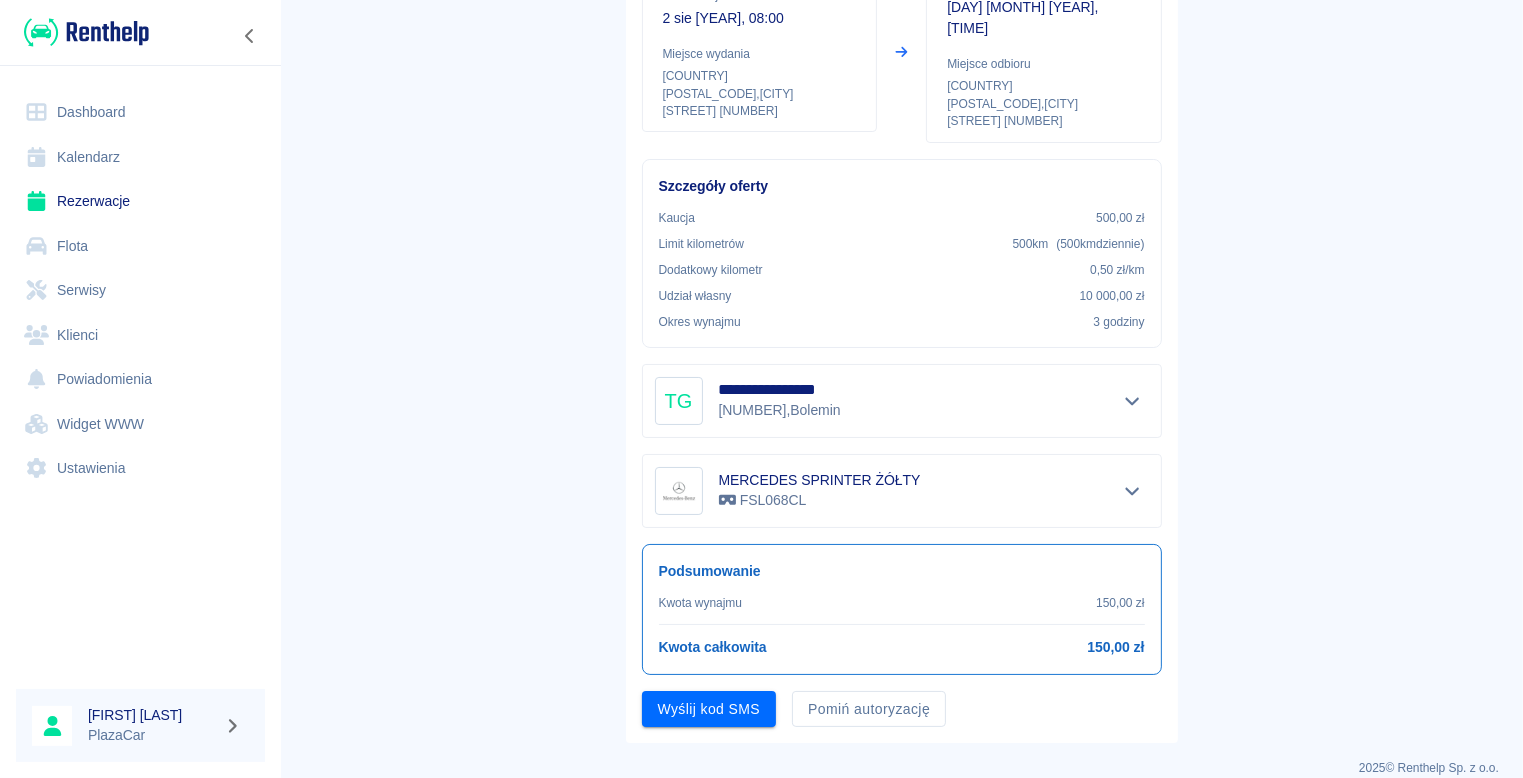 click on "Rezerwacje" at bounding box center (140, 201) 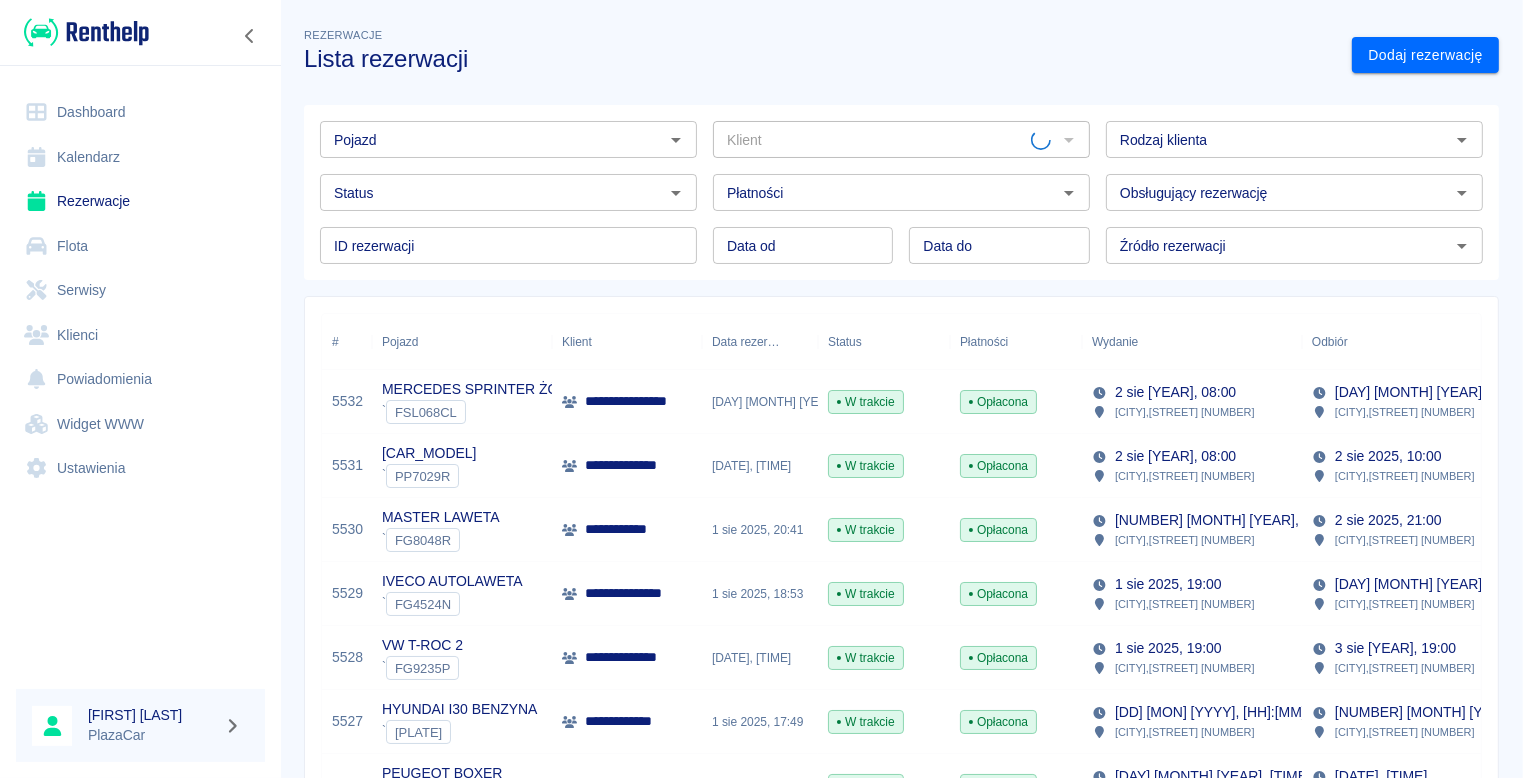 click on "[DATE], [TIME]" at bounding box center [760, 402] 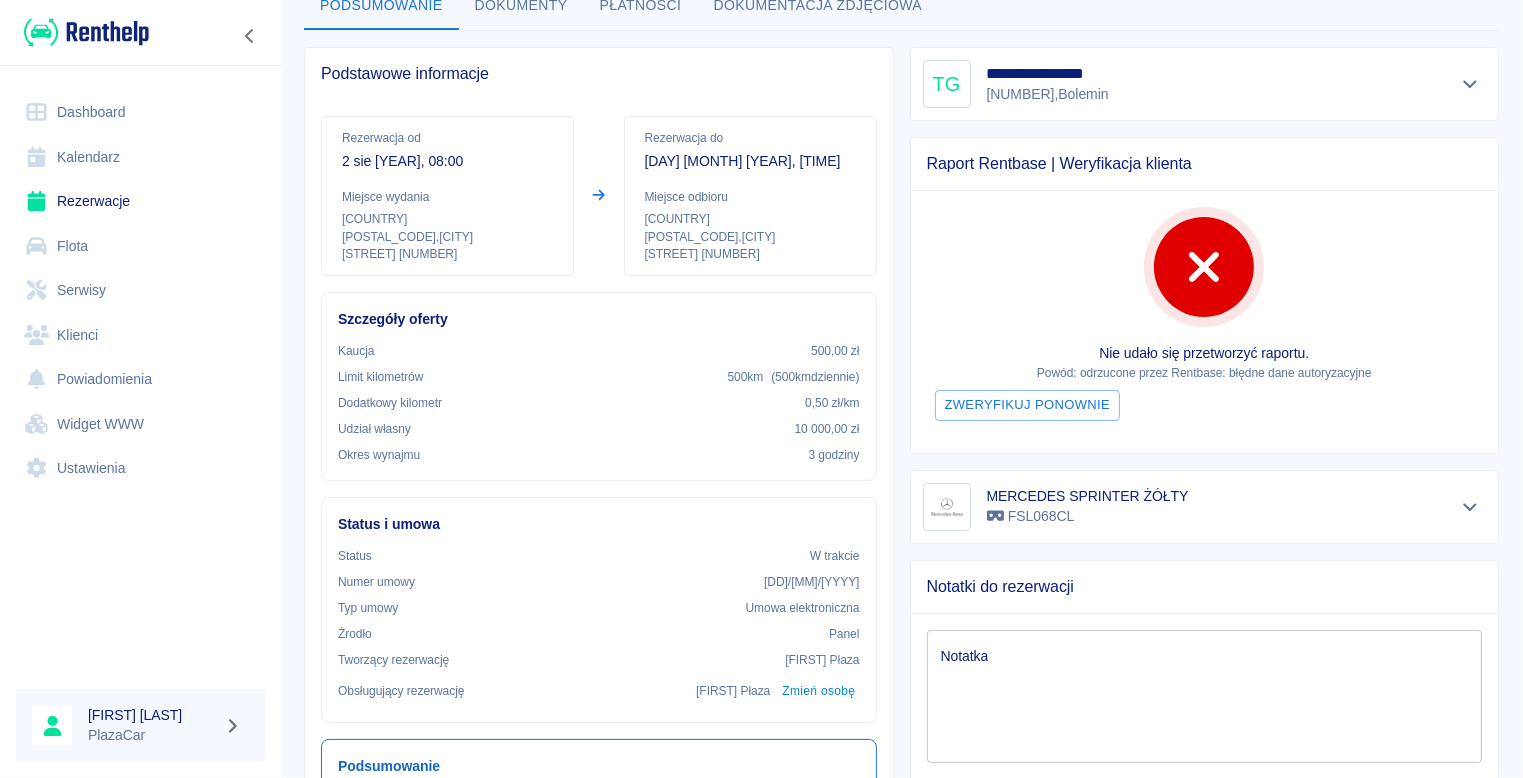 scroll, scrollTop: 400, scrollLeft: 0, axis: vertical 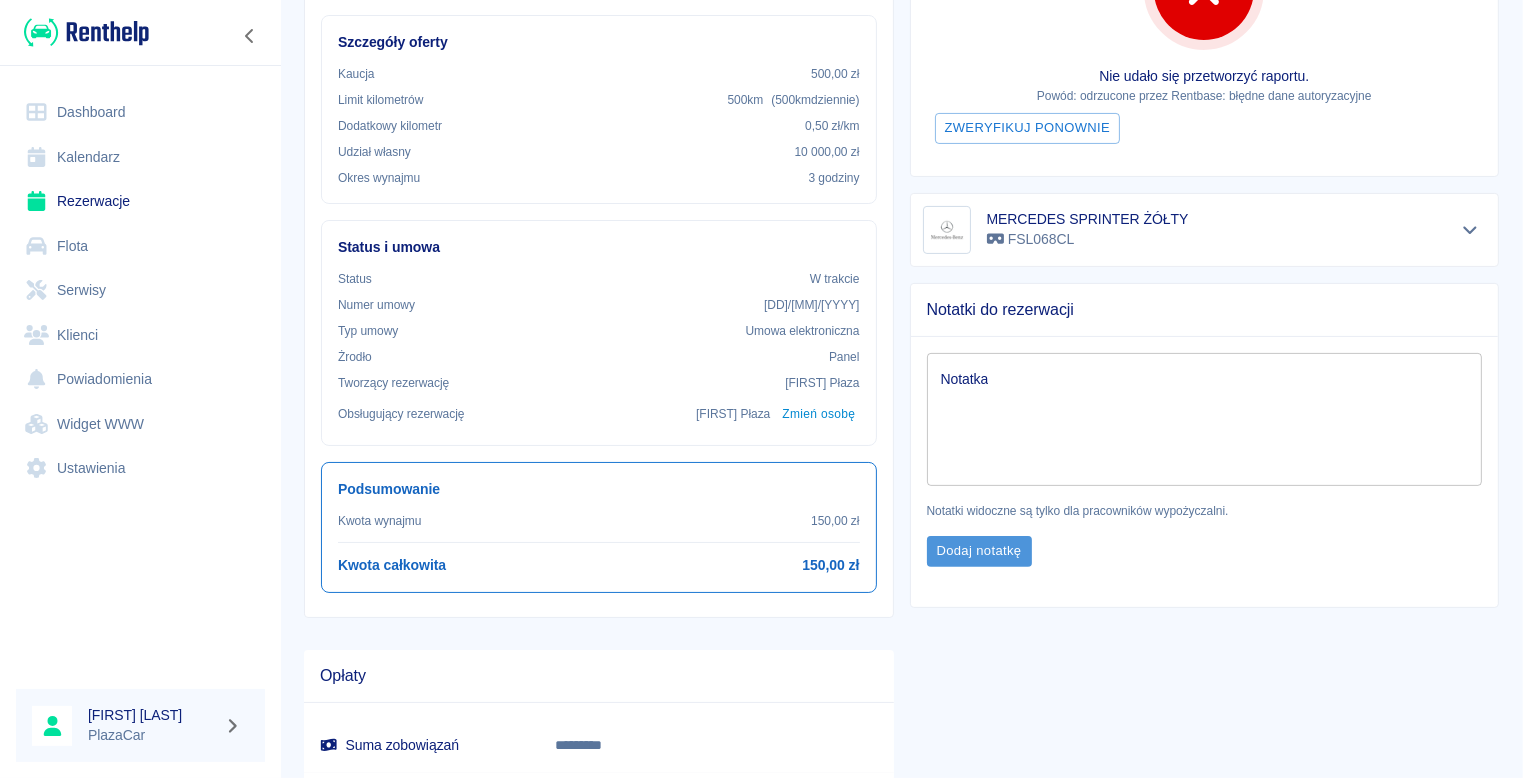 click on "Dodaj notatkę" at bounding box center (979, 551) 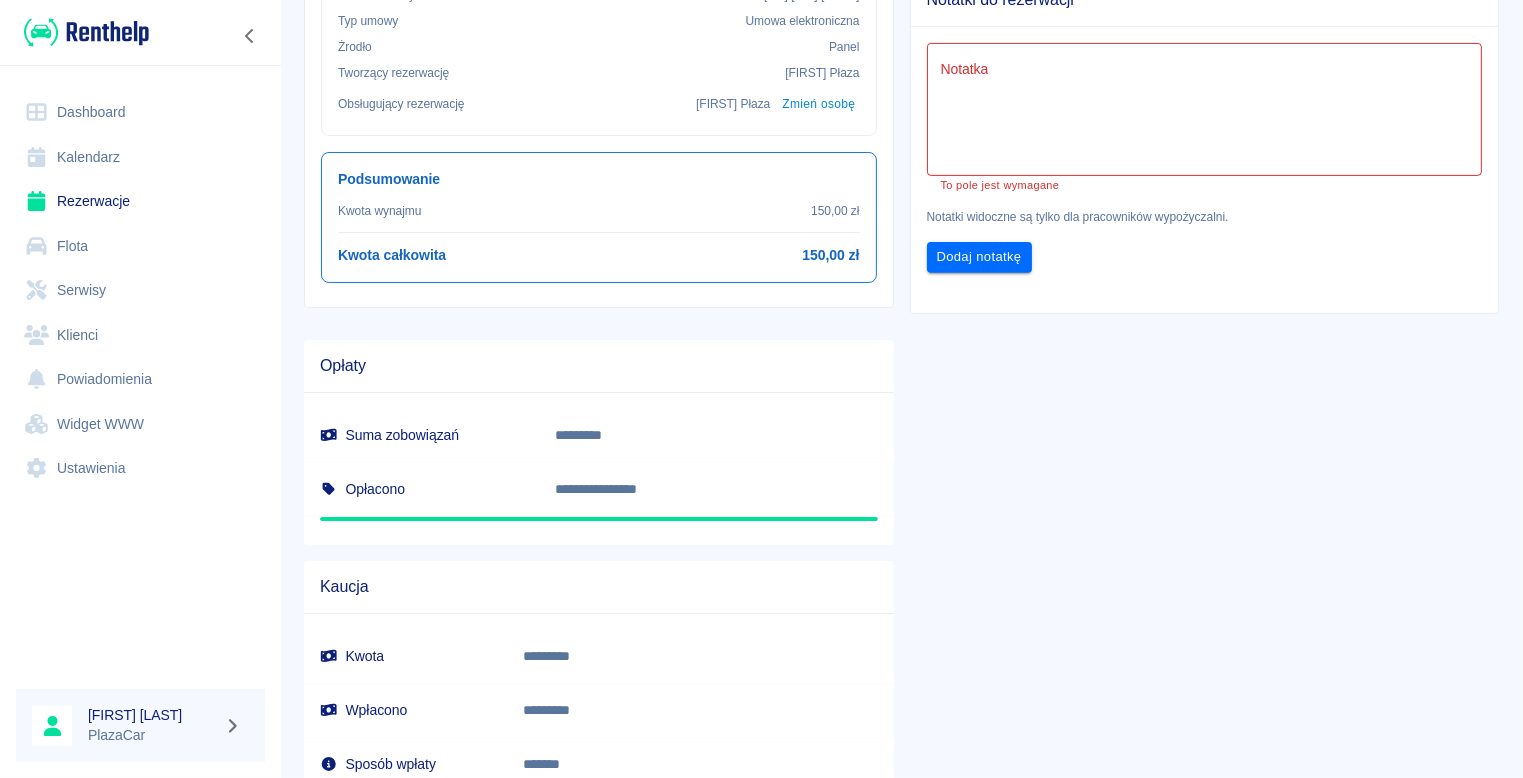scroll, scrollTop: 510, scrollLeft: 0, axis: vertical 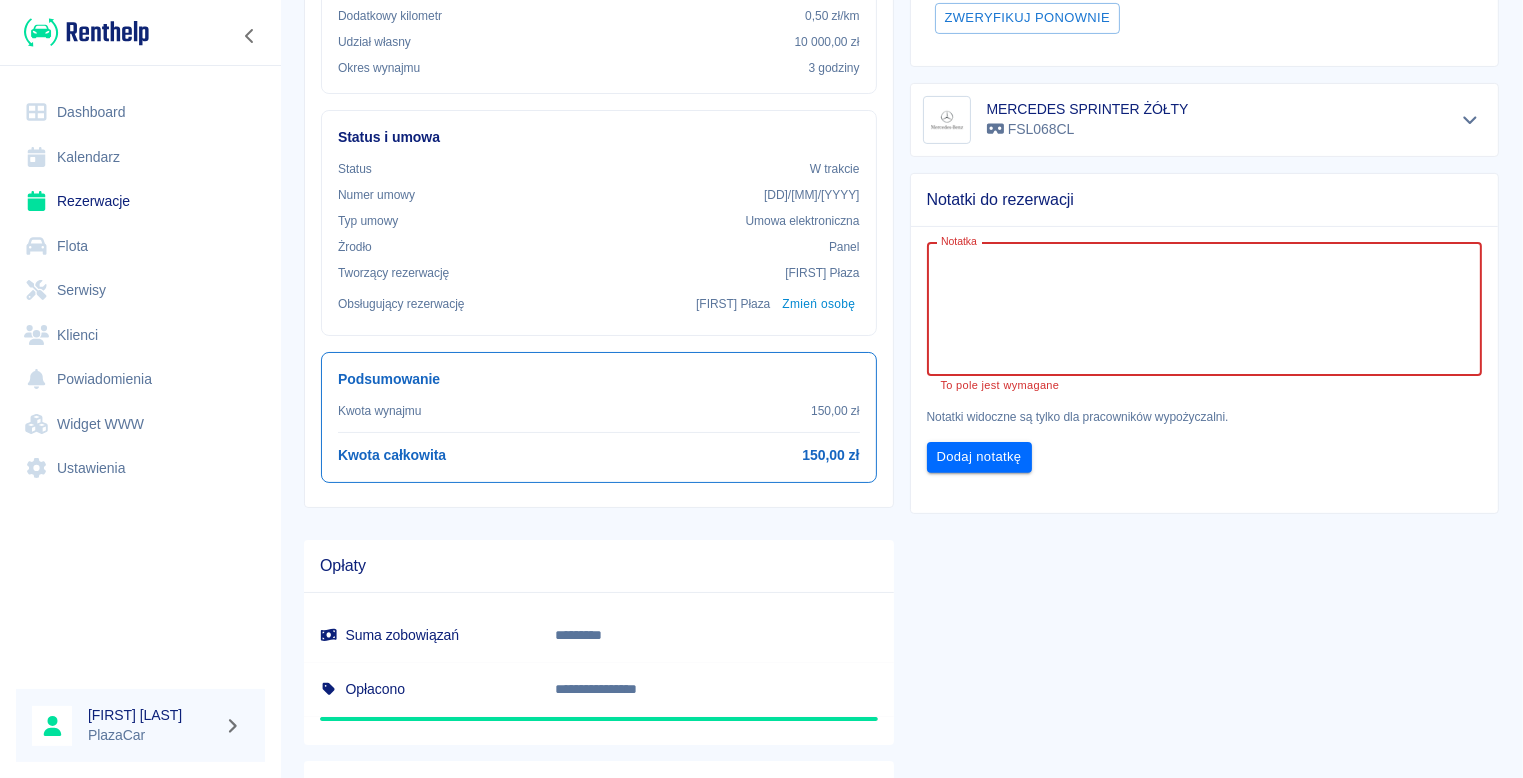 click on "Notatka" at bounding box center (1205, 309) 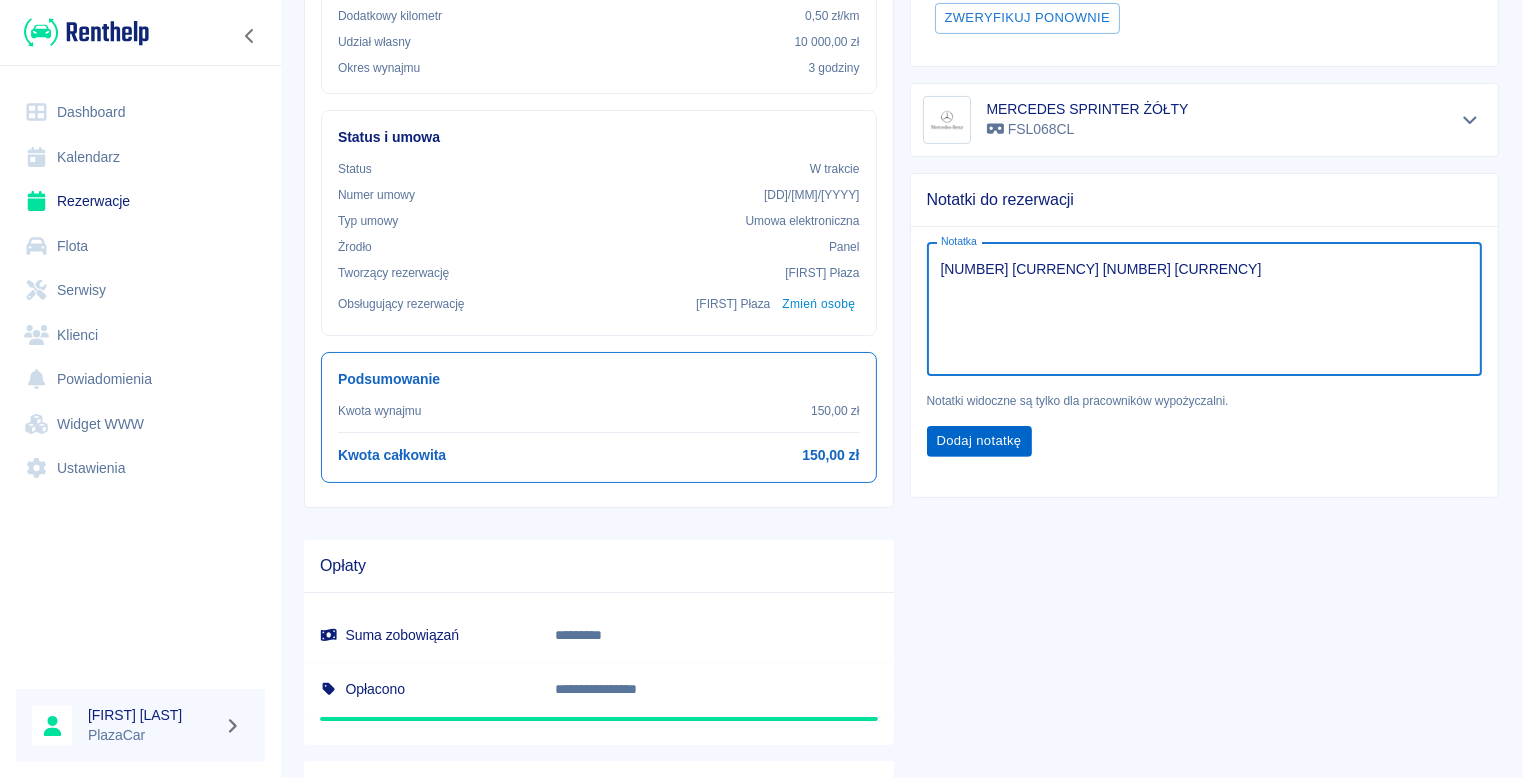 type on "600zł100eu." 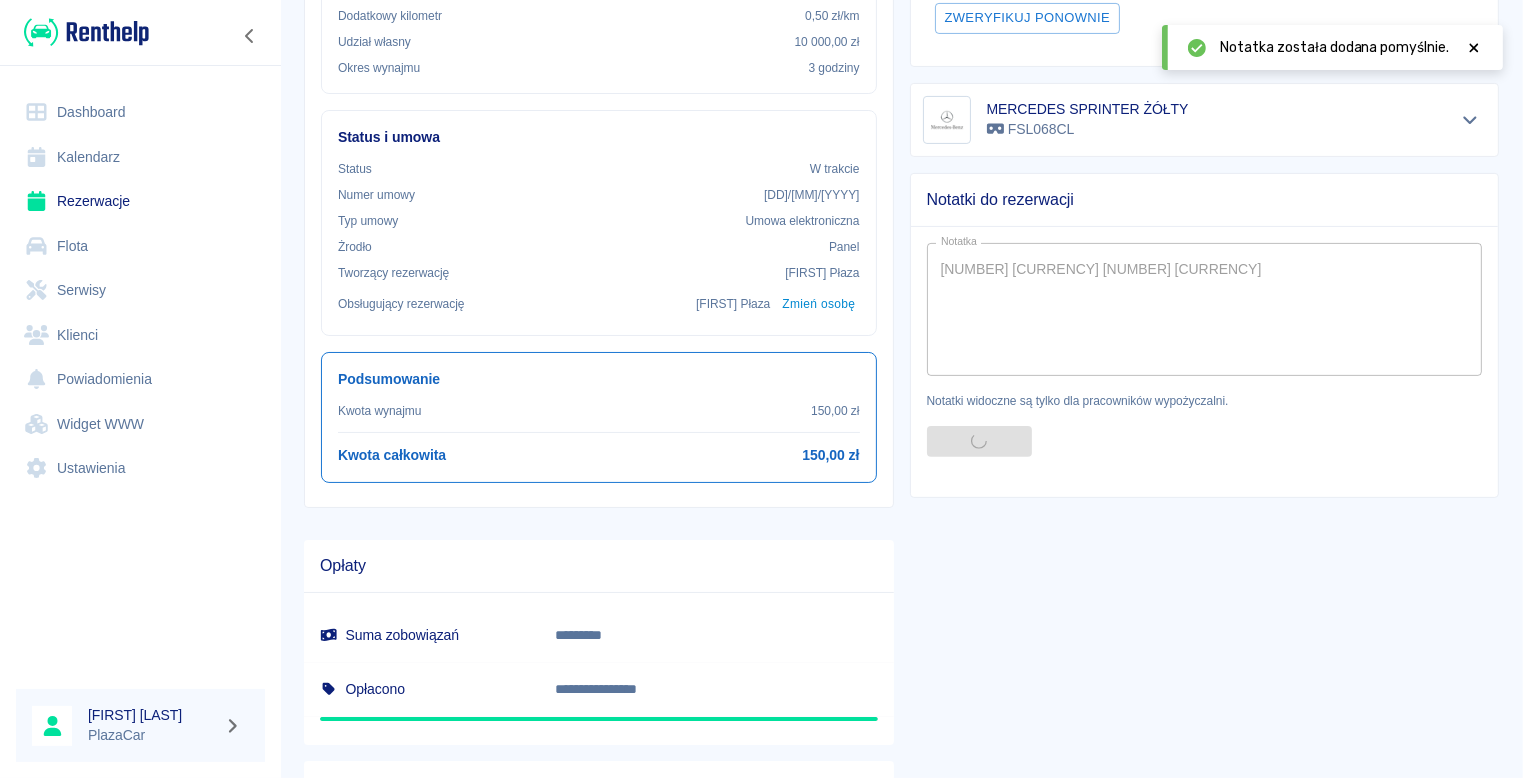 type 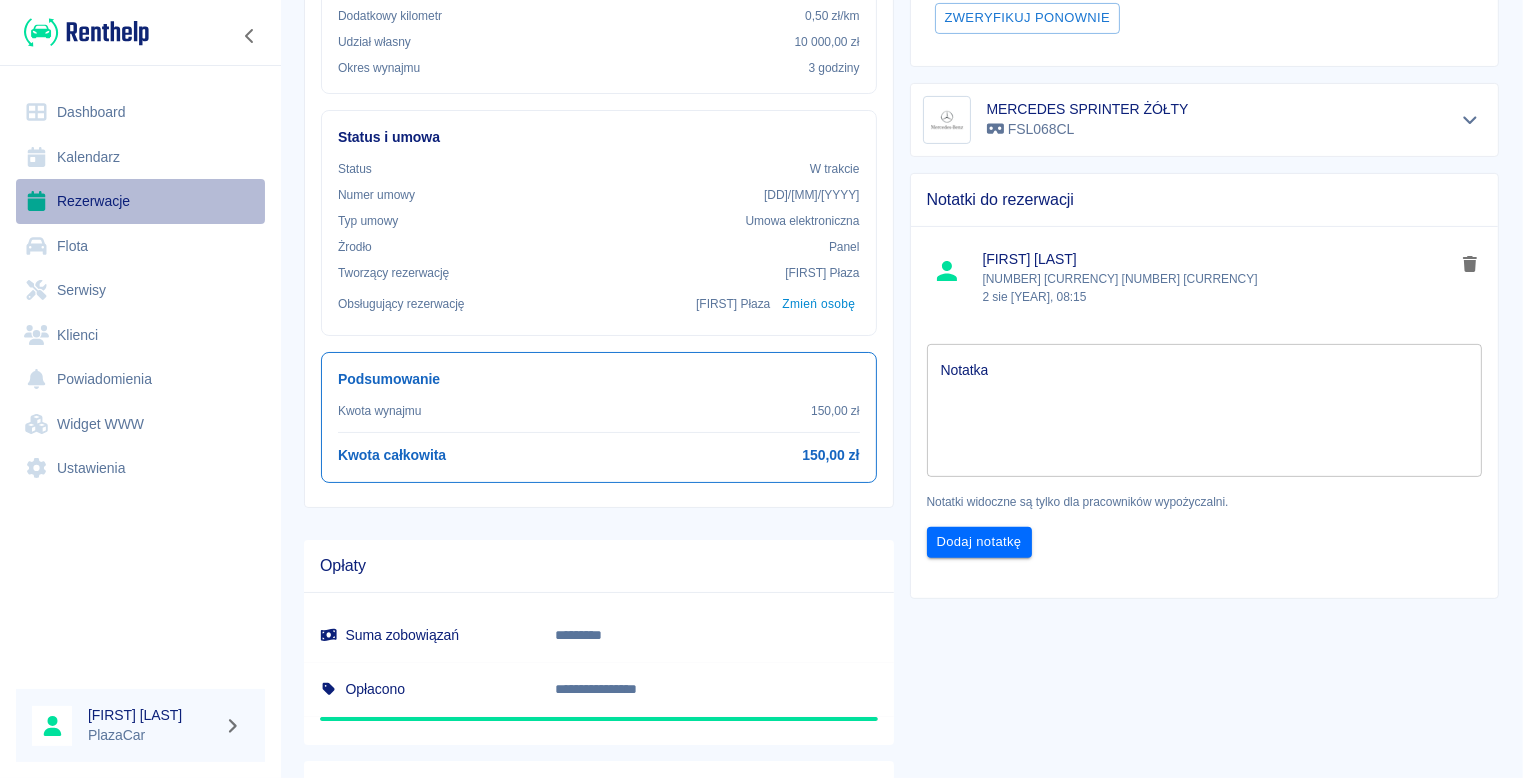 click on "Rezerwacje" at bounding box center (140, 201) 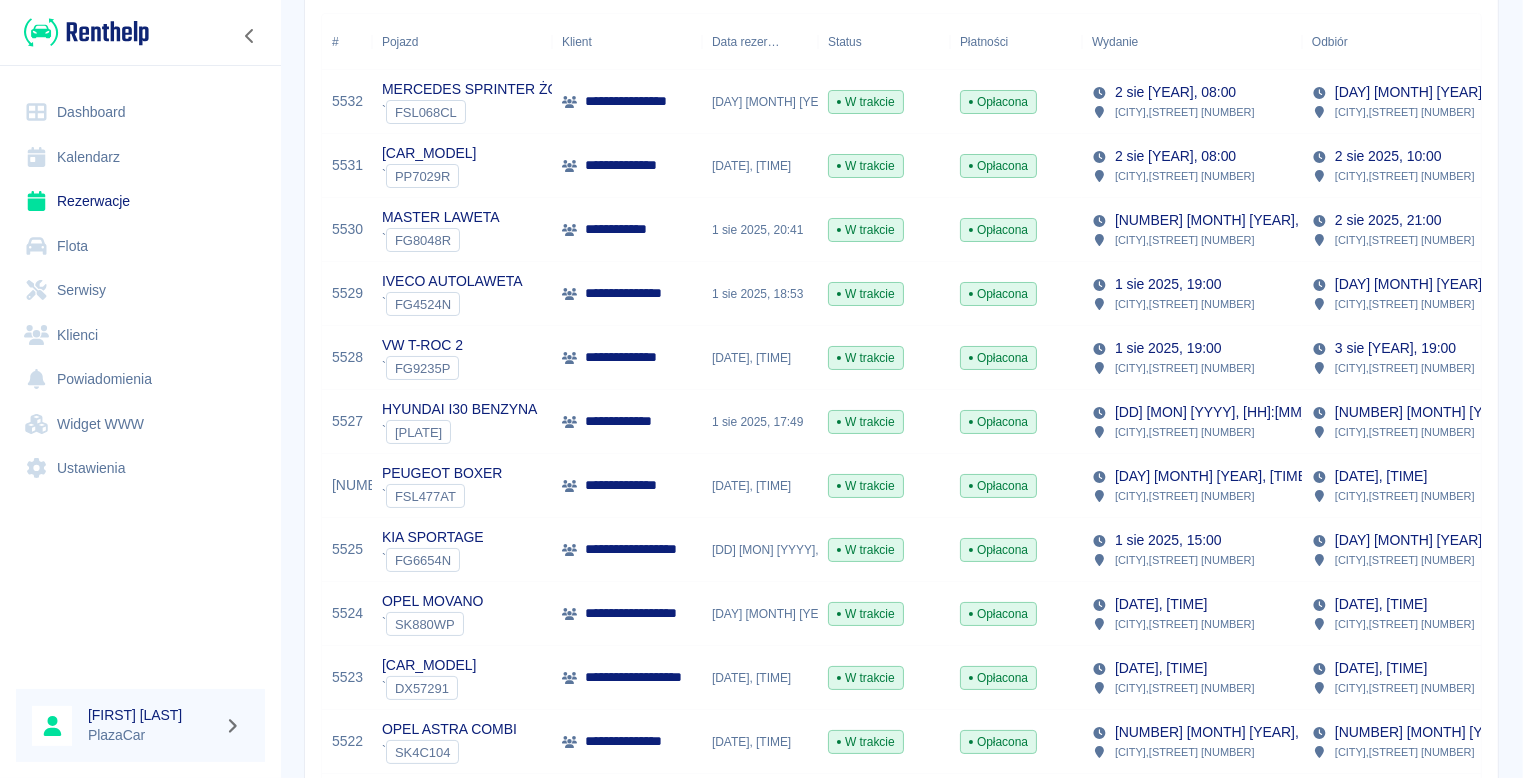 scroll, scrollTop: 0, scrollLeft: 0, axis: both 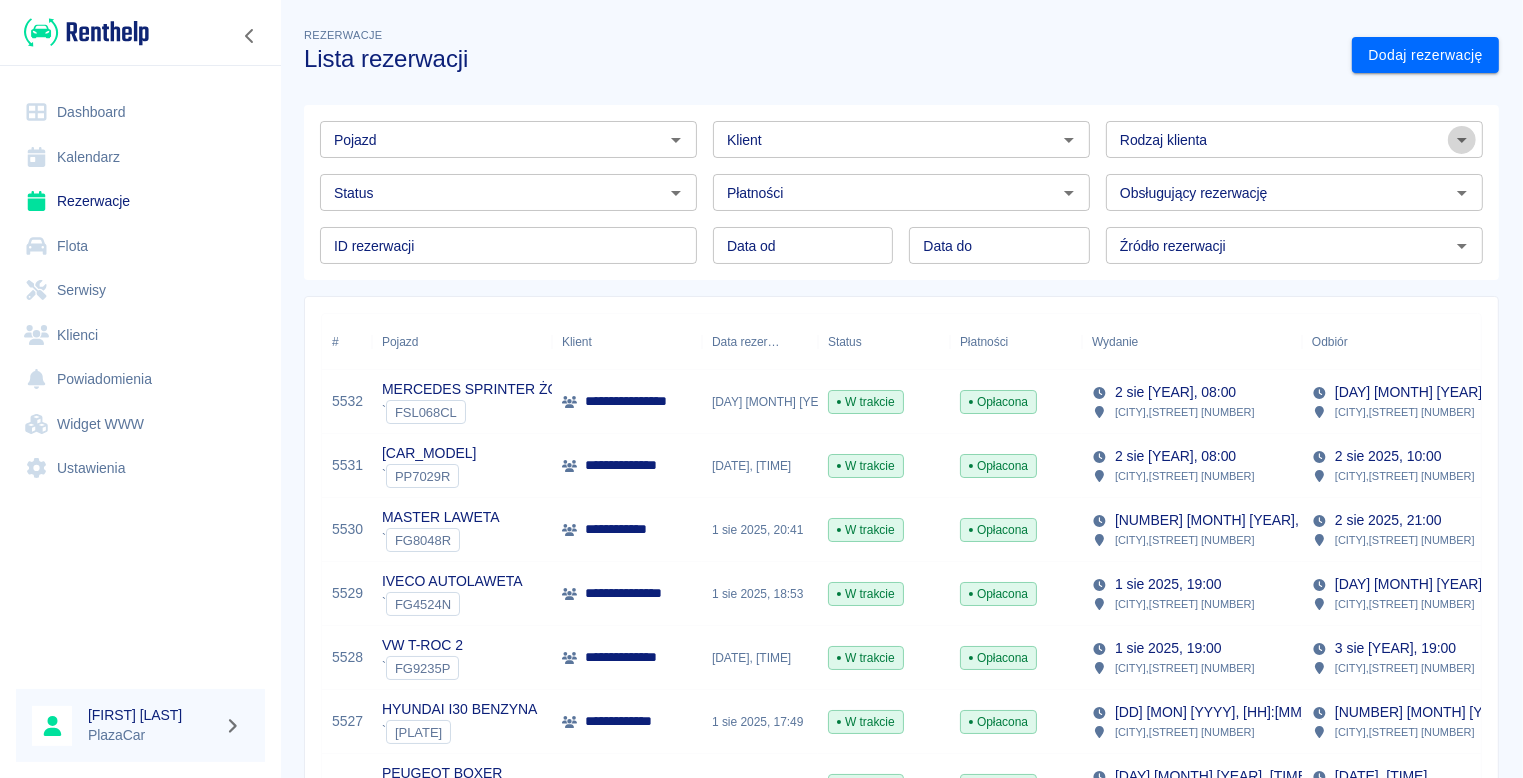 click 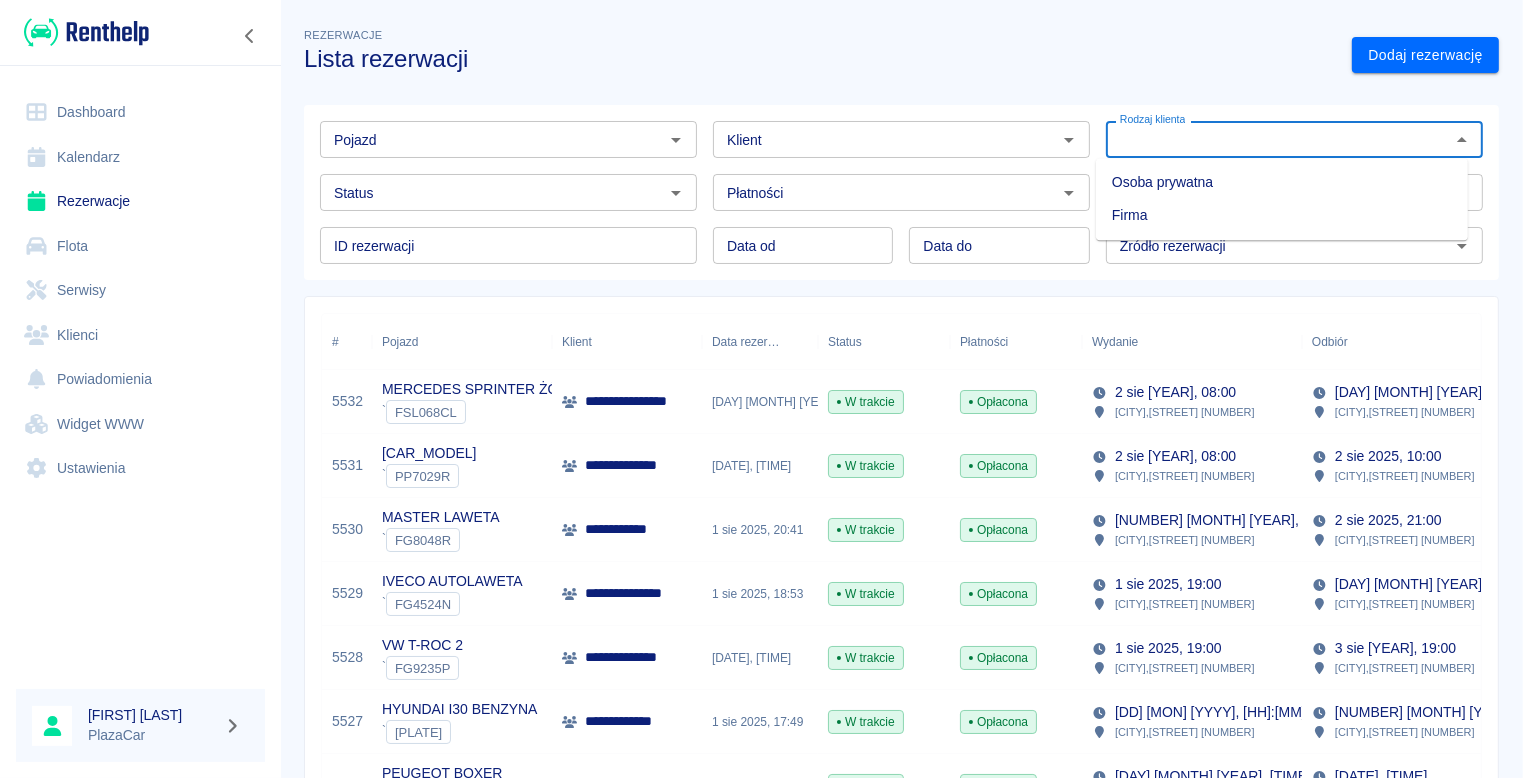 click on "Osoba prywatna" at bounding box center [1282, 182] 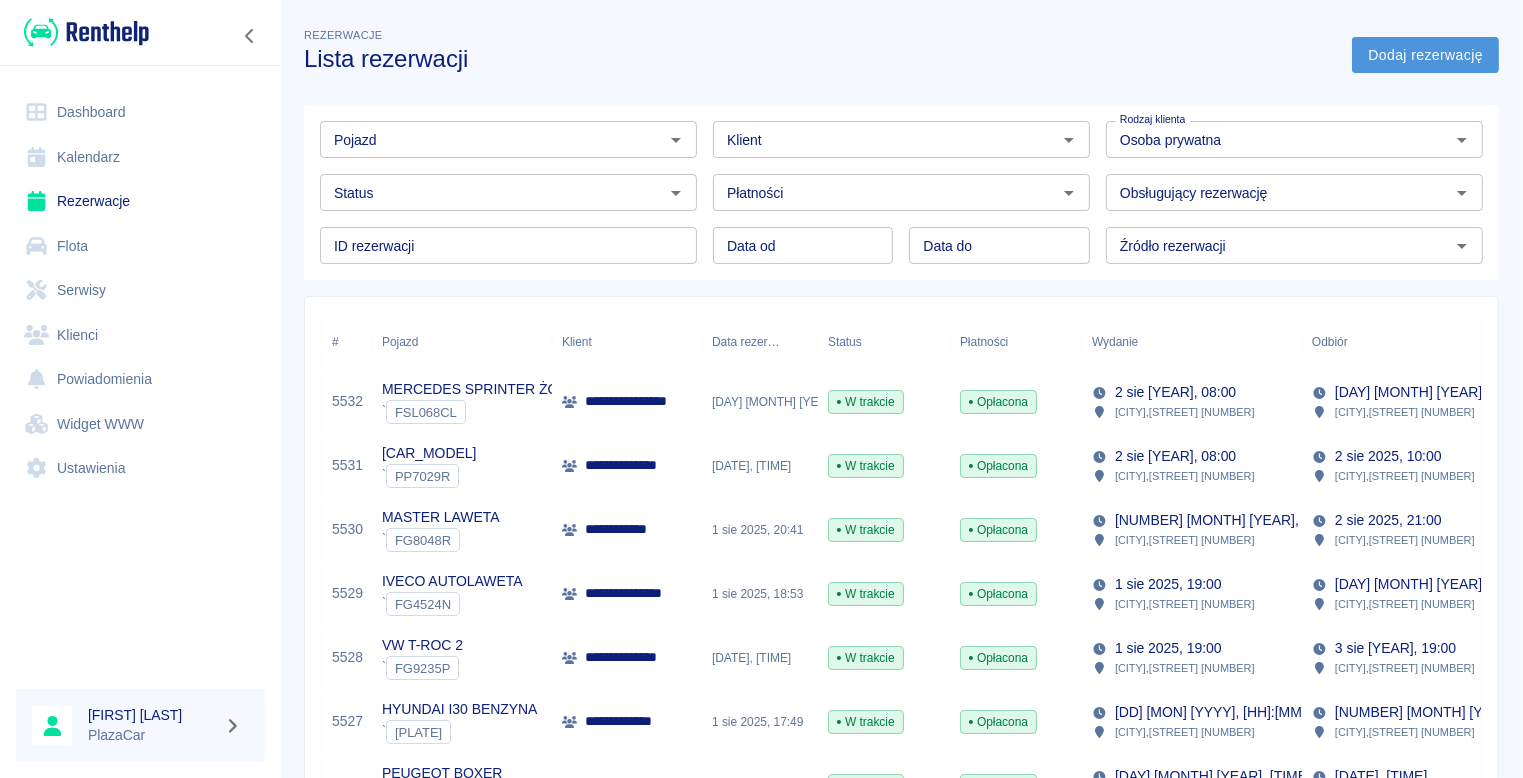 click on "Dodaj rezerwację" at bounding box center [1425, 55] 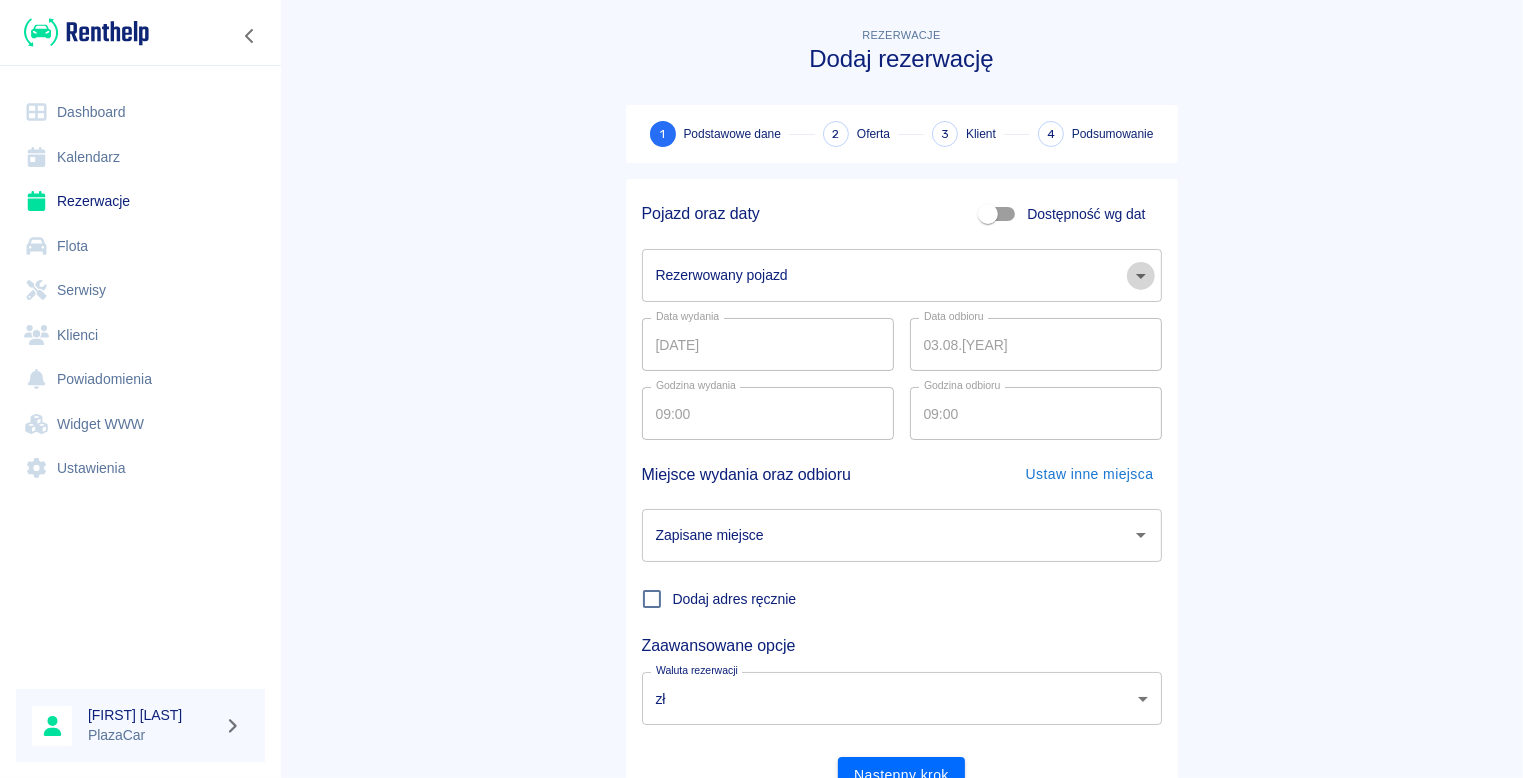 click 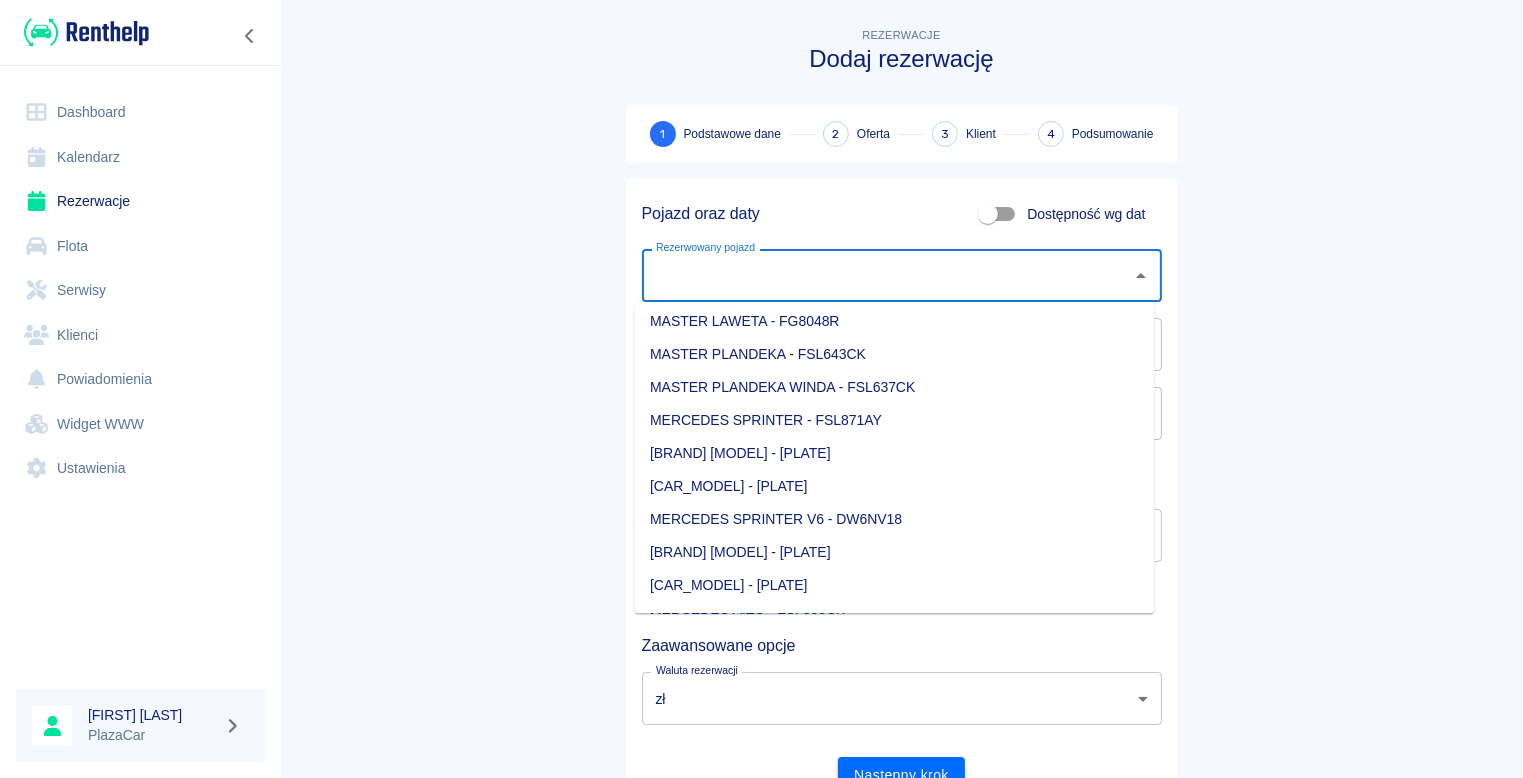scroll, scrollTop: 900, scrollLeft: 0, axis: vertical 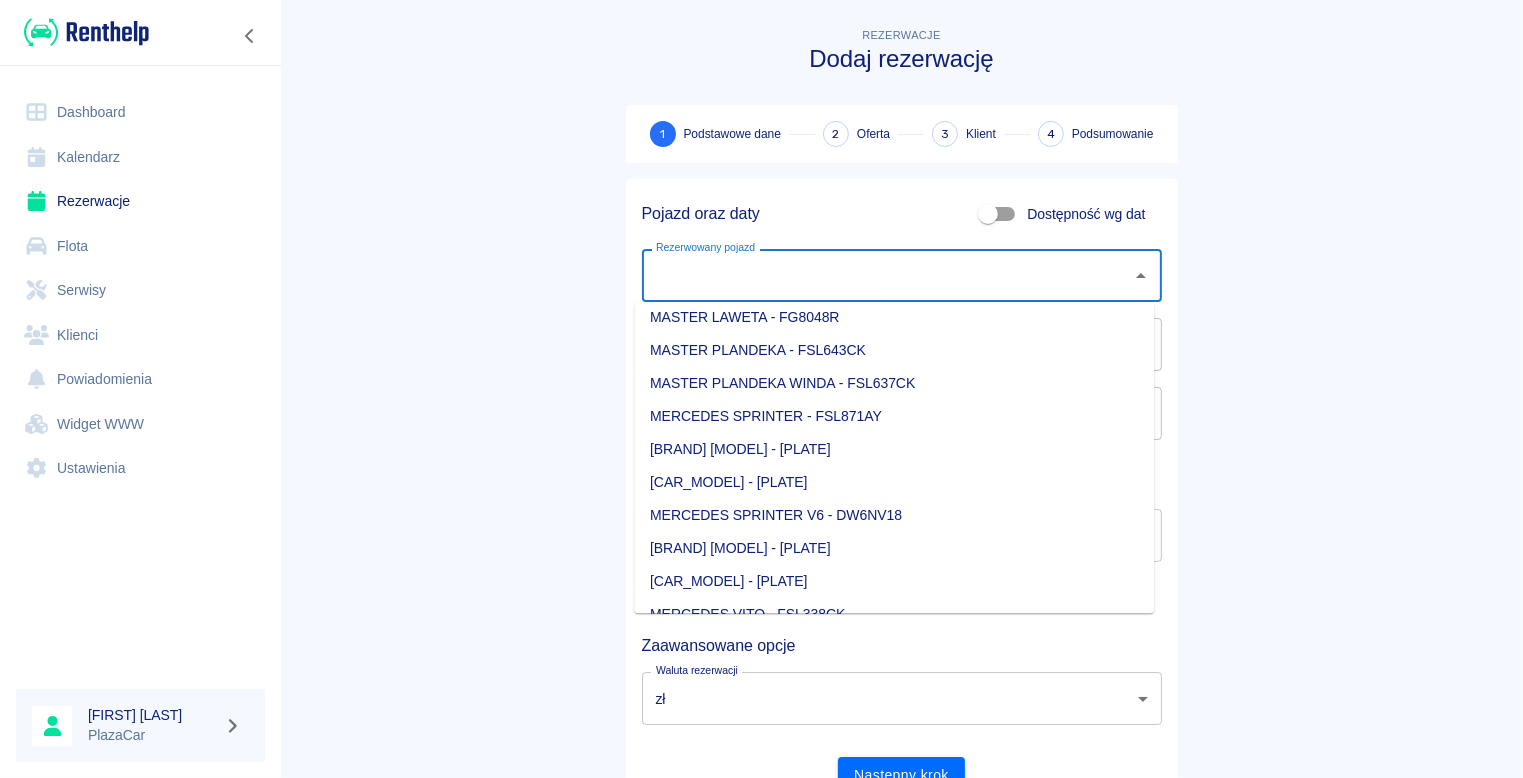 click on "MERCEDES SPRINTER V6 - [PLATE_NUMBER]" at bounding box center (894, 515) 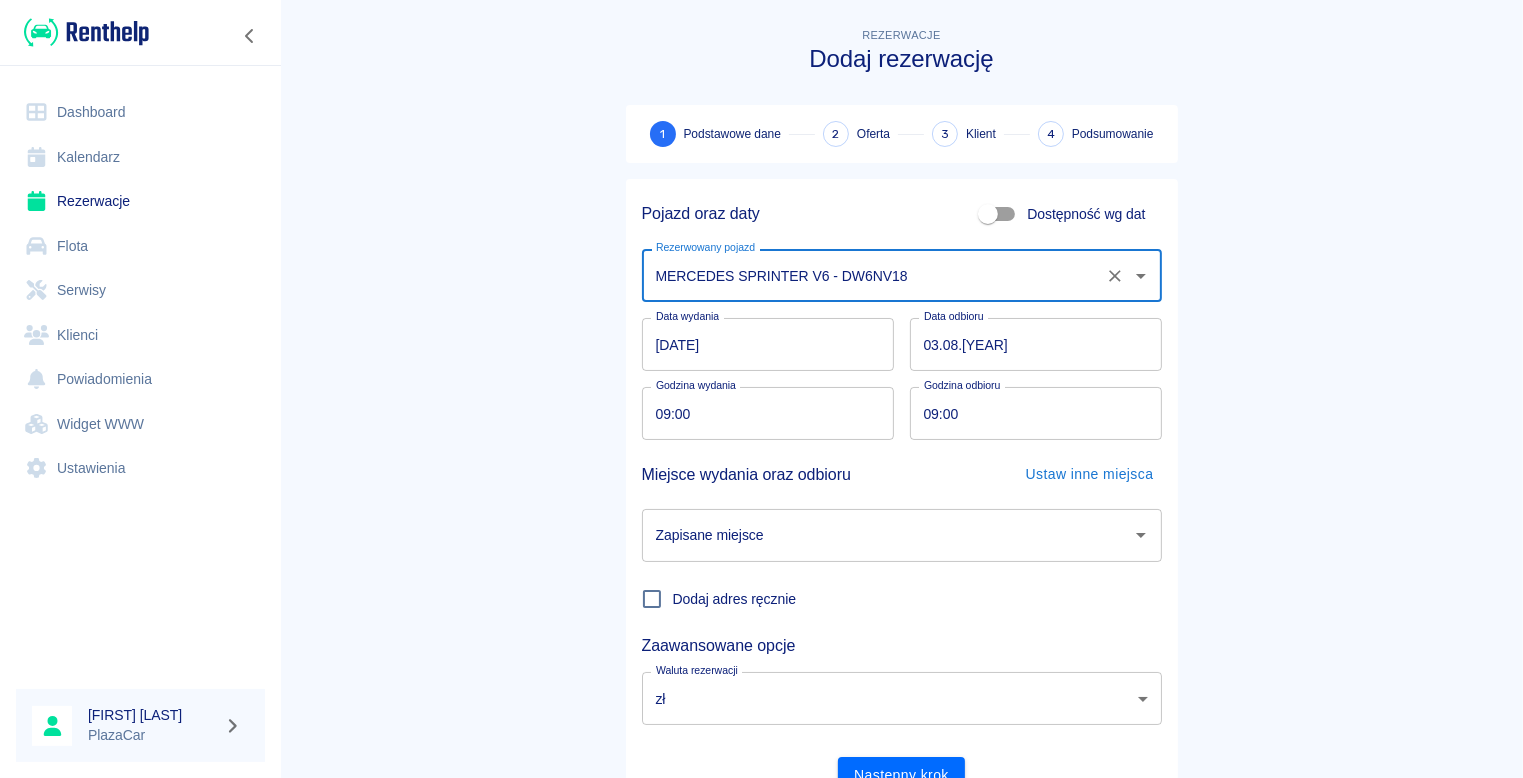 click 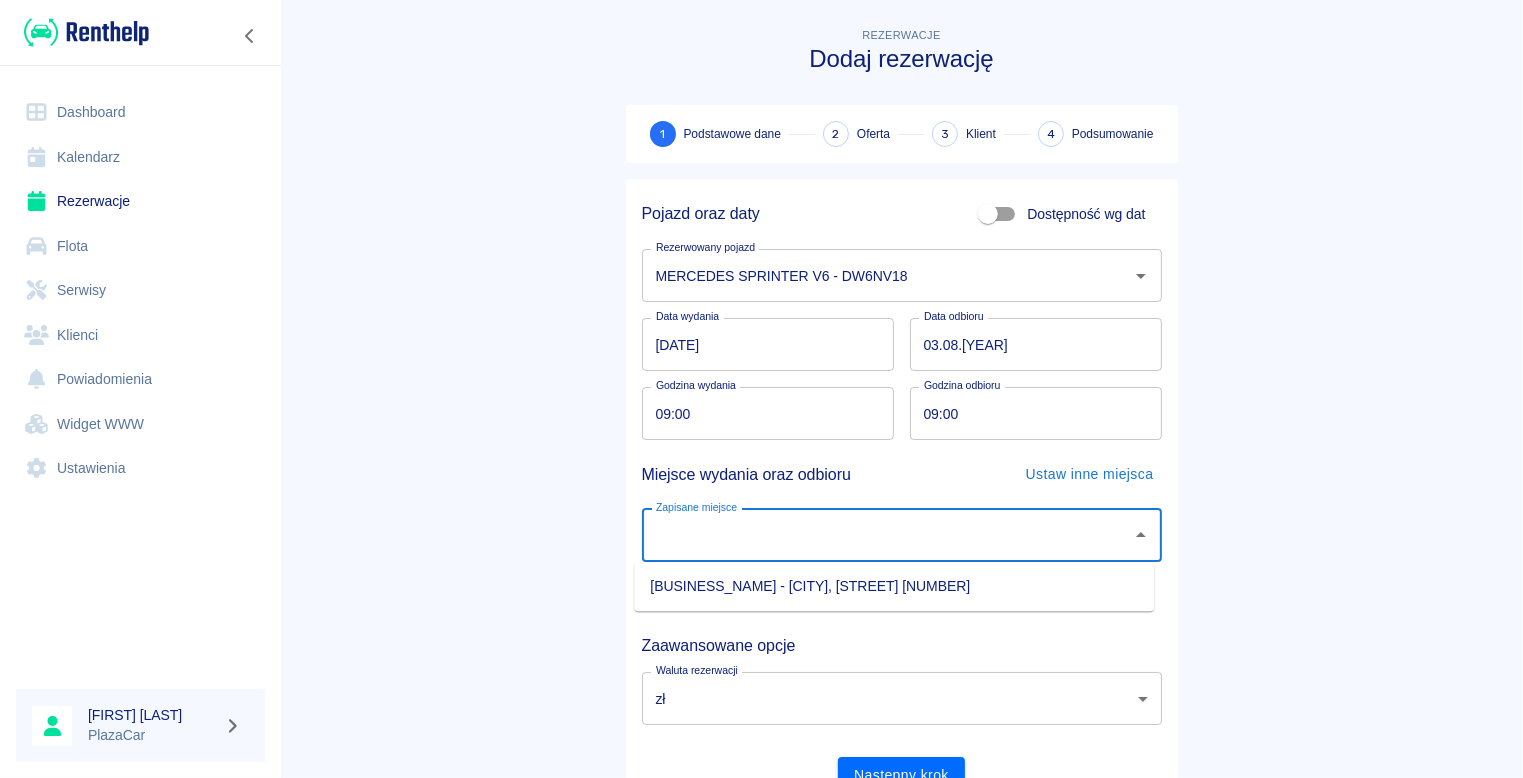 click on "WARSZTAT - Słubice, Żurawia 1A" at bounding box center (894, 586) 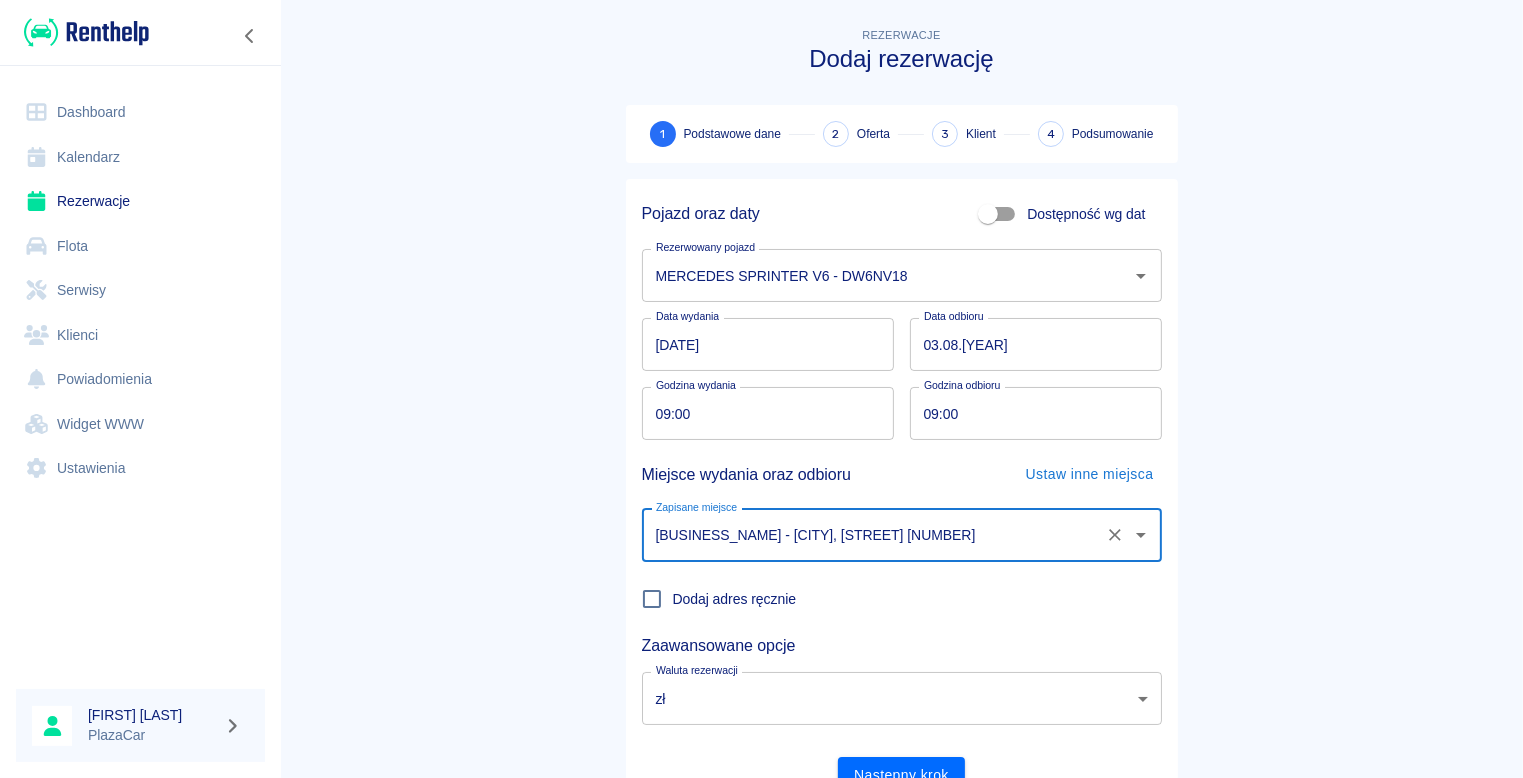 click on "Rezerwacje Dodaj rezerwację 1 Podstawowe dane 2 Oferta 3 Klient 4 Podsumowanie Pojazd oraz daty Dostępność wg dat Rezerwowany pojazd MERCEDES SPRINTER V6 - DW6NV18 Rezerwowany pojazd Data wydania 02.08.2025 Data wydania Data odbioru 03.08.2025 Data odbioru Godzina wydania 09:00 Godzina wydania Godzina odbioru 09:00 Godzina odbioru Miejsce wydania oraz odbioru Ustaw inne miejsca Zapisane miejsce WARSZTAT - Słubice, Żurawia 1A Zapisane miejsce Dodaj adres ręcznie Zaawansowane opcje Waluta rezerwacji zł PLN Waluta rezerwacji Następny krok" at bounding box center [901, 417] 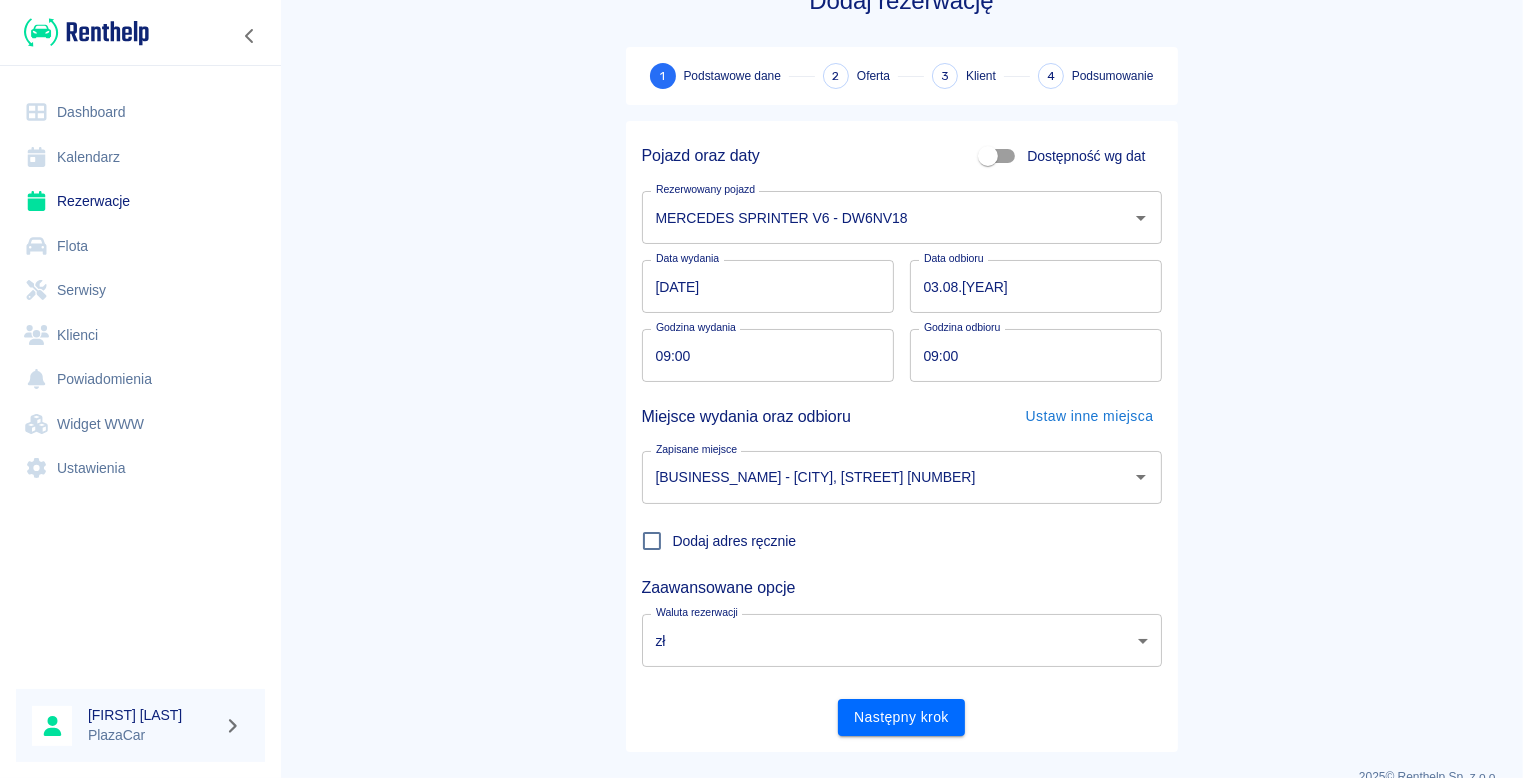 scroll, scrollTop: 90, scrollLeft: 0, axis: vertical 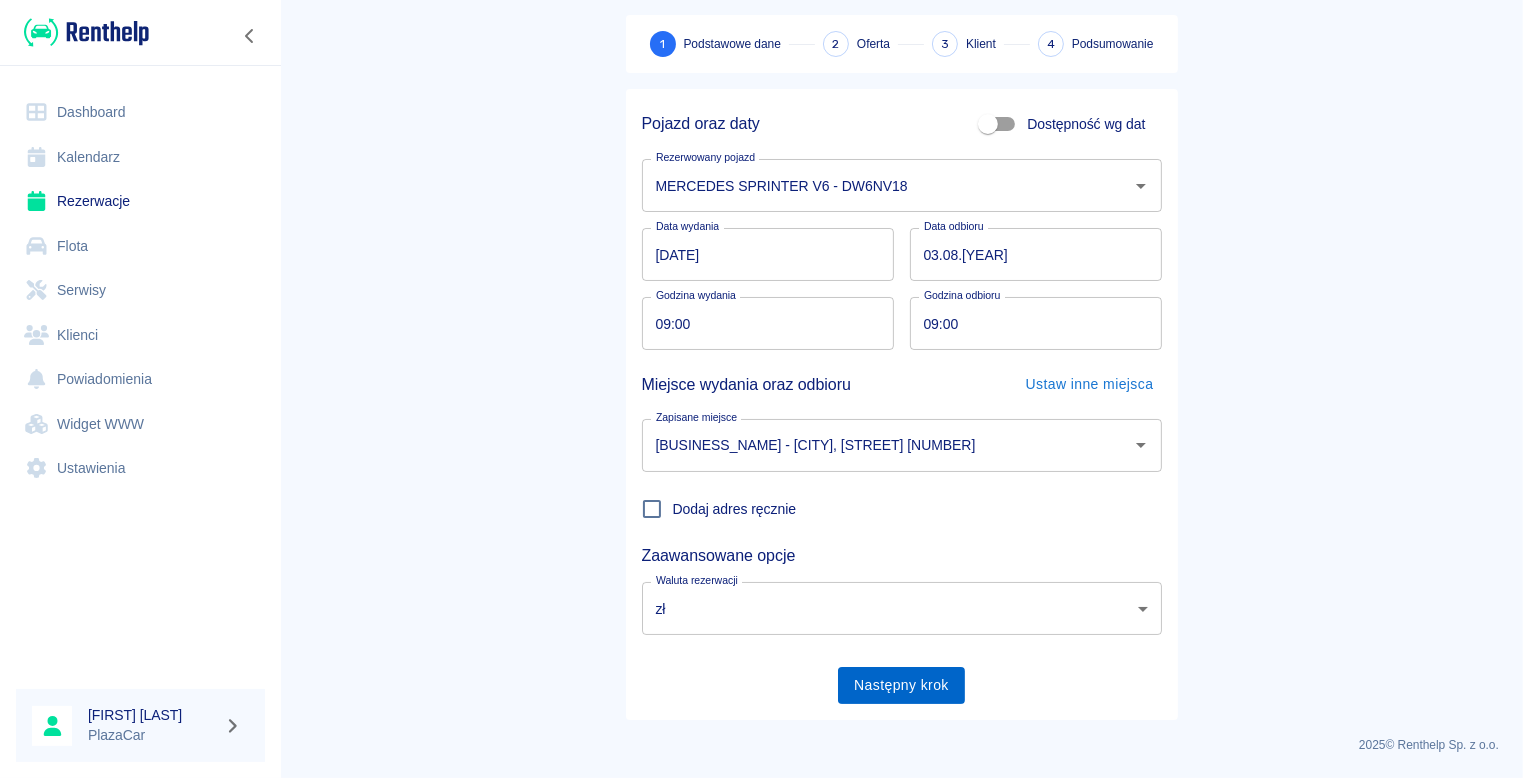 click on "Następny krok" at bounding box center [901, 685] 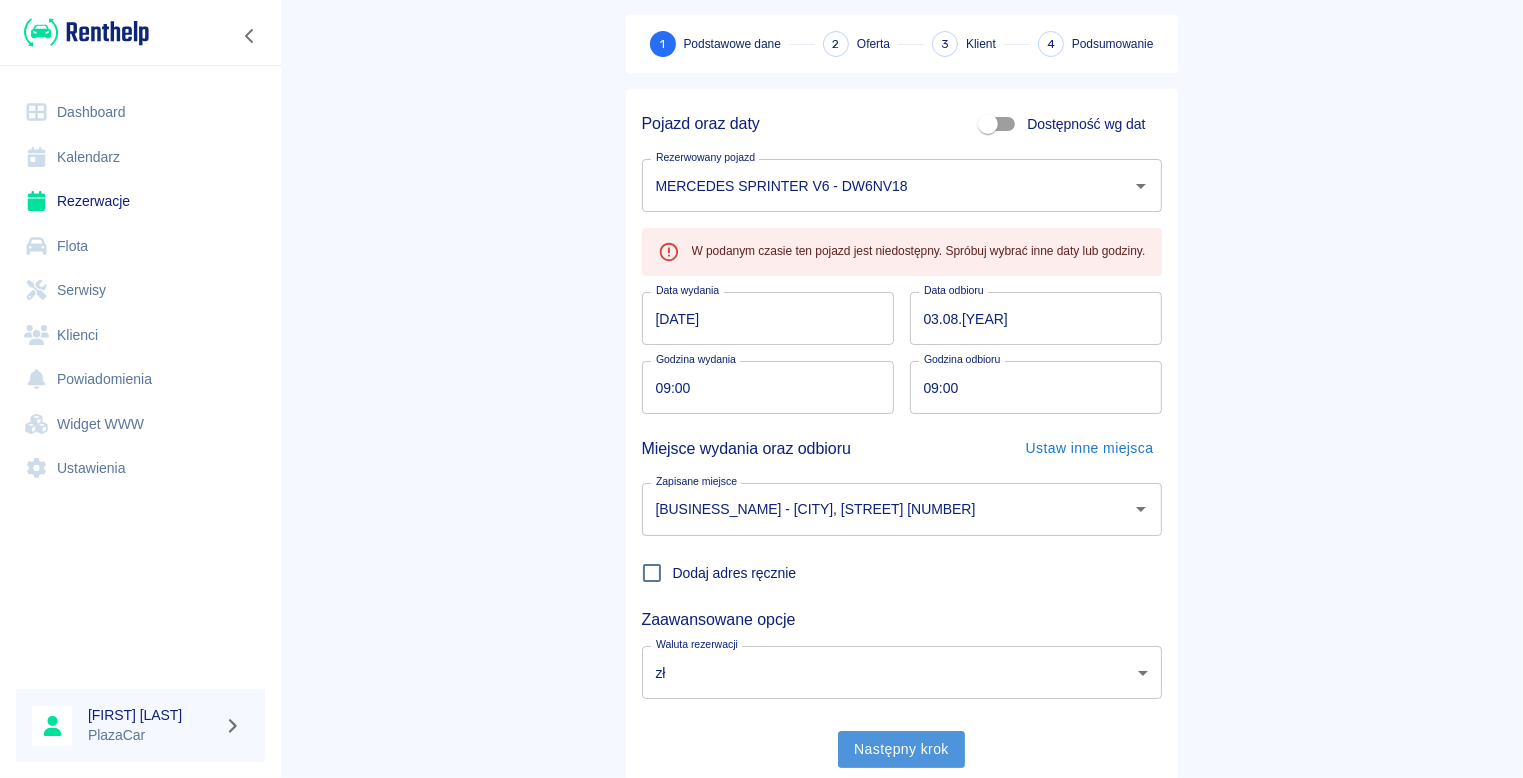 click on "Następny krok" at bounding box center [901, 749] 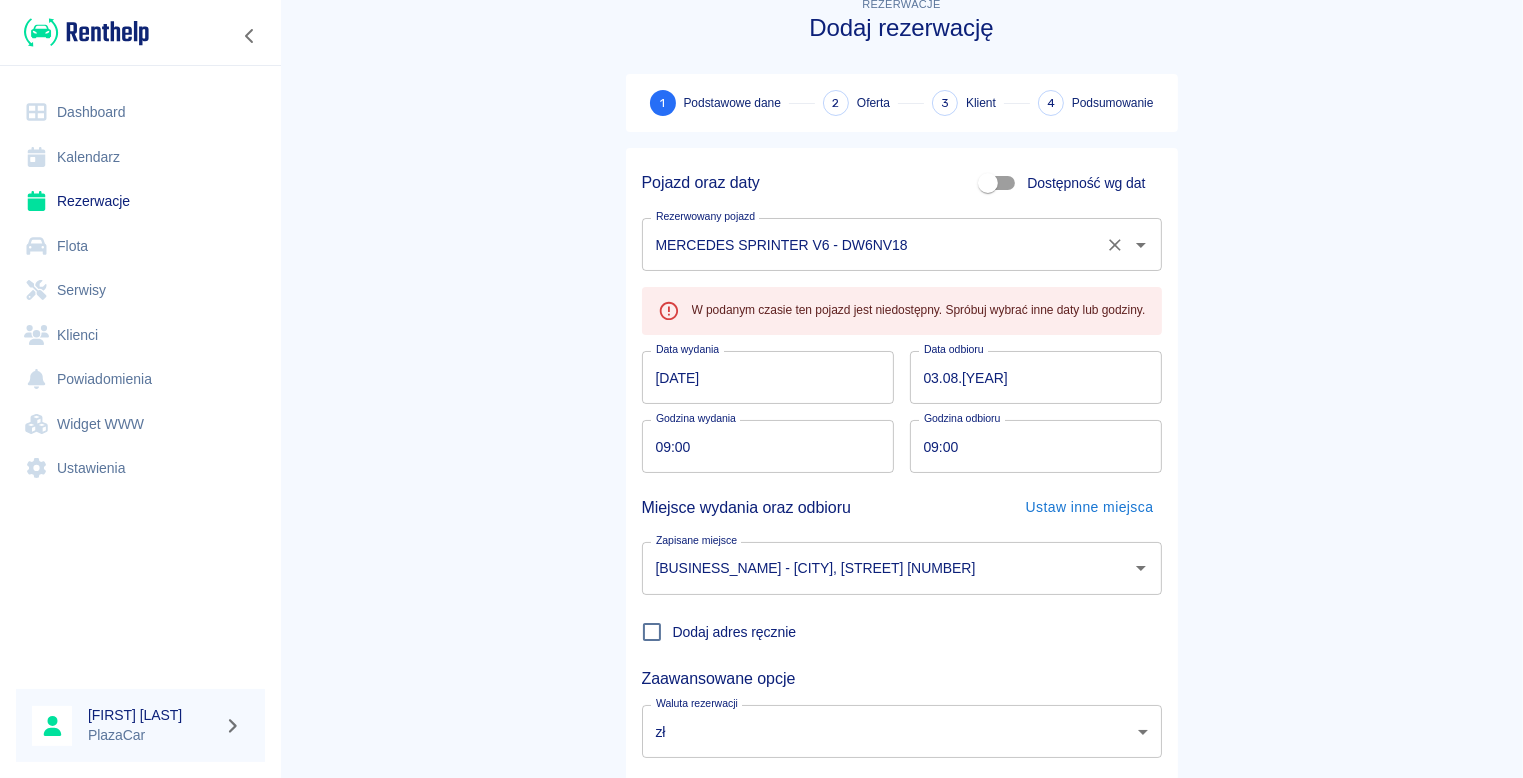 scroll, scrollTop: 0, scrollLeft: 0, axis: both 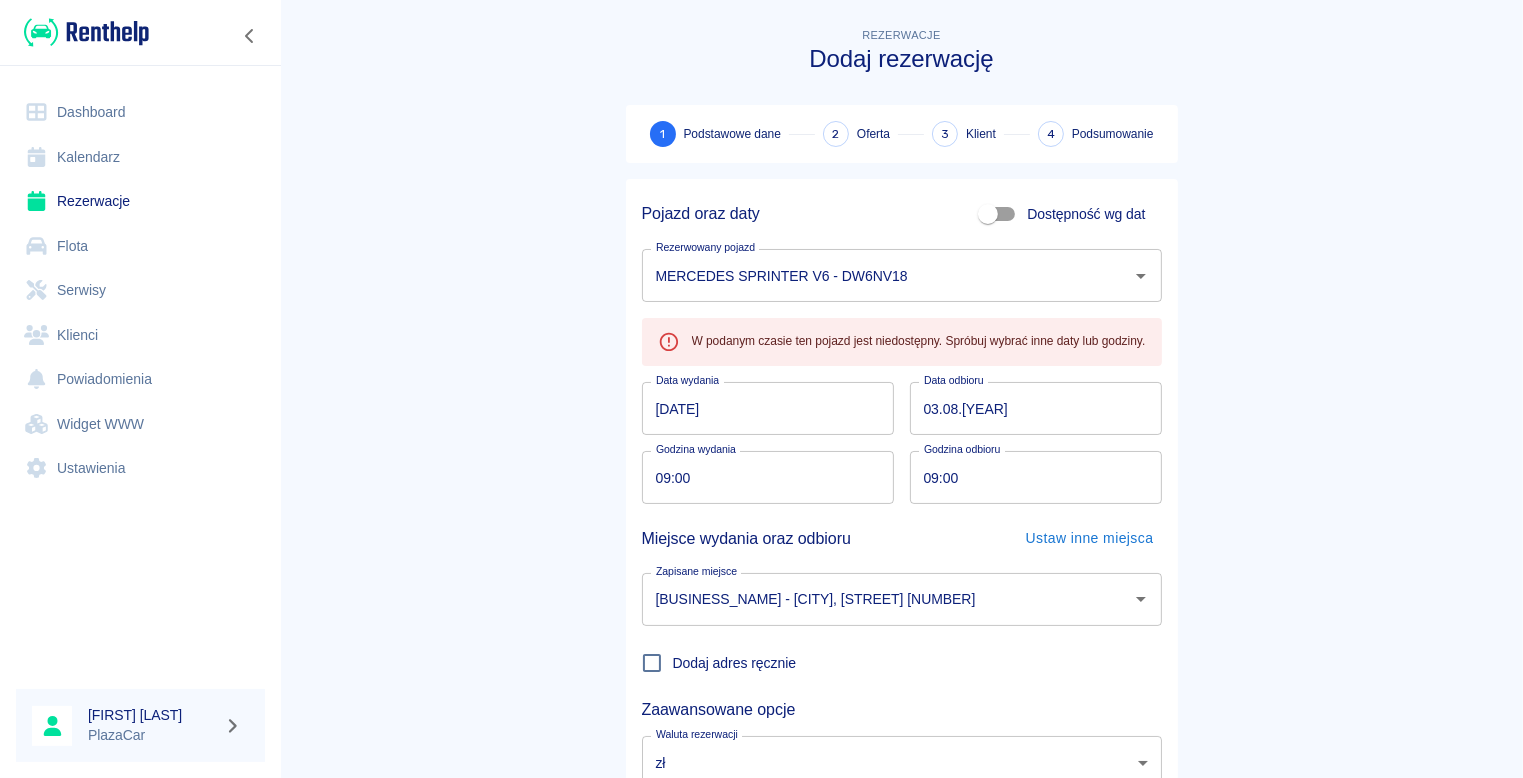 click on "Rezerwacje" at bounding box center [140, 201] 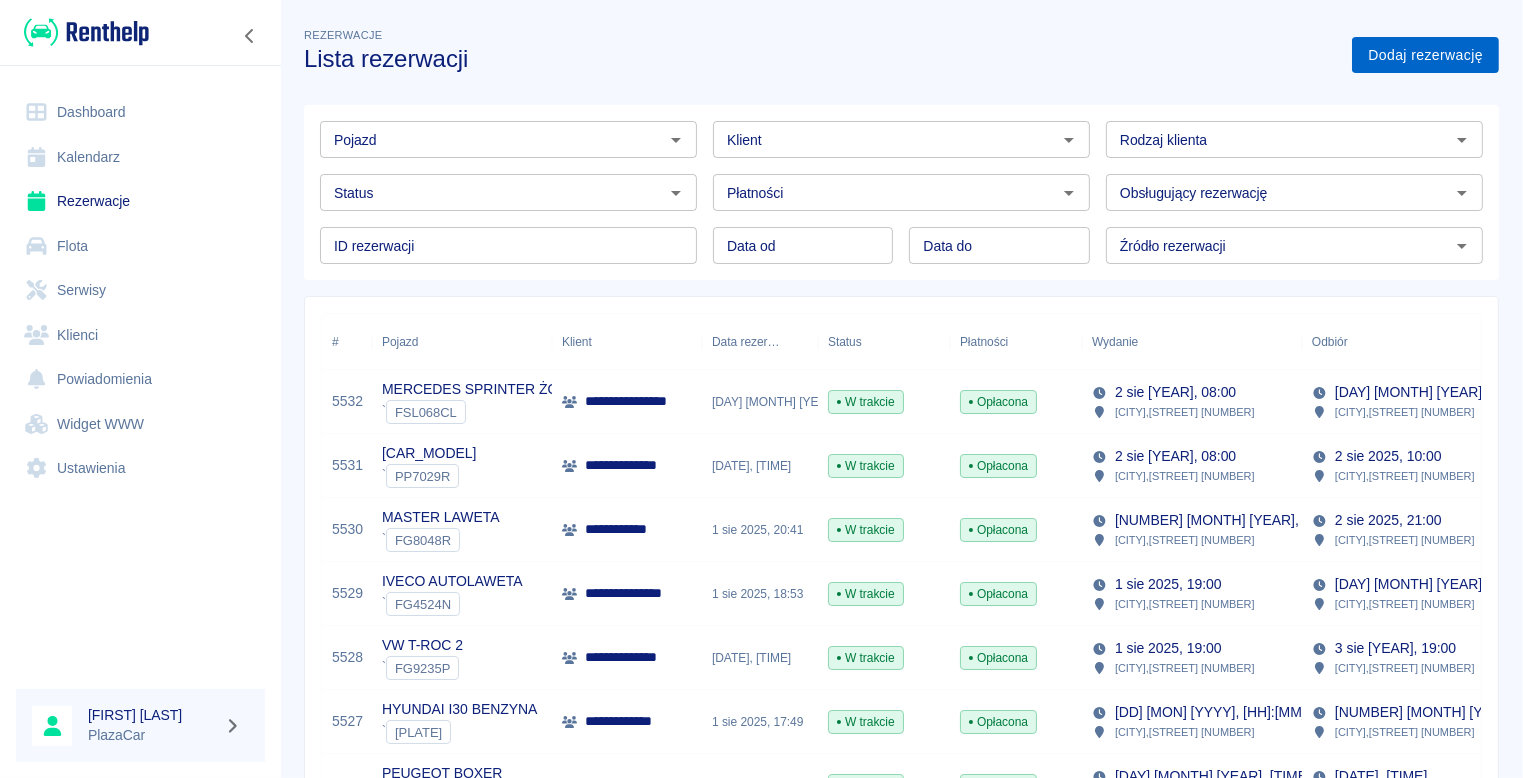 click on "Dodaj rezerwację" at bounding box center (1425, 55) 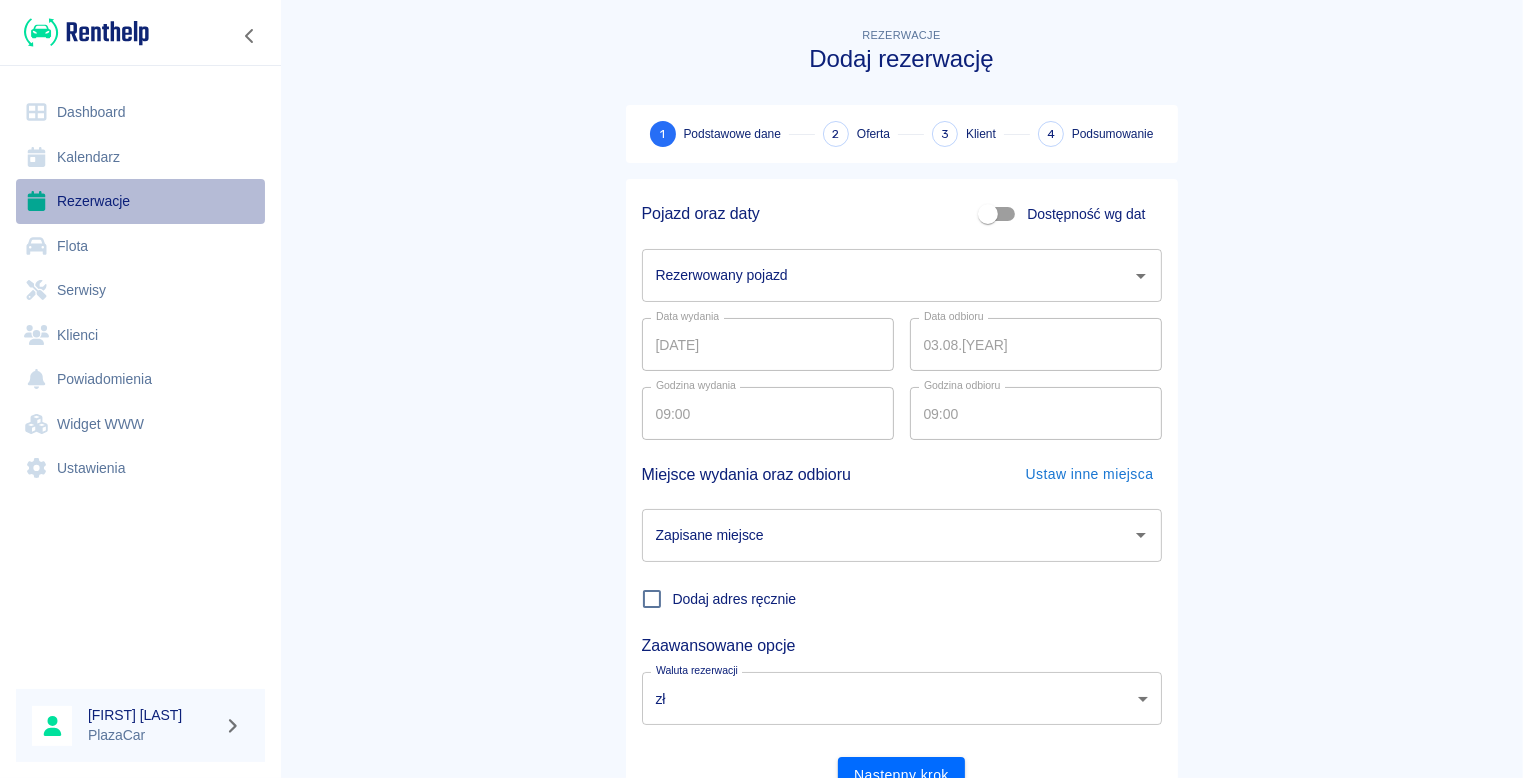 click on "Rezerwacje" at bounding box center [140, 201] 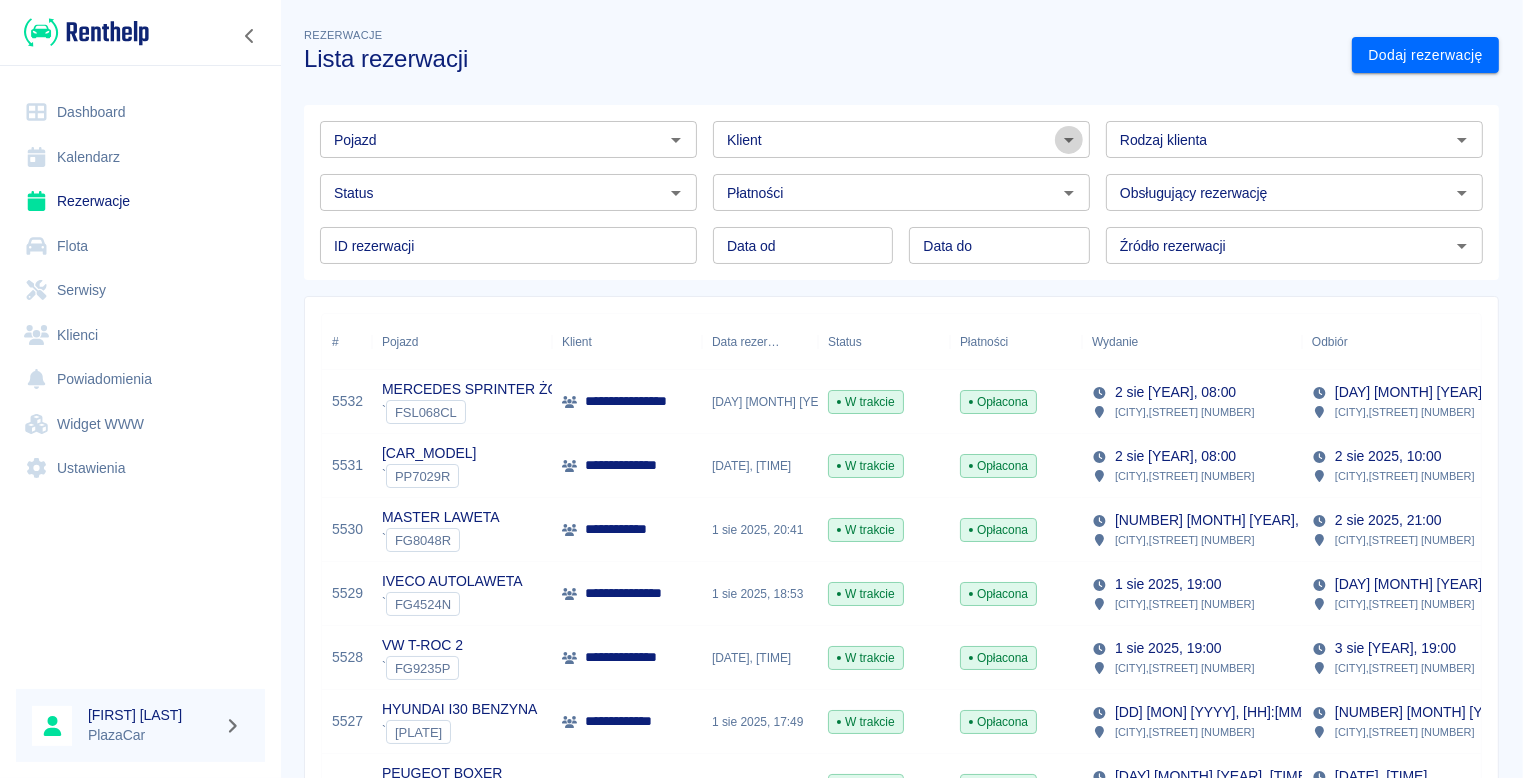 click 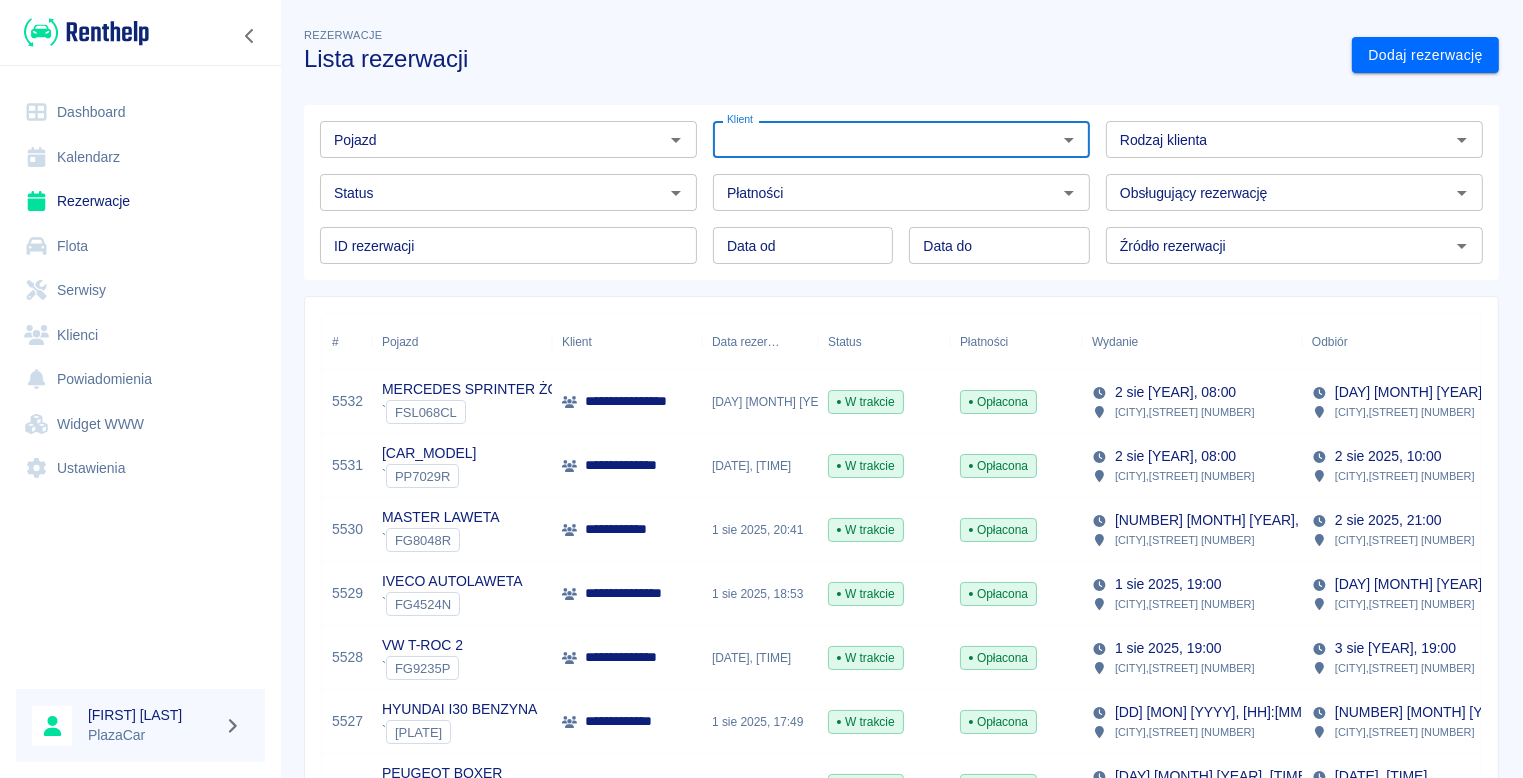click on "Klient" at bounding box center (885, 139) 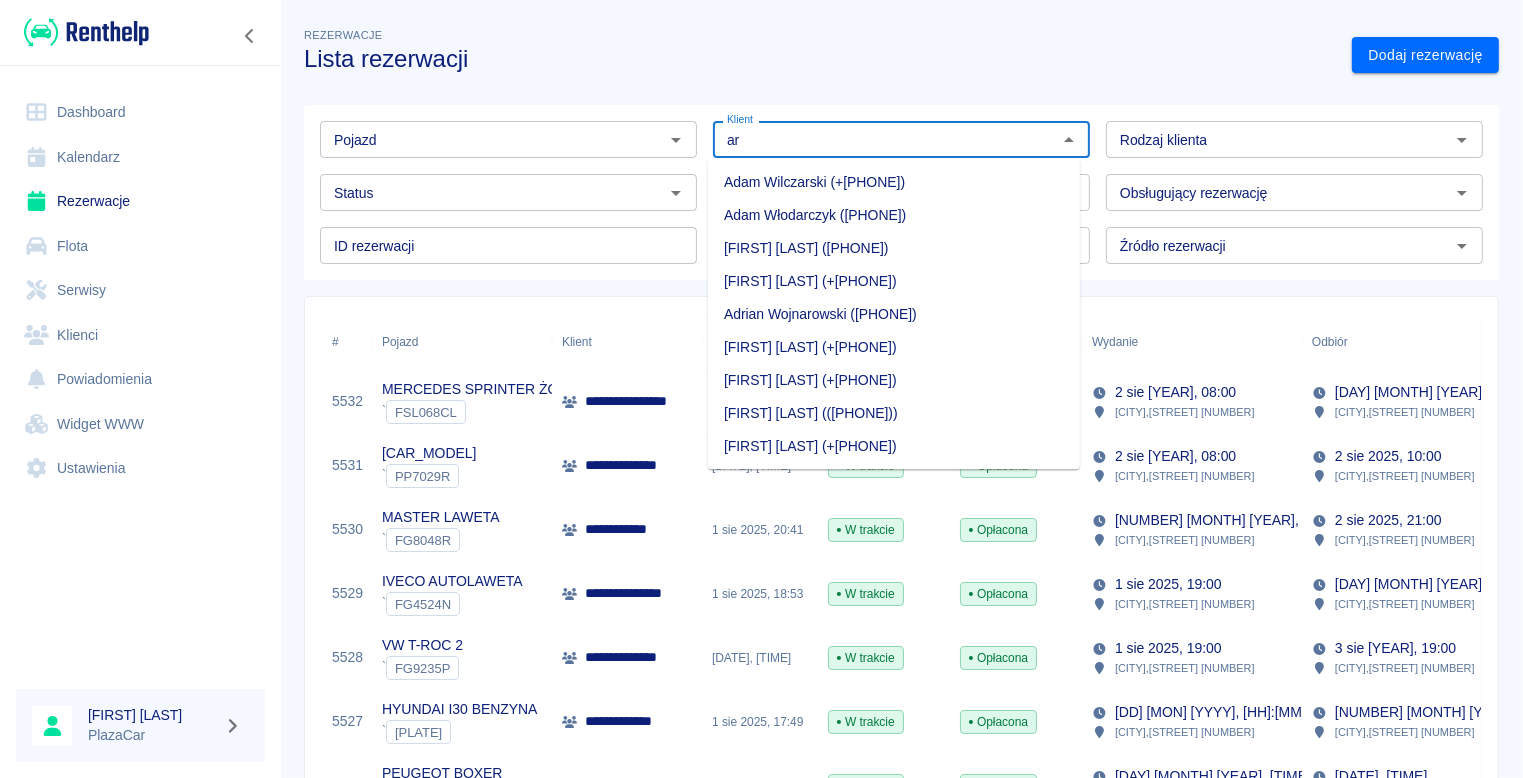 type on "a" 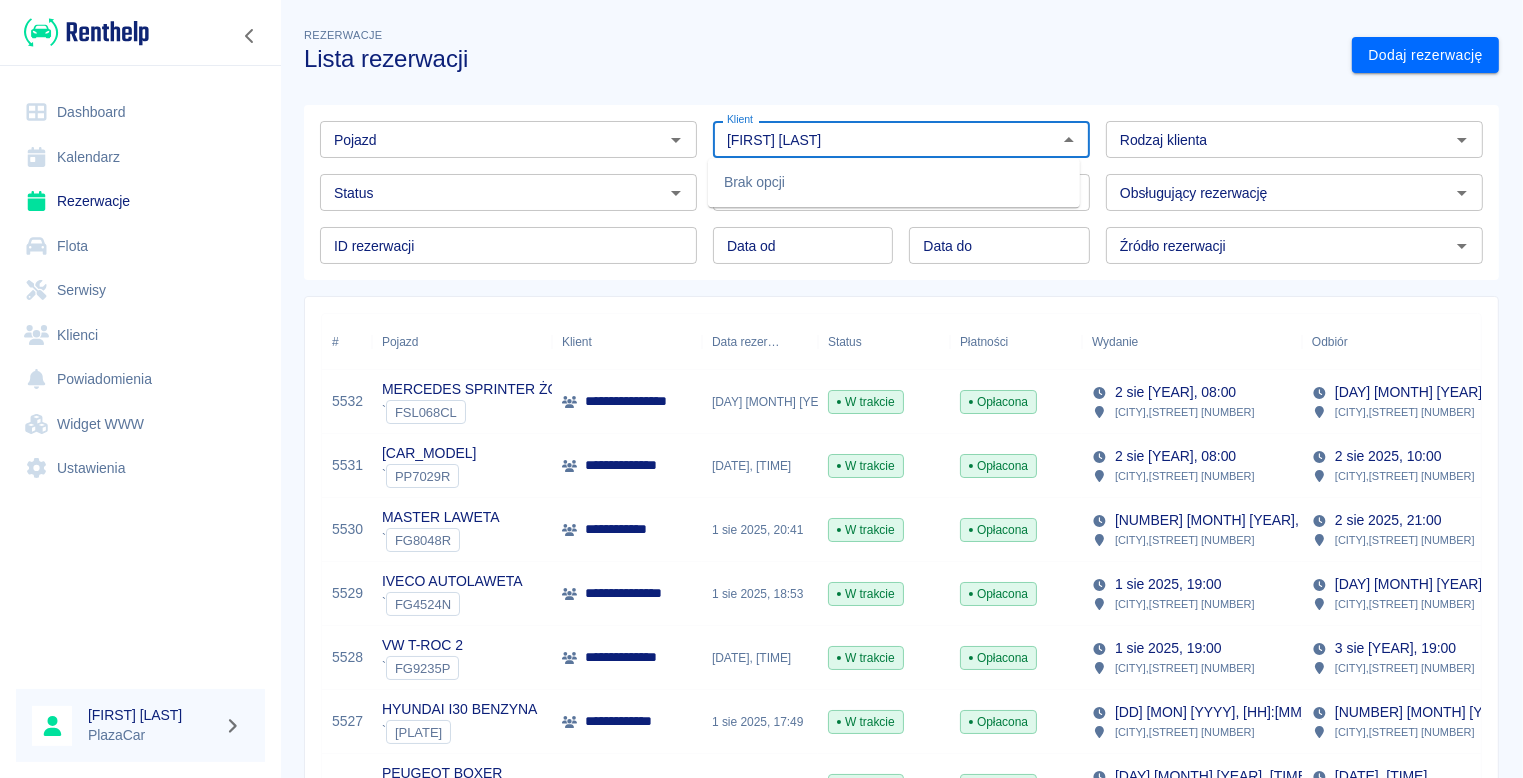 type on "rafał krasiński" 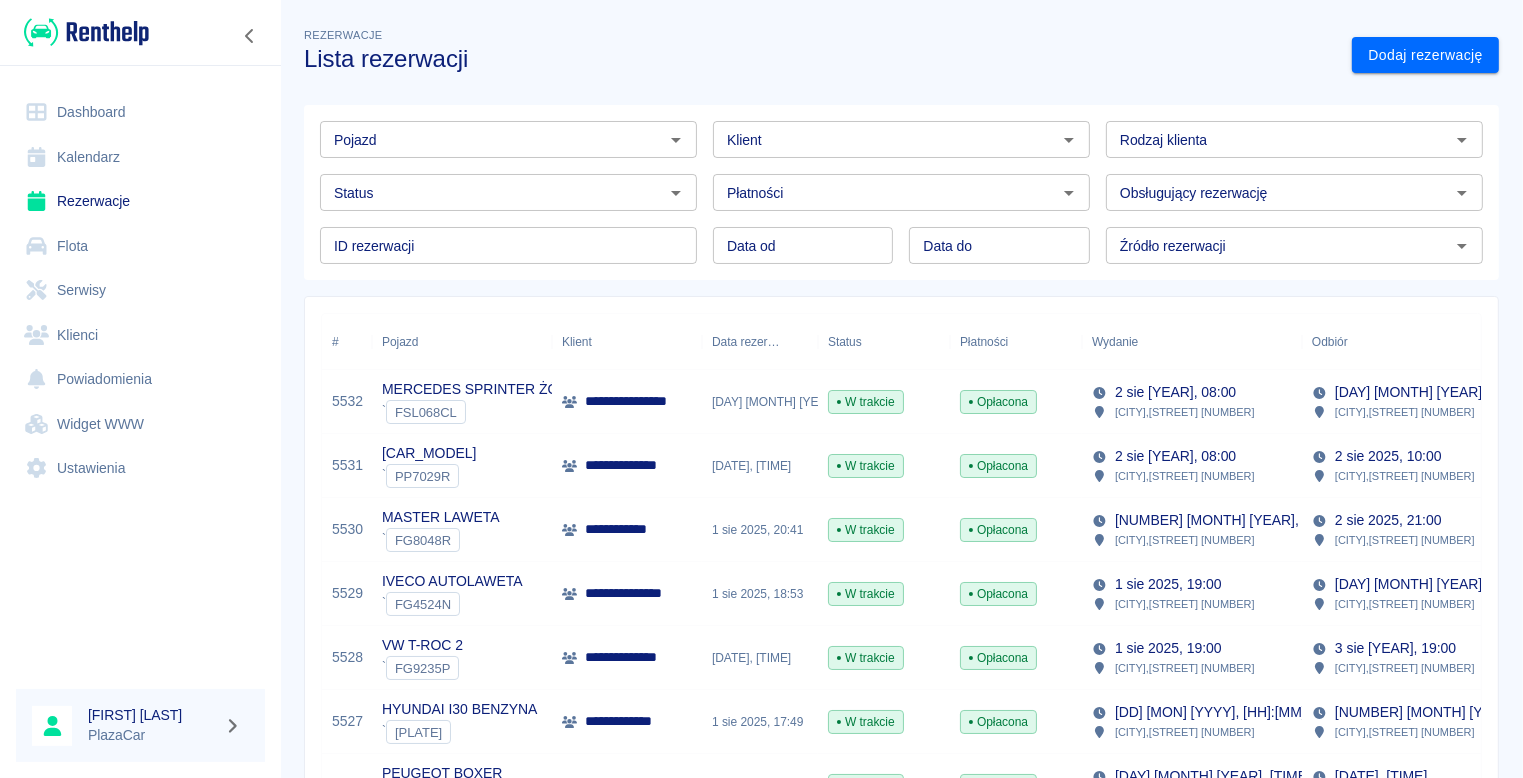 click on "Lista rezerwacji" at bounding box center [820, 59] 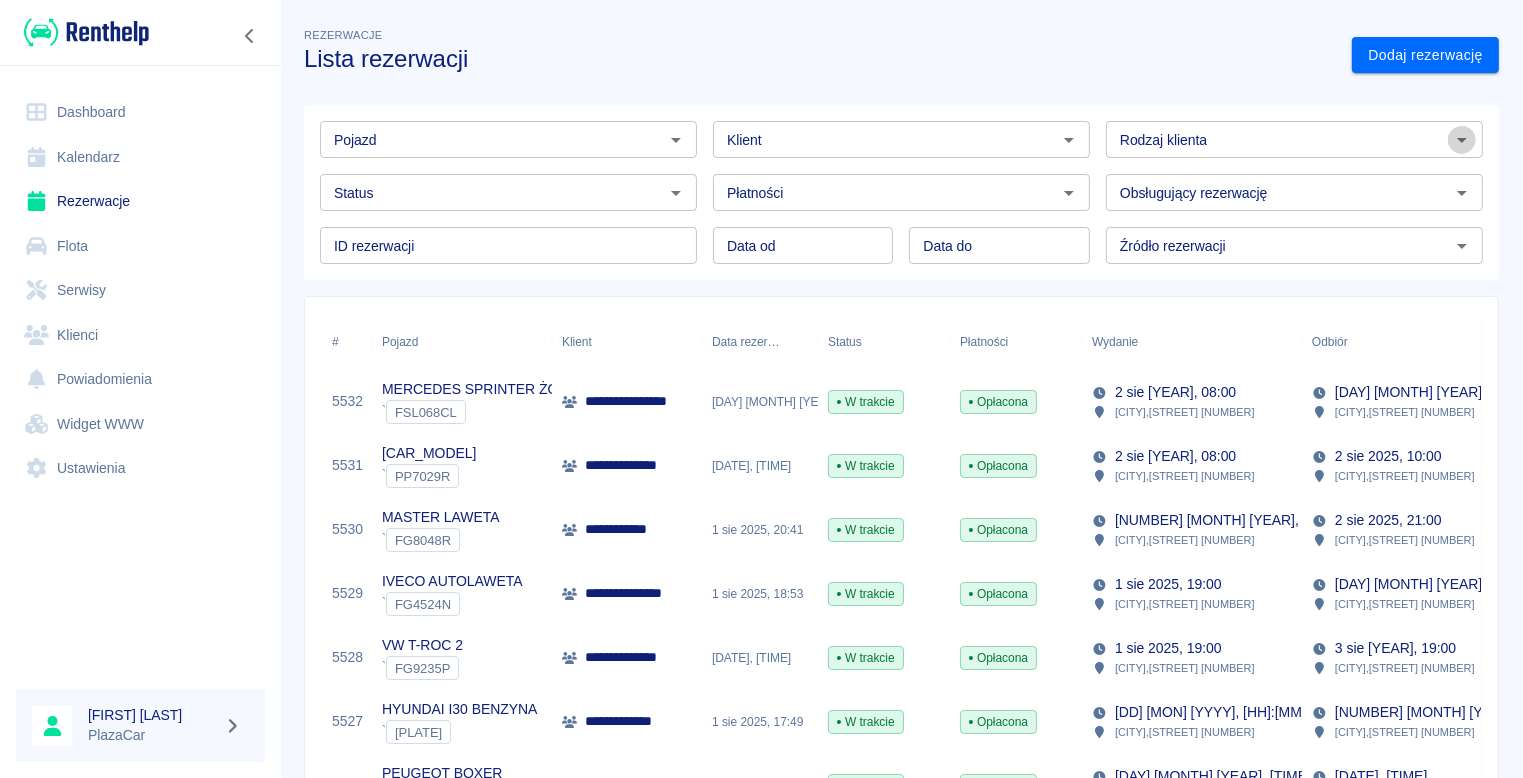 click 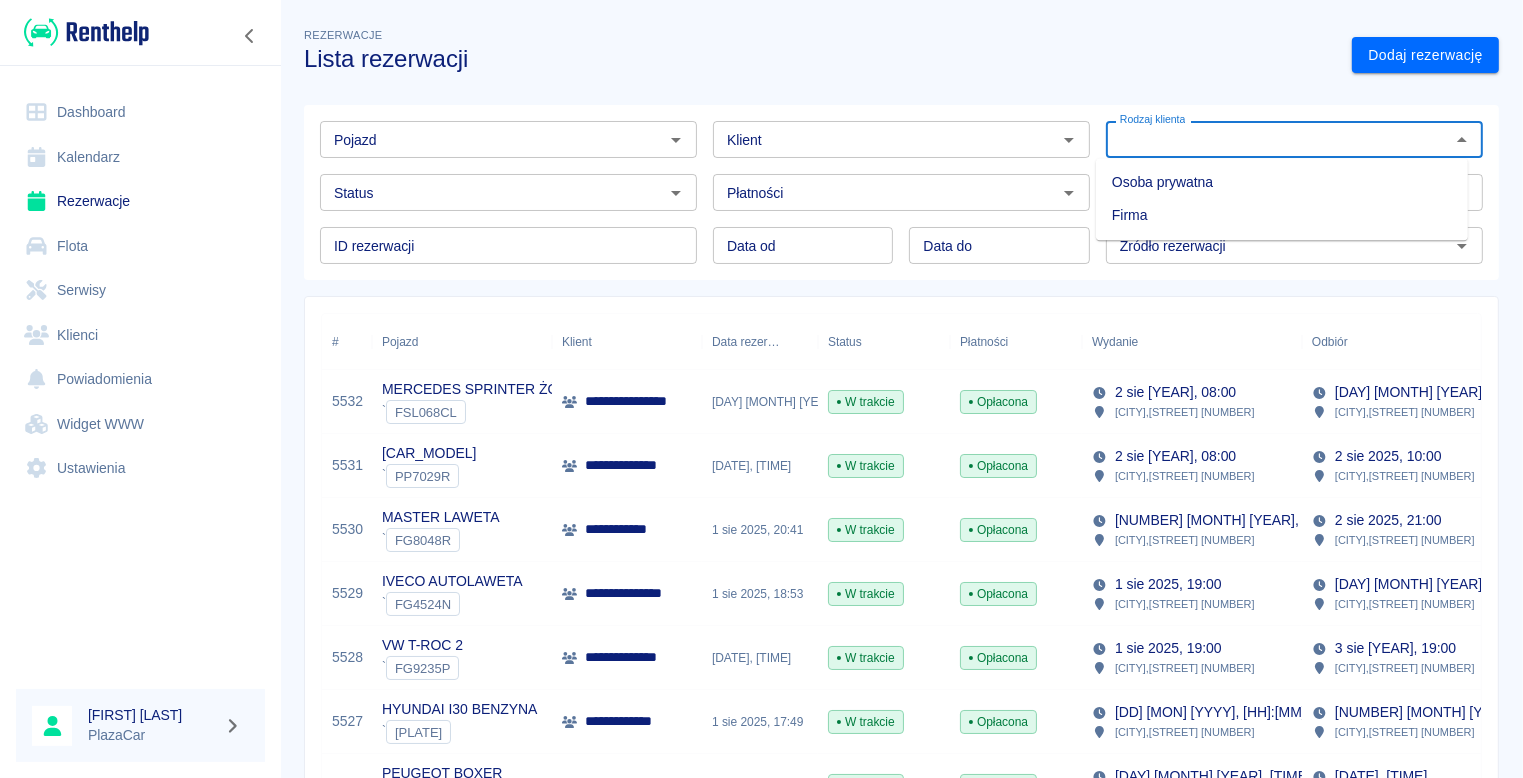 click on "Osoba prywatna" at bounding box center [1282, 182] 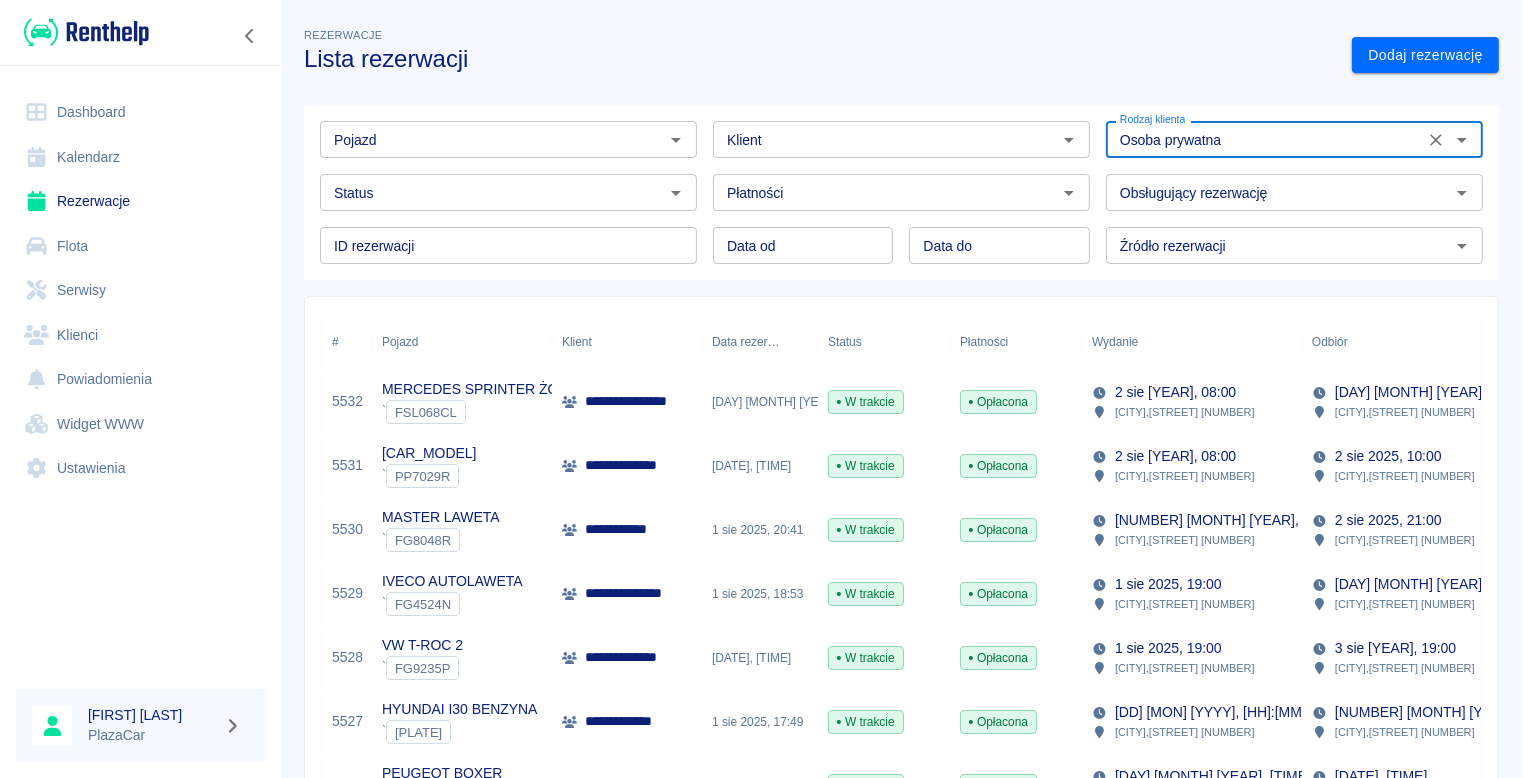 type on "Osoba prywatna" 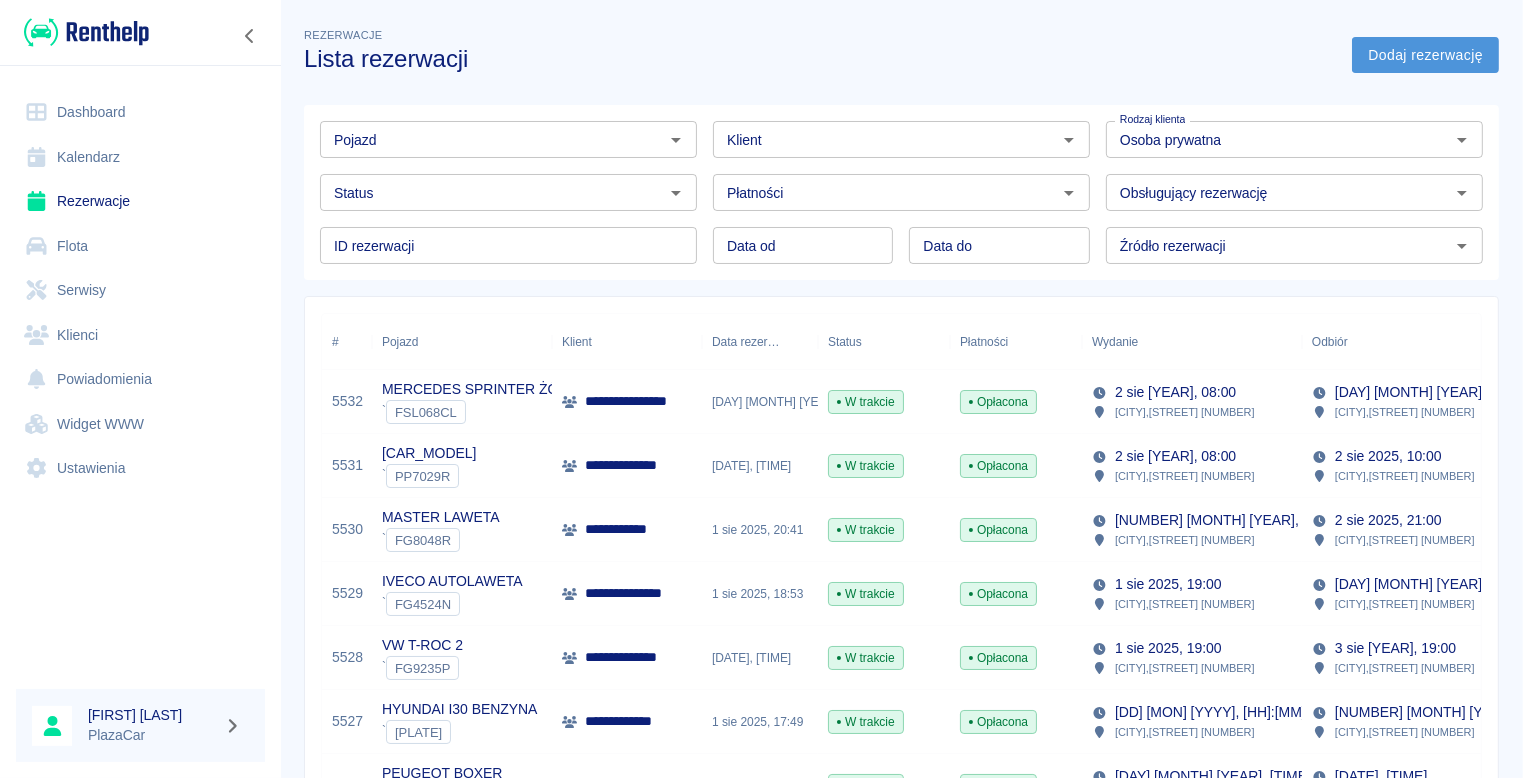 click on "Dodaj rezerwację" at bounding box center (1425, 55) 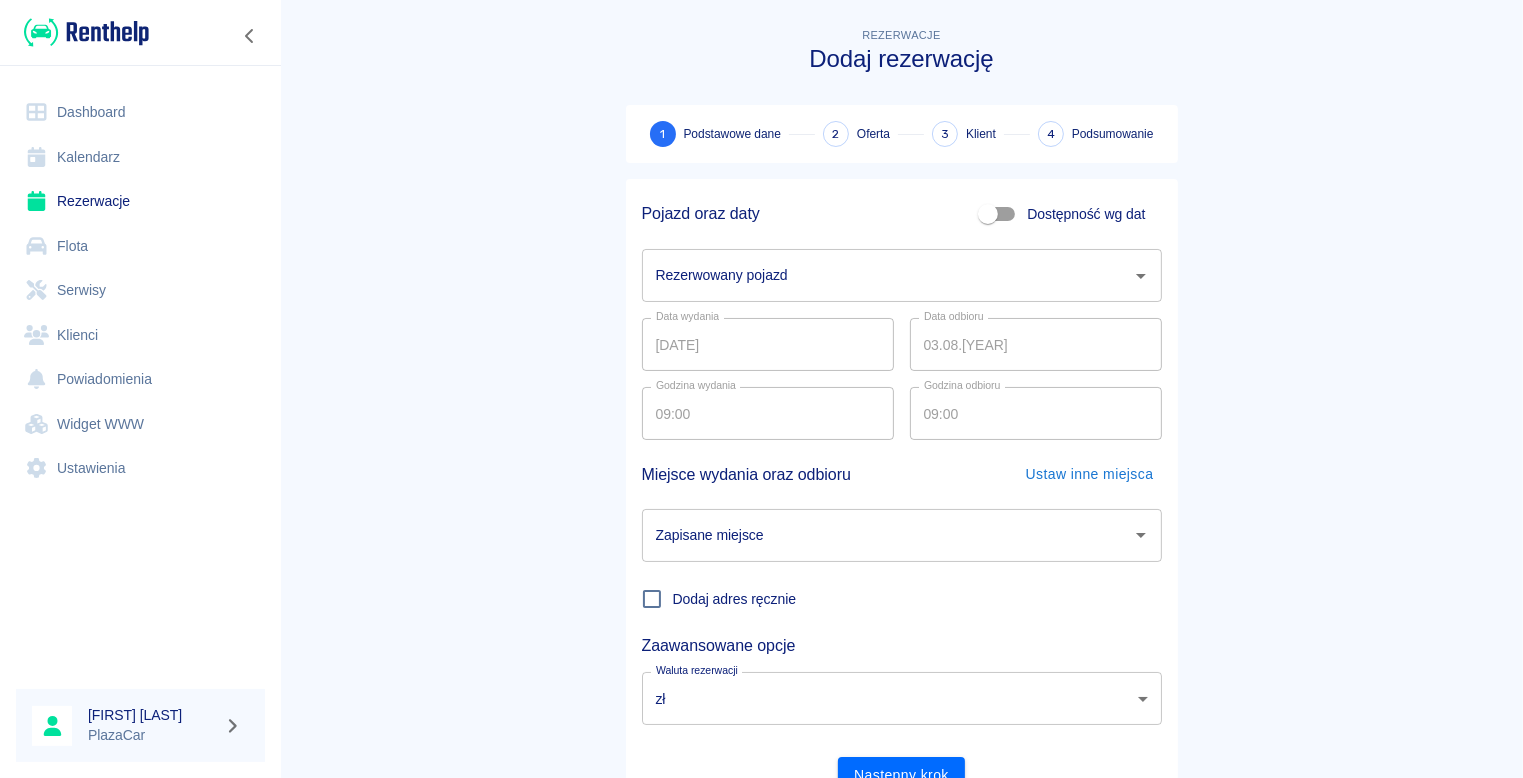 click 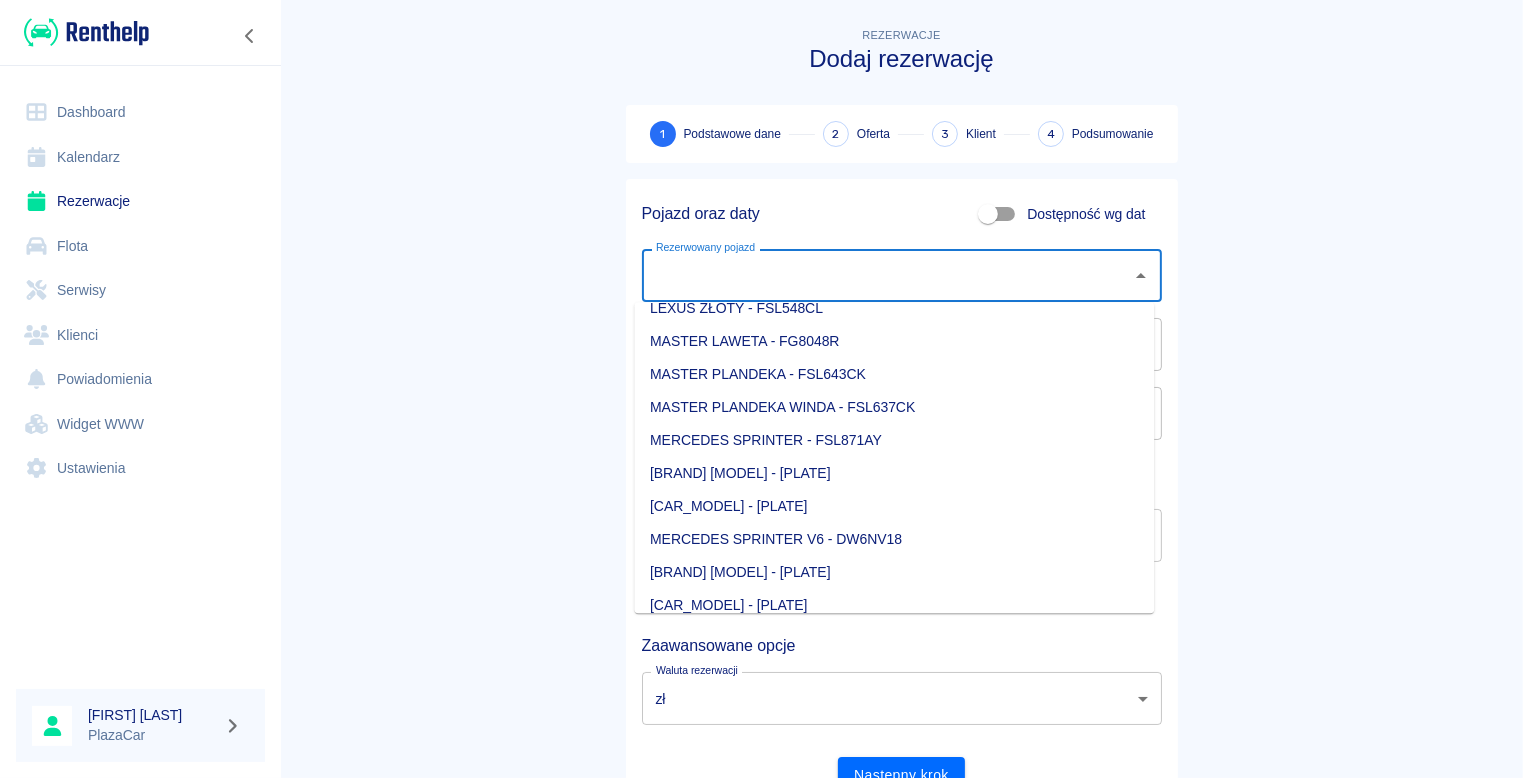 scroll, scrollTop: 1000, scrollLeft: 0, axis: vertical 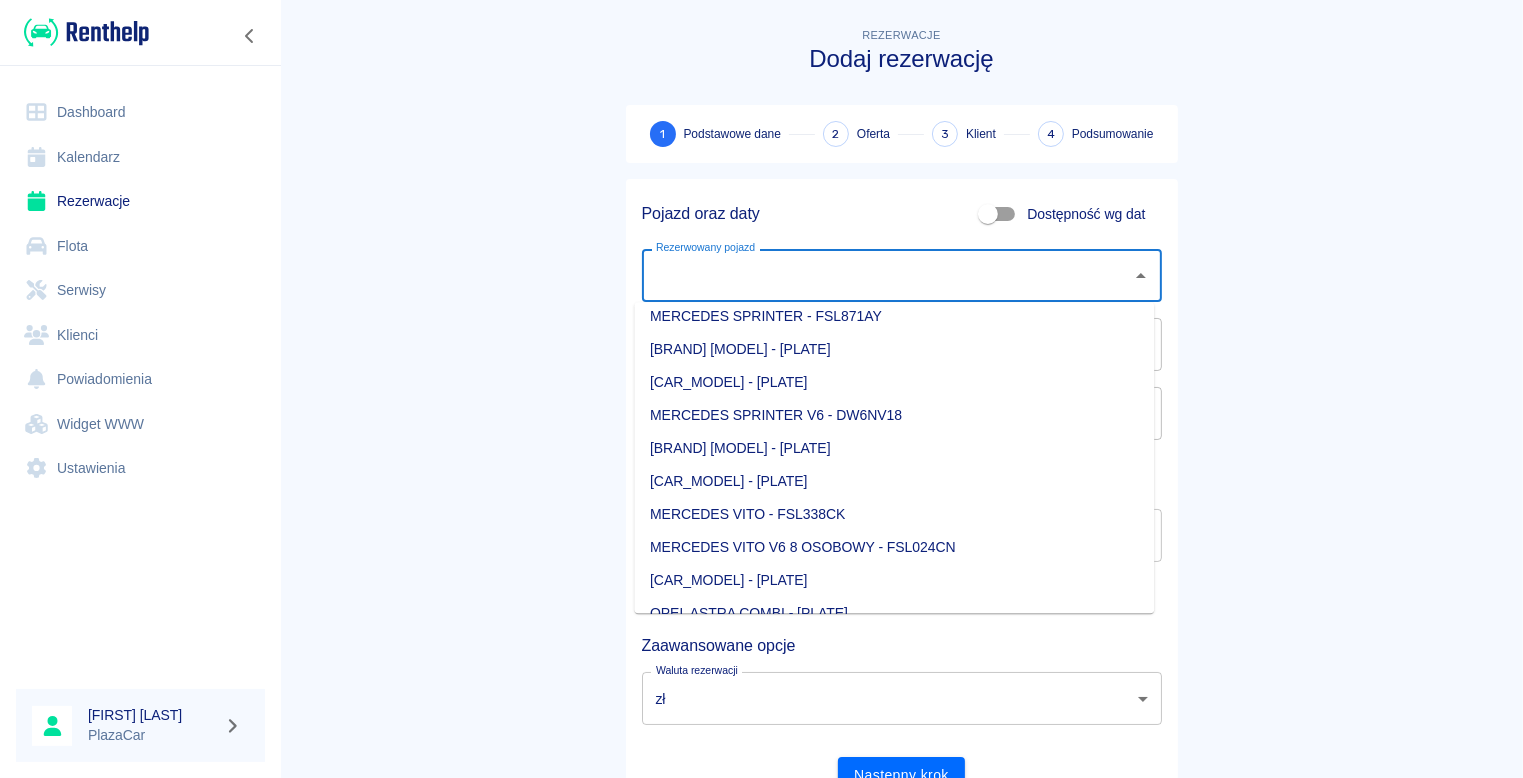 click on "MERCEDES SPRINTER V6 - [PLATE_NUMBER]" at bounding box center (894, 415) 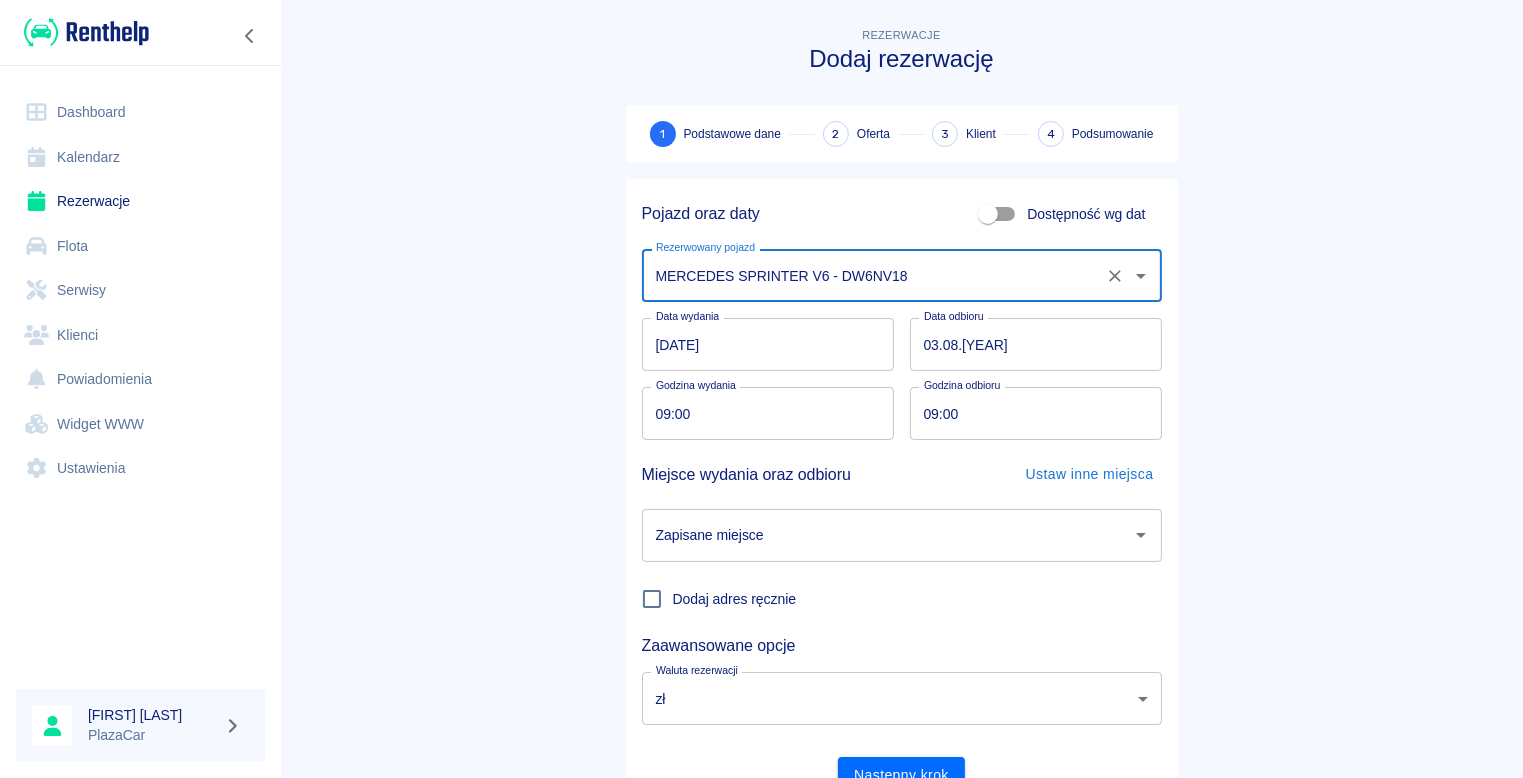 click on "Rezerwacje Dodaj rezerwację 1 Podstawowe dane 2 Oferta 3 Klient 4 Podsumowanie Pojazd oraz daty Dostępność wg dat Rezerwowany pojazd MERCEDES SPRINTER V6 - DW6NV18 Rezerwowany pojazd Data wydania 02.08.2025 Data wydania Data odbioru 03.08.2025 Data odbioru Godzina wydania 09:00 Godzina wydania Godzina odbioru 09:00 Godzina odbioru Miejsce wydania oraz odbioru Ustaw inne miejsca Zapisane miejsce Zapisane miejsce Dodaj adres ręcznie Zaawansowane opcje Waluta rezerwacji zł PLN Waluta rezerwacji Następny krok" at bounding box center [901, 417] 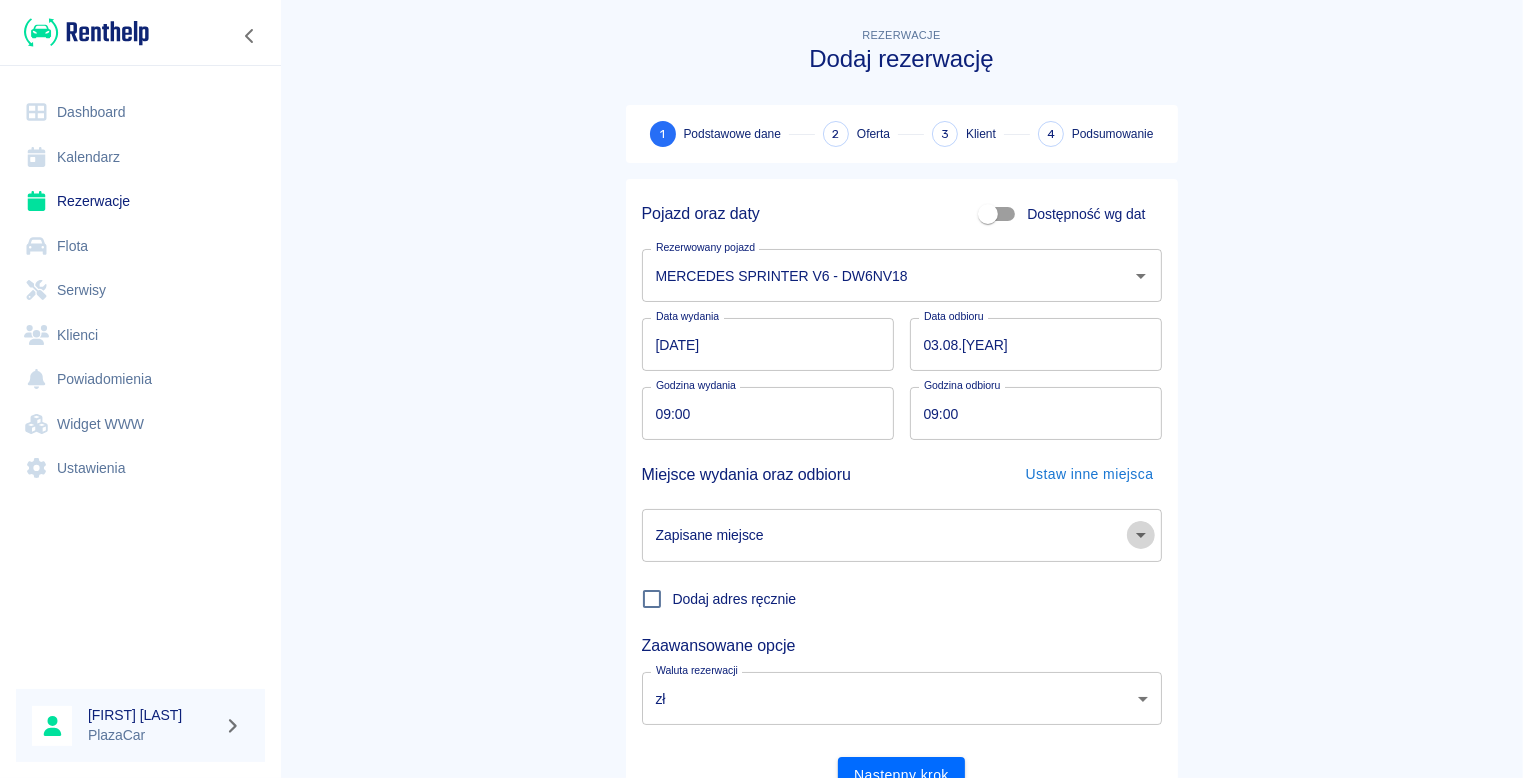 click 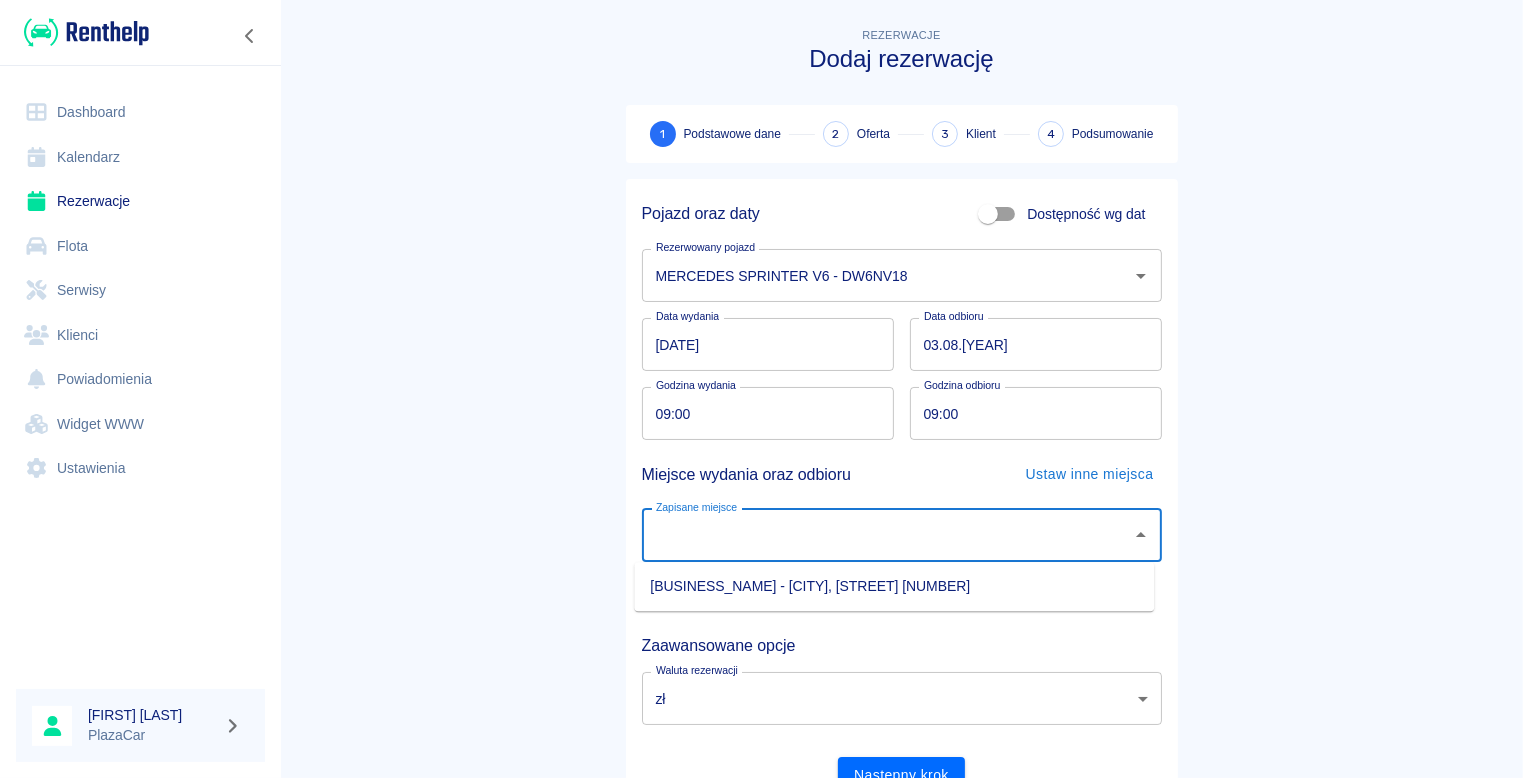click on "WARSZTAT - Słubice, Żurawia 1A" at bounding box center (894, 586) 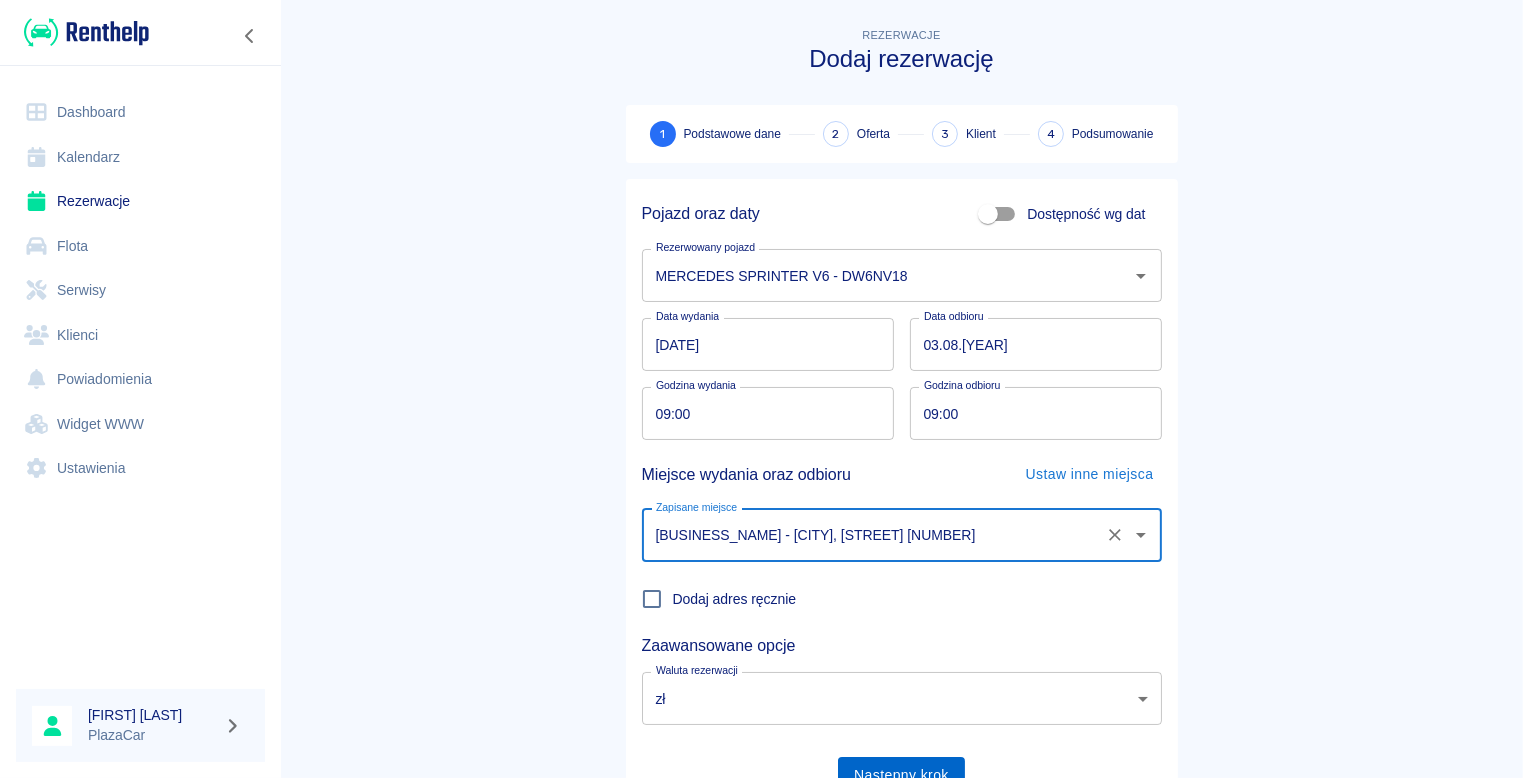 click on "Następny krok" at bounding box center (901, 775) 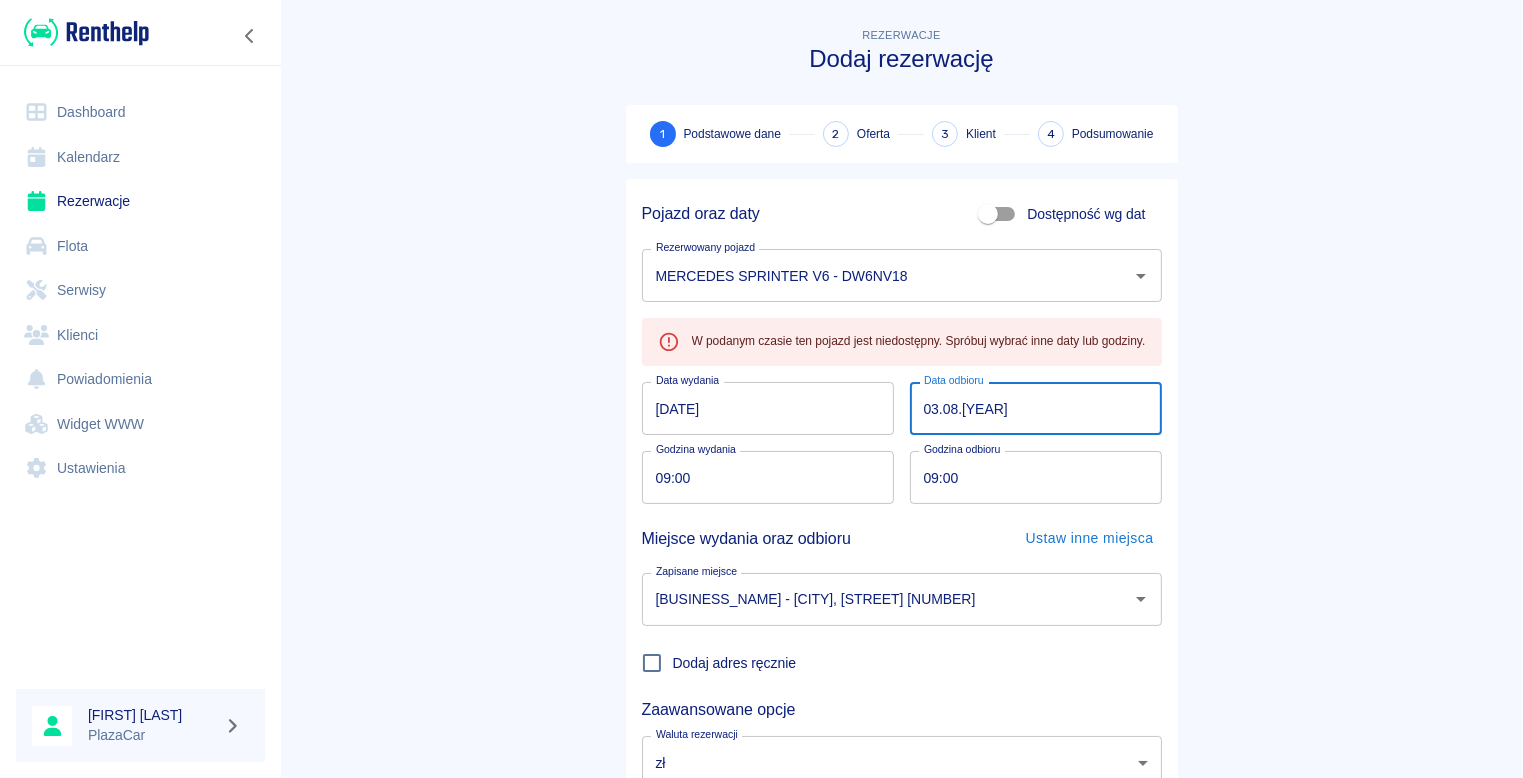 click on "[DATE]" at bounding box center (1036, 408) 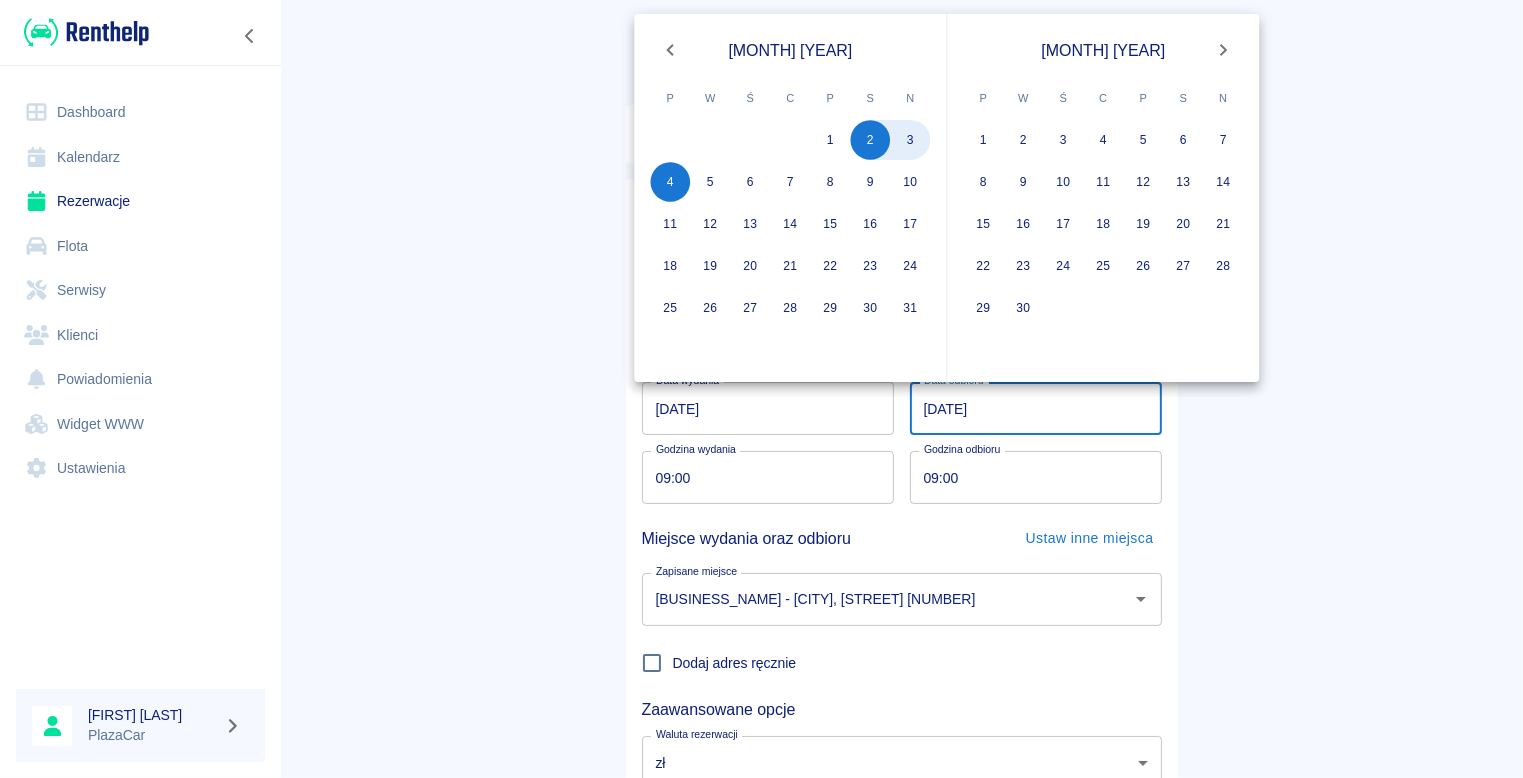 type on "04.08.2025" 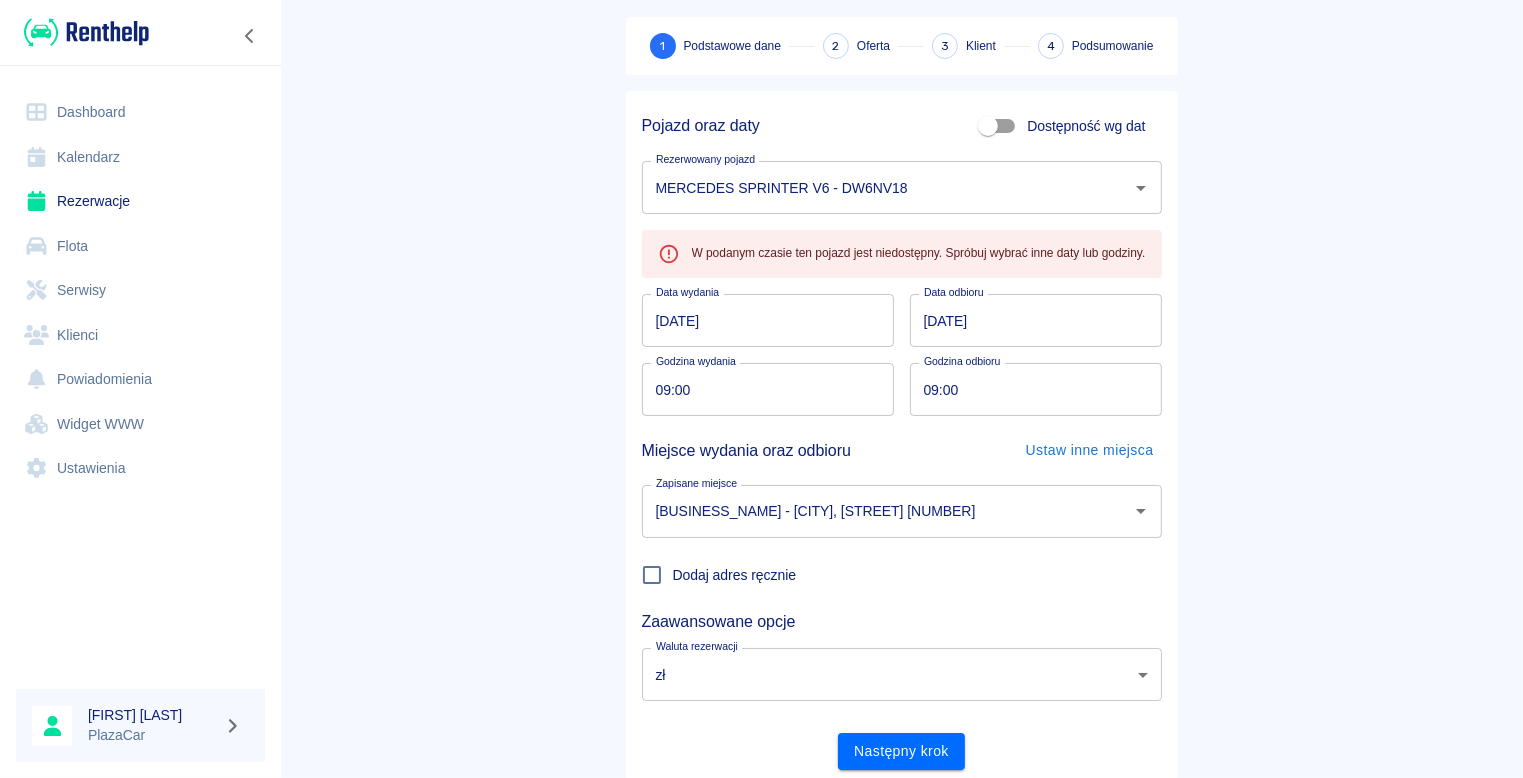 scroll, scrollTop: 154, scrollLeft: 0, axis: vertical 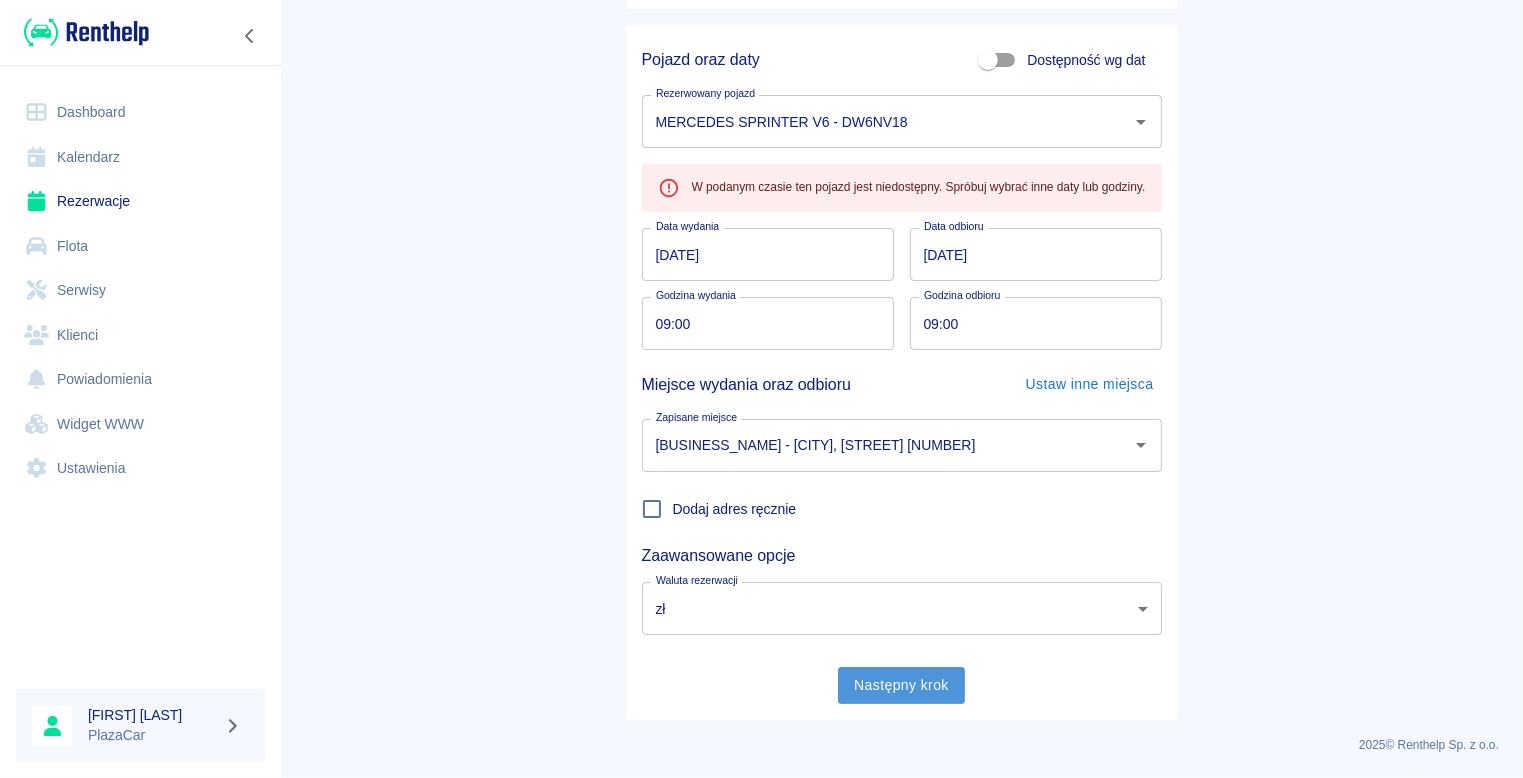 click on "Następny krok" at bounding box center (901, 685) 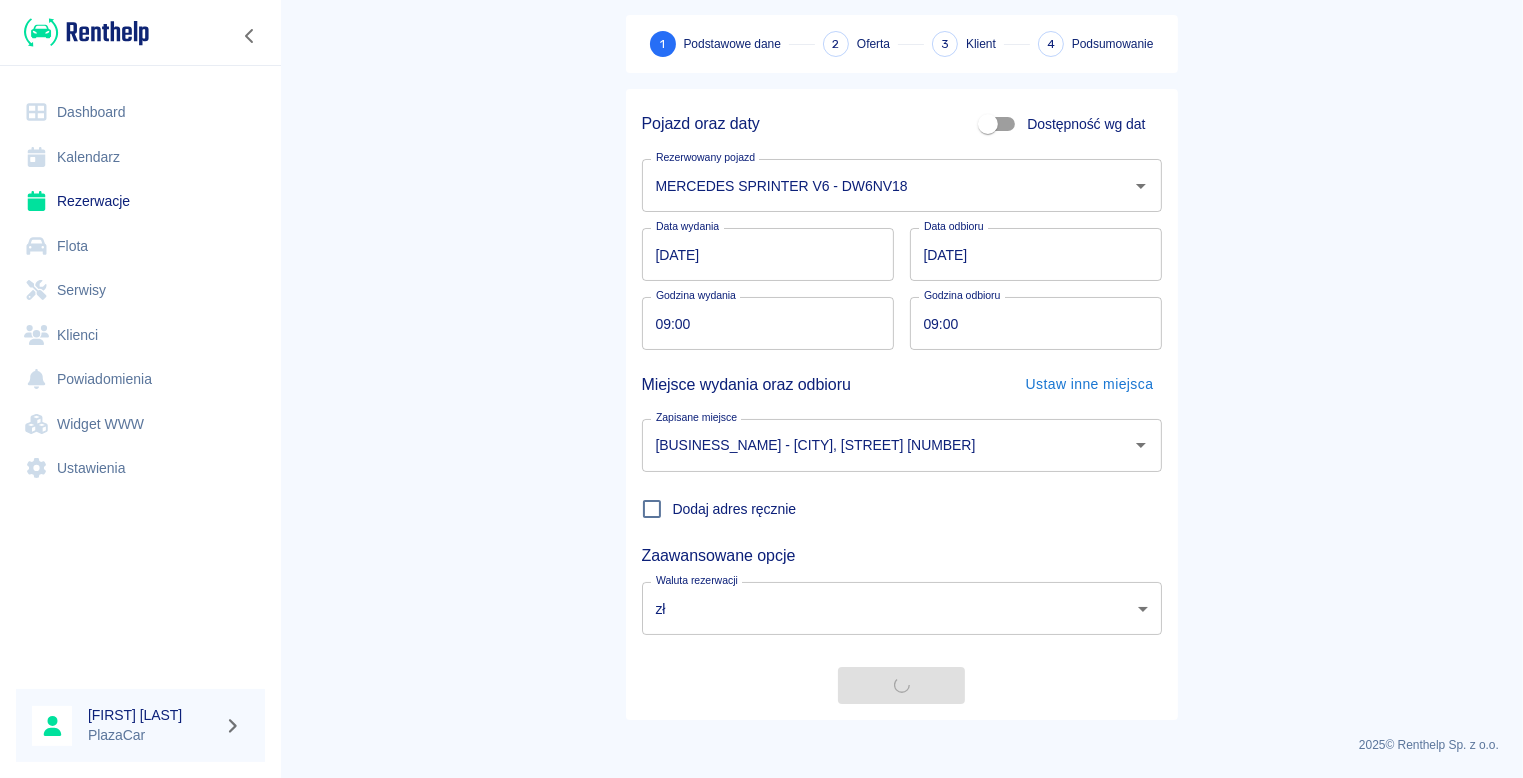 scroll, scrollTop: 154, scrollLeft: 0, axis: vertical 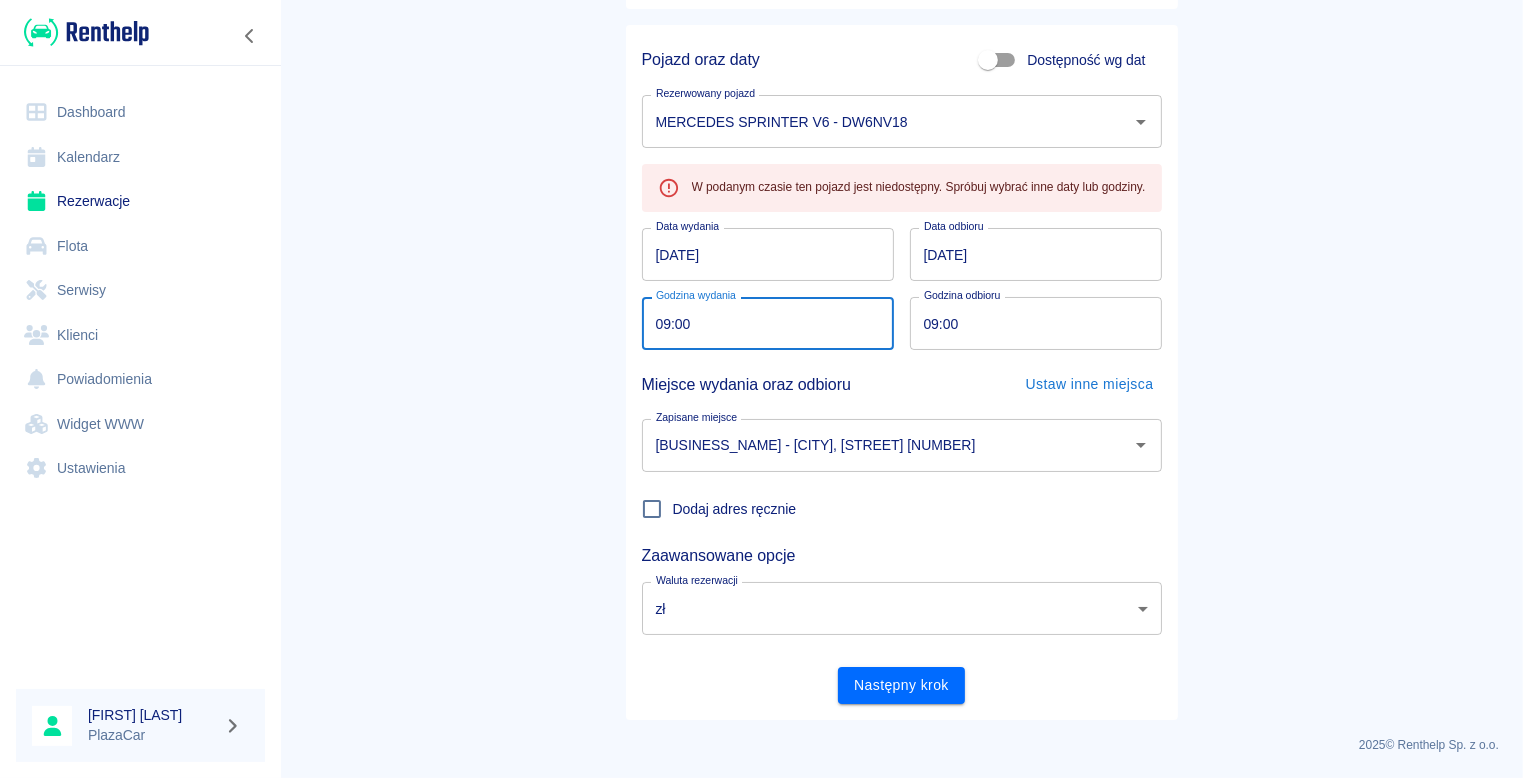 click on "09:00" at bounding box center [761, 323] 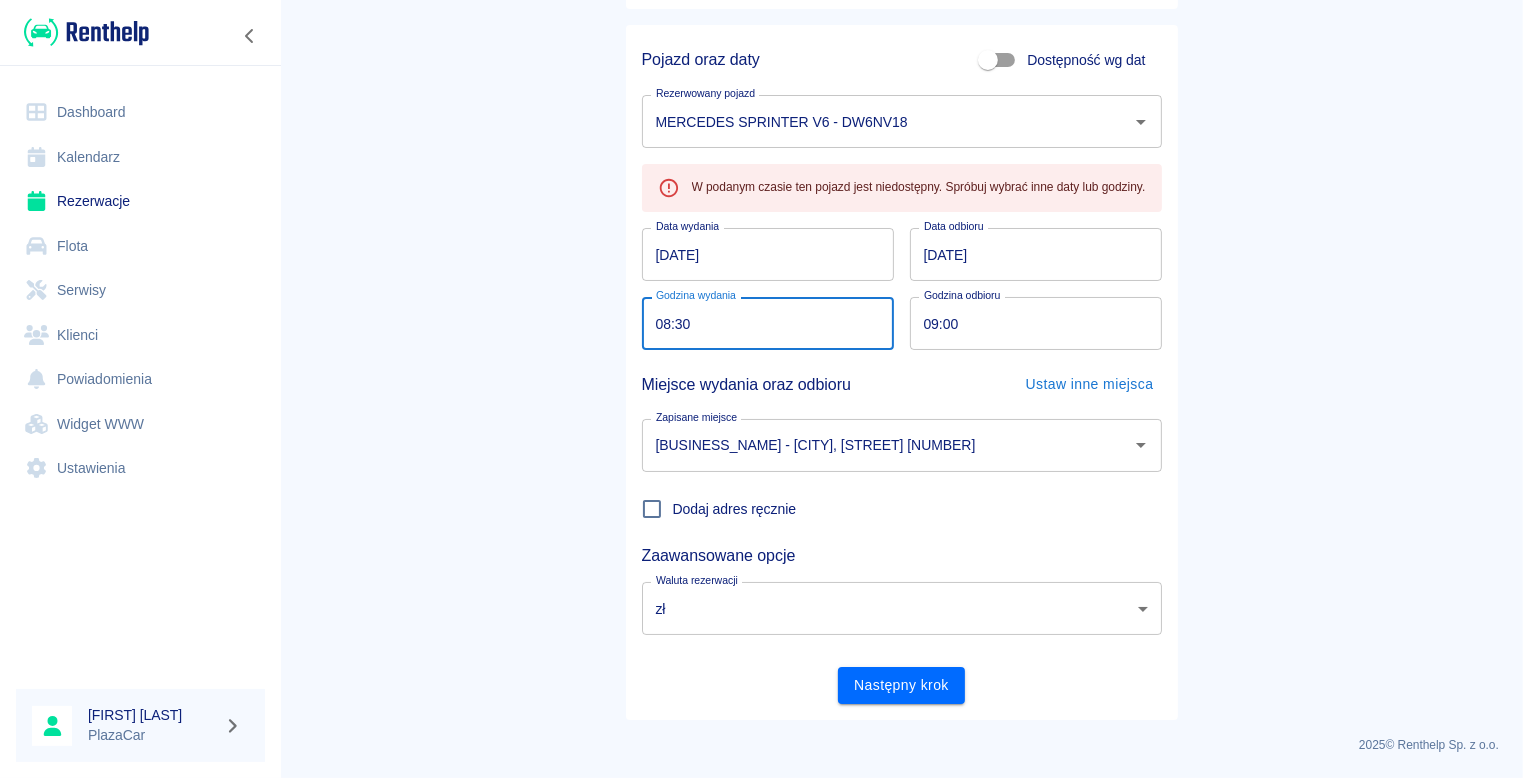 type on "08:30" 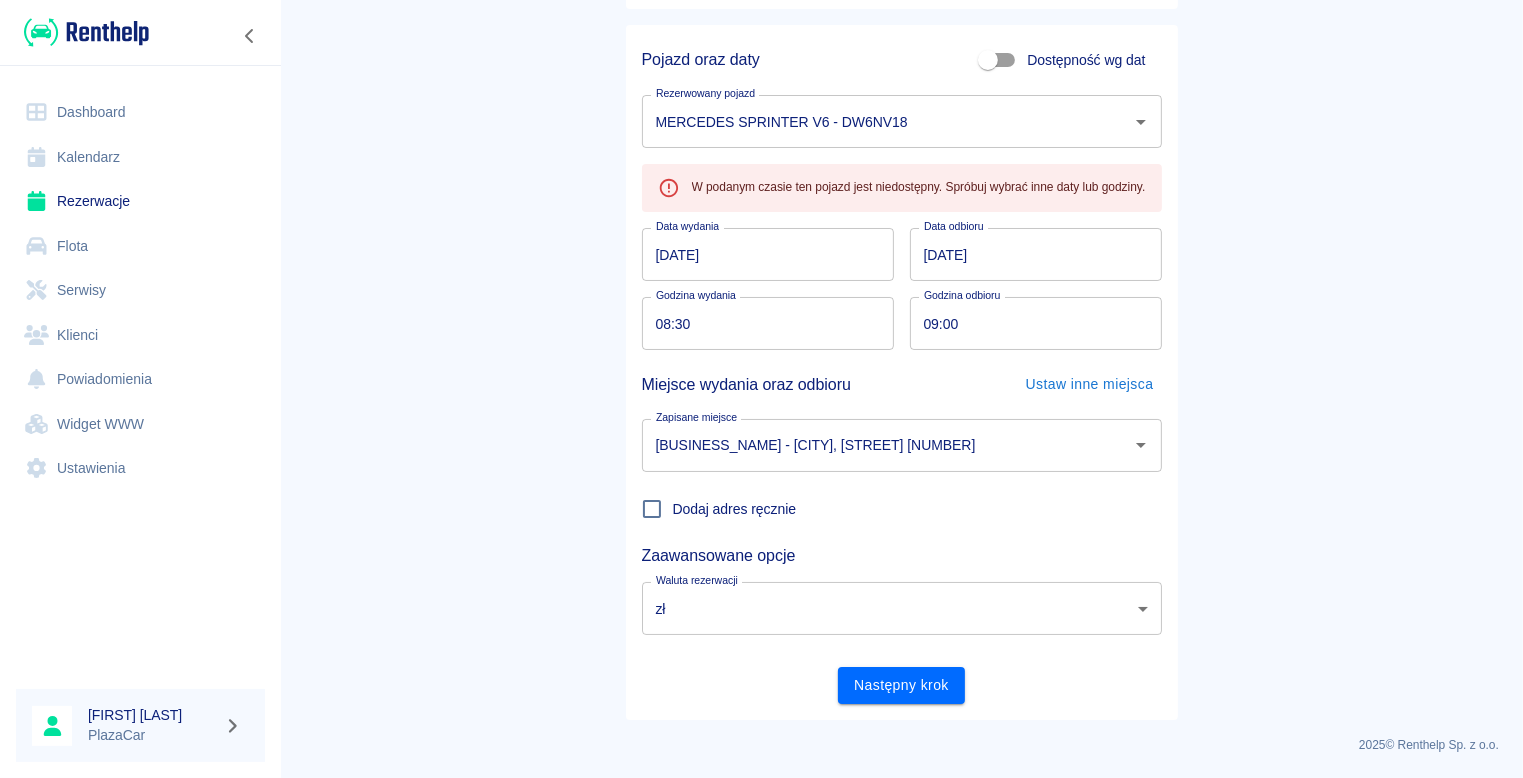 click on "Rezerwacje Dodaj rezerwację 1 Podstawowe dane 2 Oferta 3 Klient 4 Podsumowanie Pojazd oraz daty Dostępność wg dat Rezerwowany pojazd MERCEDES SPRINTER V6 - DW6NV18 Rezerwowany pojazd W podanym czasie ten pojazd jest niedostępny. Spróbuj wybrać inne daty lub godziny. Data wydania 02.08.2025 Data wydania Data odbioru 04.08.2025 Data odbioru Godzina wydania 08:30 Godzina wydania Godzina odbioru 09:00 Godzina odbioru Miejsce wydania oraz odbioru Ustaw inne miejsca Zapisane miejsce WARSZTAT - Słubice, Żurawia 1A Zapisane miejsce Dodaj adres ręcznie Zaawansowane opcje Waluta rezerwacji zł PLN Waluta rezerwacji Następny krok" at bounding box center (901, 295) 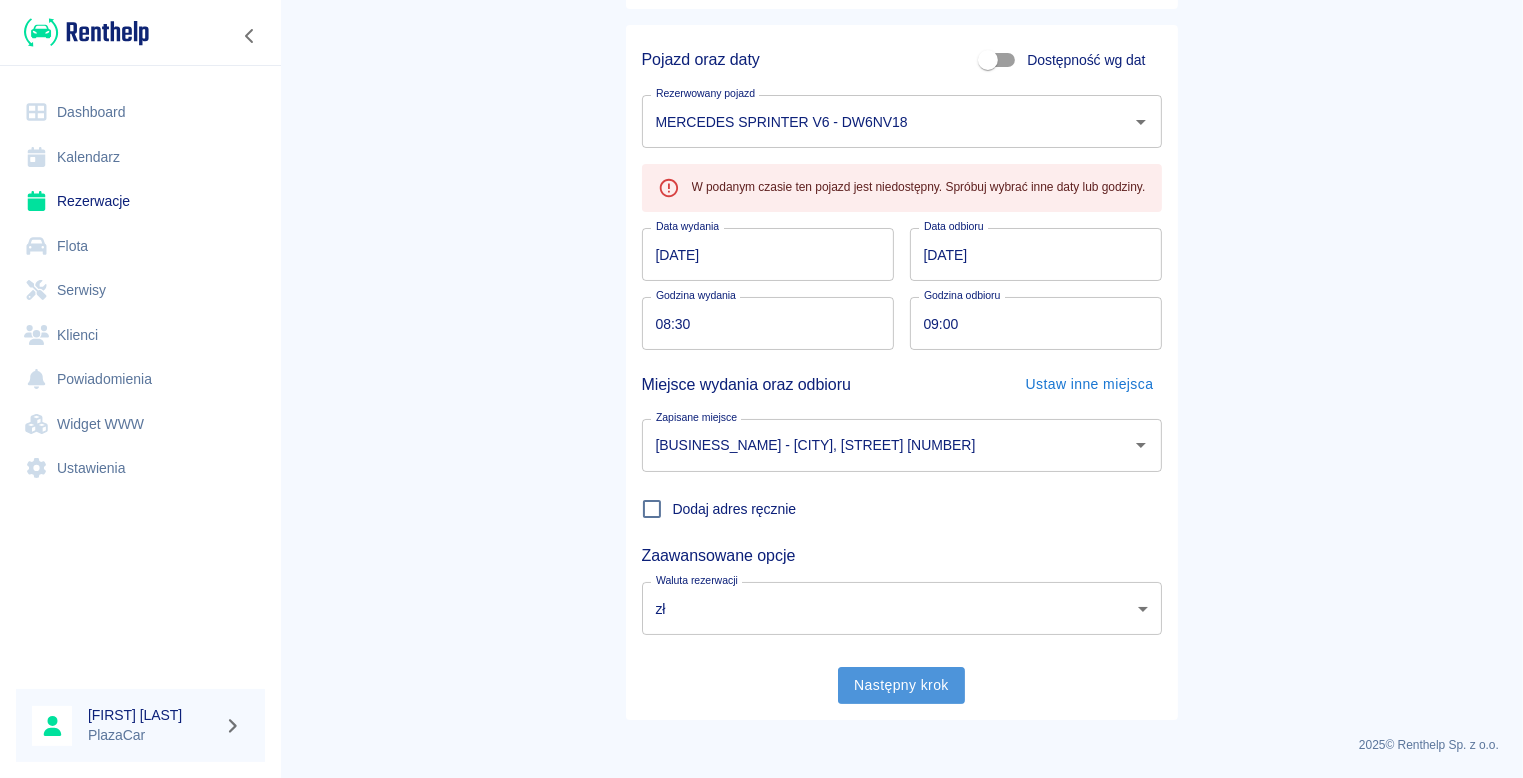 click on "Następny krok" at bounding box center [901, 685] 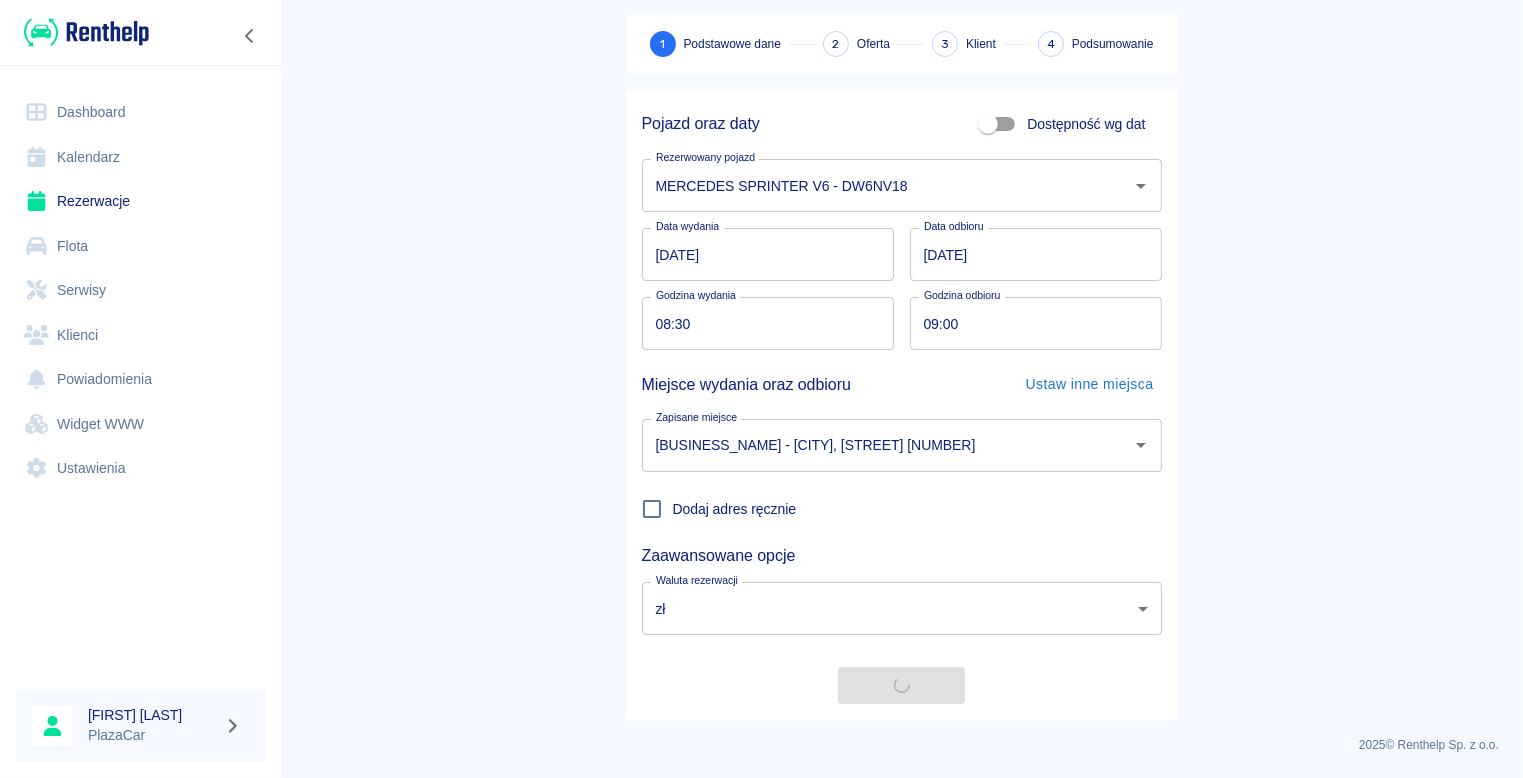scroll, scrollTop: 154, scrollLeft: 0, axis: vertical 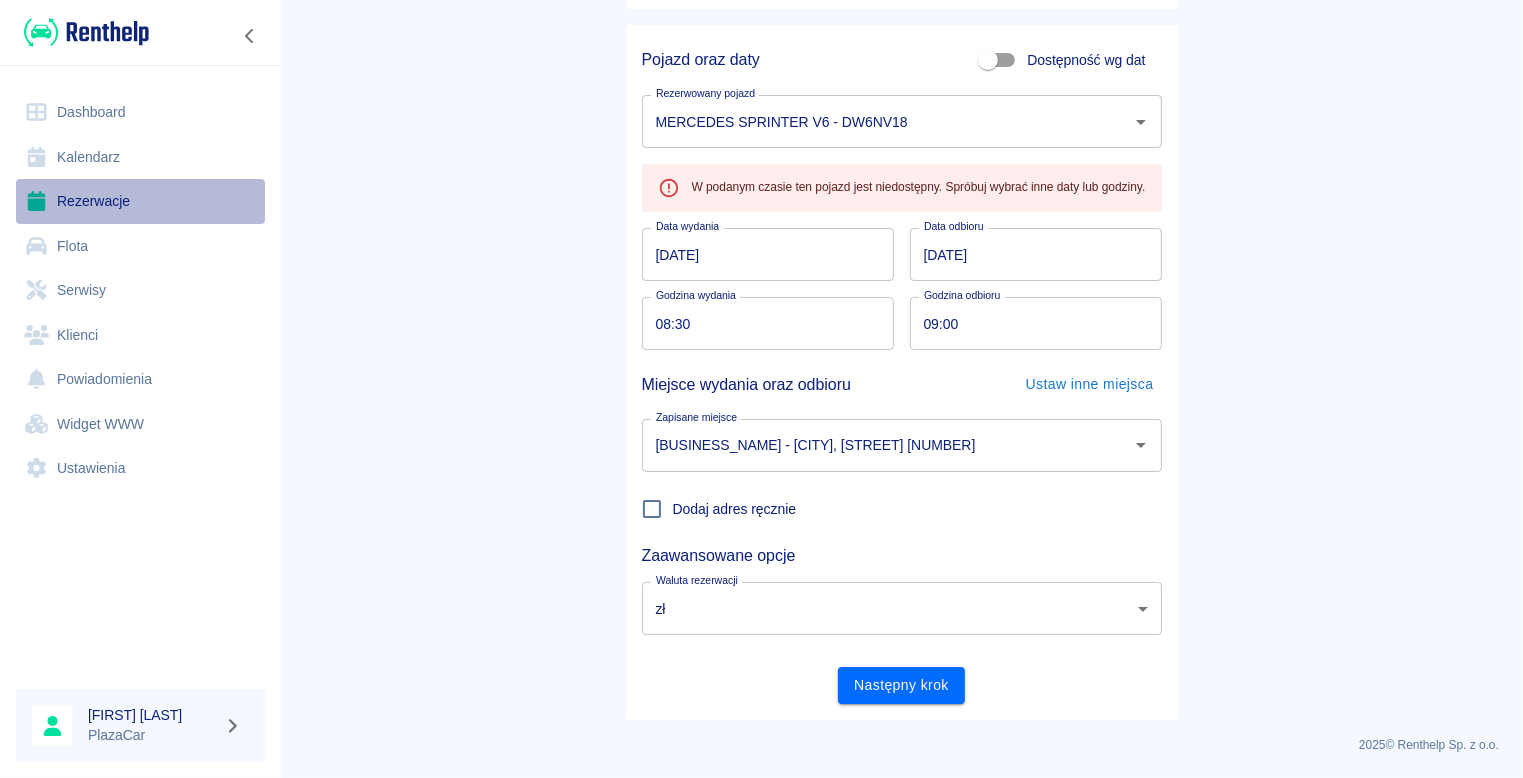 click on "Rezerwacje" at bounding box center (140, 201) 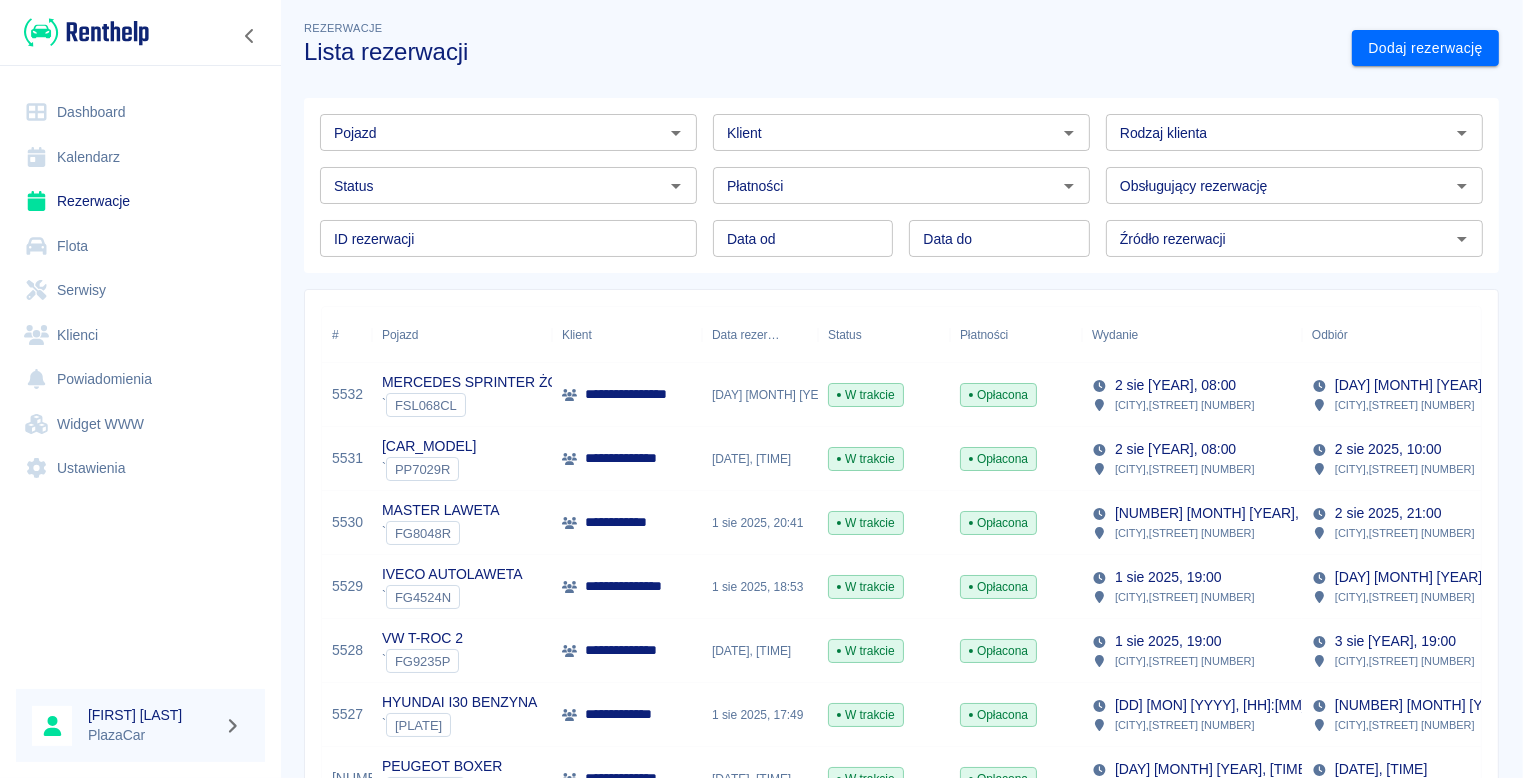 scroll, scrollTop: 0, scrollLeft: 0, axis: both 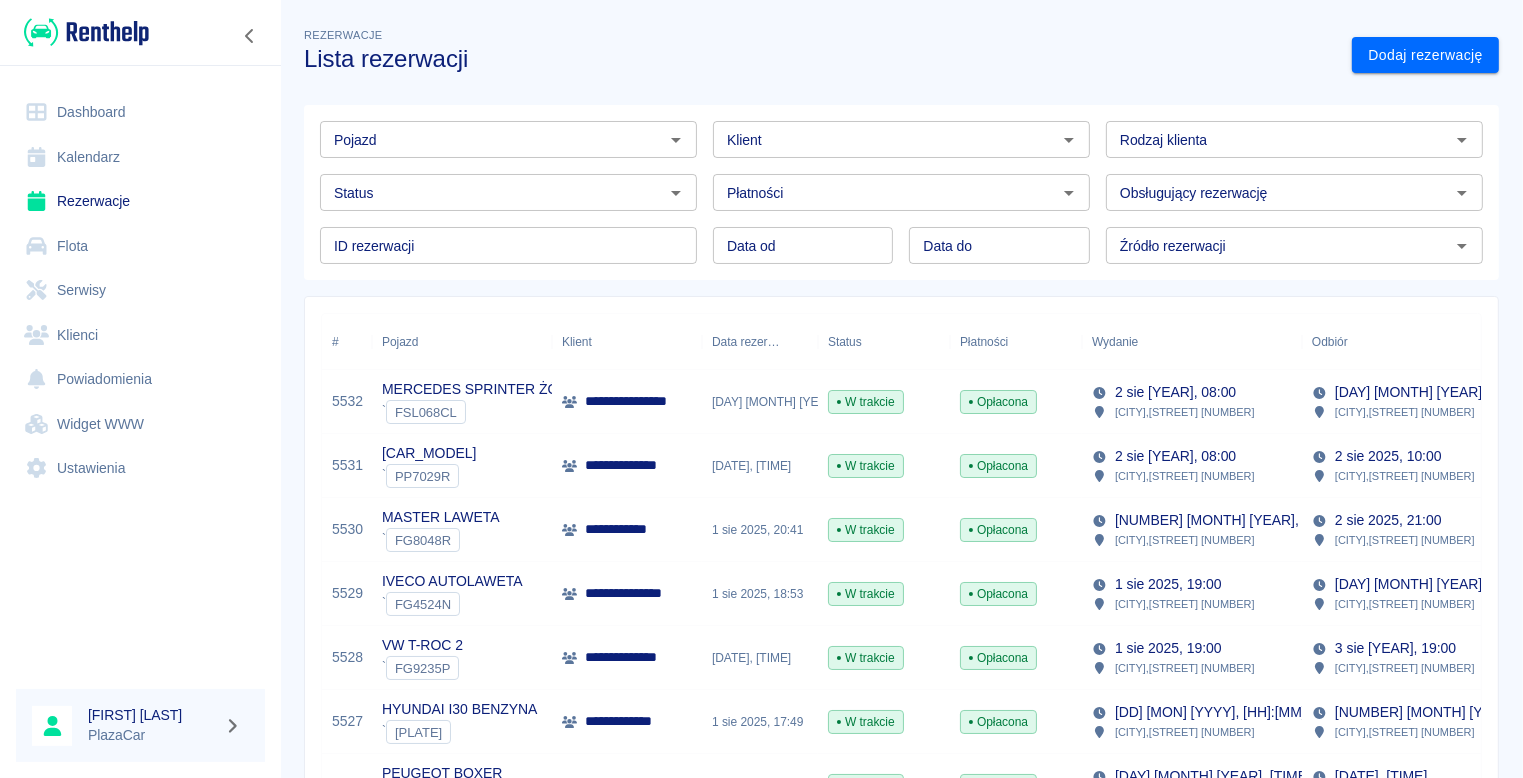 click on "Rodzaj klienta" at bounding box center (1278, 139) 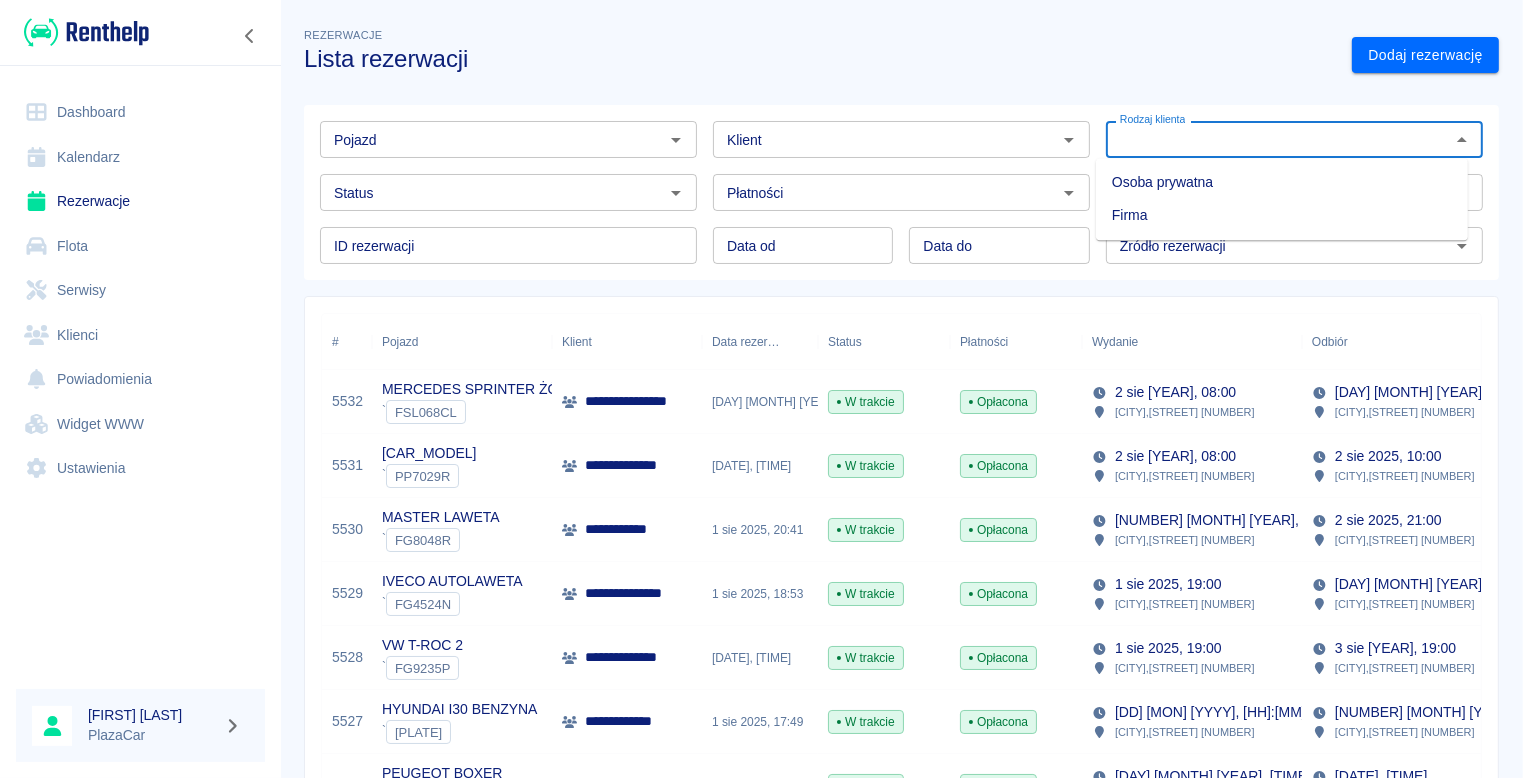 click on "Osoba prywatna" at bounding box center [1282, 182] 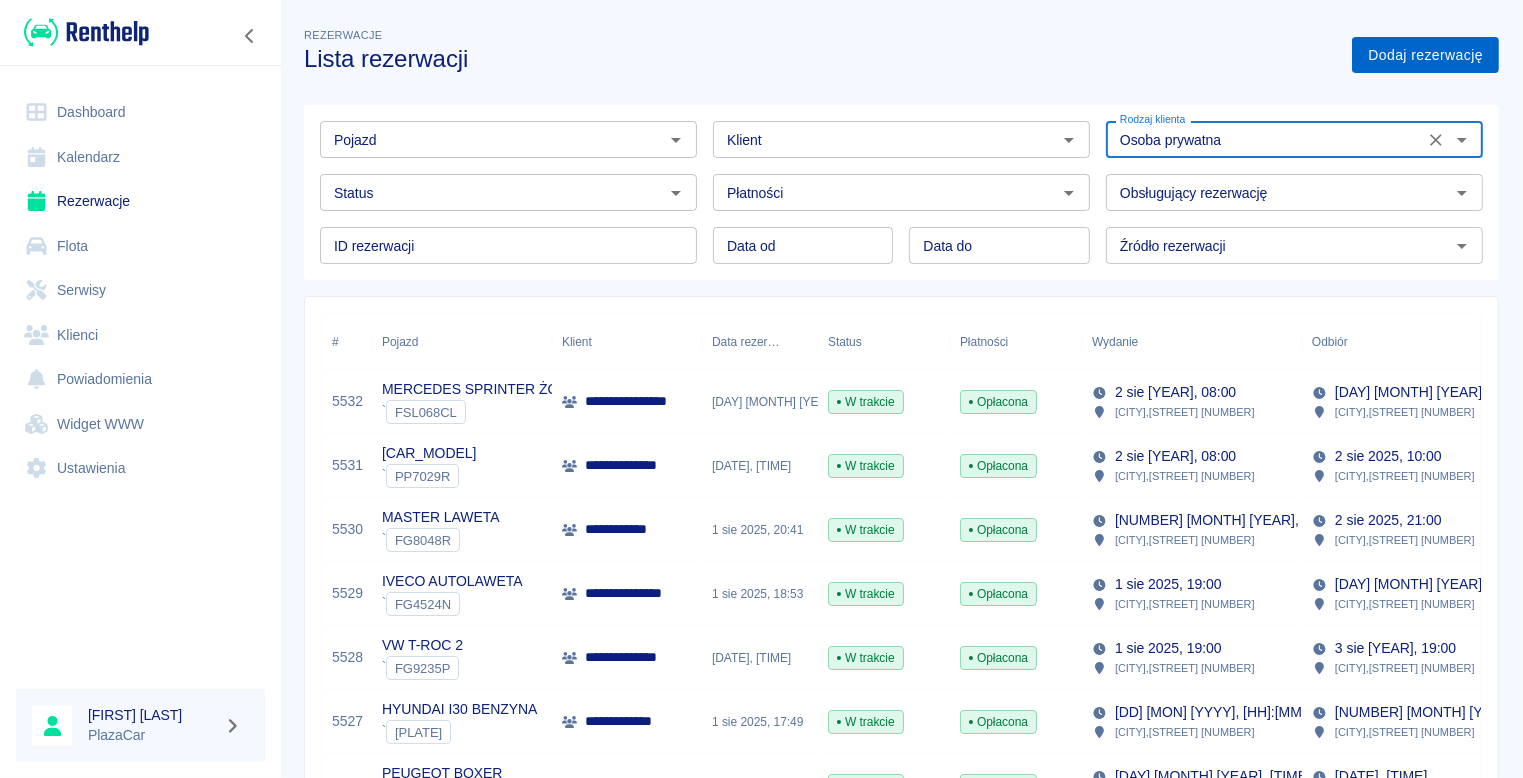 click on "Dodaj rezerwację" at bounding box center [1425, 55] 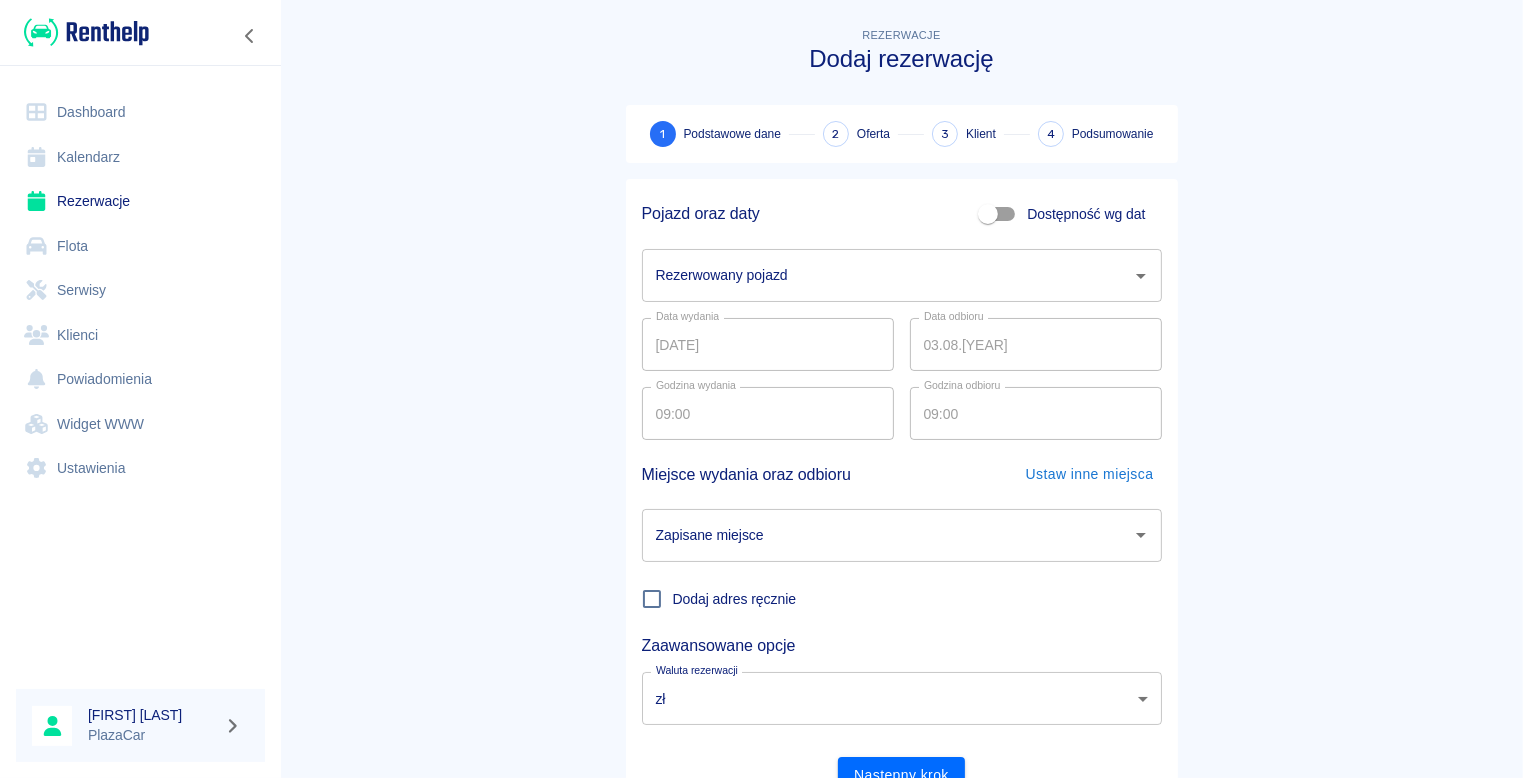 click 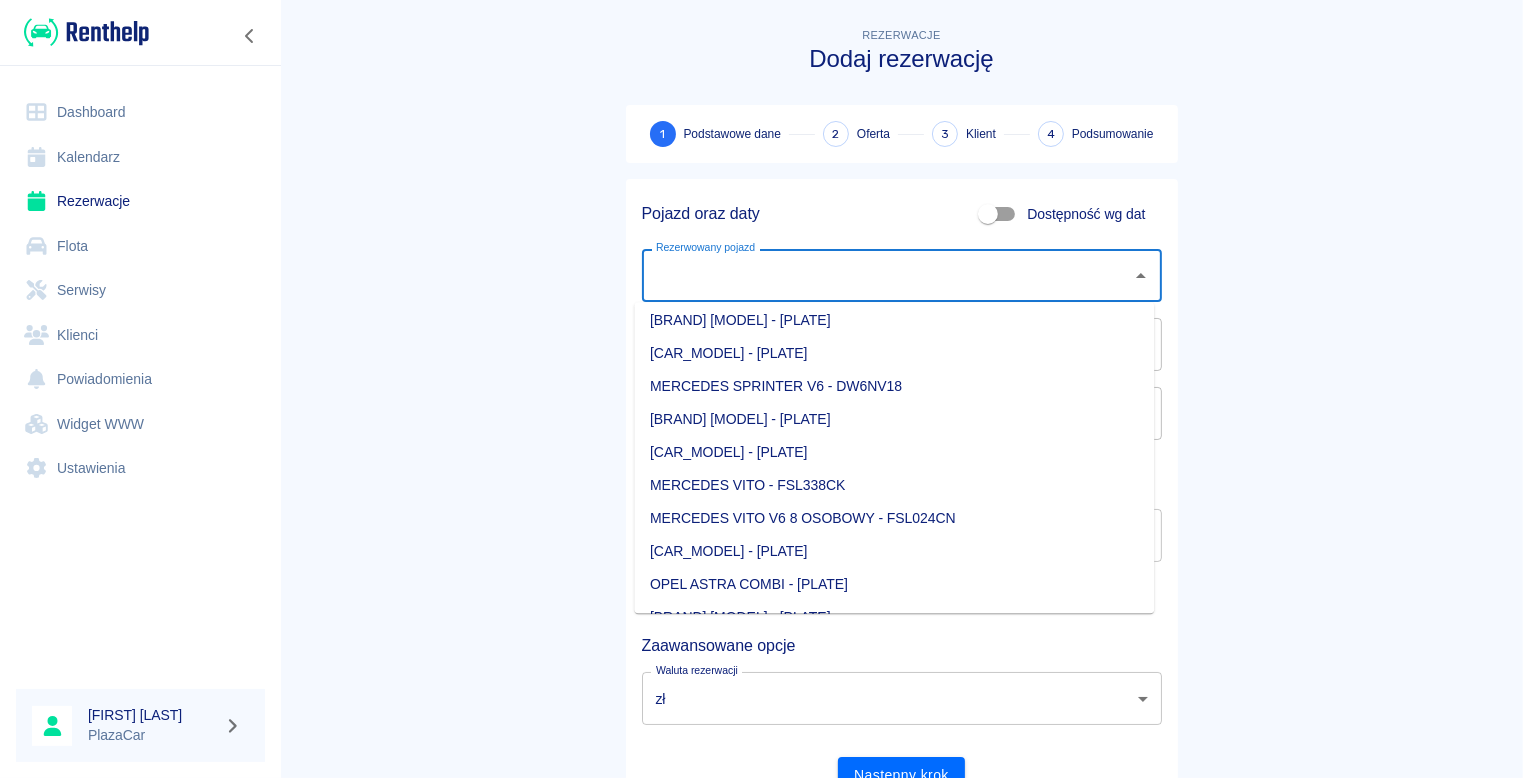 scroll, scrollTop: 1000, scrollLeft: 0, axis: vertical 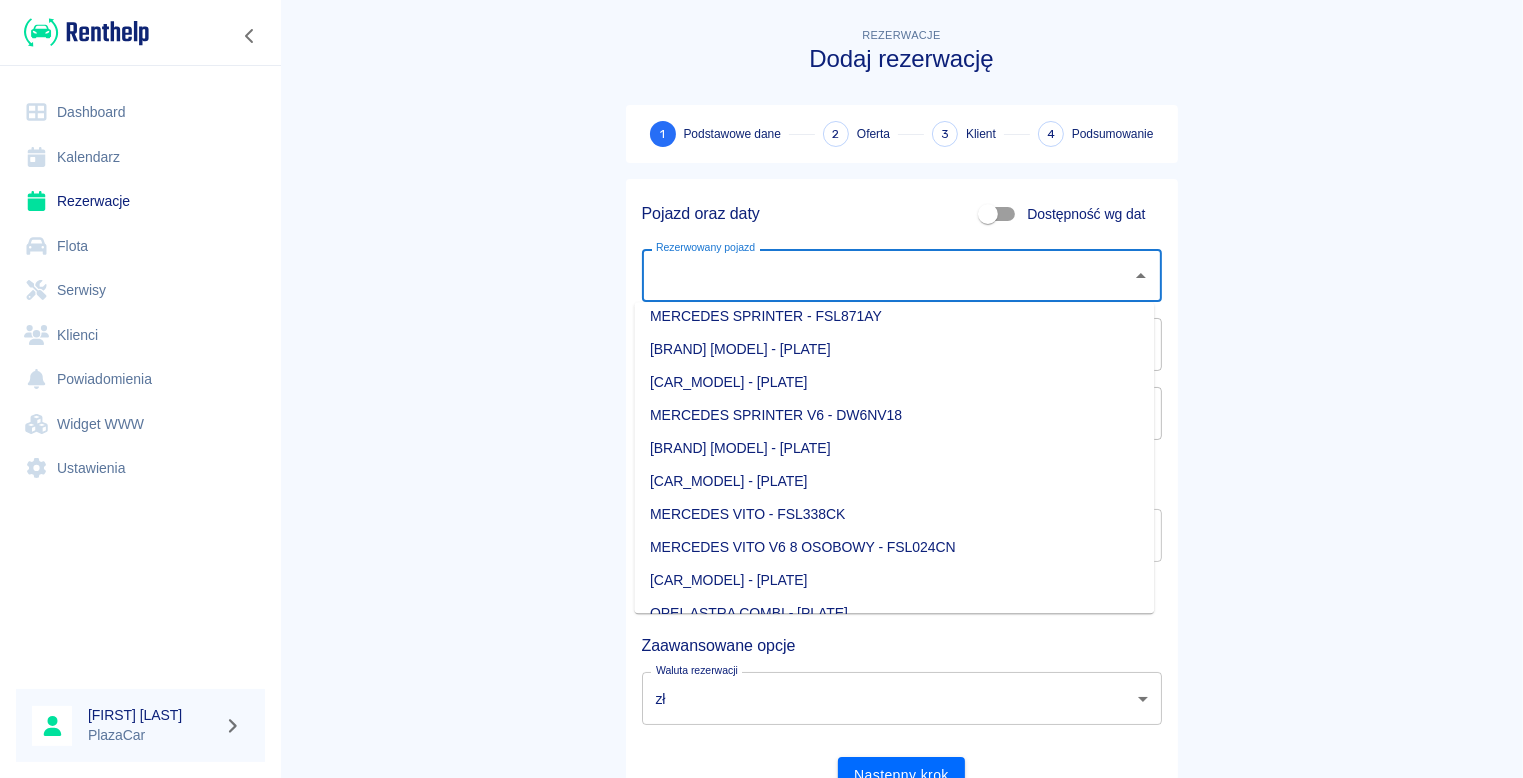 click on "MERCEDES SPRINTER V6 - [PLATE_NUMBER]" at bounding box center (894, 415) 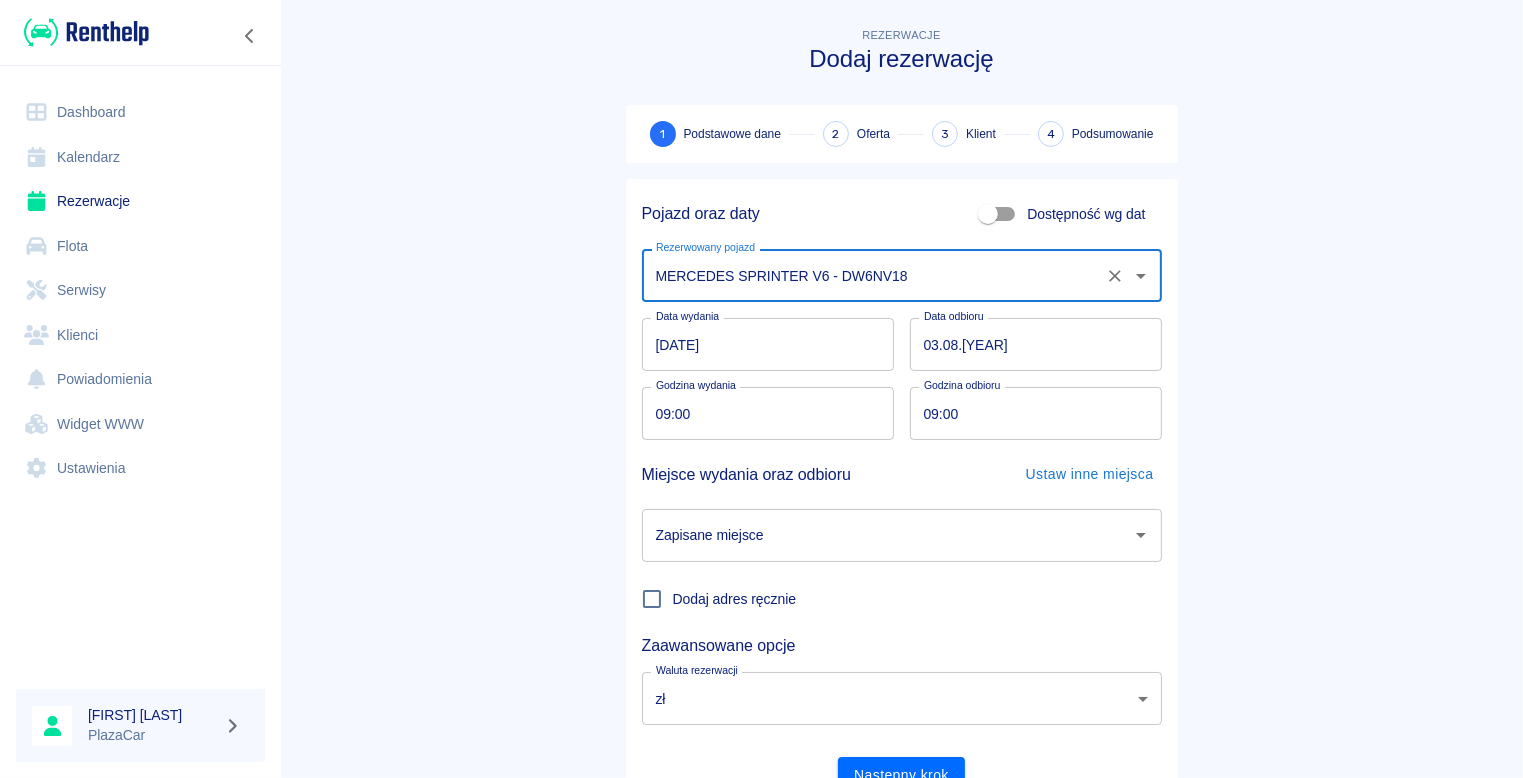 click on "[DATE]" at bounding box center [1036, 344] 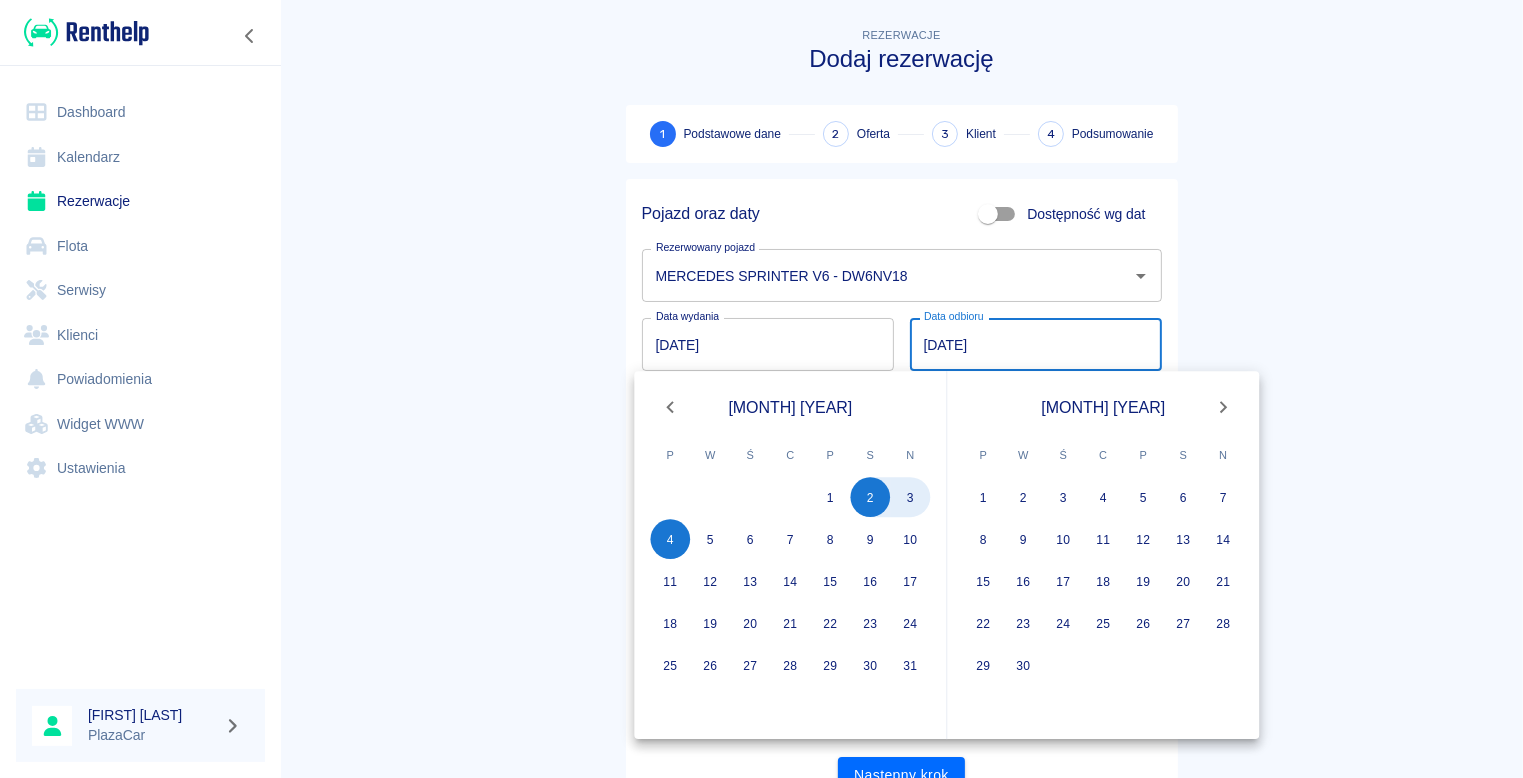 type on "04.08.2025" 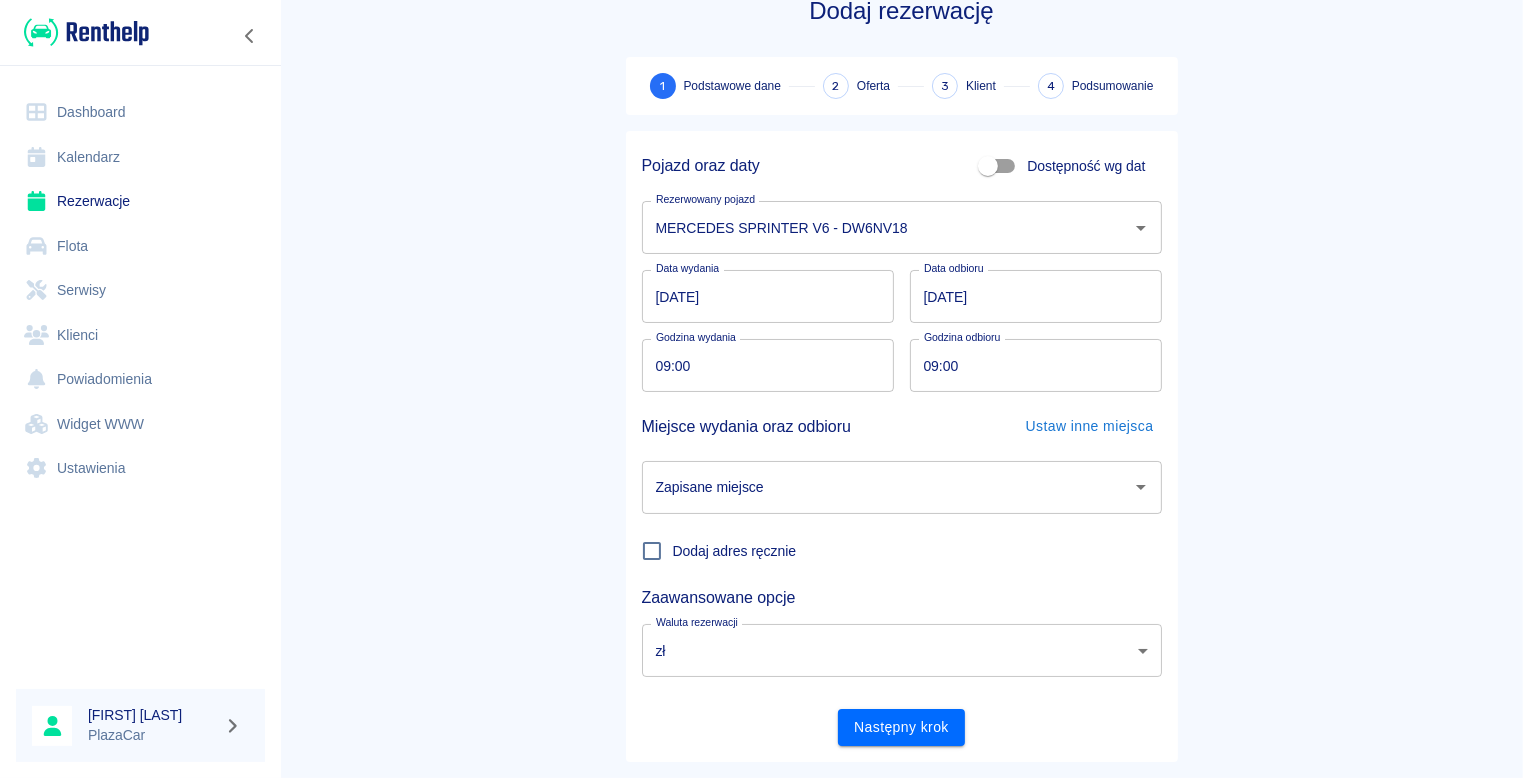 scroll, scrollTop: 90, scrollLeft: 0, axis: vertical 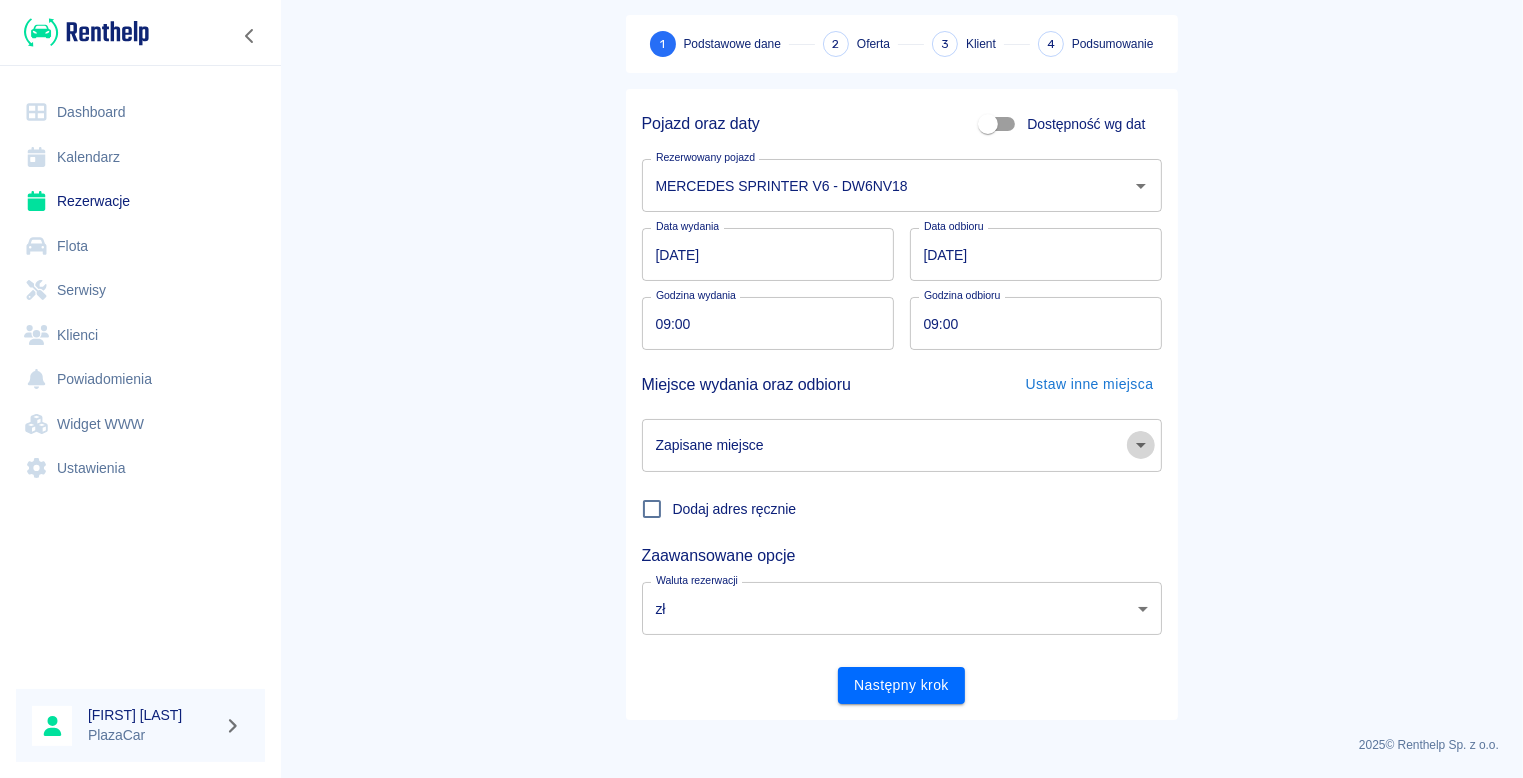 click 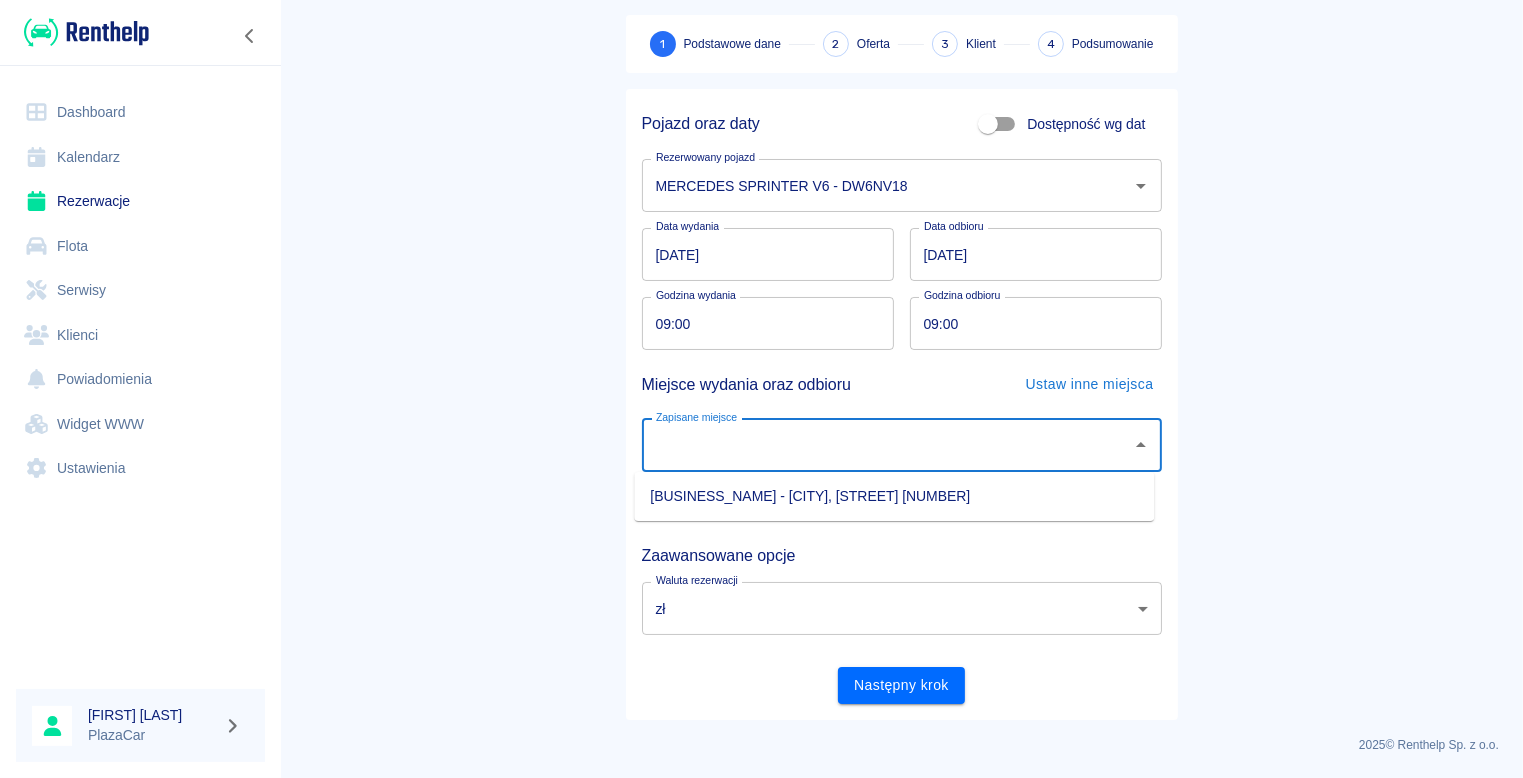 click on "WARSZTAT - Słubice, Żurawia 1A" at bounding box center [894, 496] 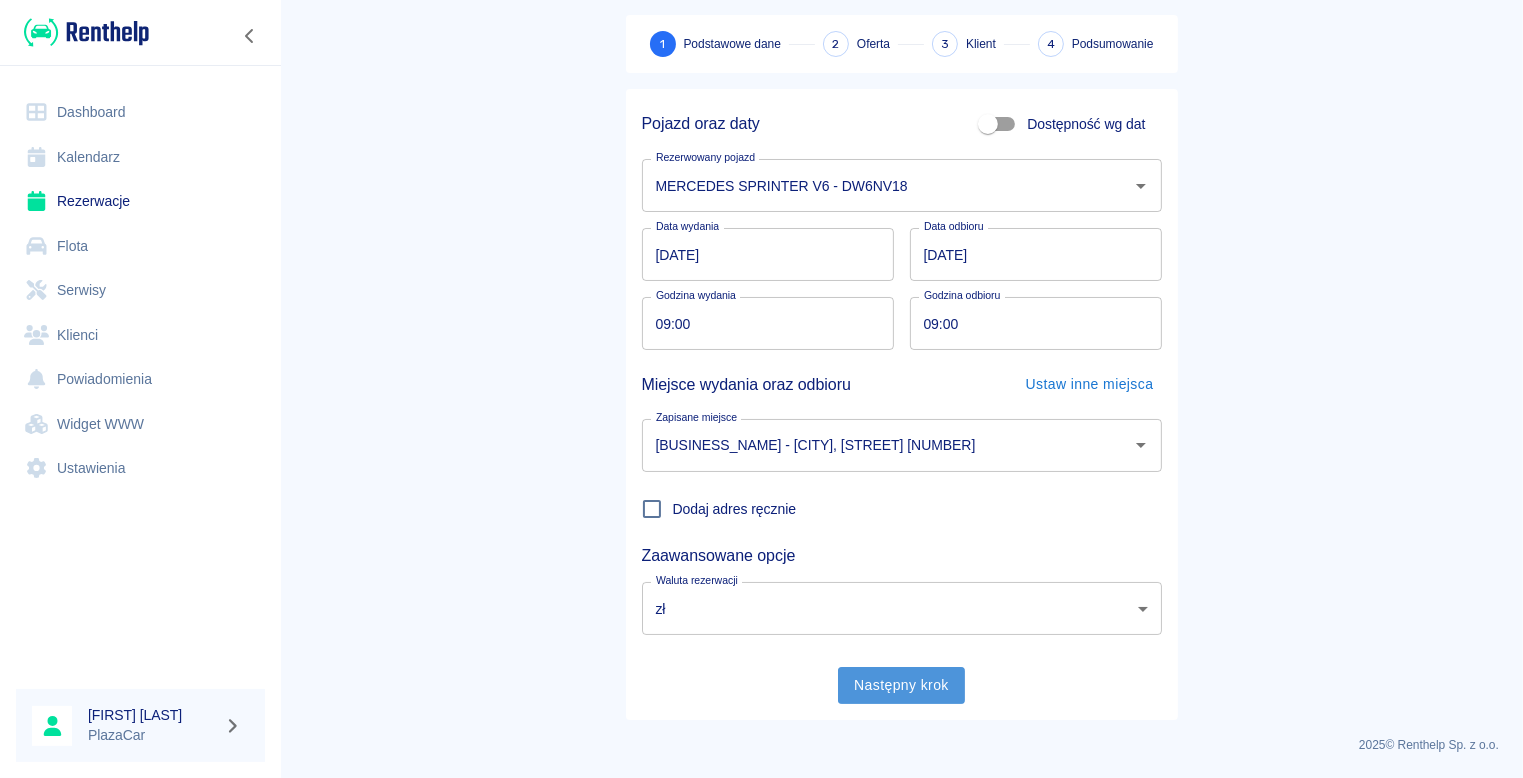 click on "Następny krok" at bounding box center [901, 685] 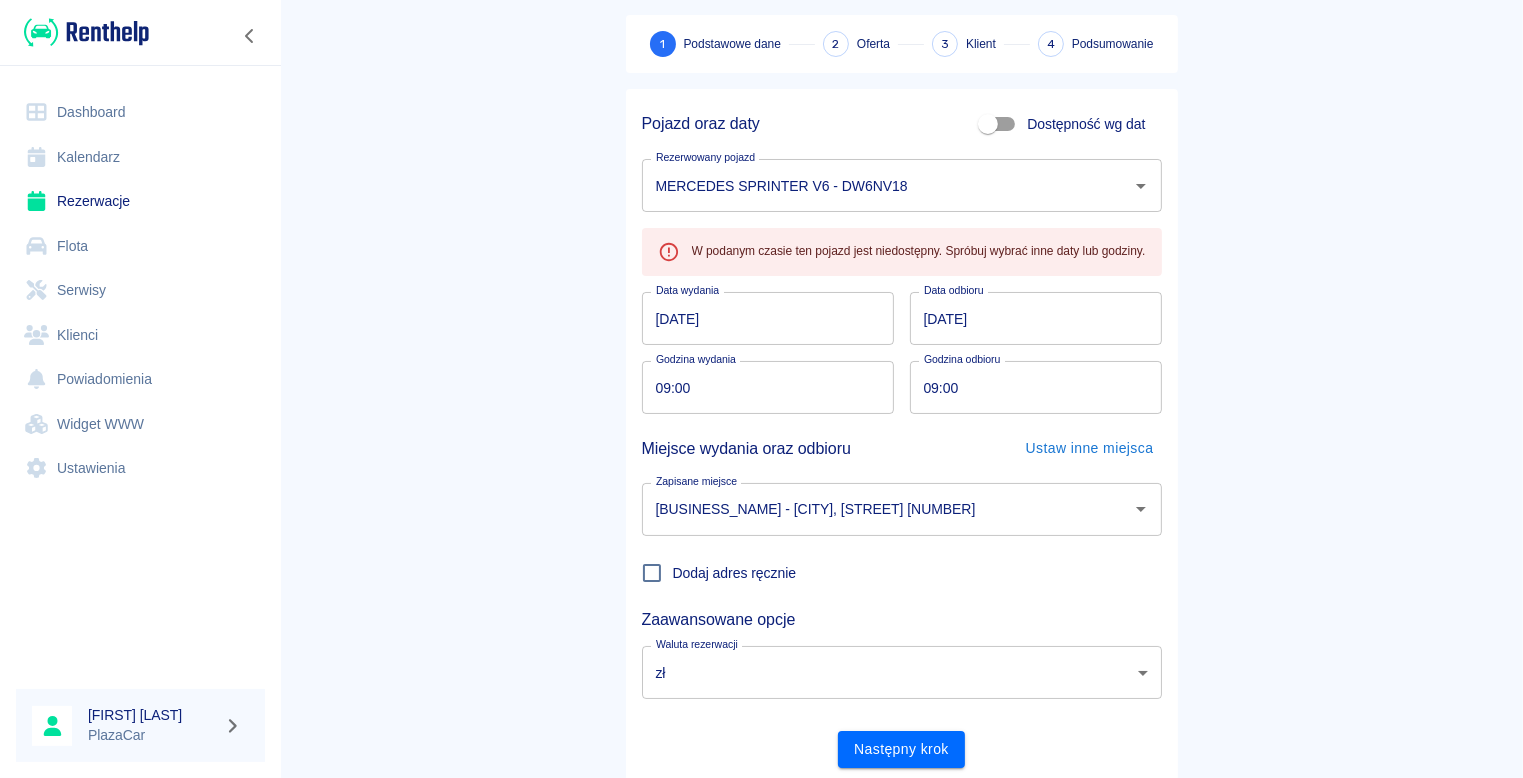 click on "Flota" at bounding box center (140, 246) 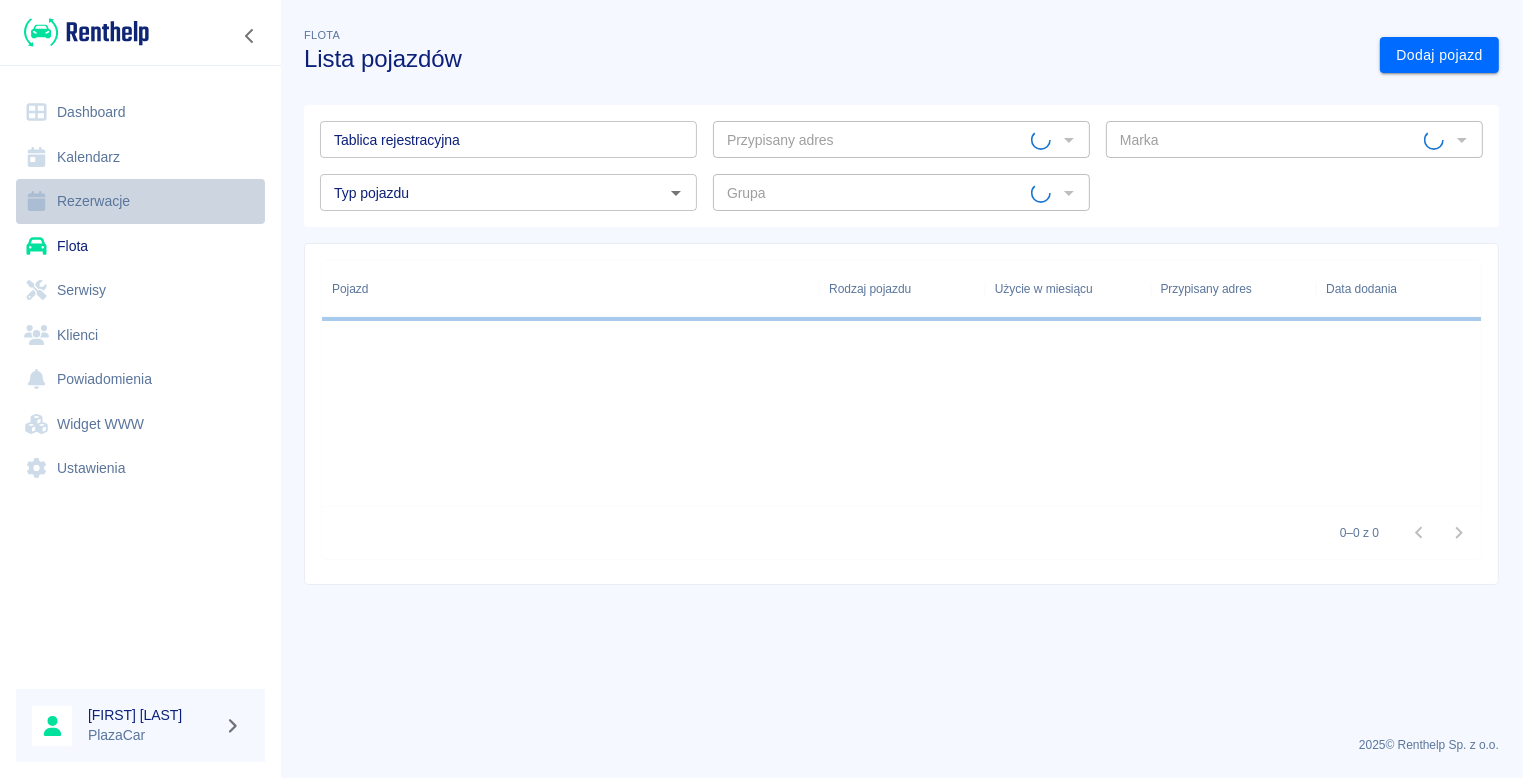 click on "Rezerwacje" at bounding box center [140, 201] 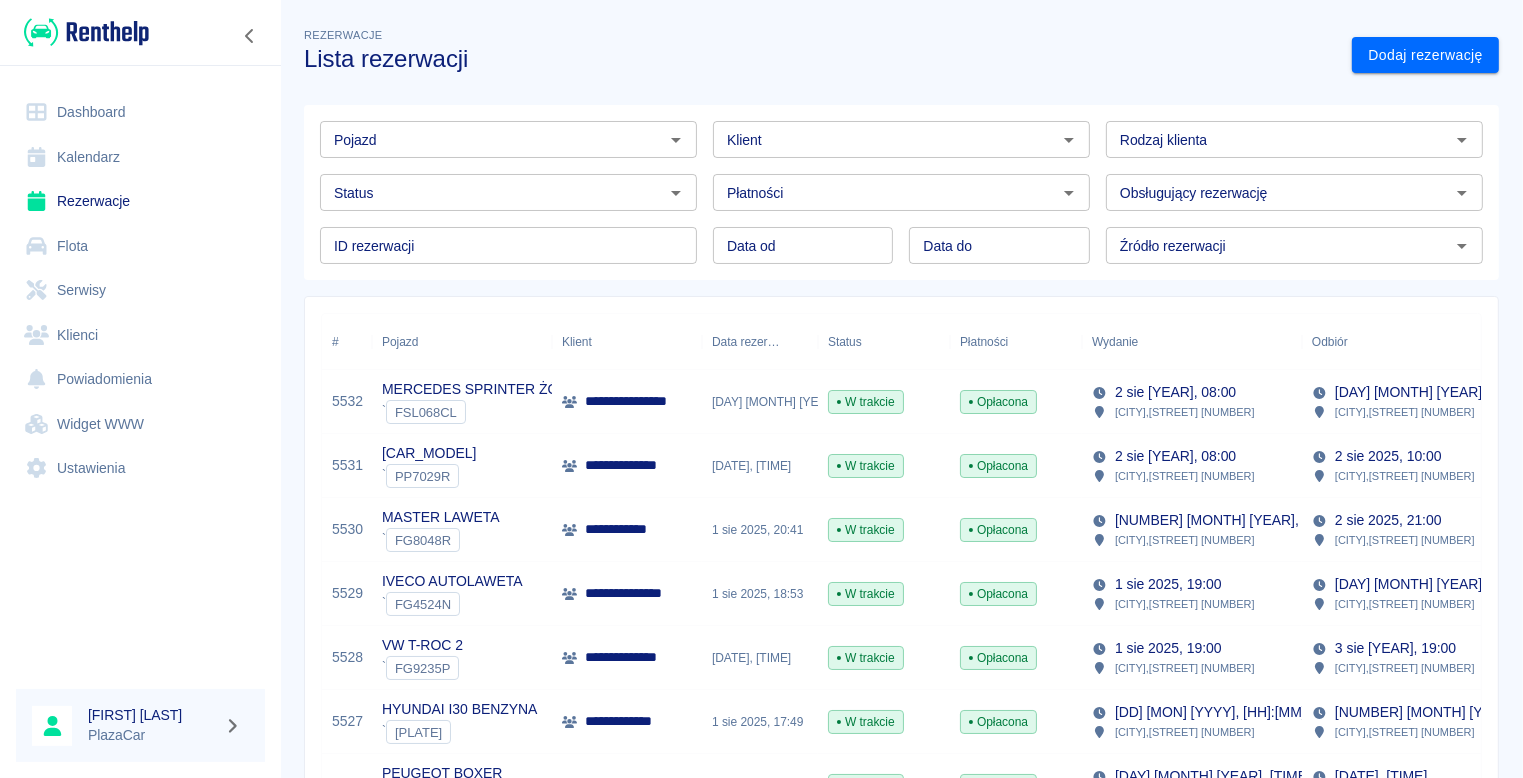 click on "Pojazd" at bounding box center (492, 139) 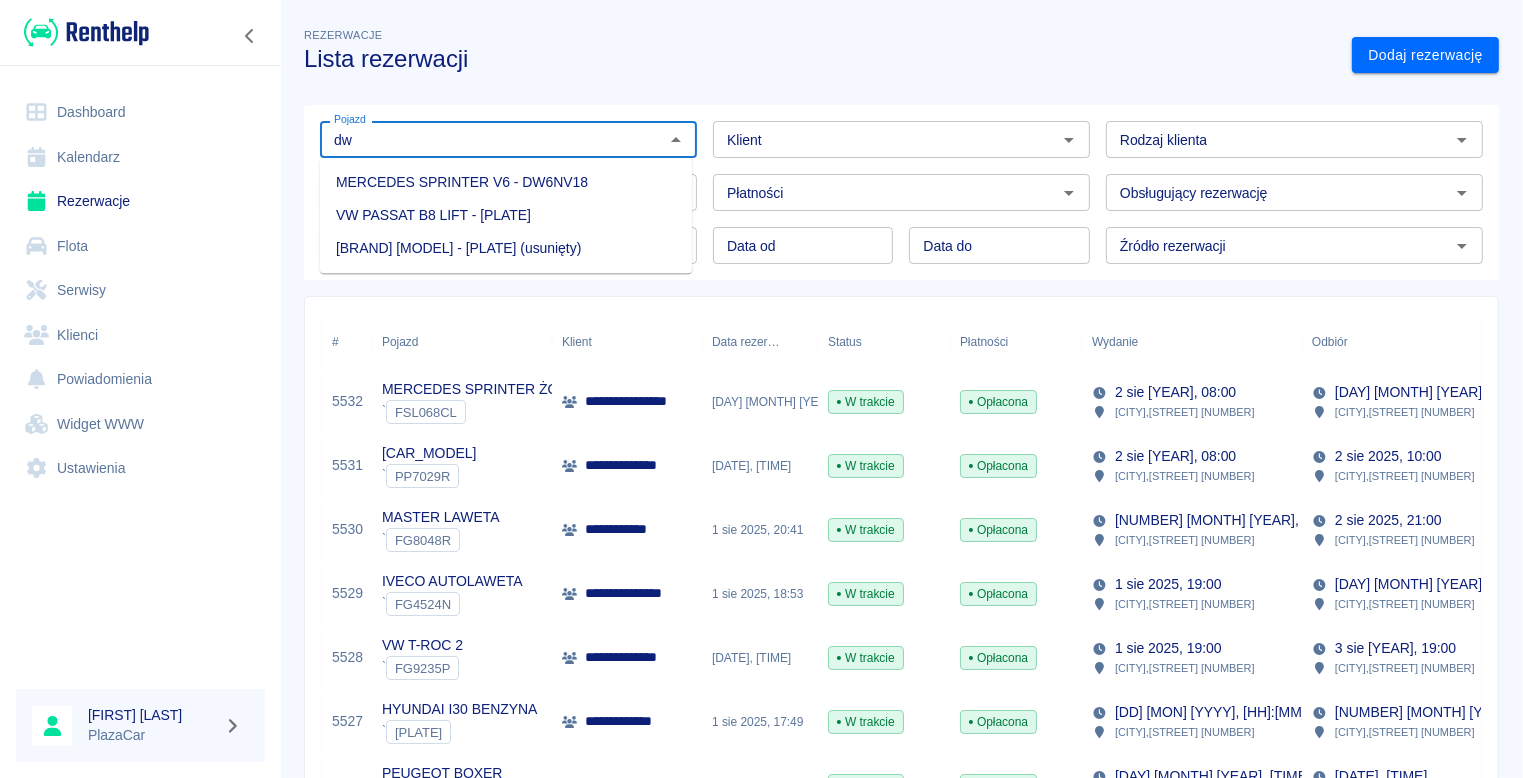 click on "MERCEDES SPRINTER V6 - [PLATE_NUMBER]" at bounding box center [506, 182] 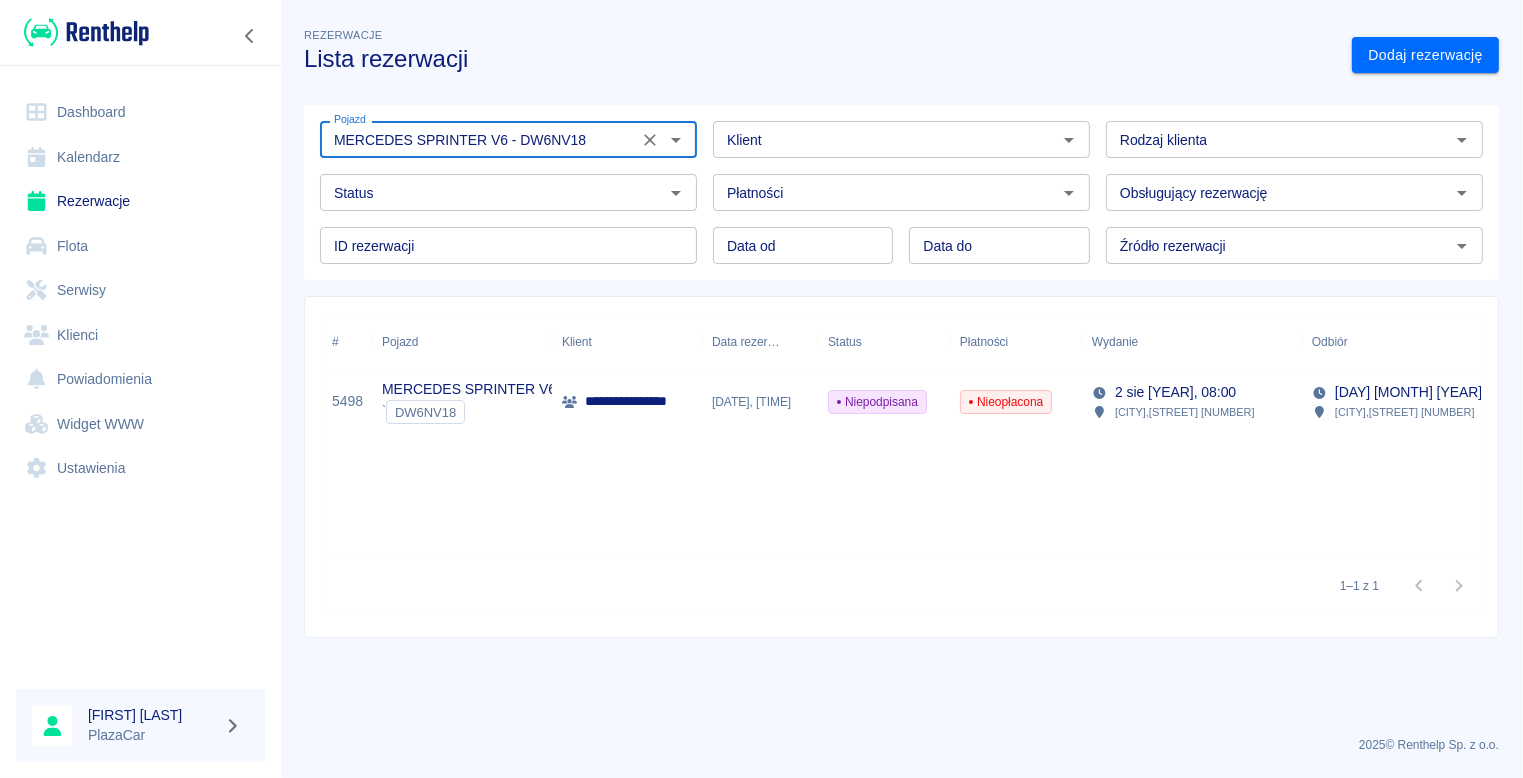 type on "MERCEDES SPRINTER V6 - [PLATE_NUMBER]" 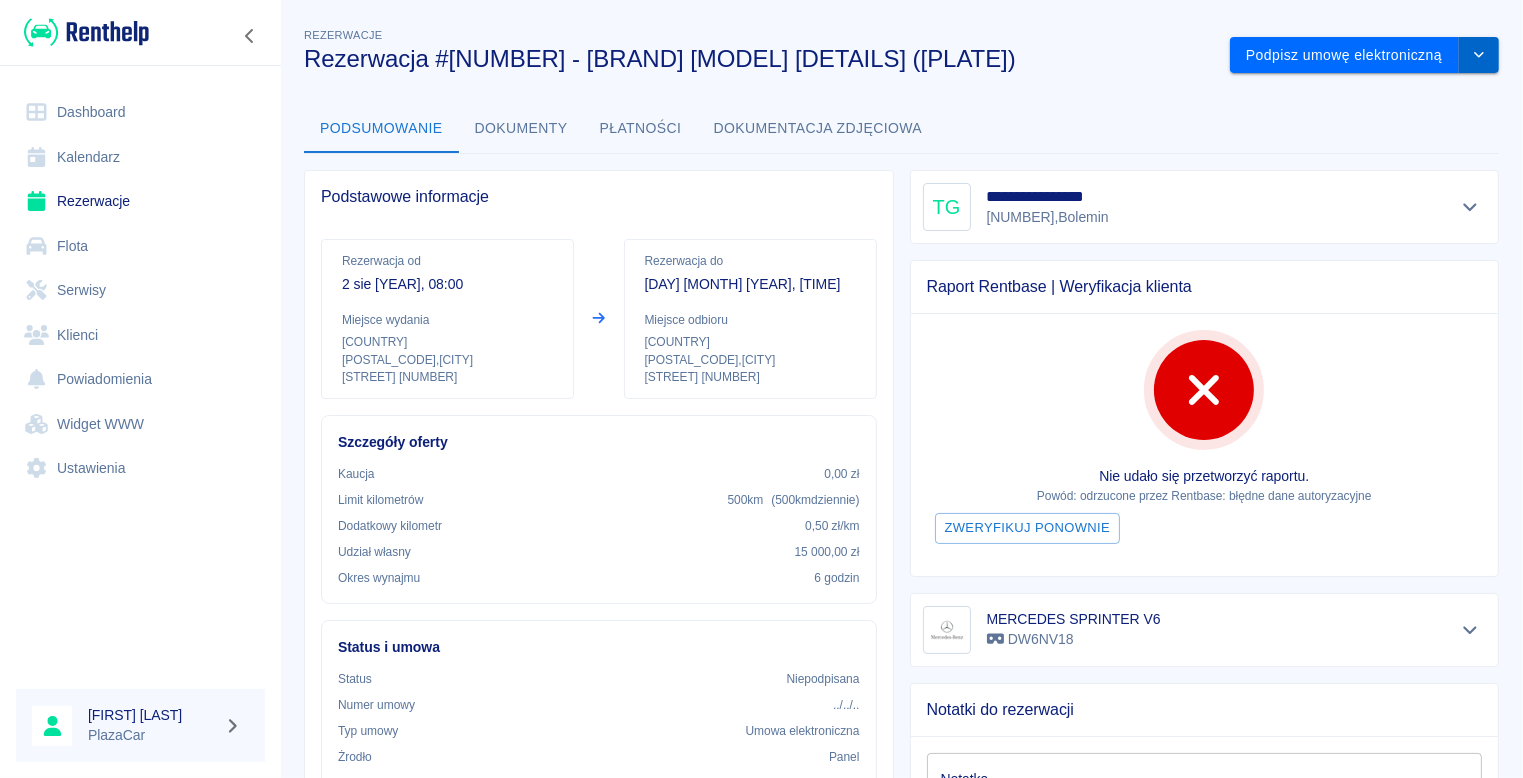 click 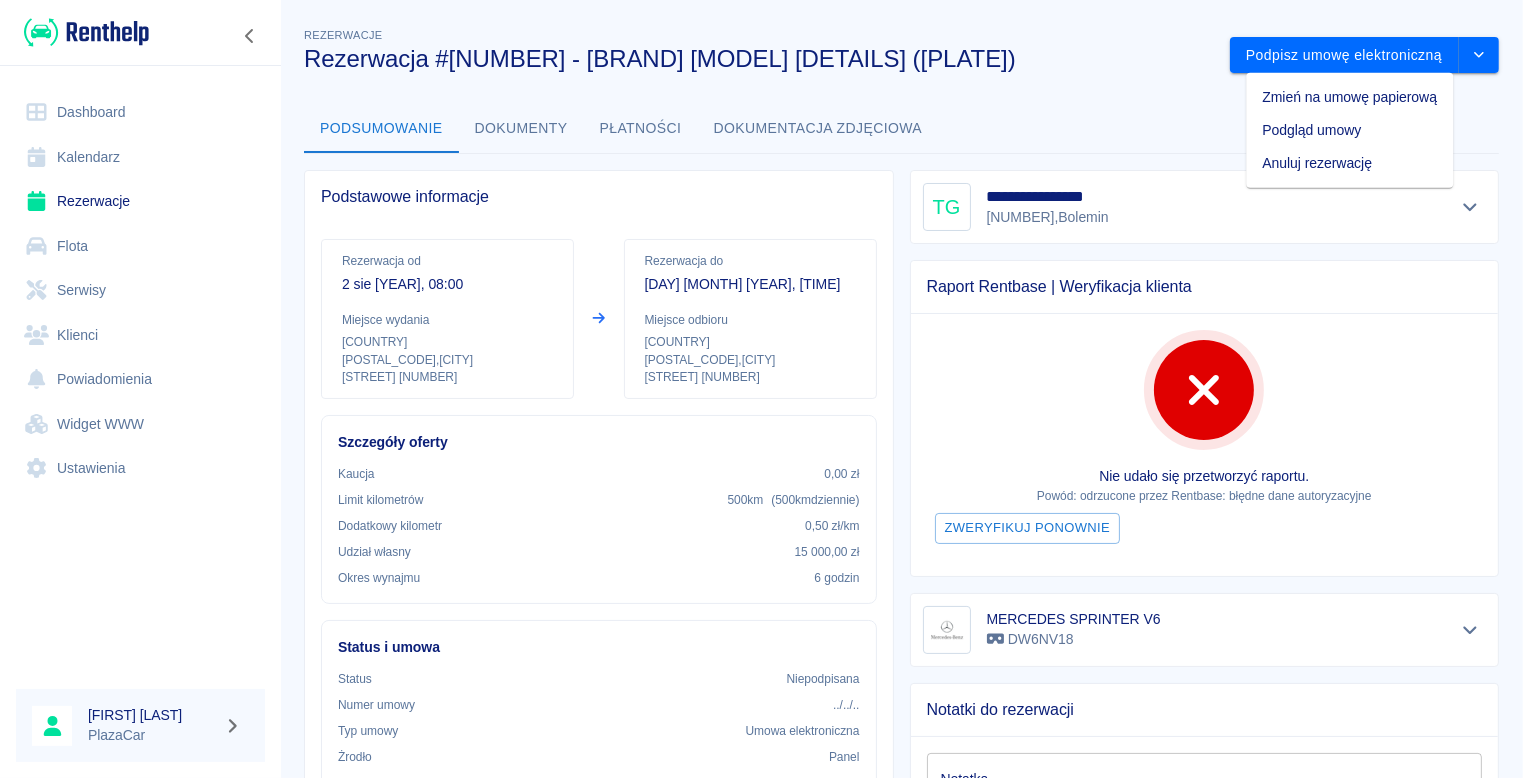 click on "Anuluj rezerwację" at bounding box center (1349, 163) 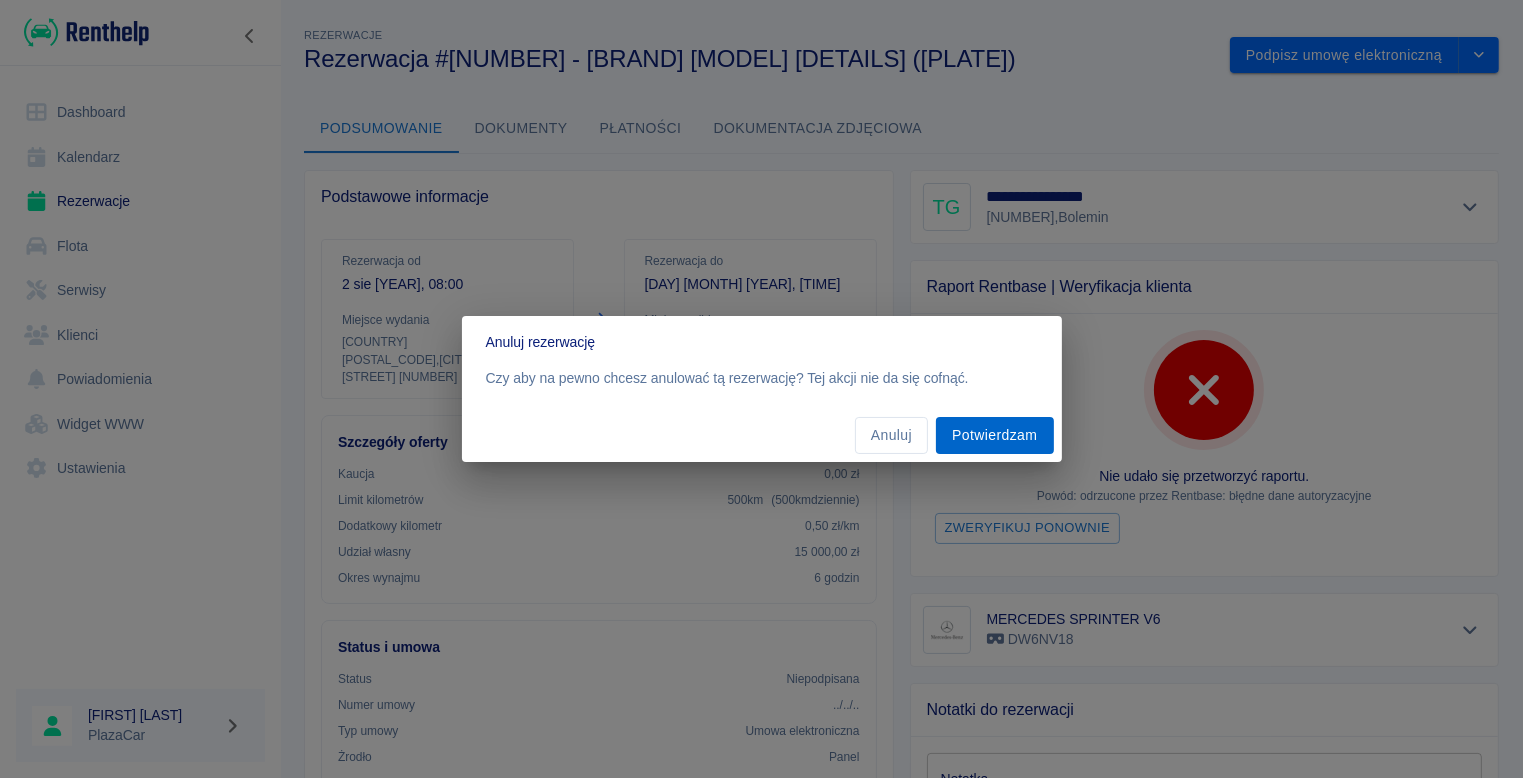 click on "Potwierdzam" at bounding box center [994, 435] 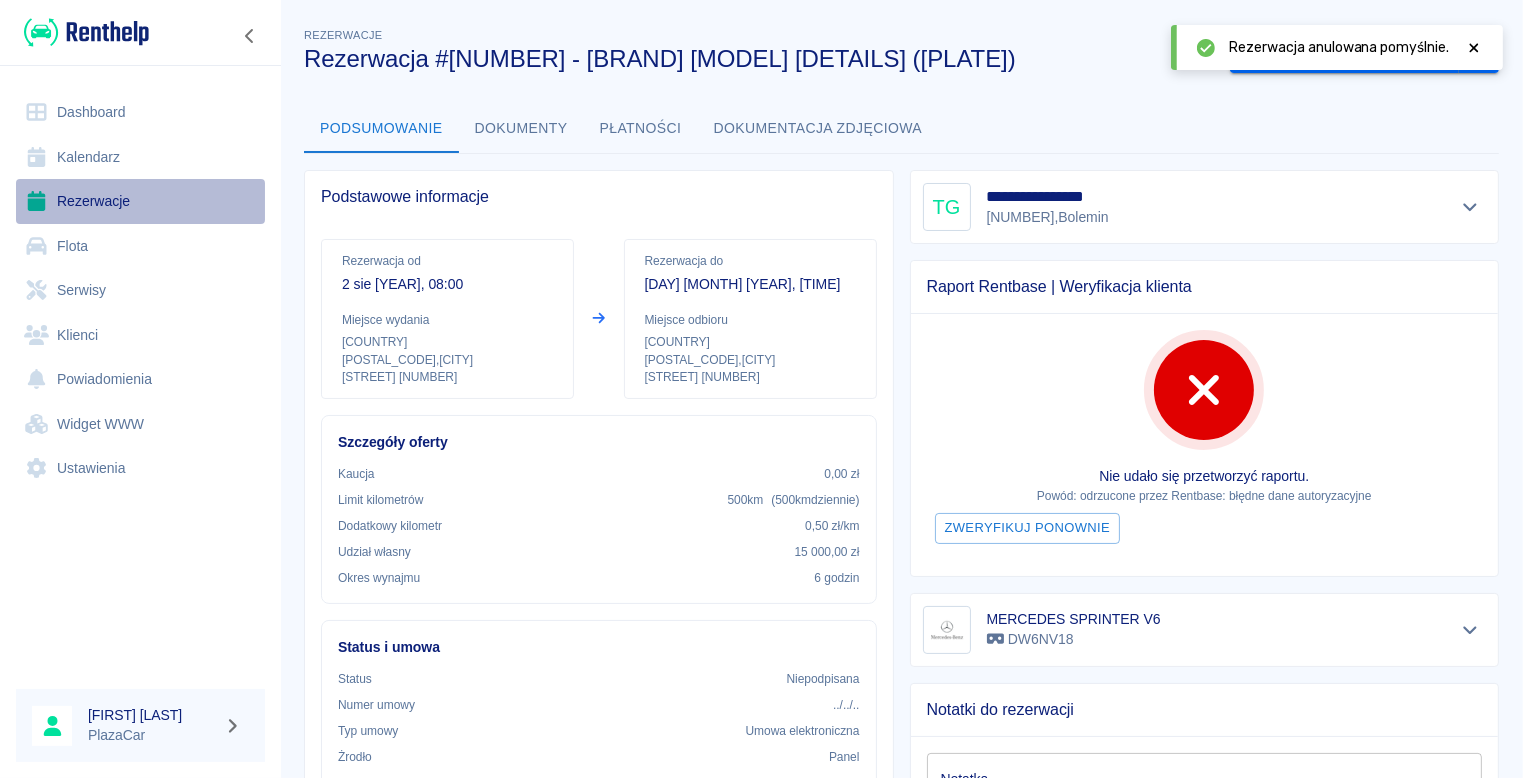 click on "Rezerwacje" at bounding box center [140, 201] 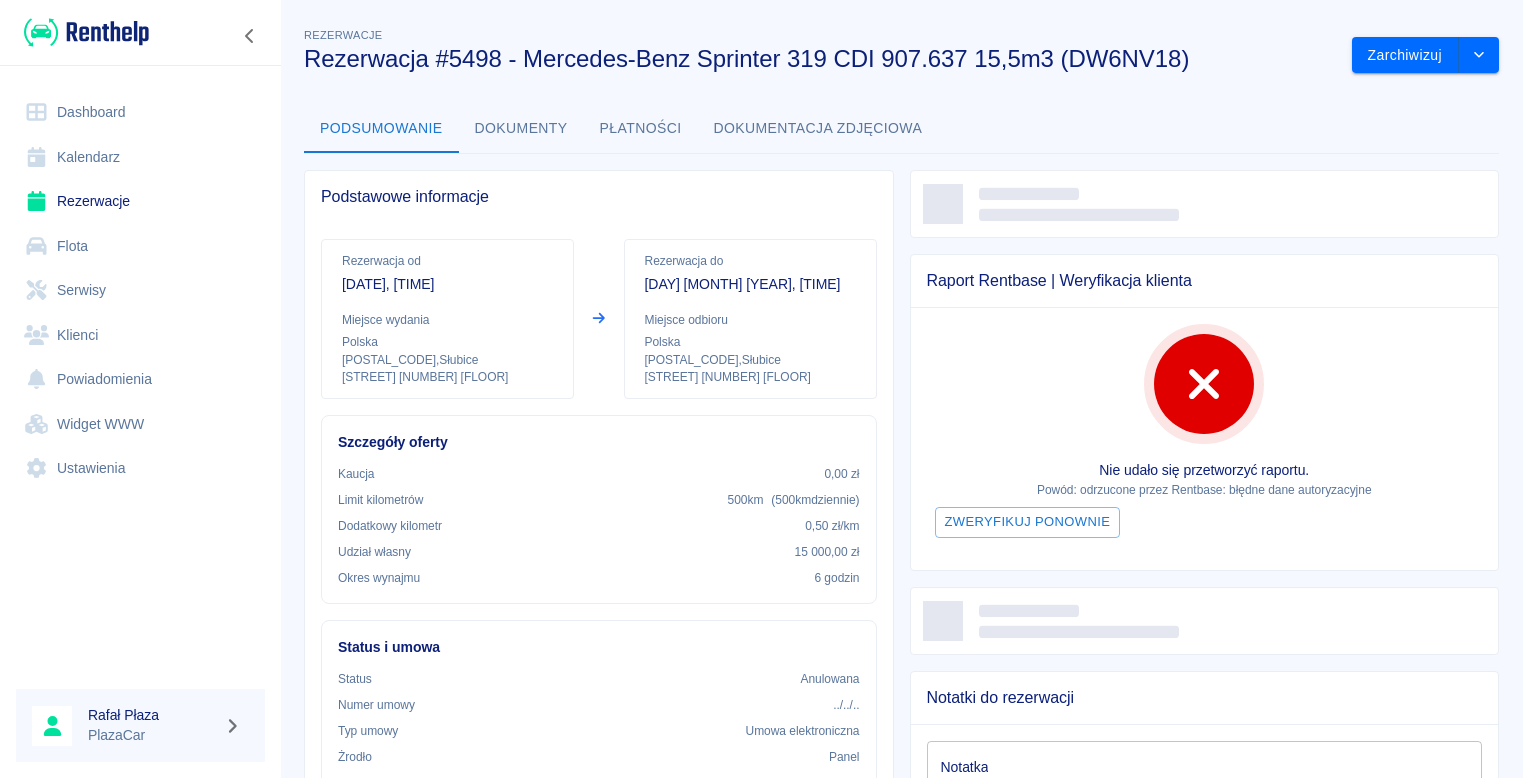 scroll, scrollTop: 0, scrollLeft: 0, axis: both 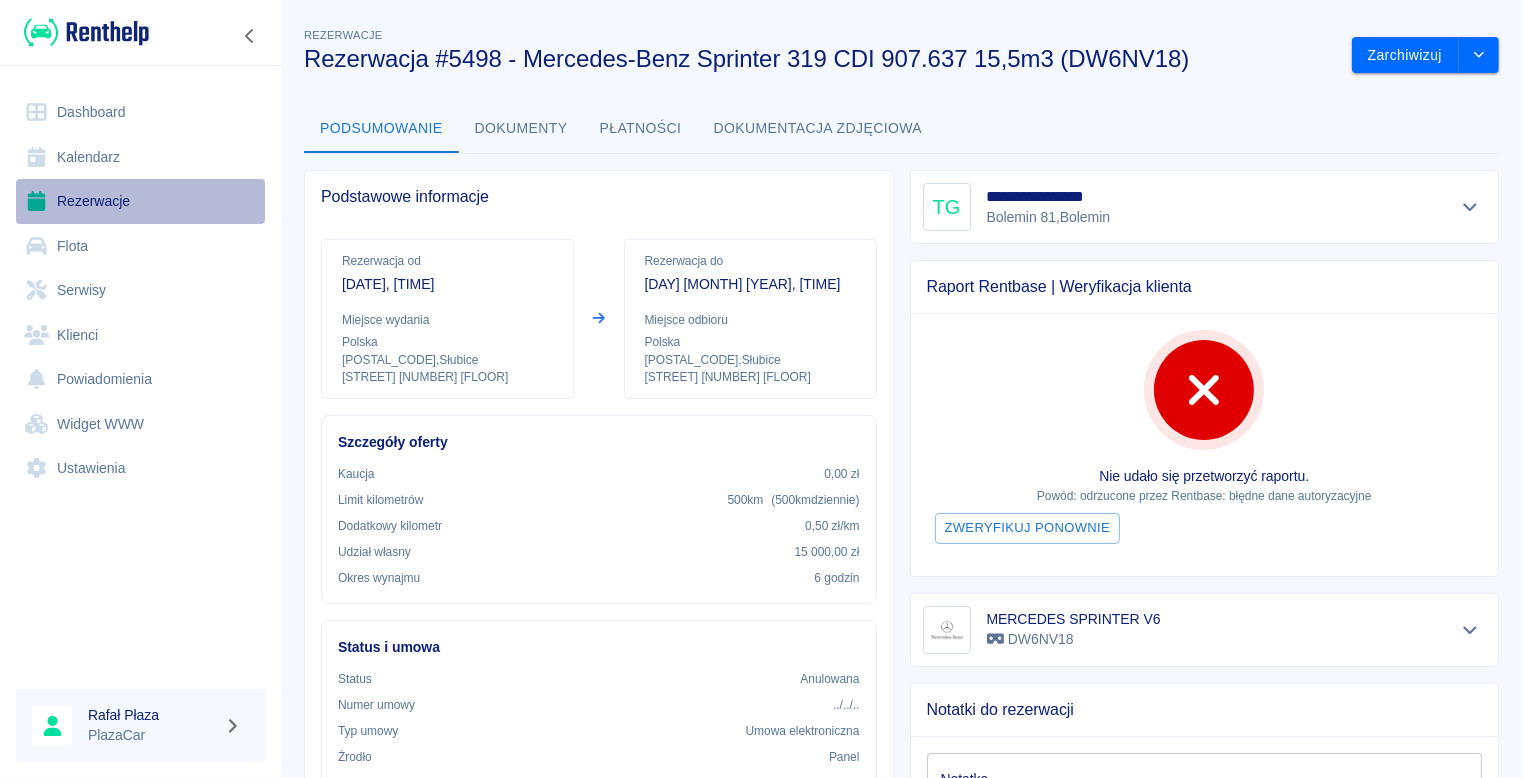 click on "Rezerwacje" at bounding box center (140, 201) 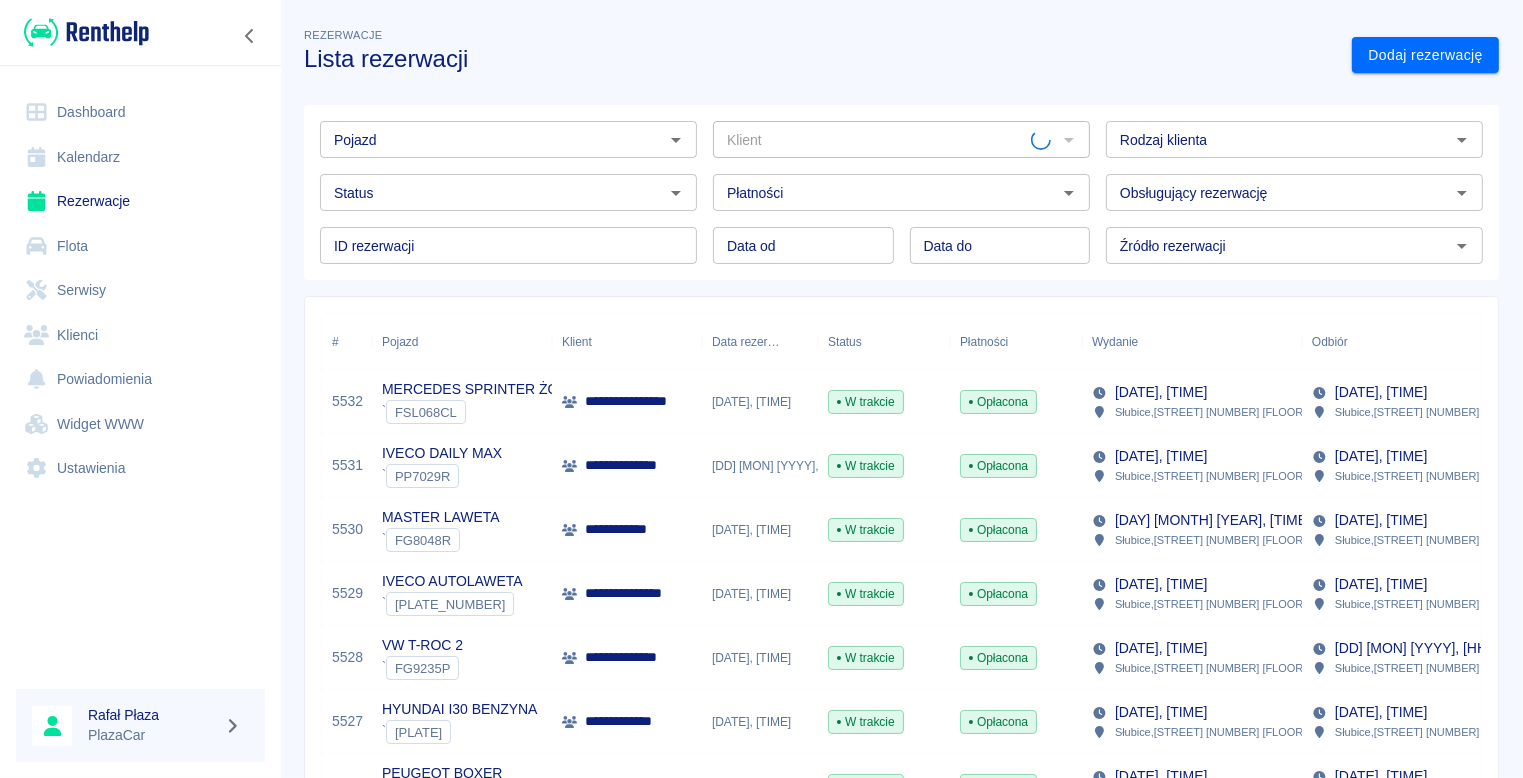 click on "Pojazd" at bounding box center (492, 139) 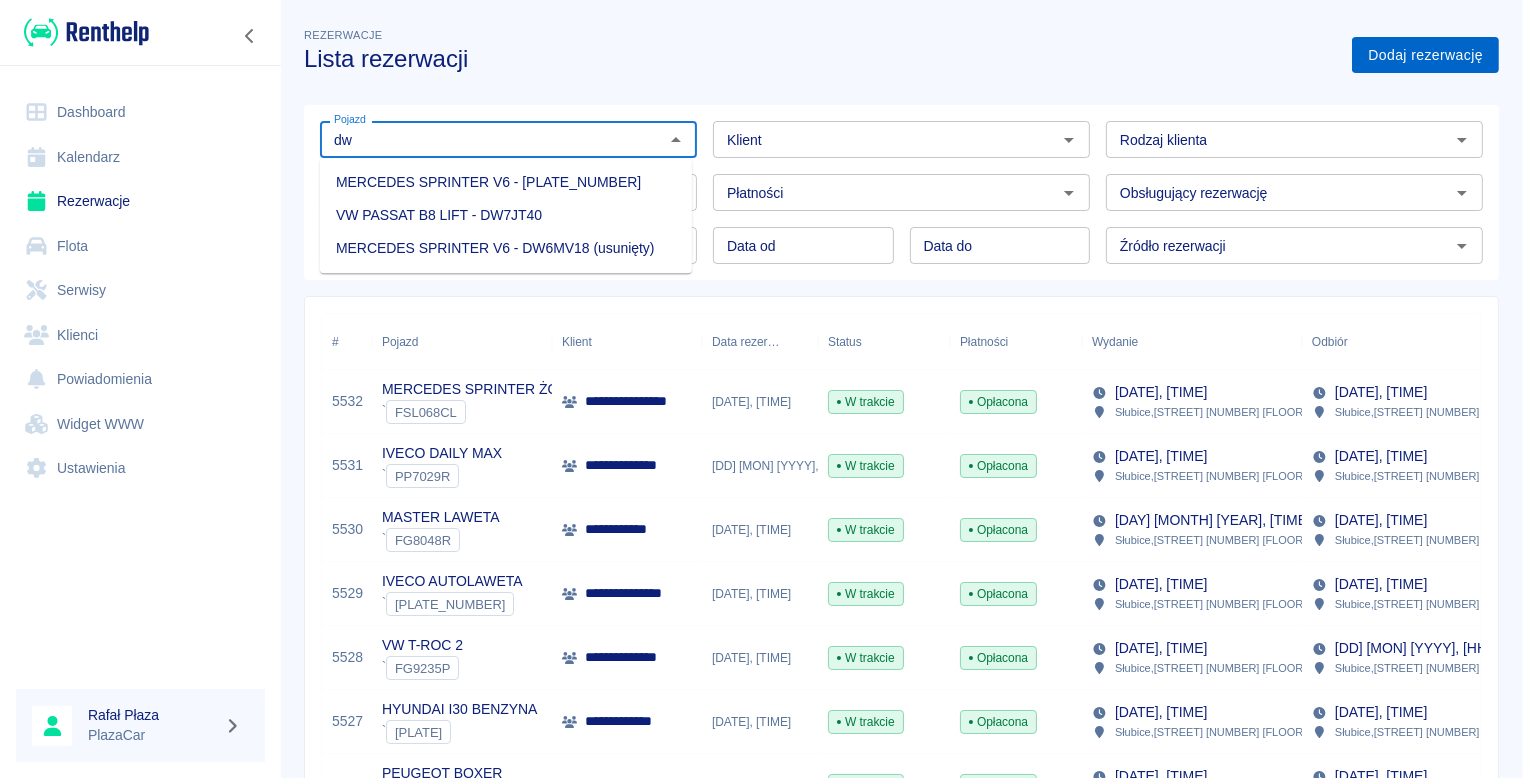 type on "dw" 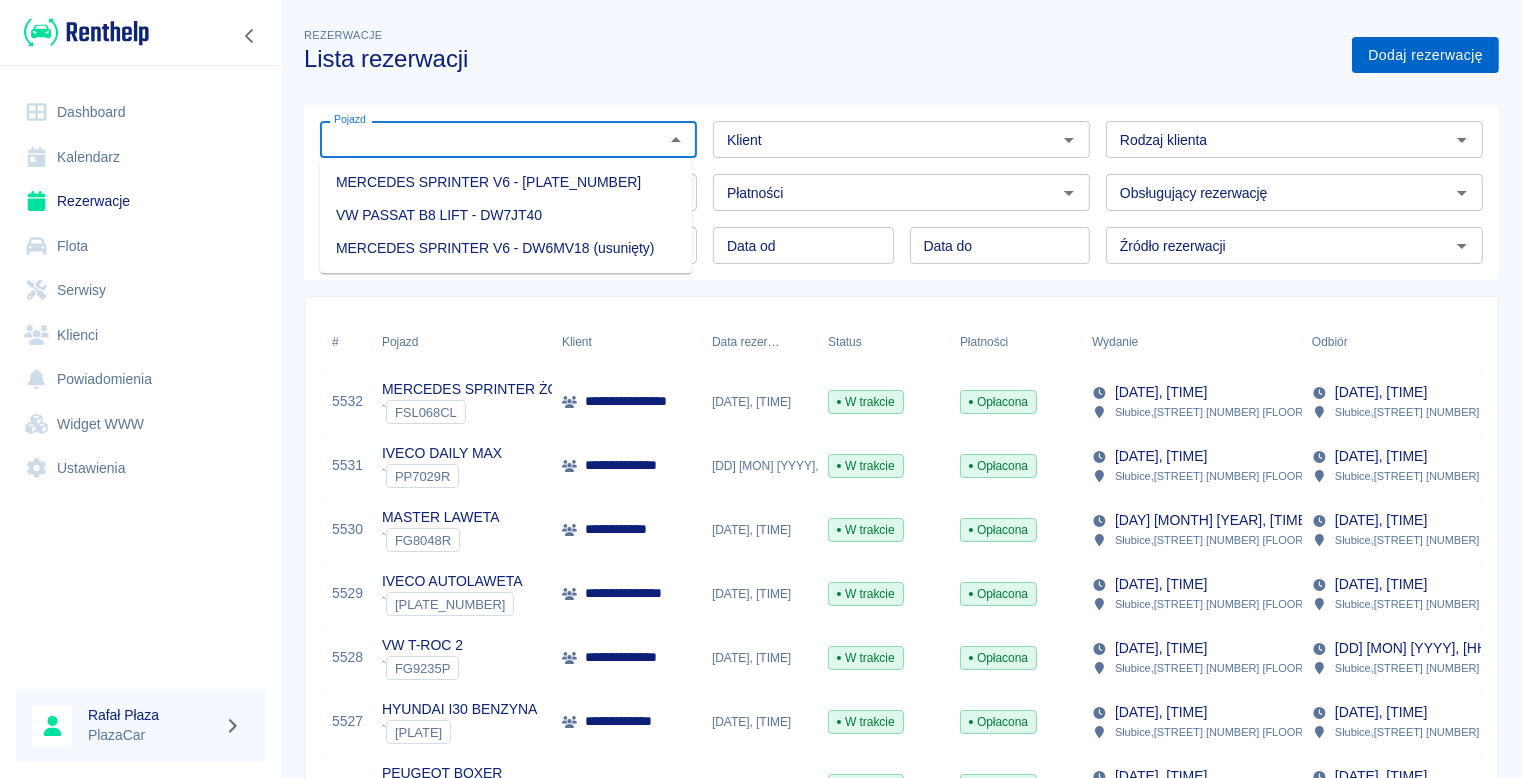 click on "Dodaj rezerwację" at bounding box center [1425, 55] 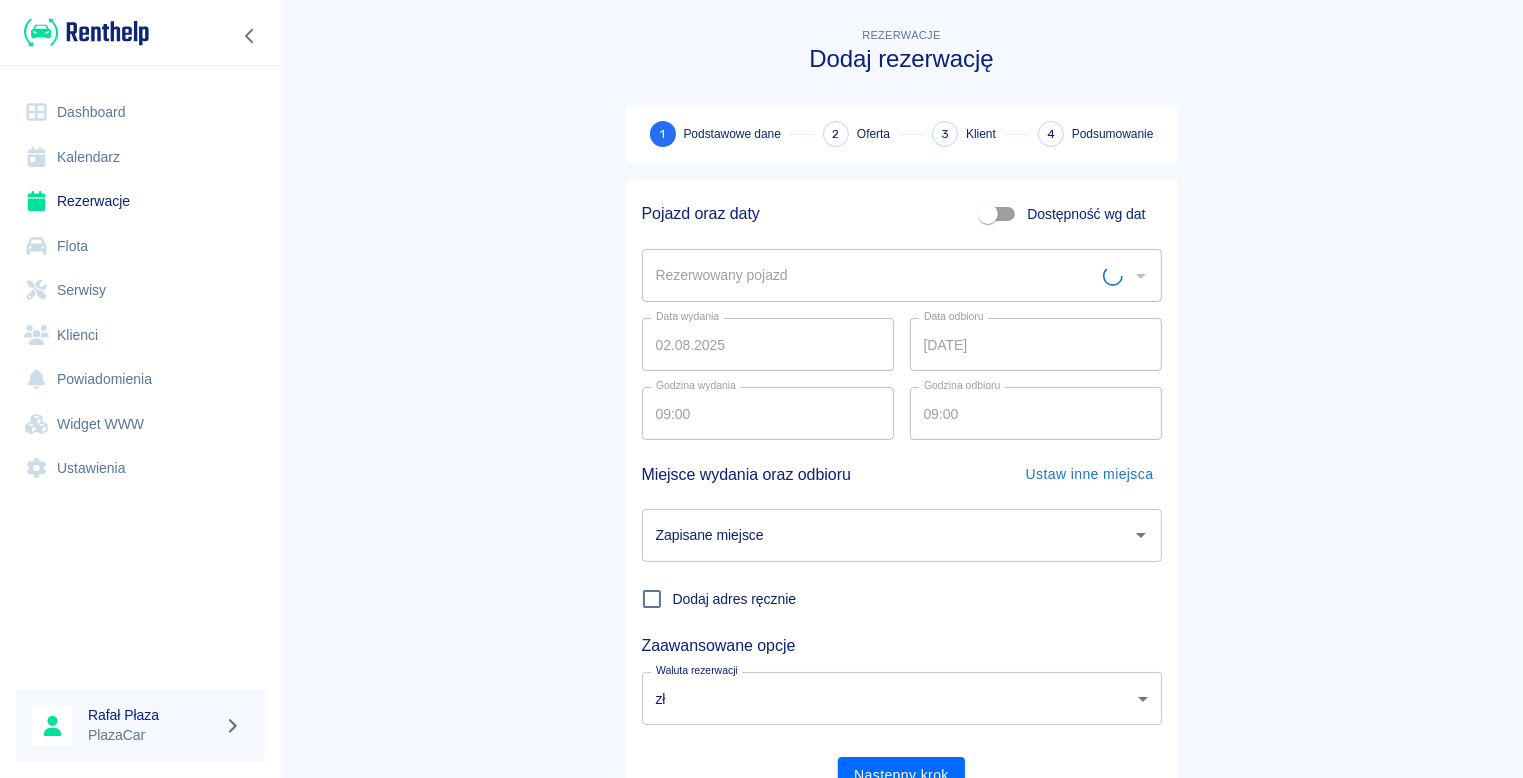 click on "Rezerwowany pojazd" at bounding box center [877, 275] 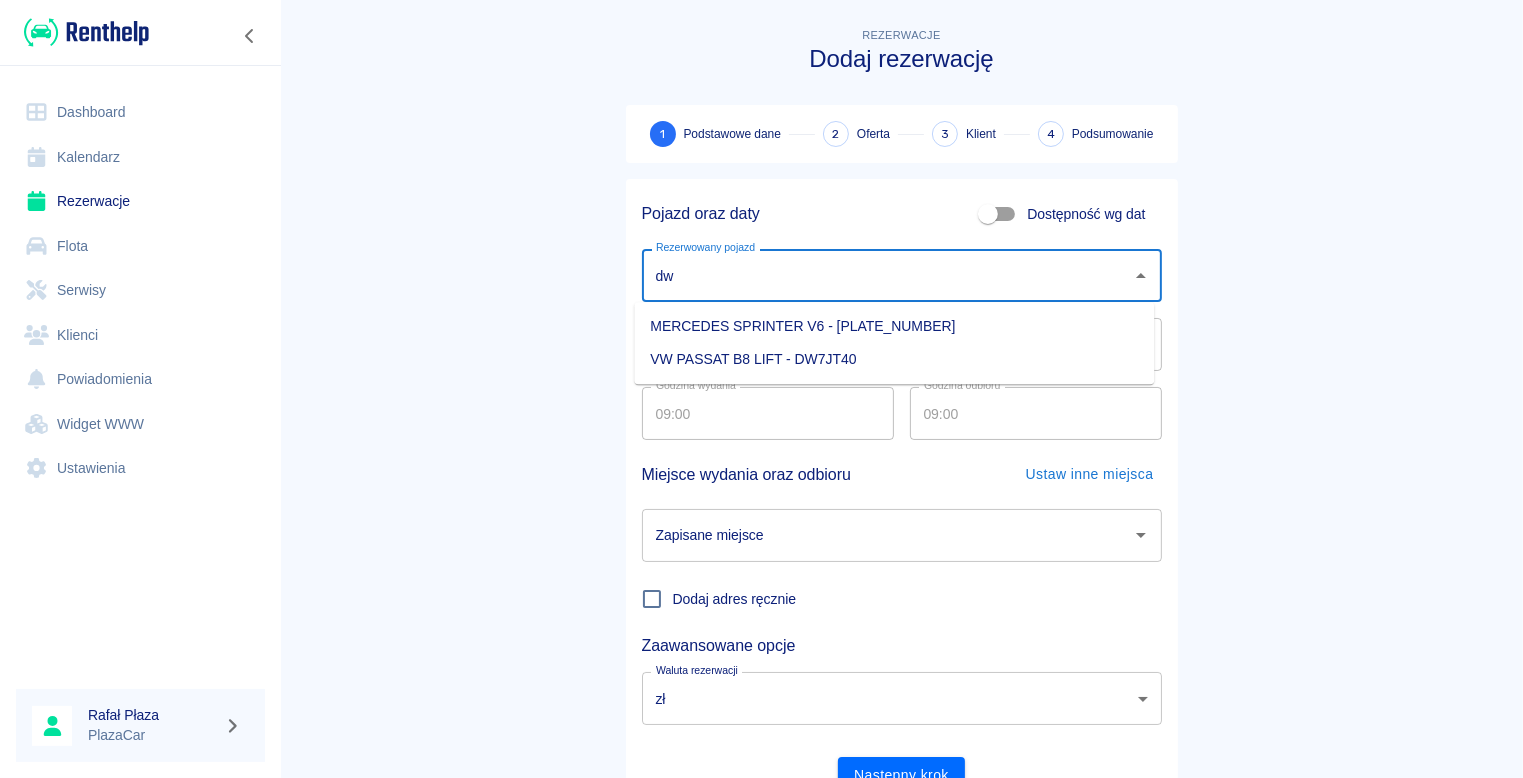 click on "MERCEDES SPRINTER V6 - [PLATE_NUMBER]" at bounding box center (894, 326) 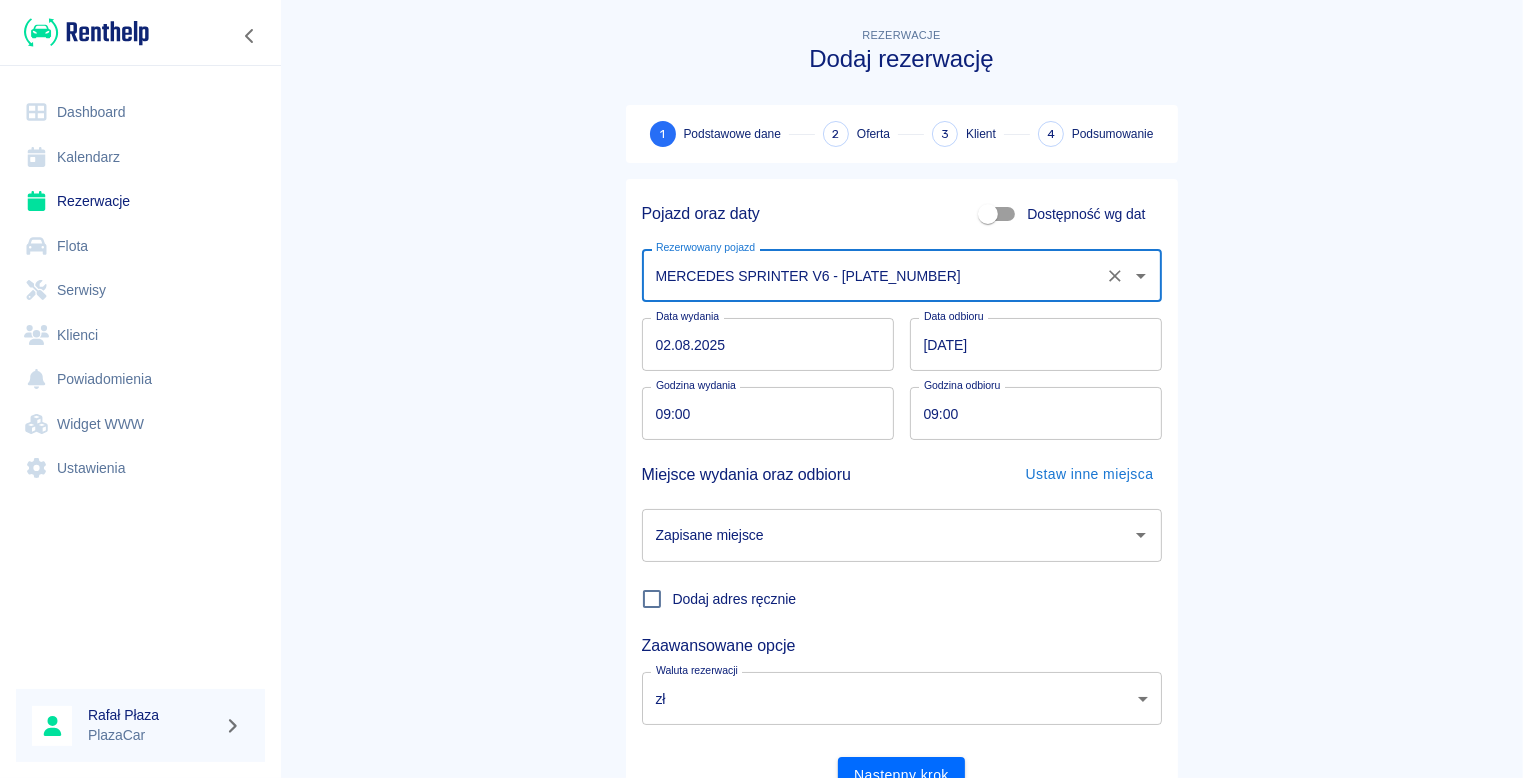 type on "MERCEDES SPRINTER V6 - [PLATE_NUMBER]" 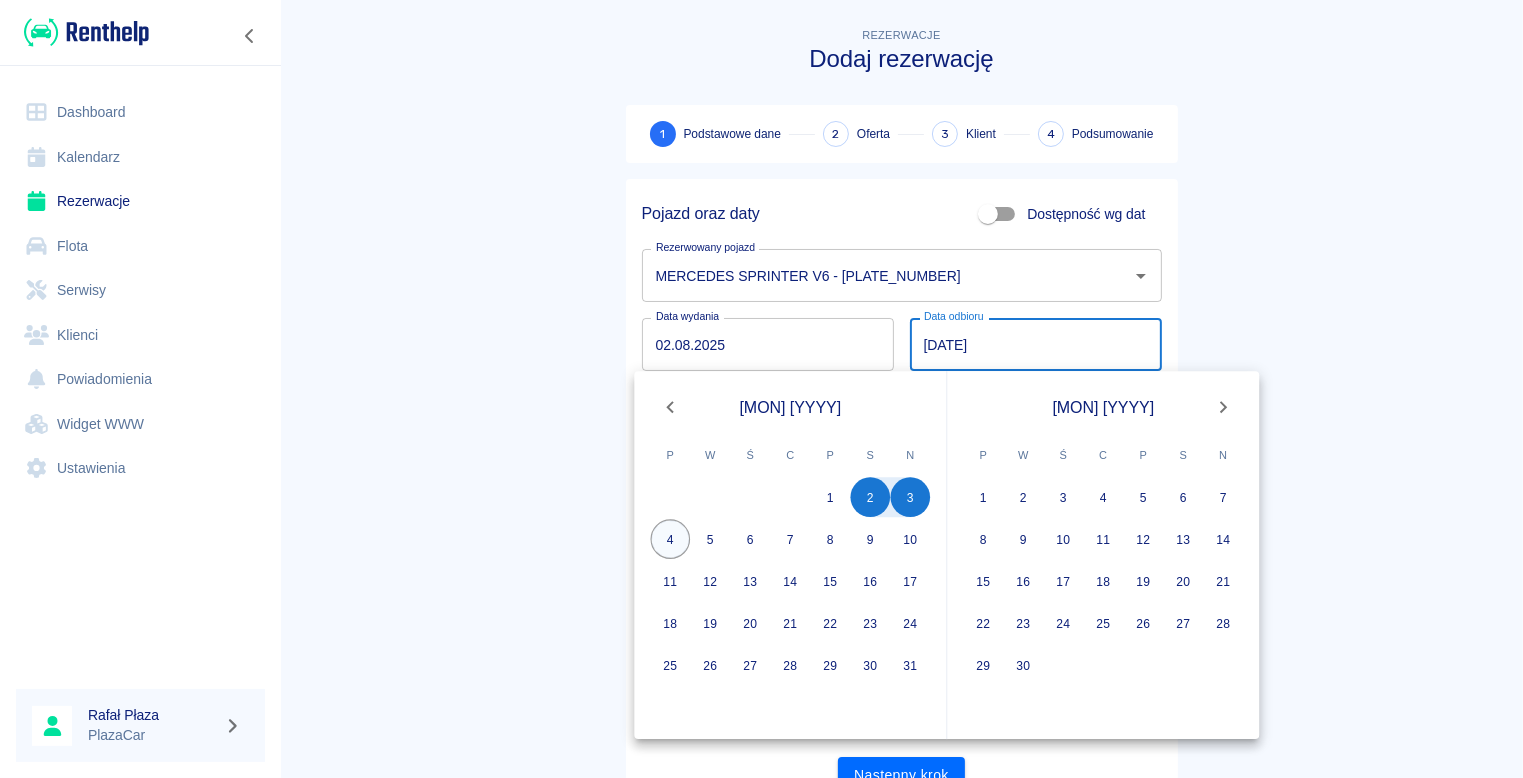 click on "4" at bounding box center (671, 539) 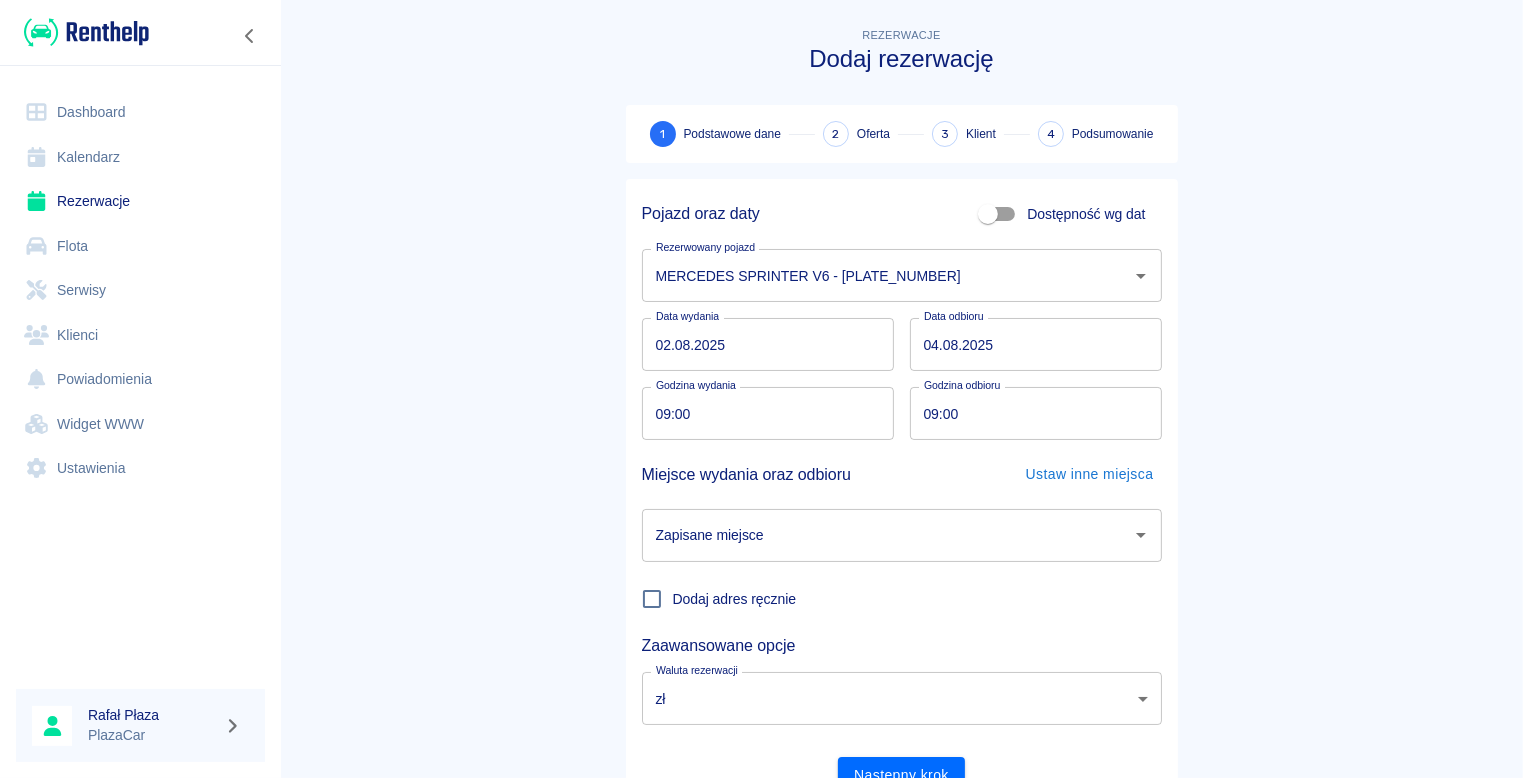click on "Zapisane miejsce" at bounding box center [887, 535] 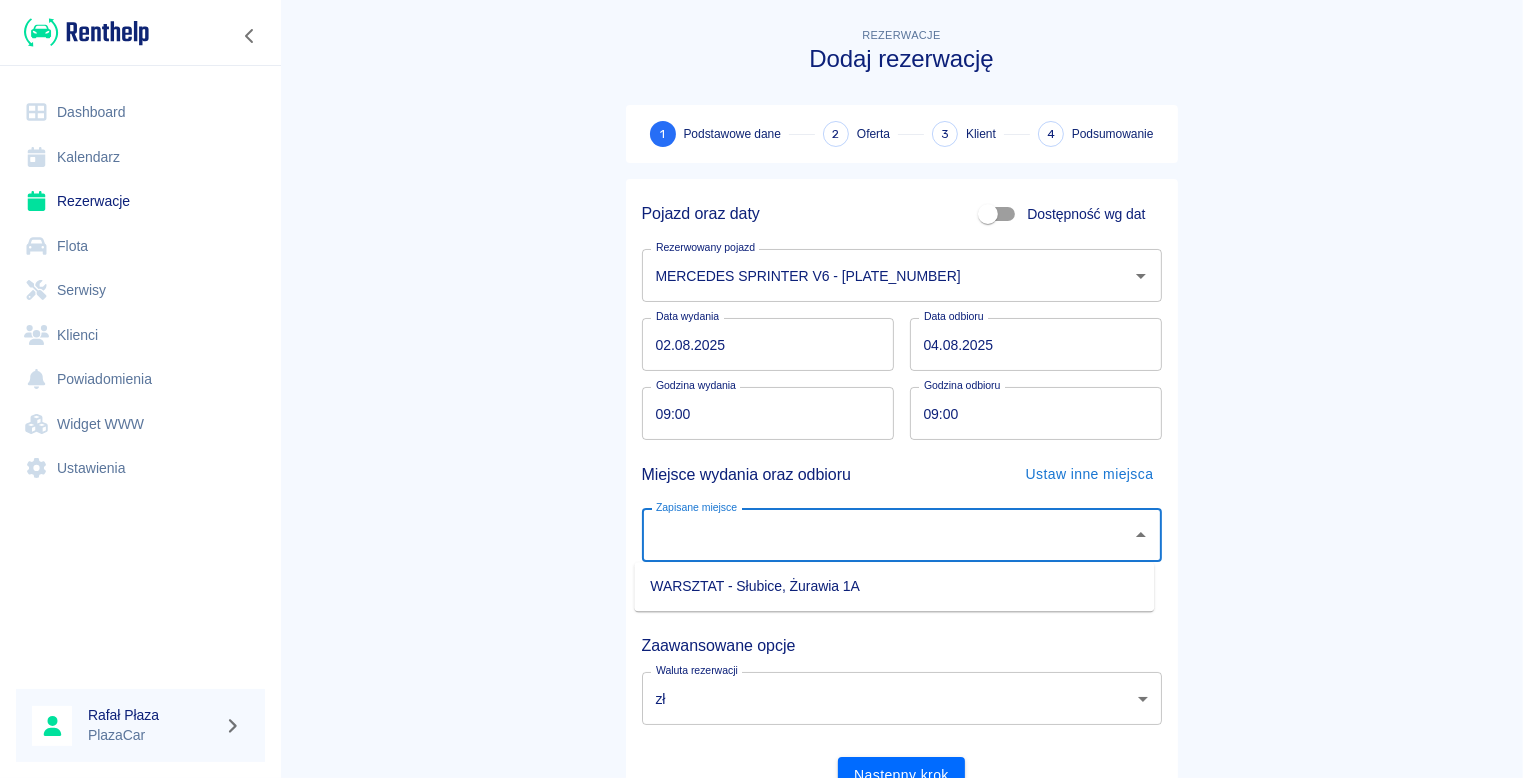 click on "WARSZTAT - Słubice, Żurawia 1A" at bounding box center (894, 586) 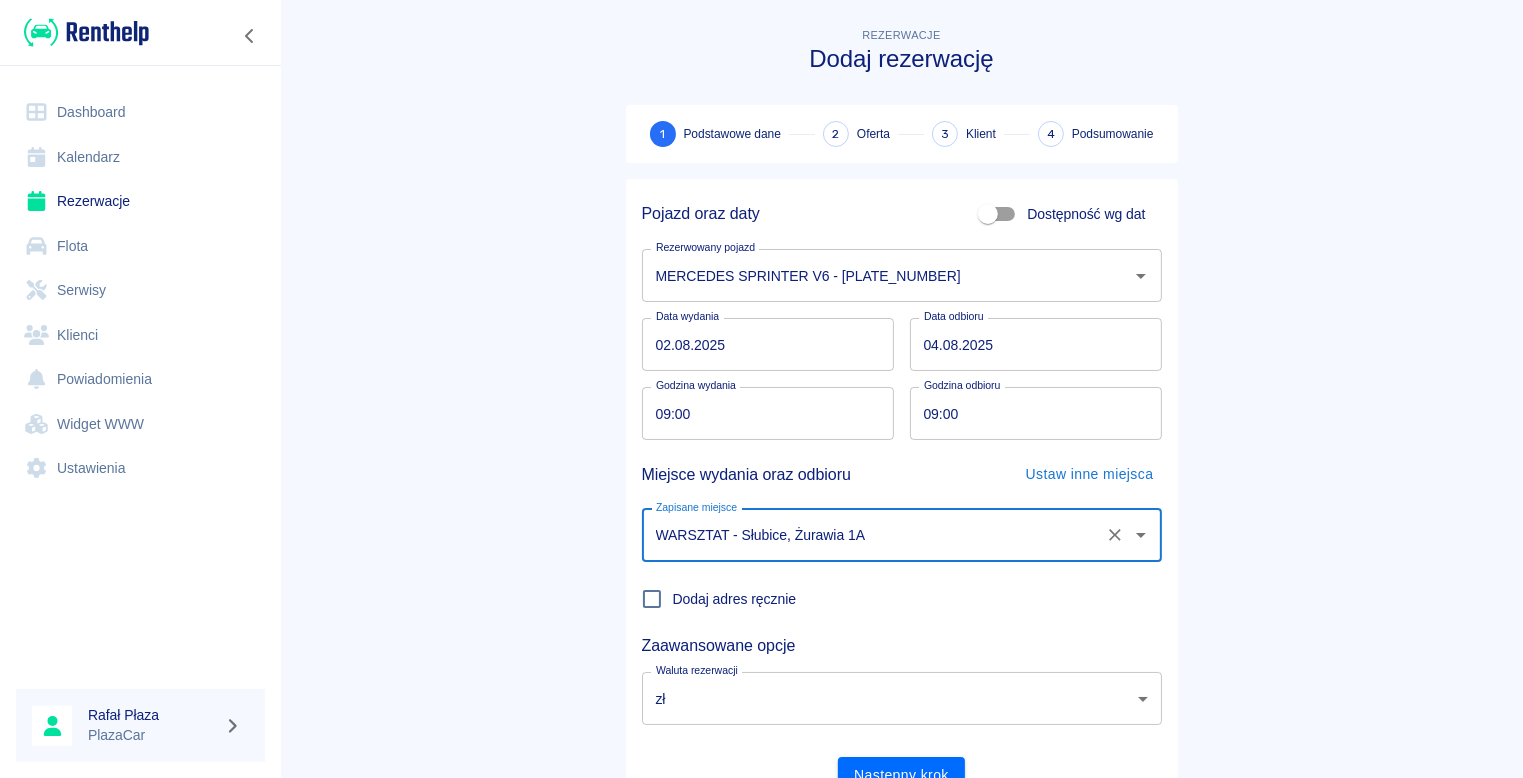 scroll, scrollTop: 90, scrollLeft: 0, axis: vertical 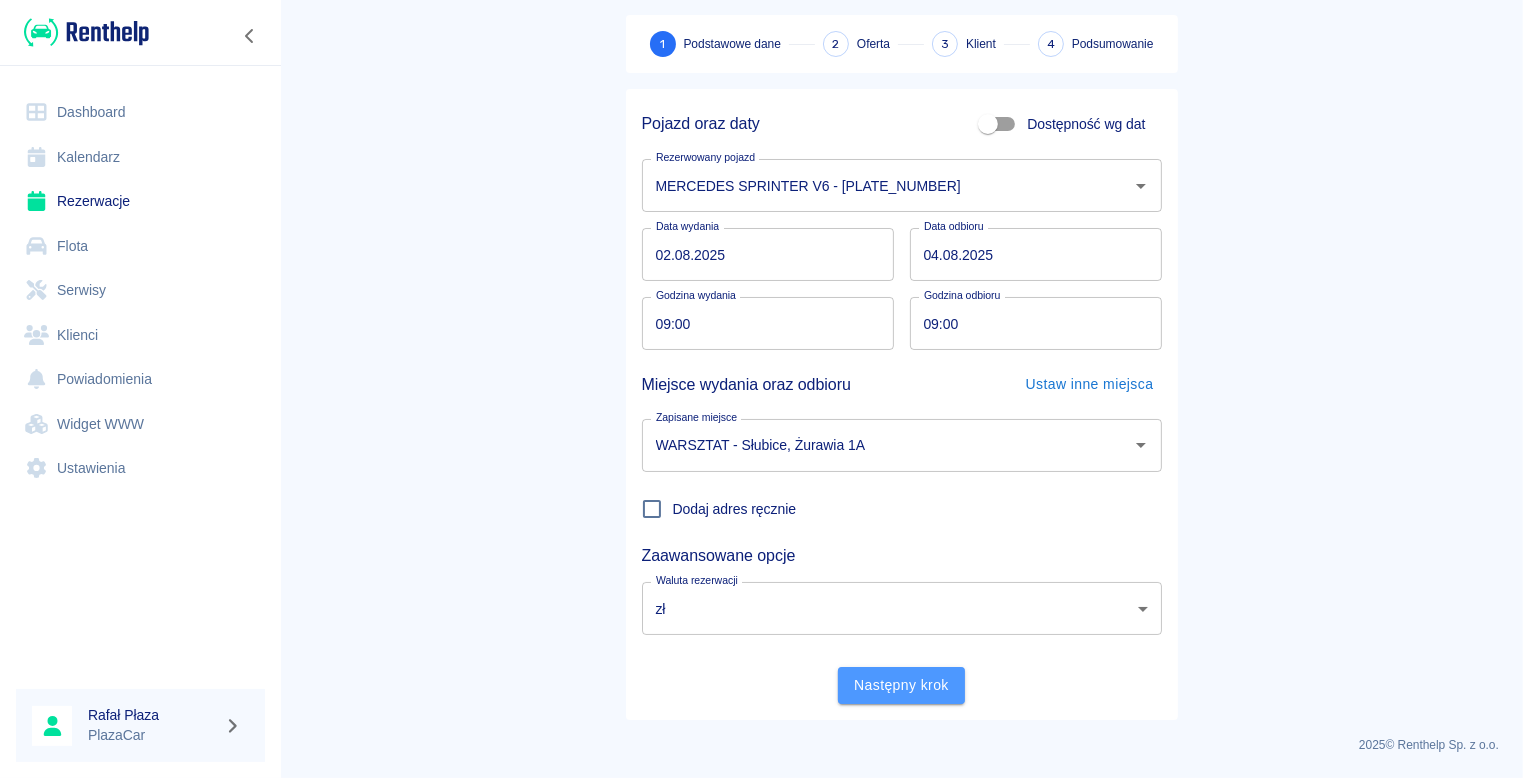 click on "Następny krok" at bounding box center (901, 685) 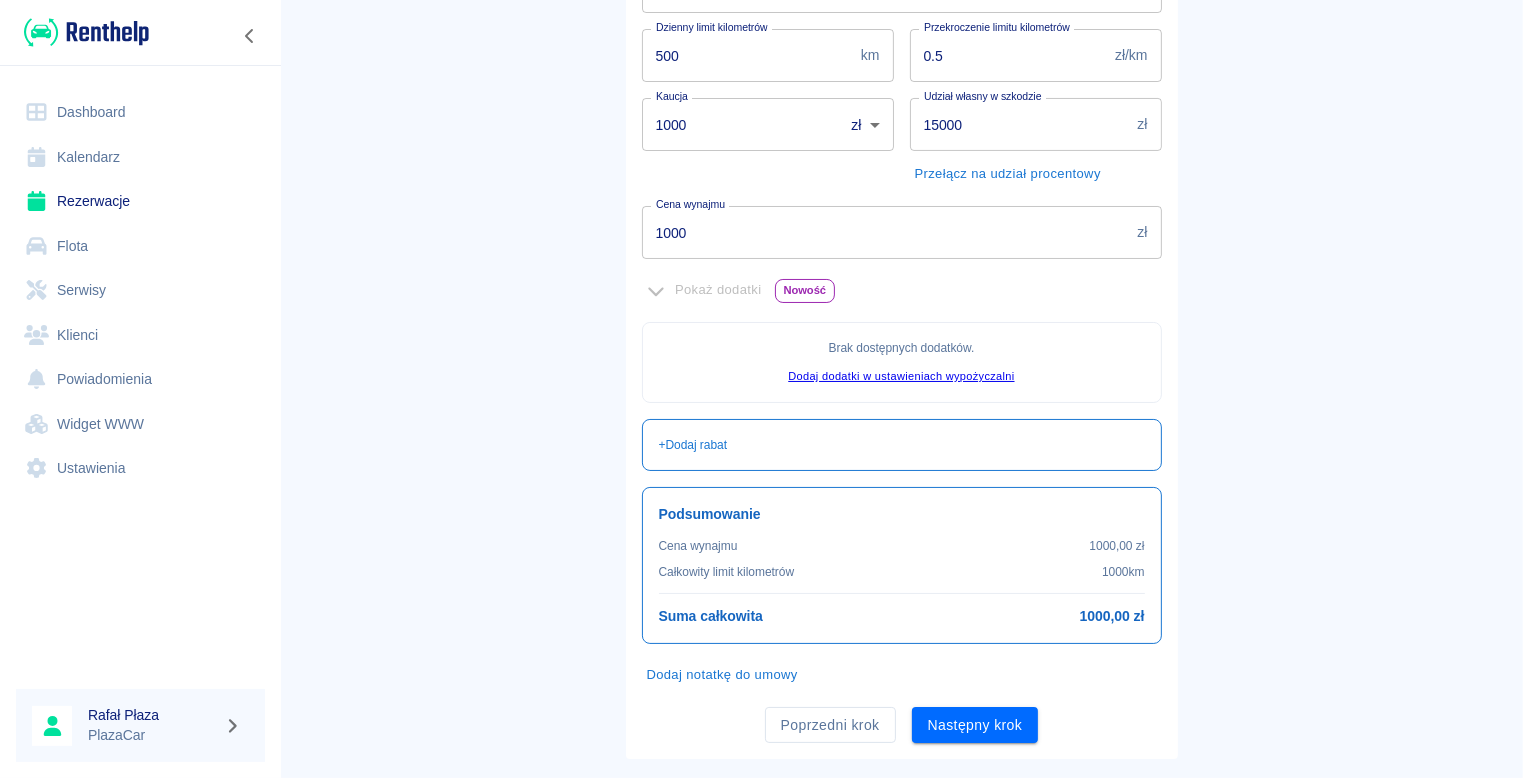 scroll, scrollTop: 376, scrollLeft: 0, axis: vertical 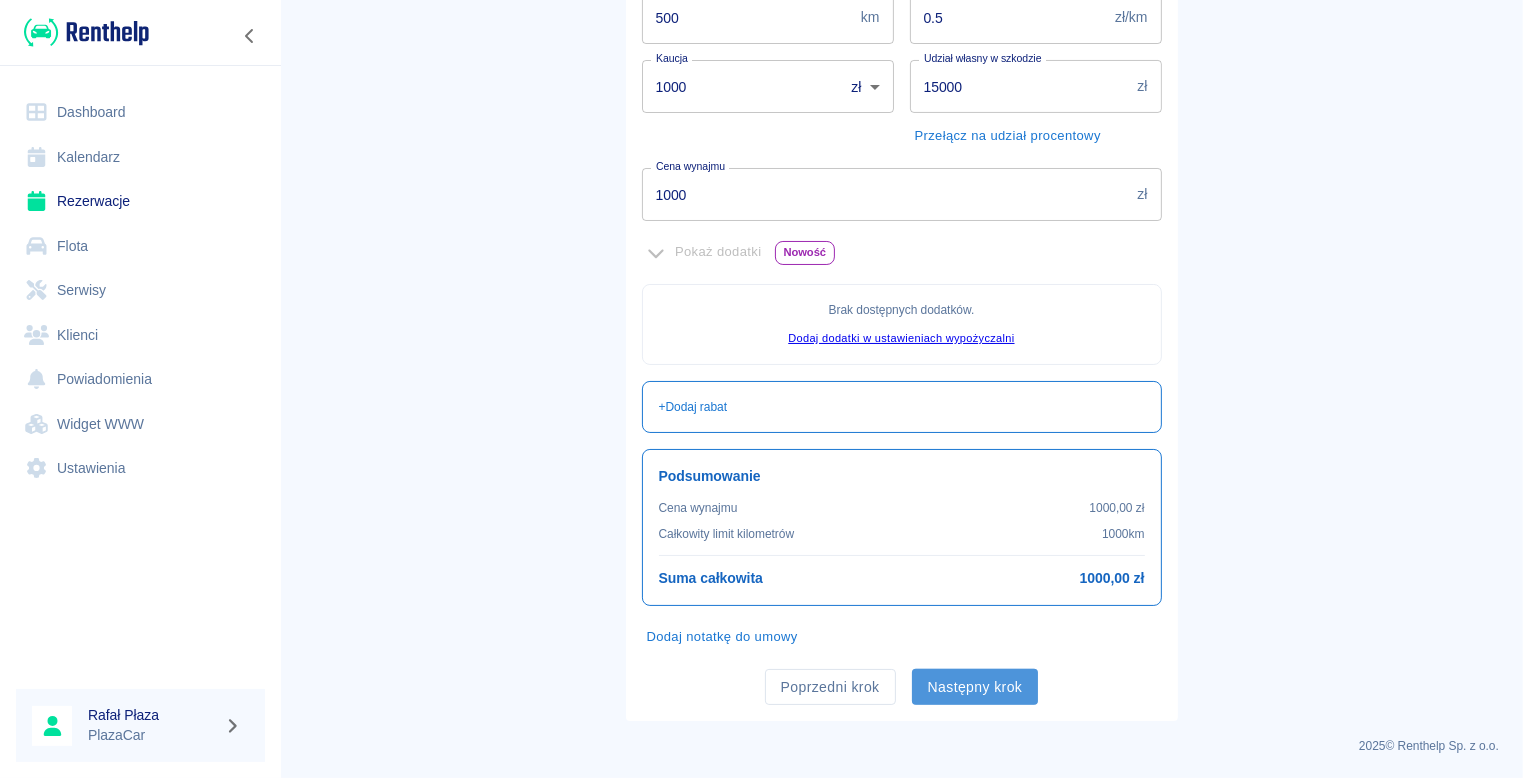 click on "Następny krok" at bounding box center [975, 687] 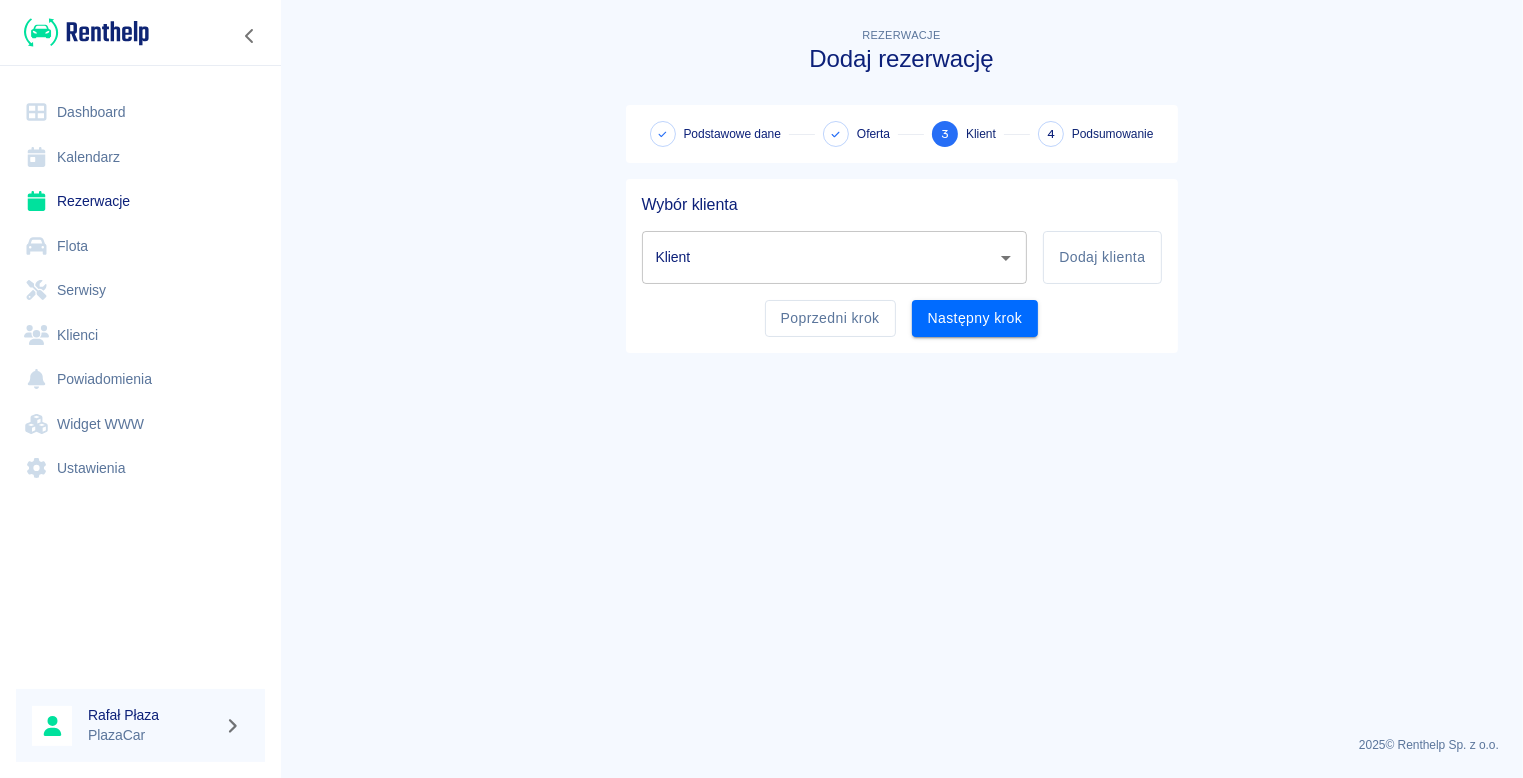 click on "Klient" at bounding box center [820, 257] 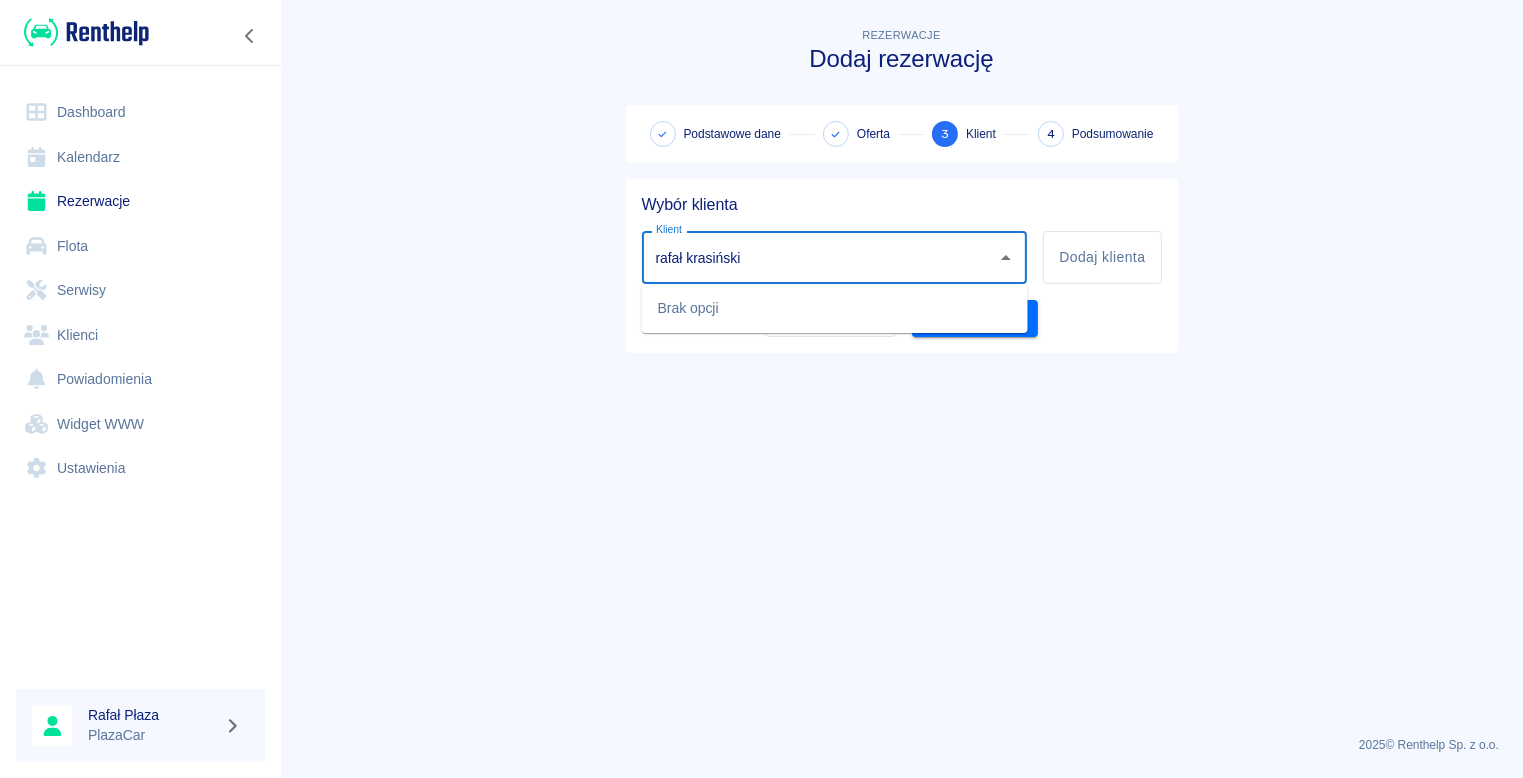 type on "rafał krasiński" 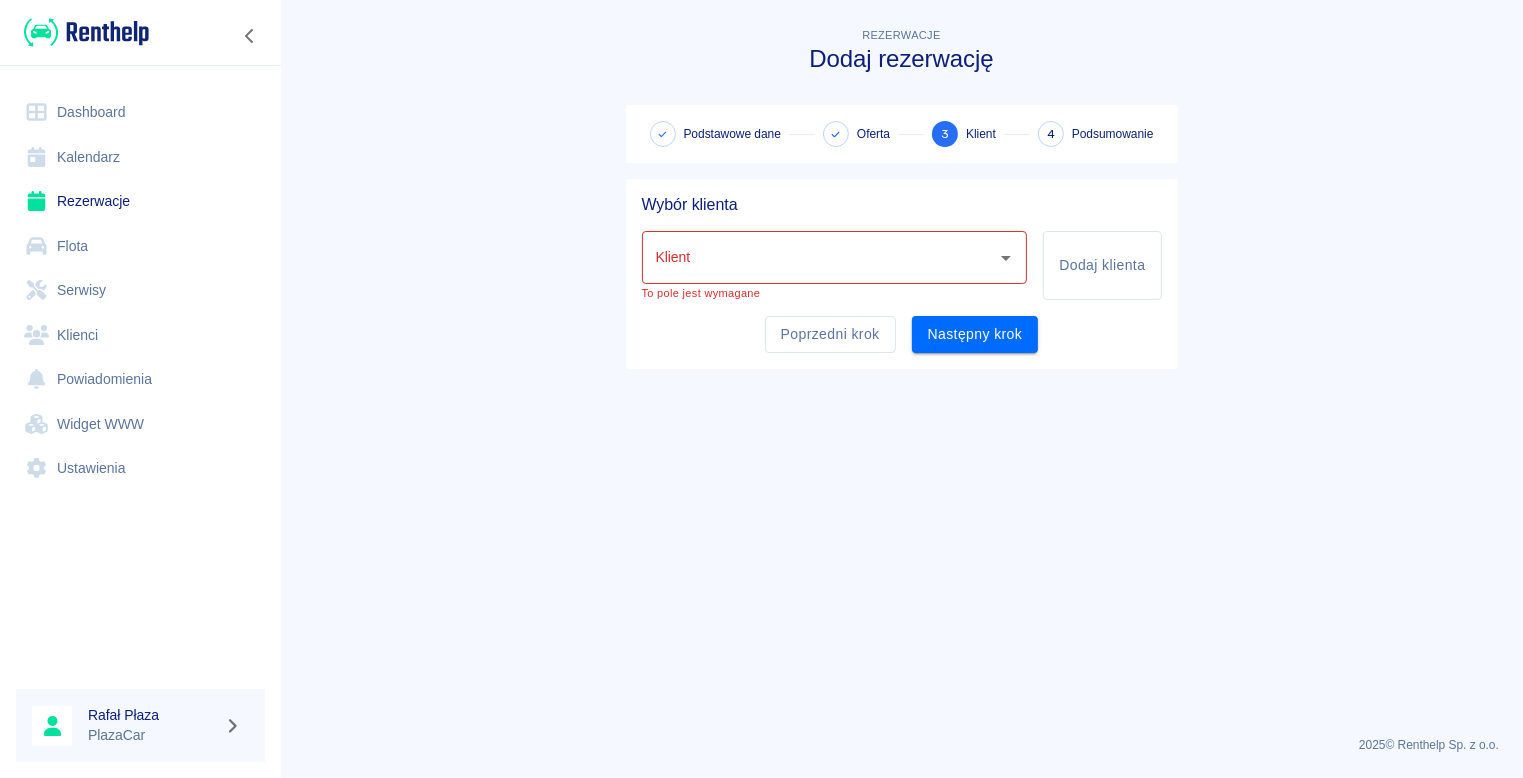 click on "Rezerwacje Dodaj rezerwację Podstawowe dane Oferta 3 Klient 4 Podsumowanie Wybór klienta Klient Klient To pole jest wymagane Dodaj klienta Poprzedni krok Następny krok" at bounding box center [901, 372] 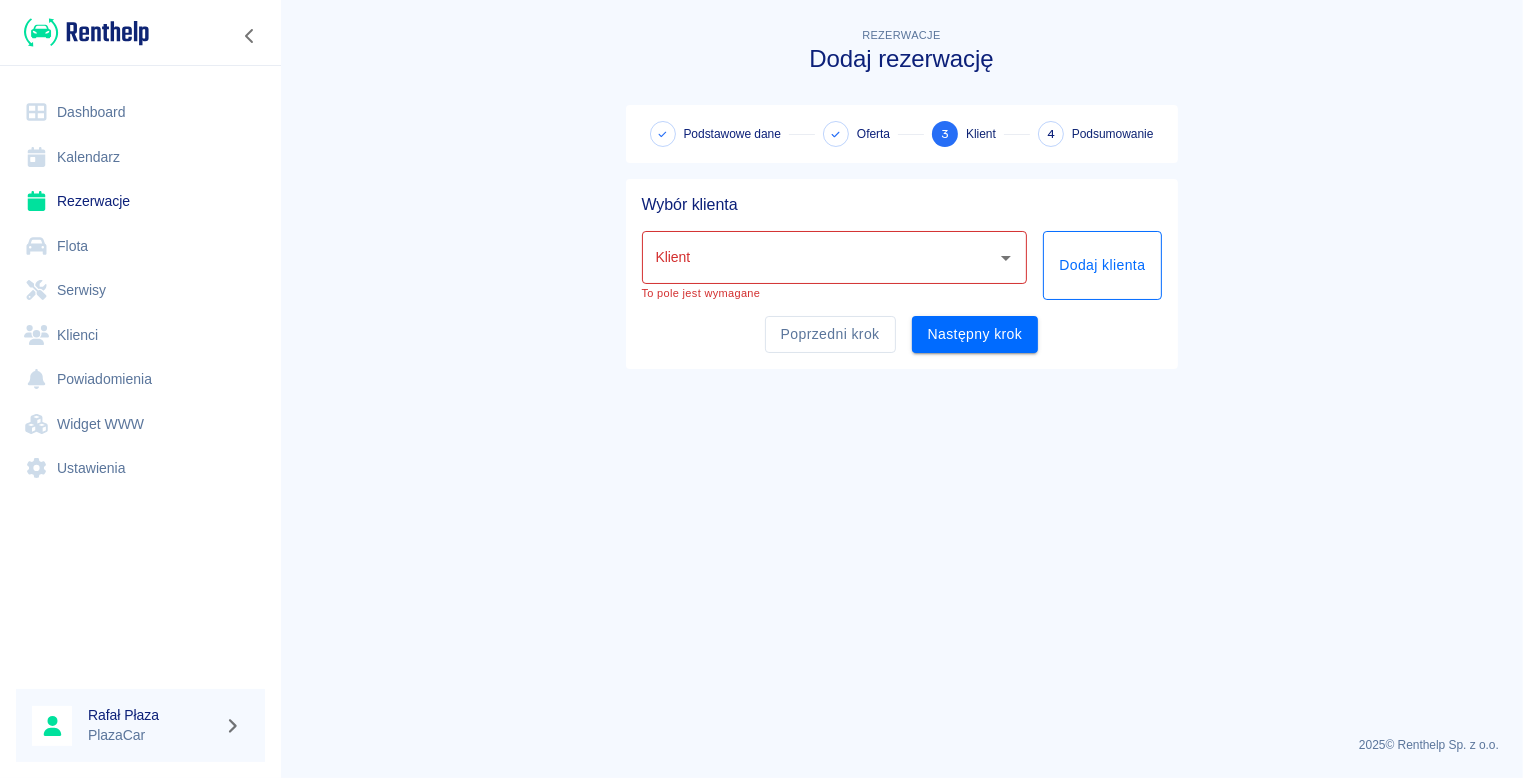 click on "Dodaj klienta" at bounding box center [1102, 265] 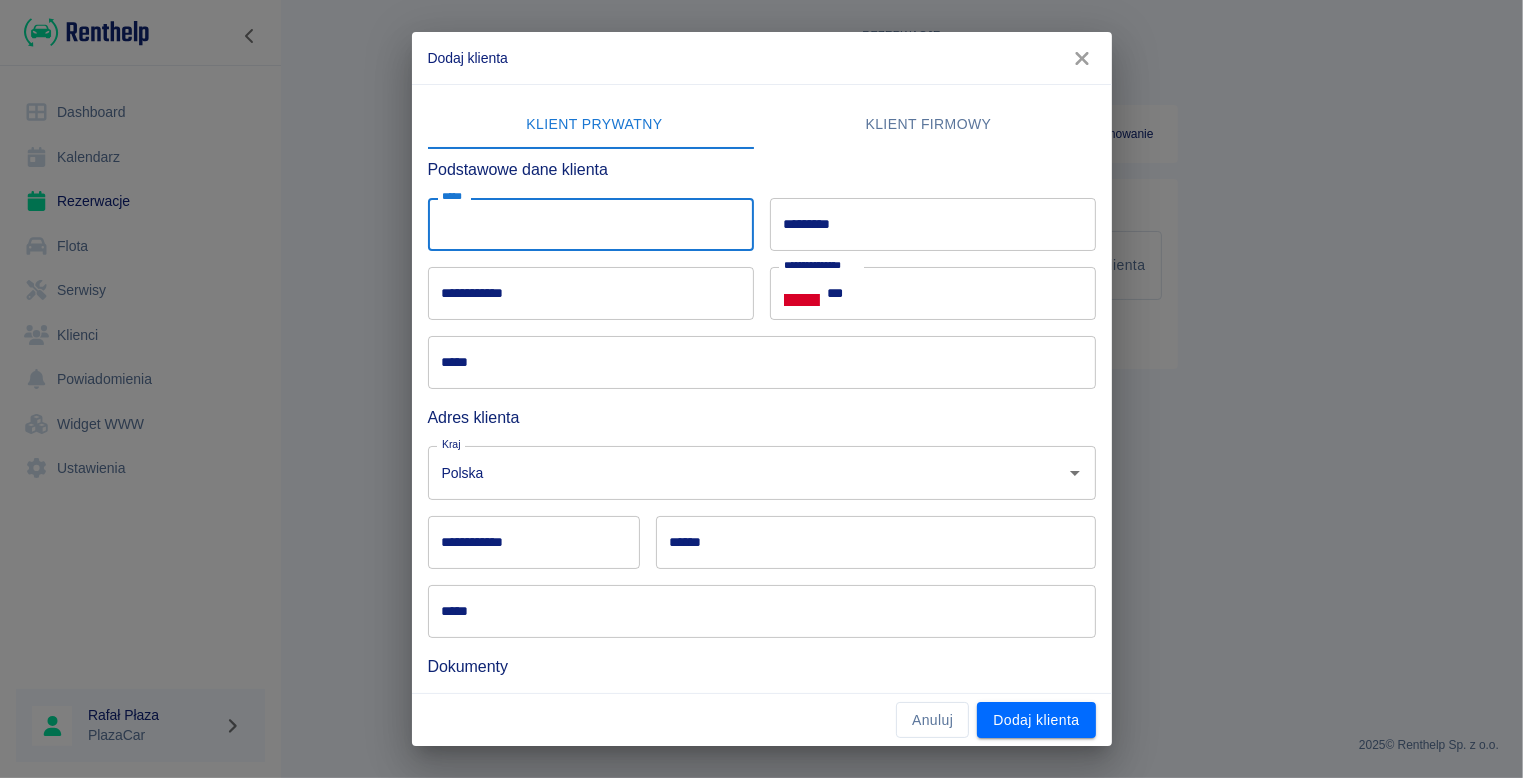click on "*****" at bounding box center (591, 224) 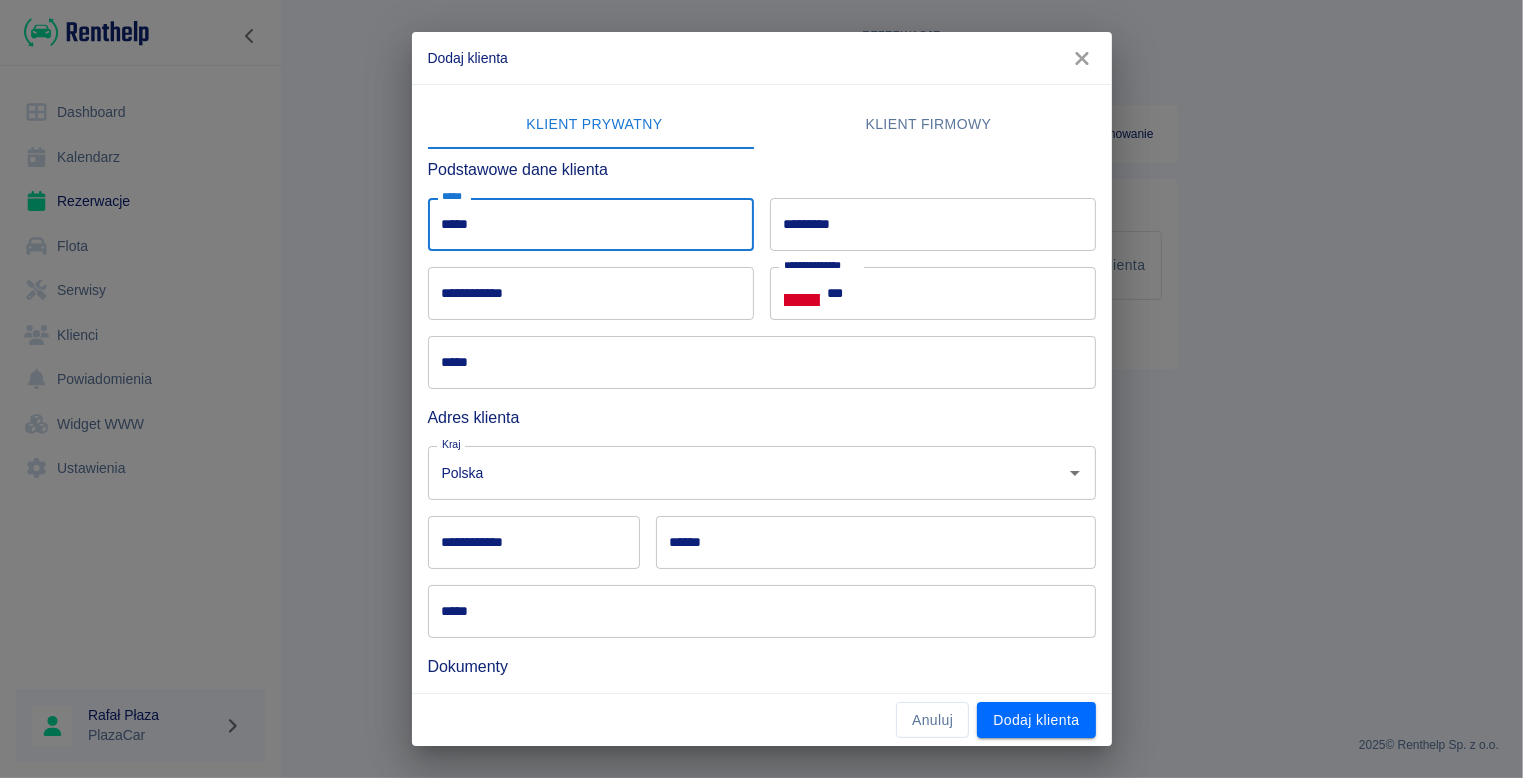 type on "*****" 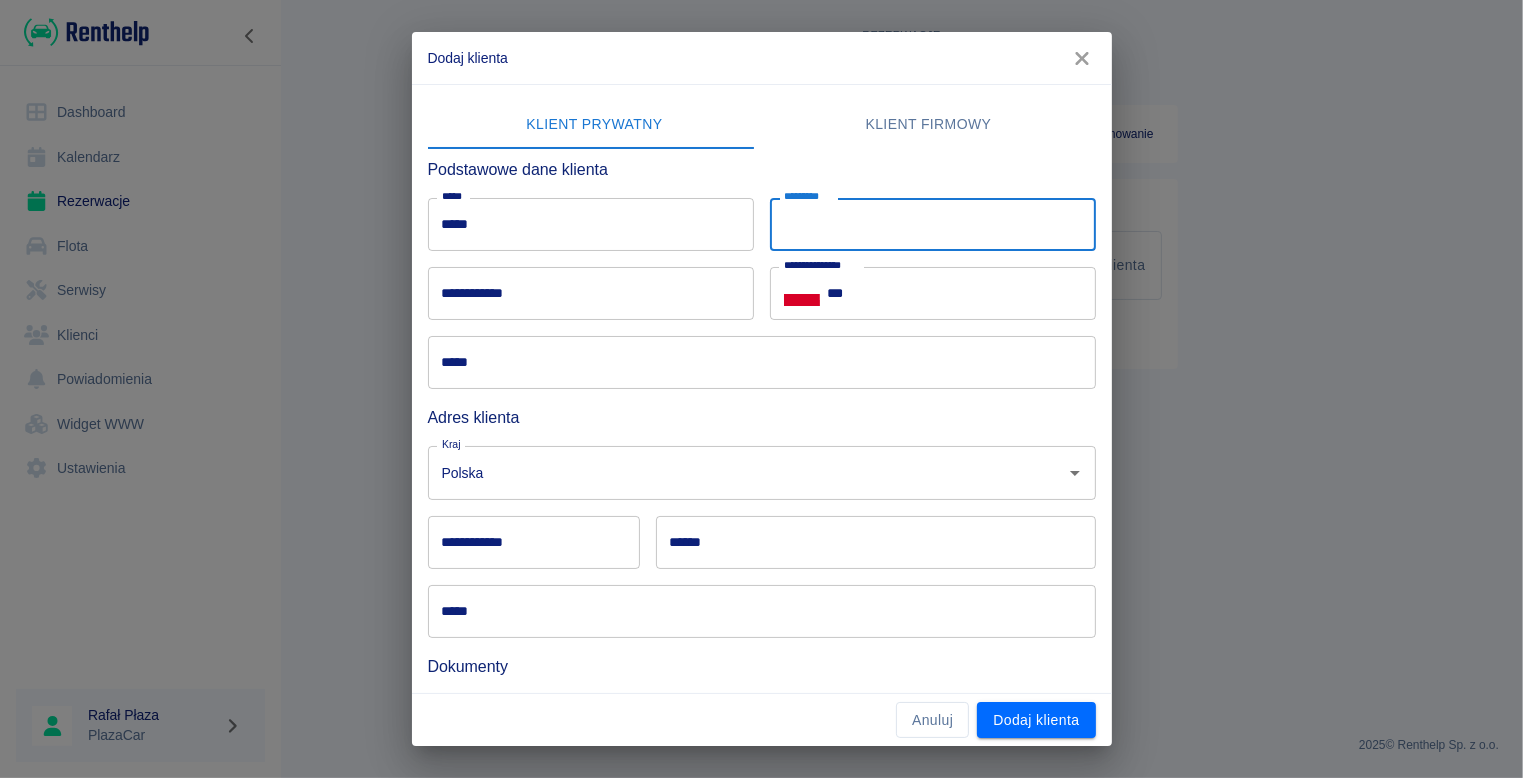 click on "**********" at bounding box center (933, 224) 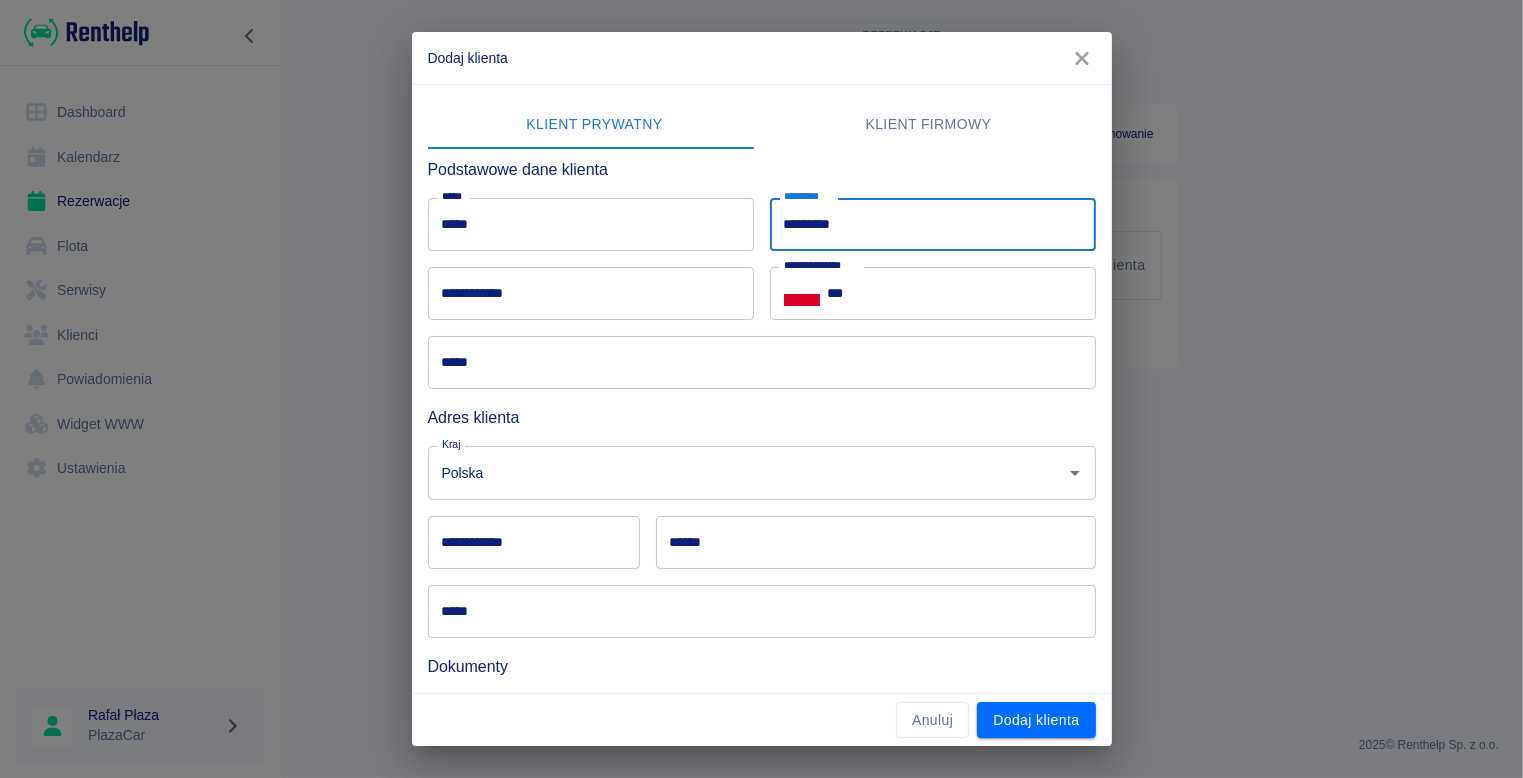 type on "**********" 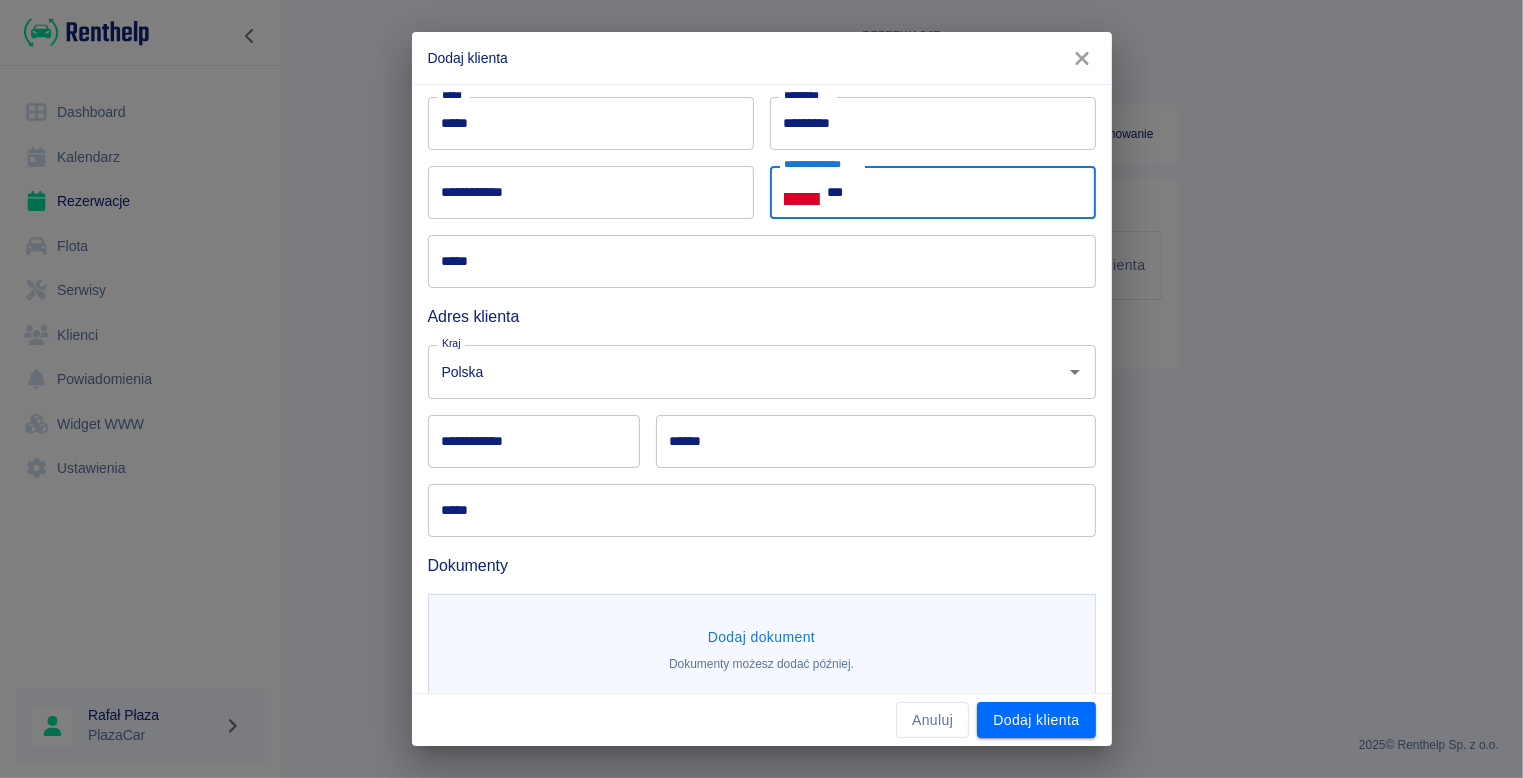 scroll, scrollTop: 122, scrollLeft: 0, axis: vertical 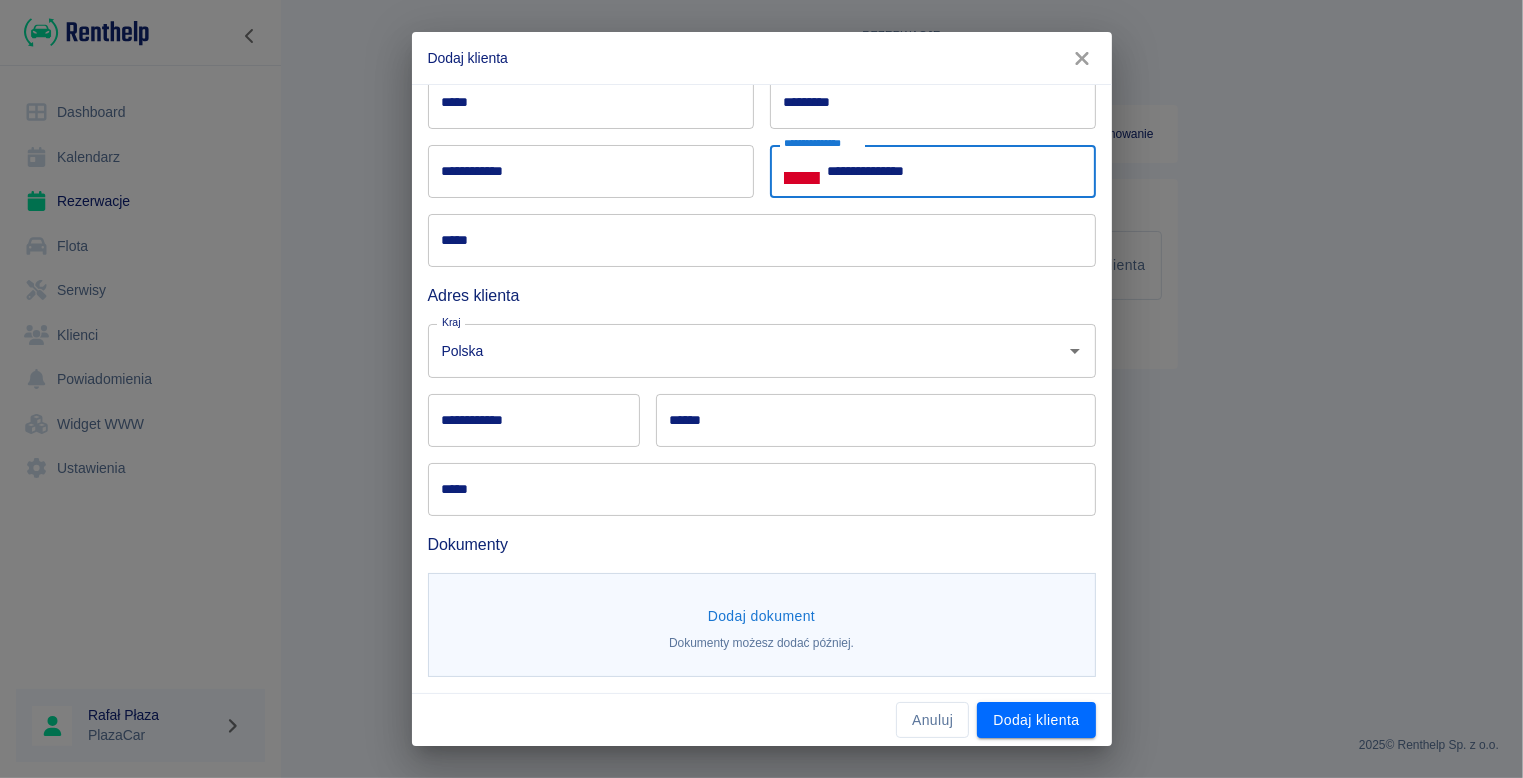 type on "**********" 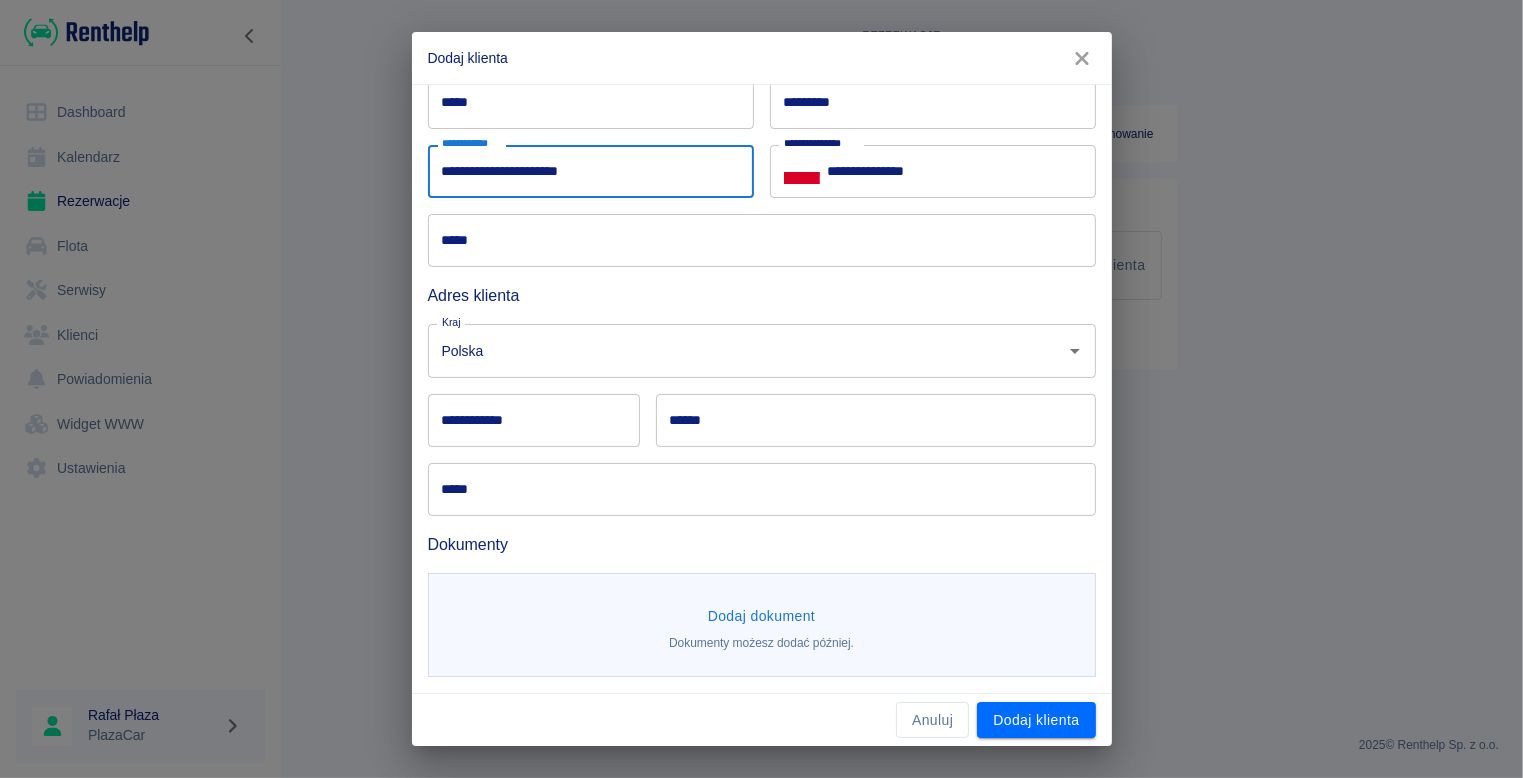 type on "**********" 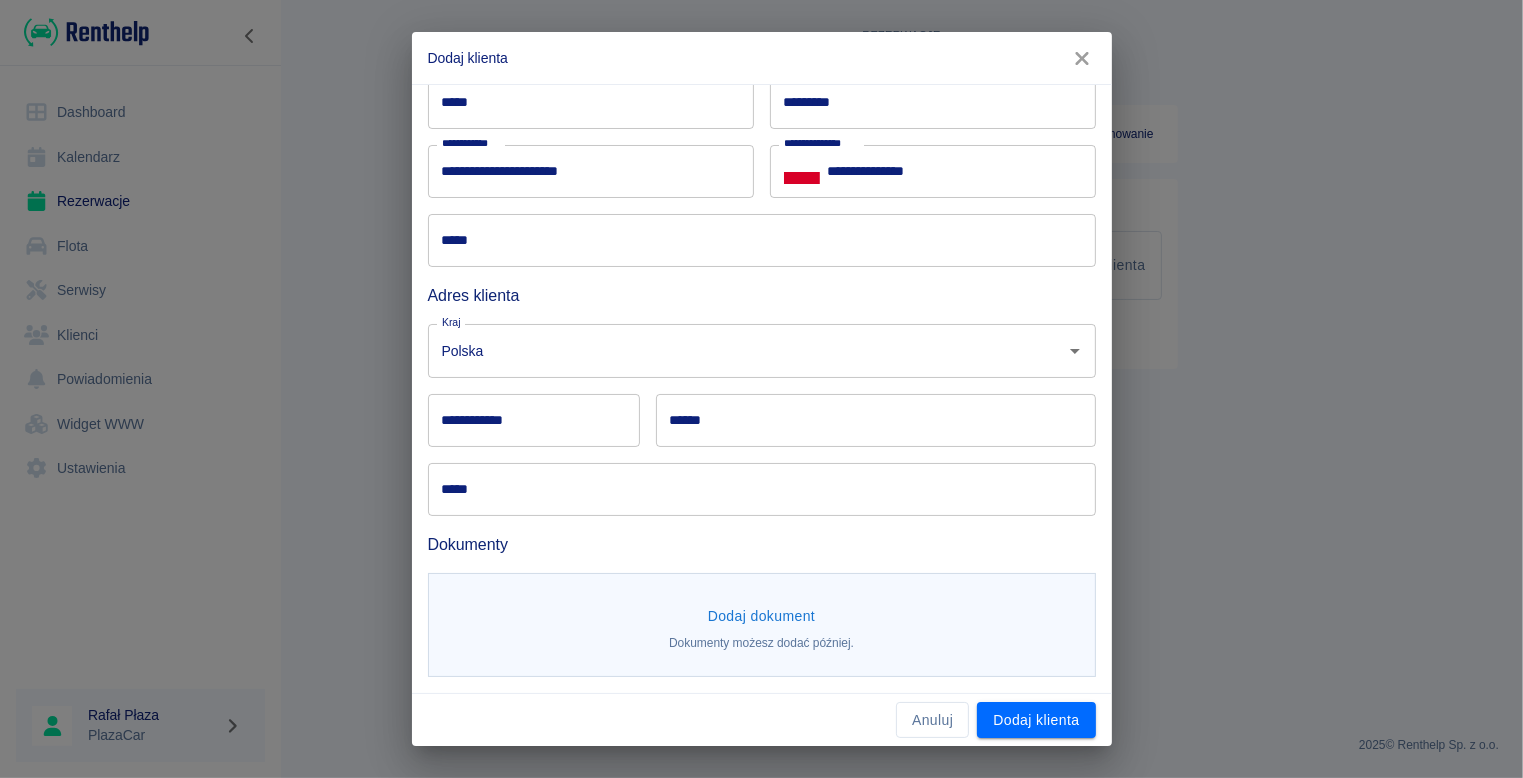 click on "*****" at bounding box center [762, 240] 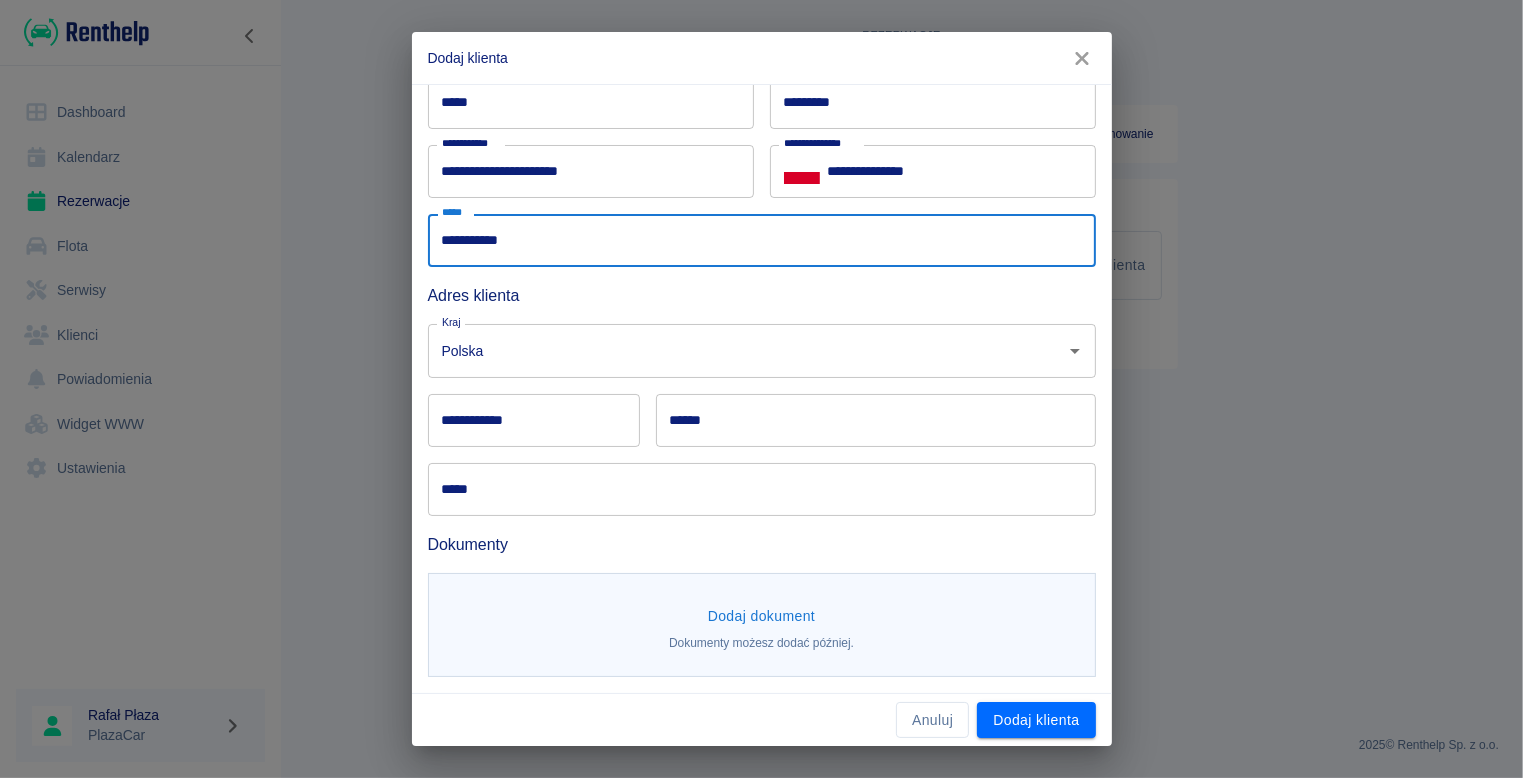type on "**********" 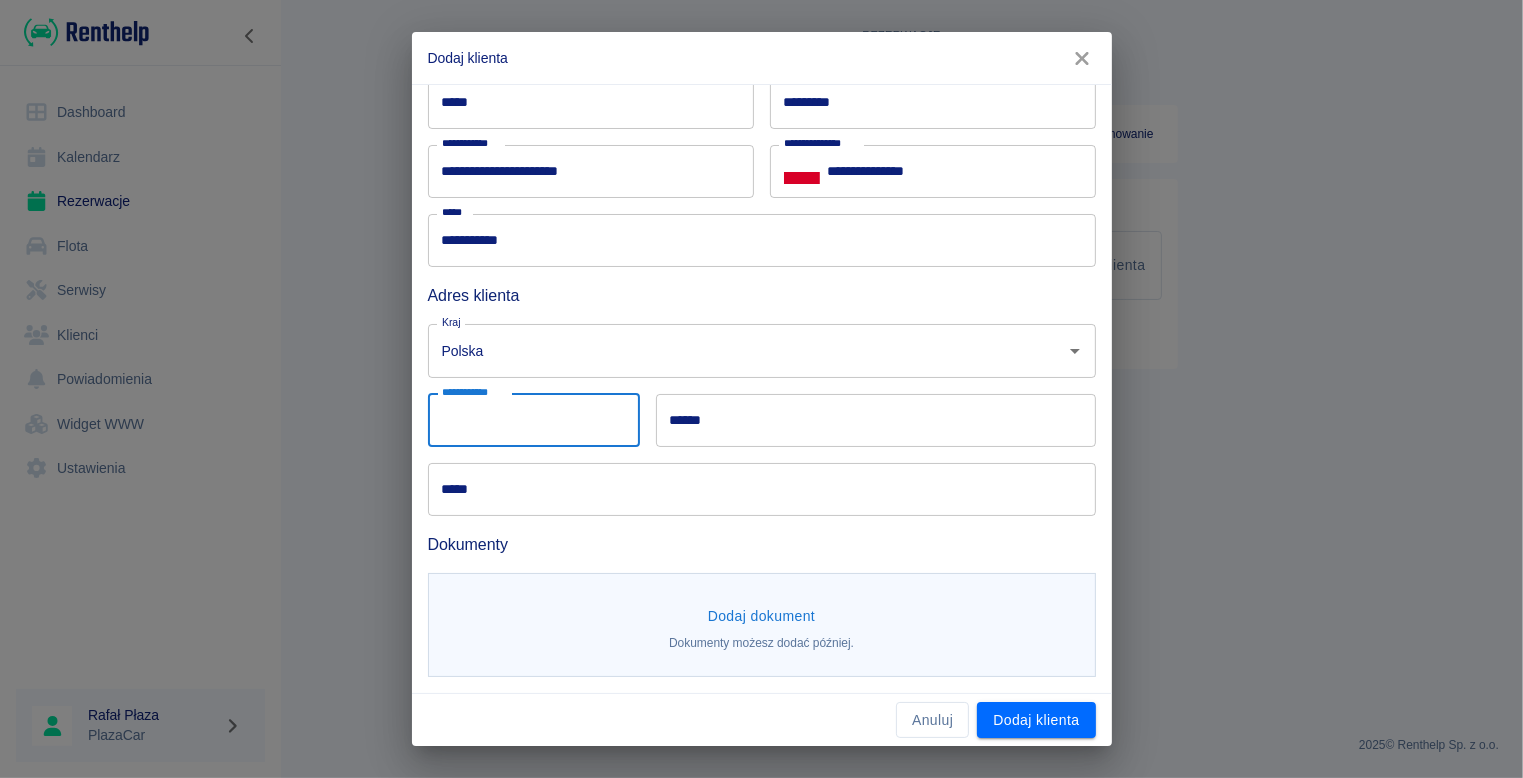 click on "**********" at bounding box center [534, 420] 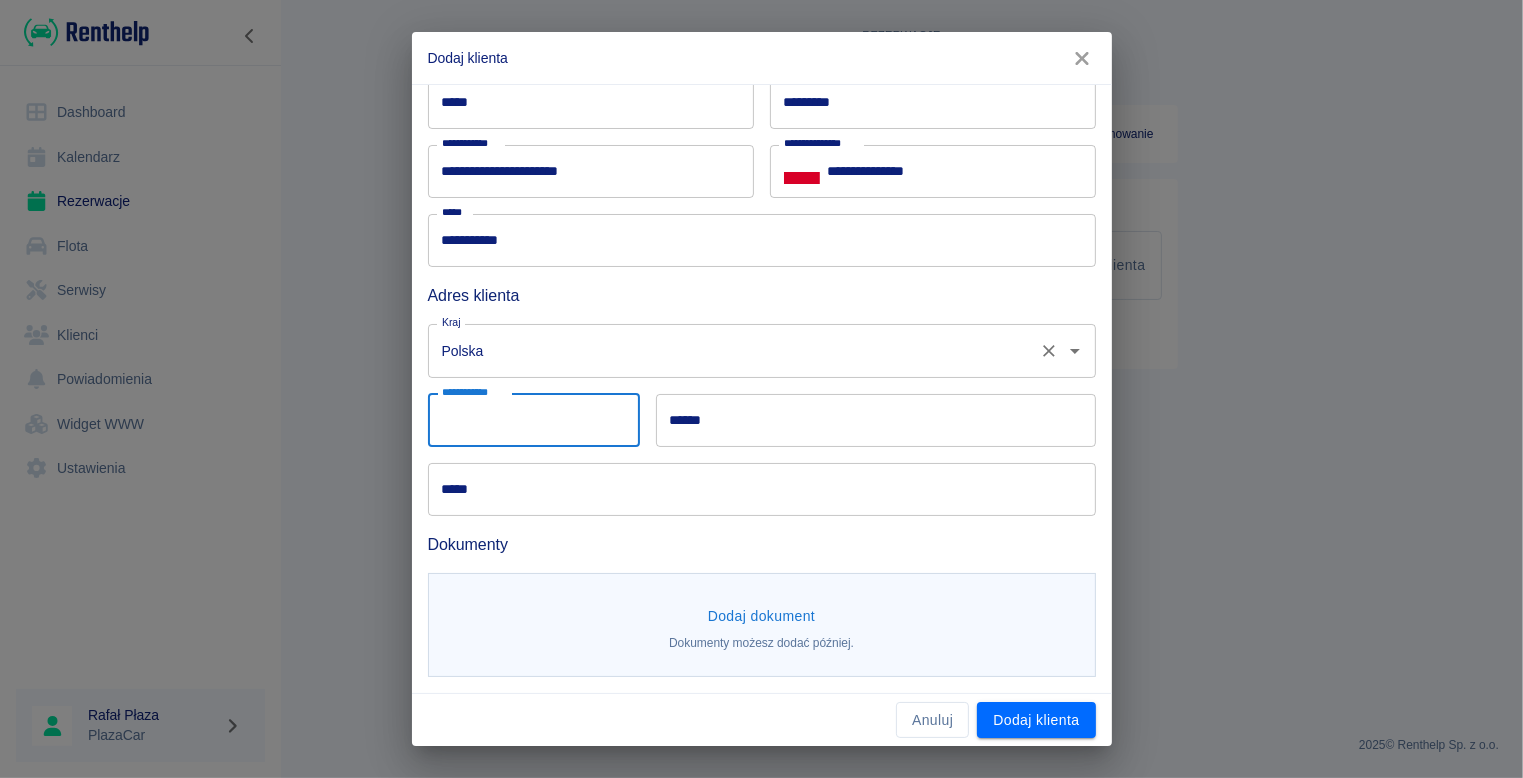 type on "******" 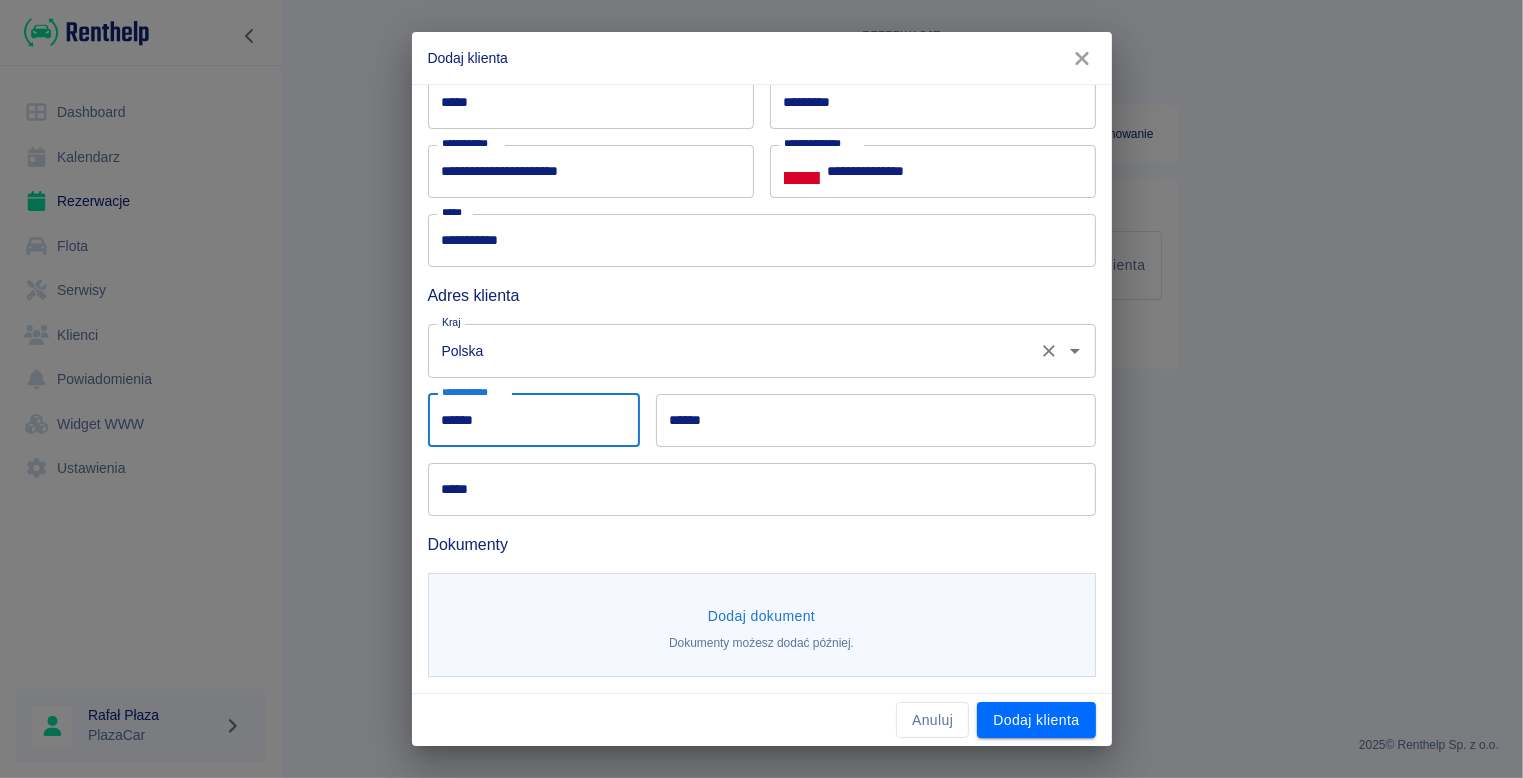 type on "********" 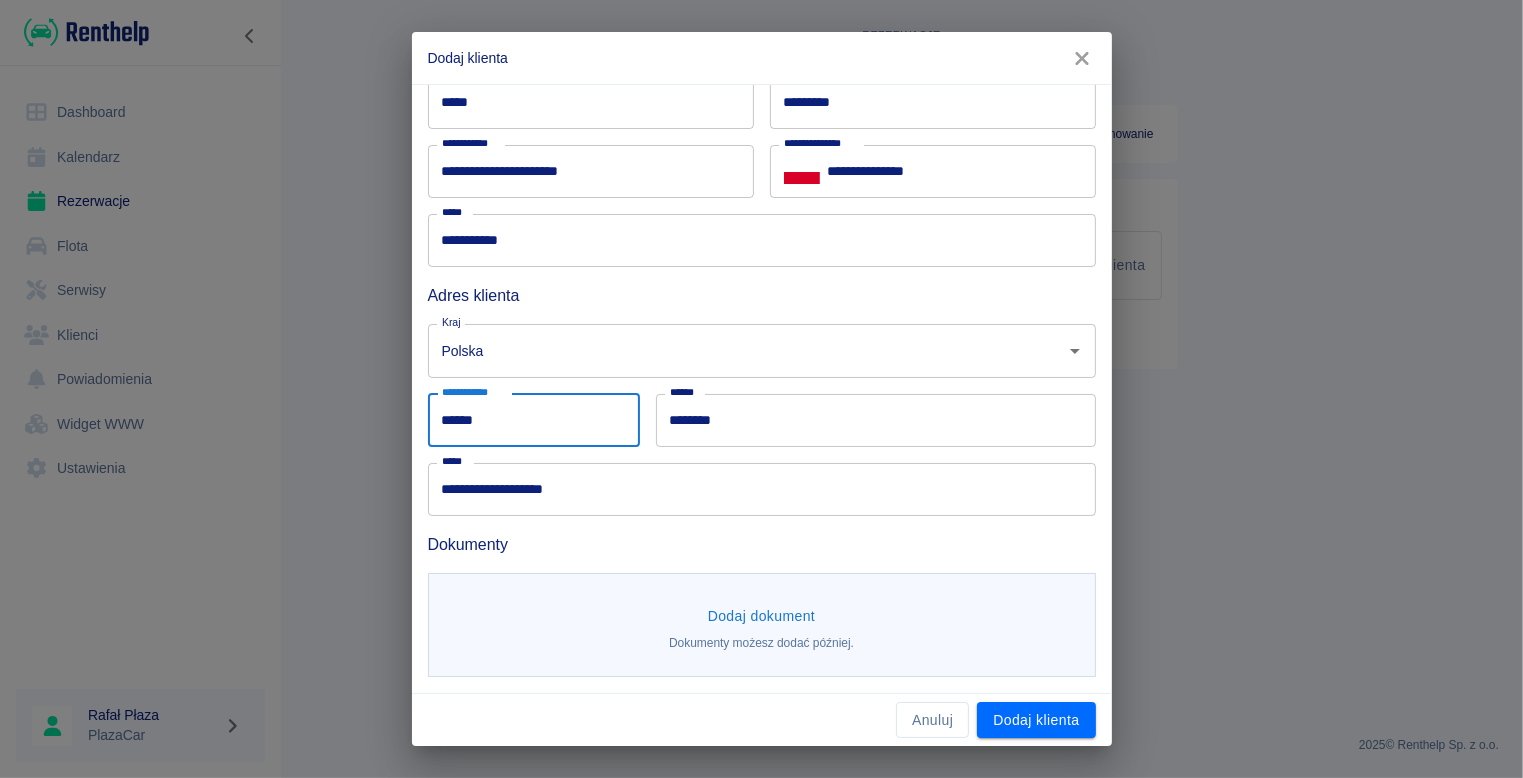 click on "**********" at bounding box center (762, 489) 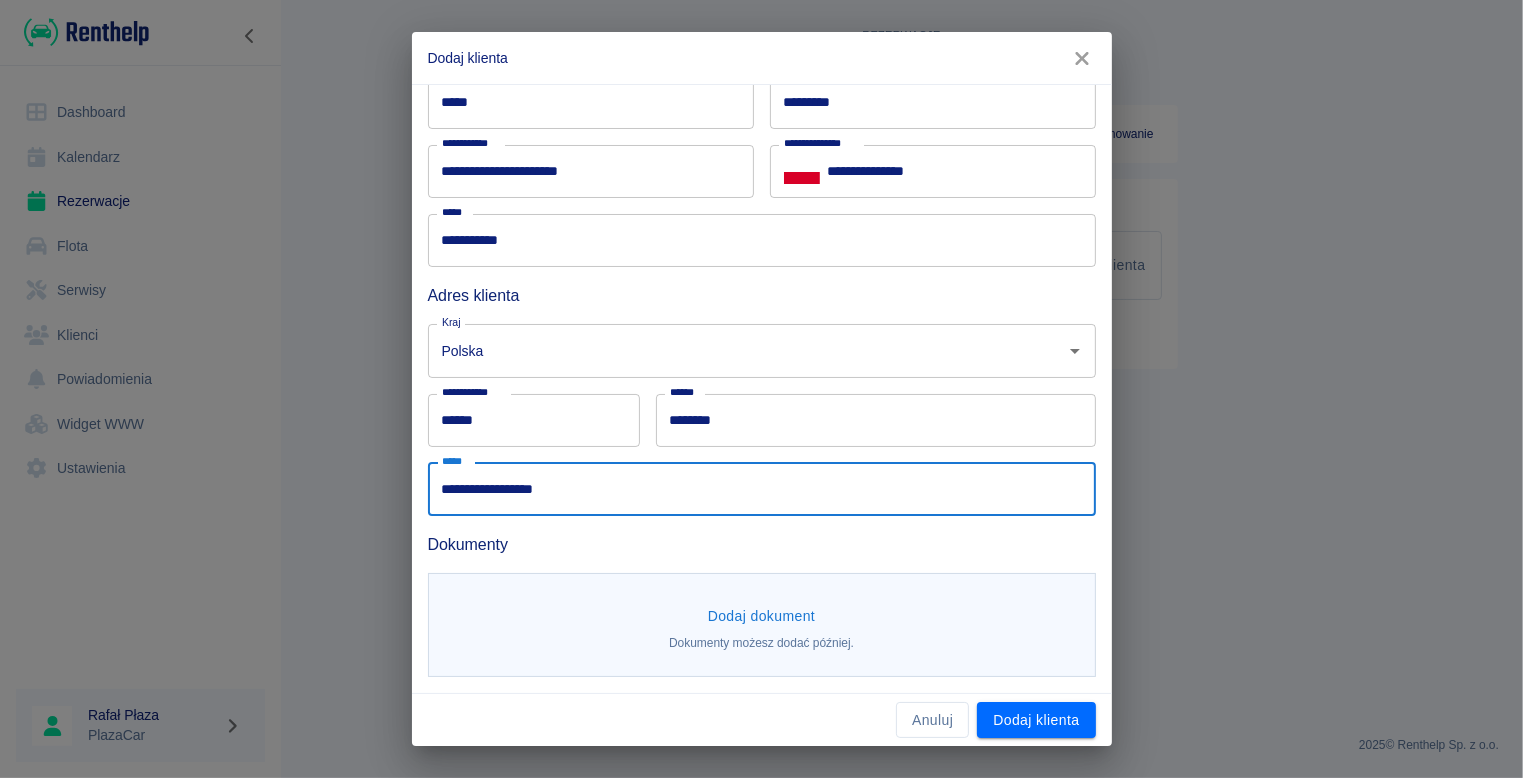 type on "**********" 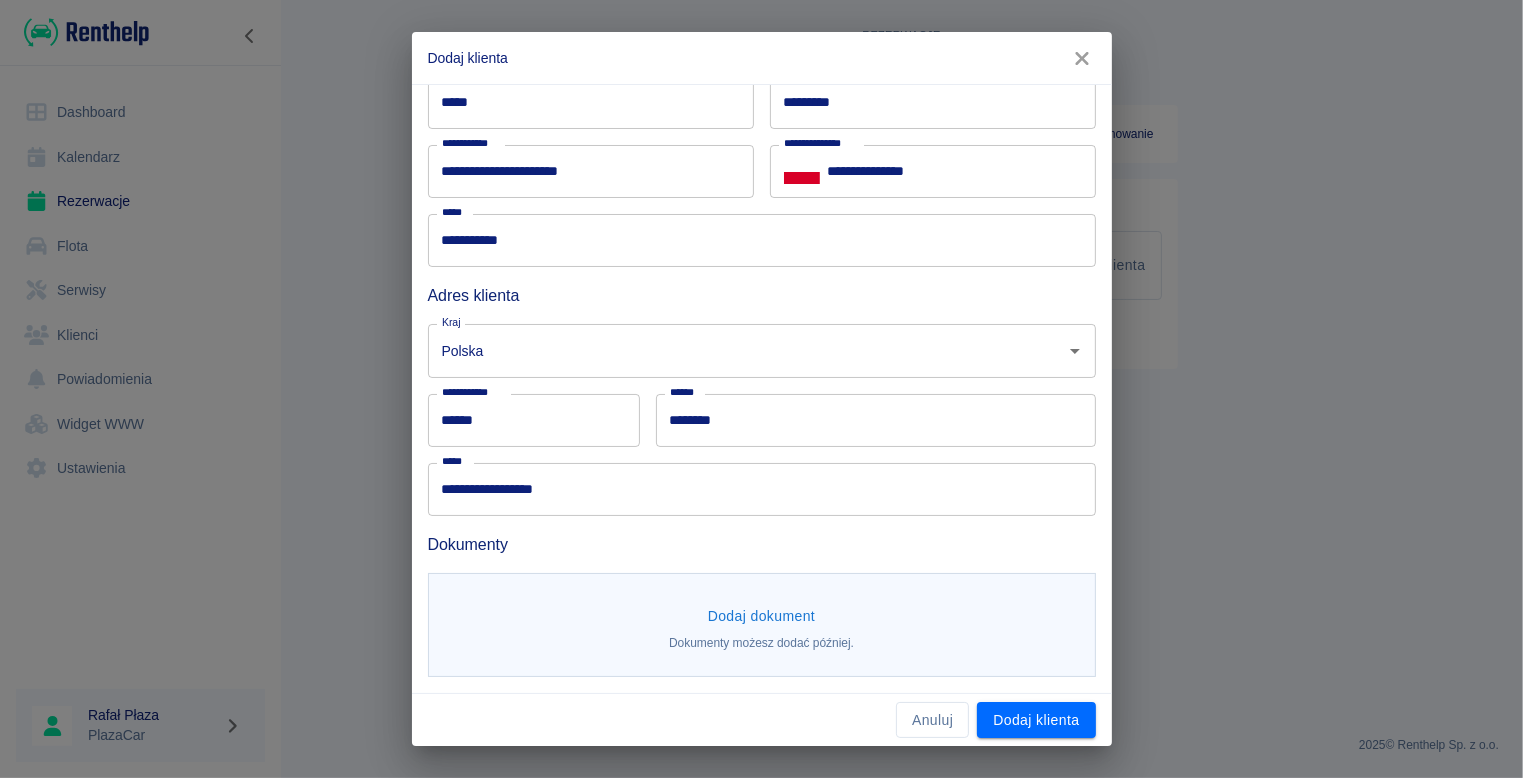click on "Dodaj dokument" at bounding box center [762, 616] 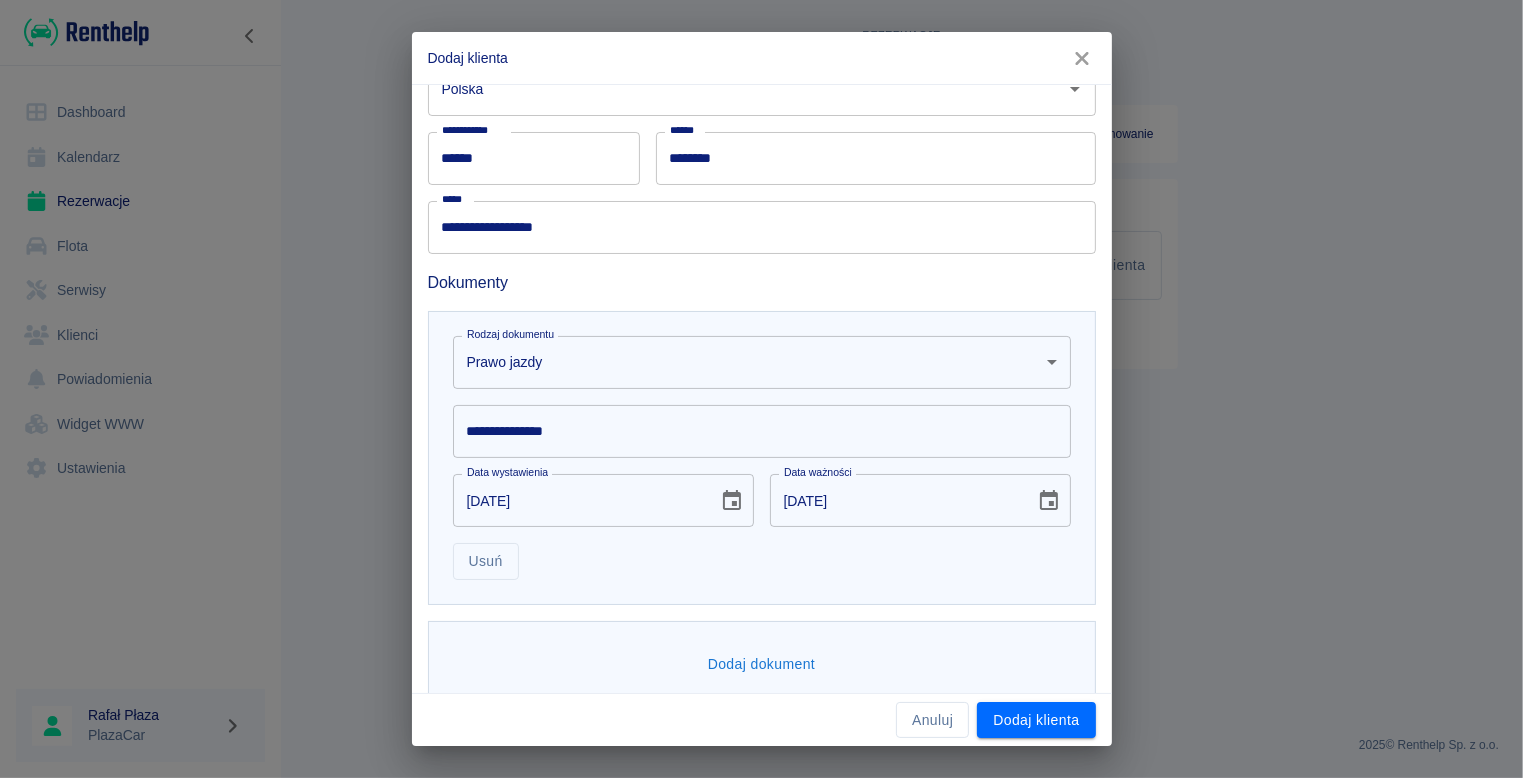 scroll, scrollTop: 413, scrollLeft: 0, axis: vertical 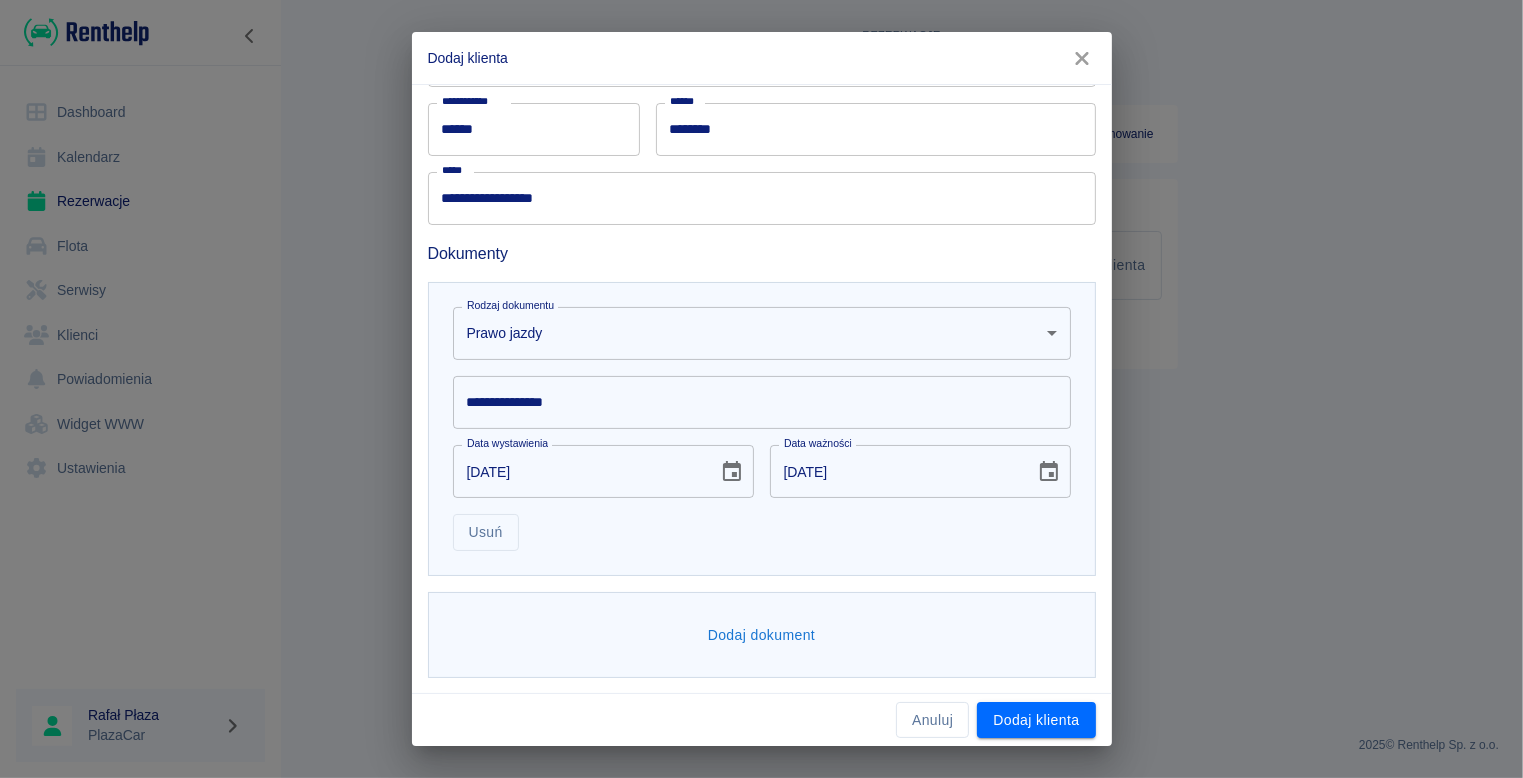 click on "**********" at bounding box center (762, 402) 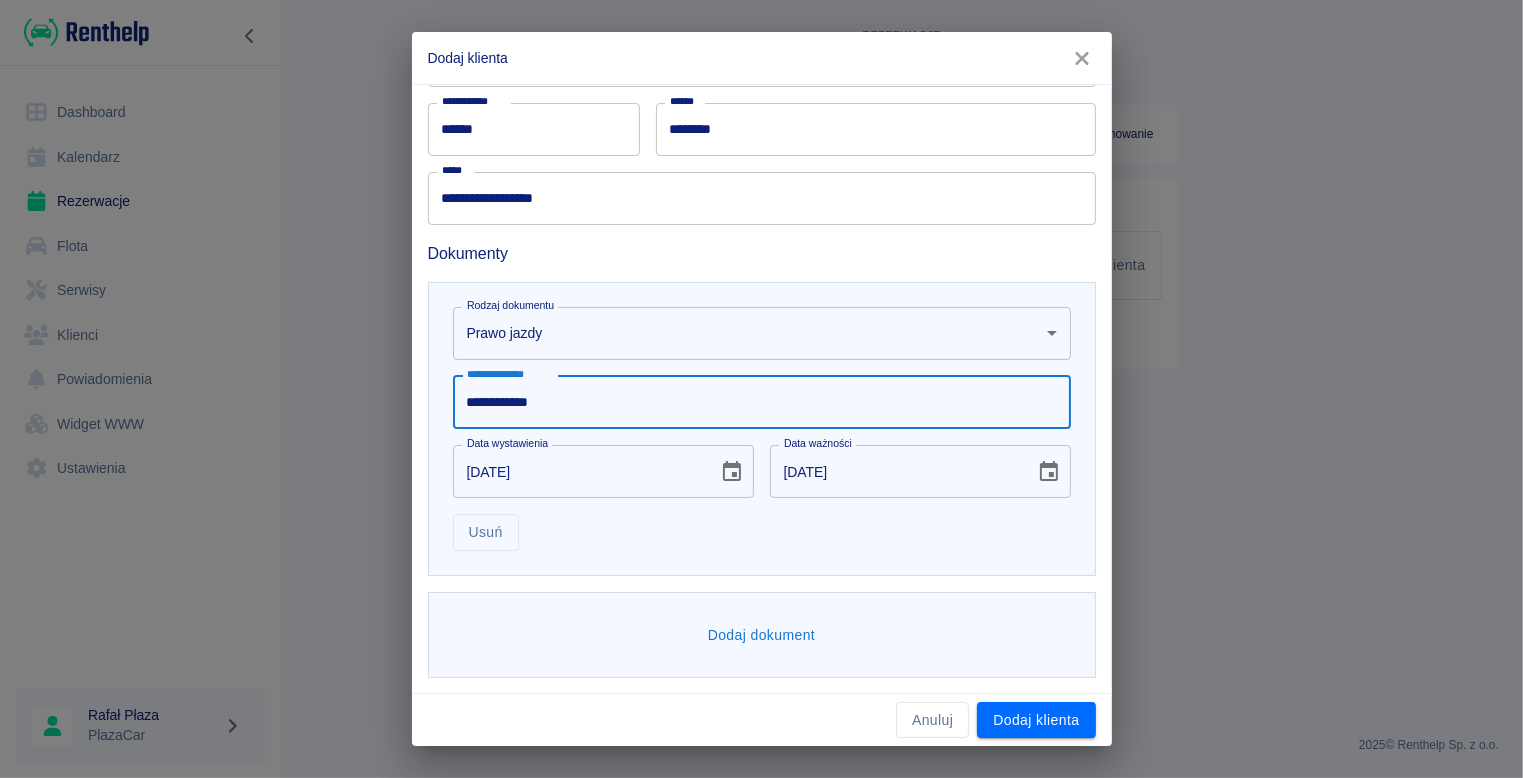 type on "**********" 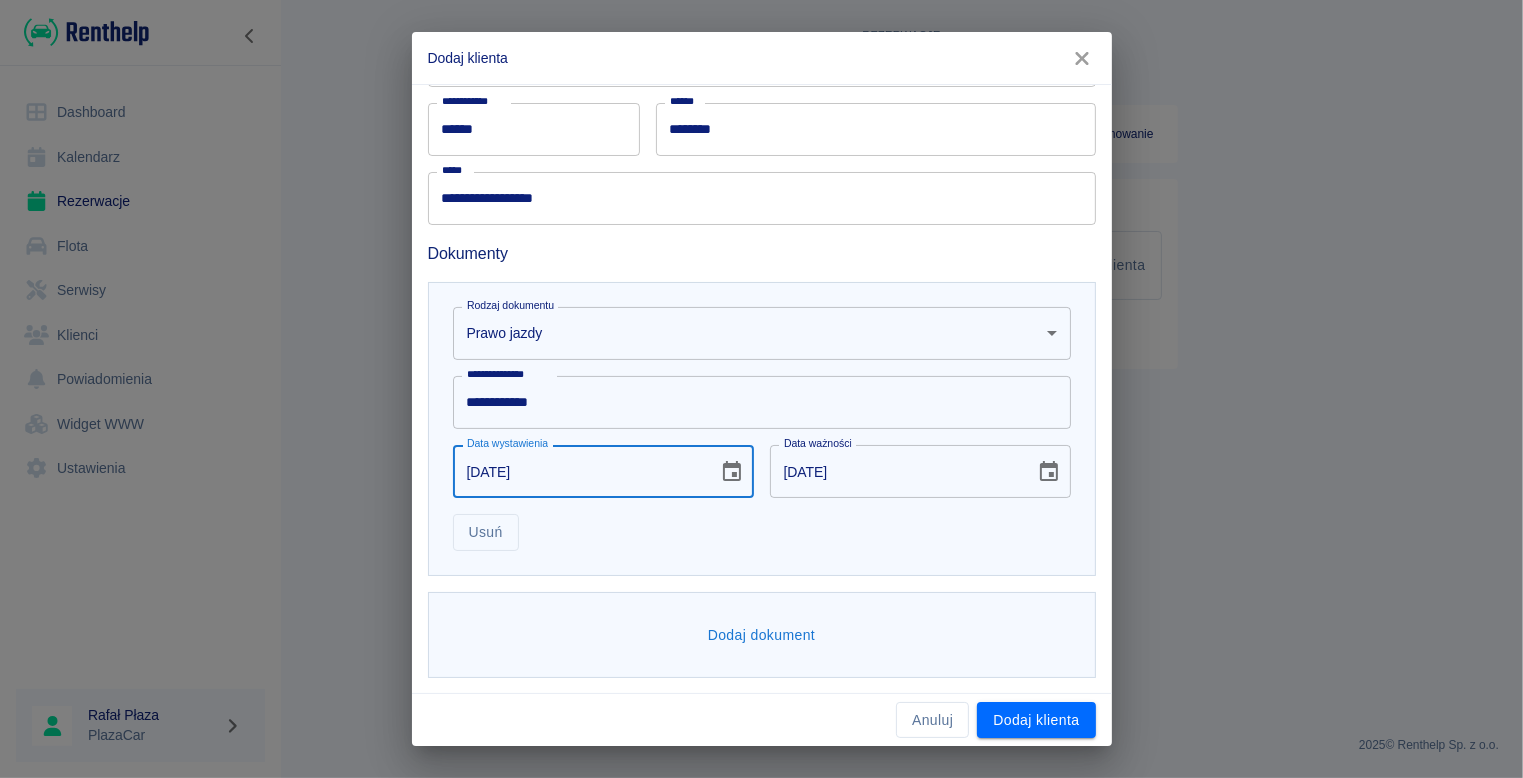 click on "[DATE]" at bounding box center (578, 471) 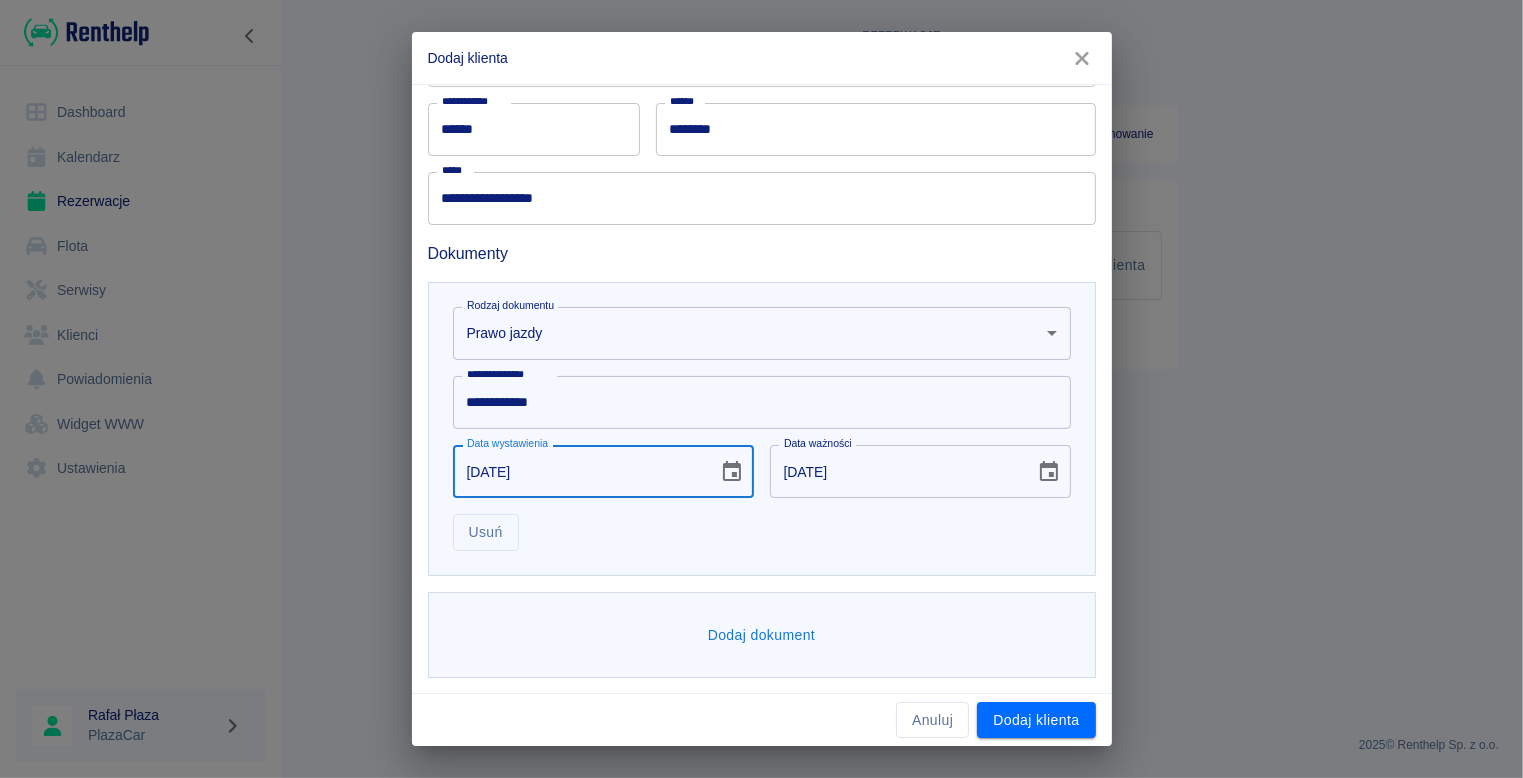 type on "18-04-0002" 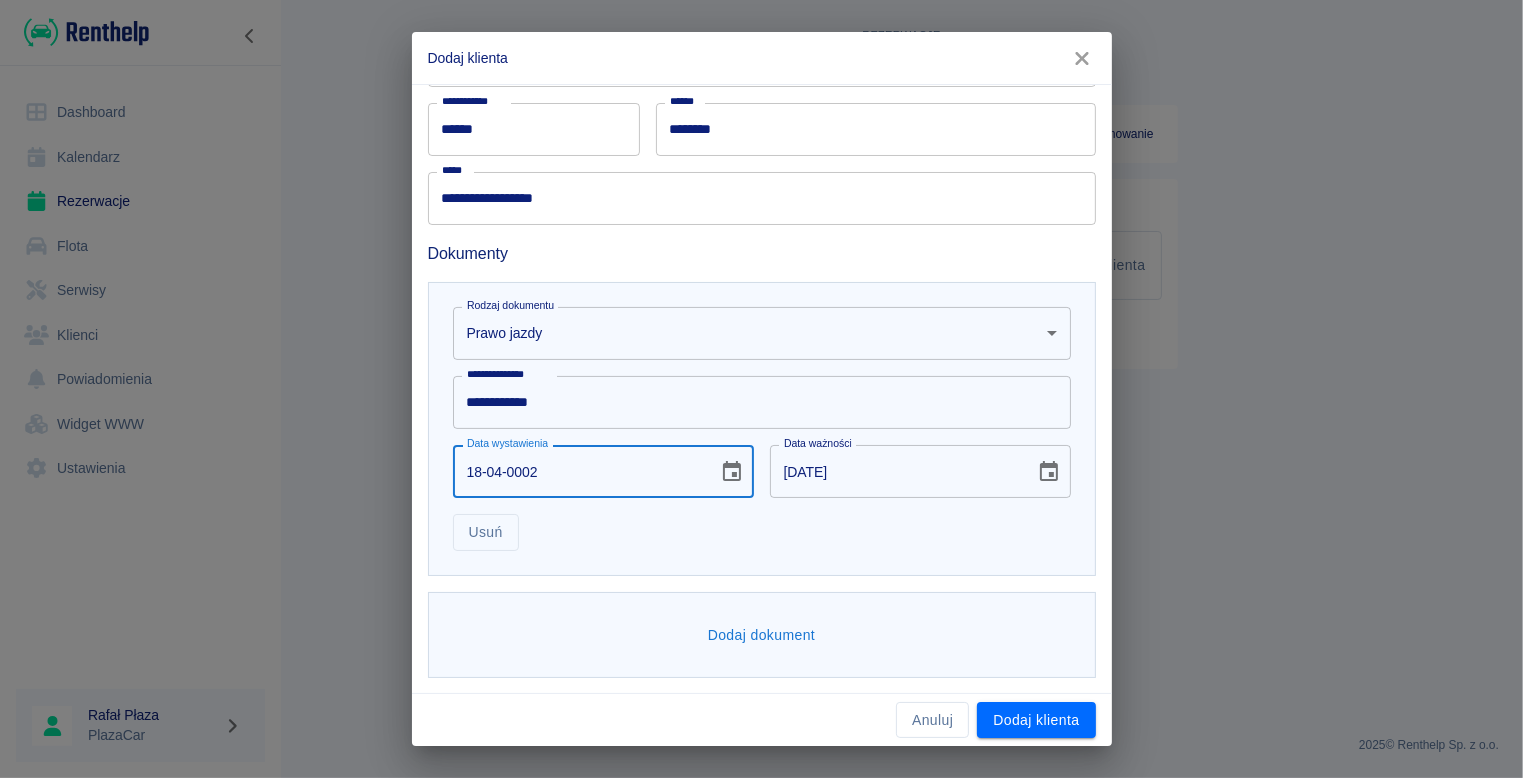type on "[DATE]" 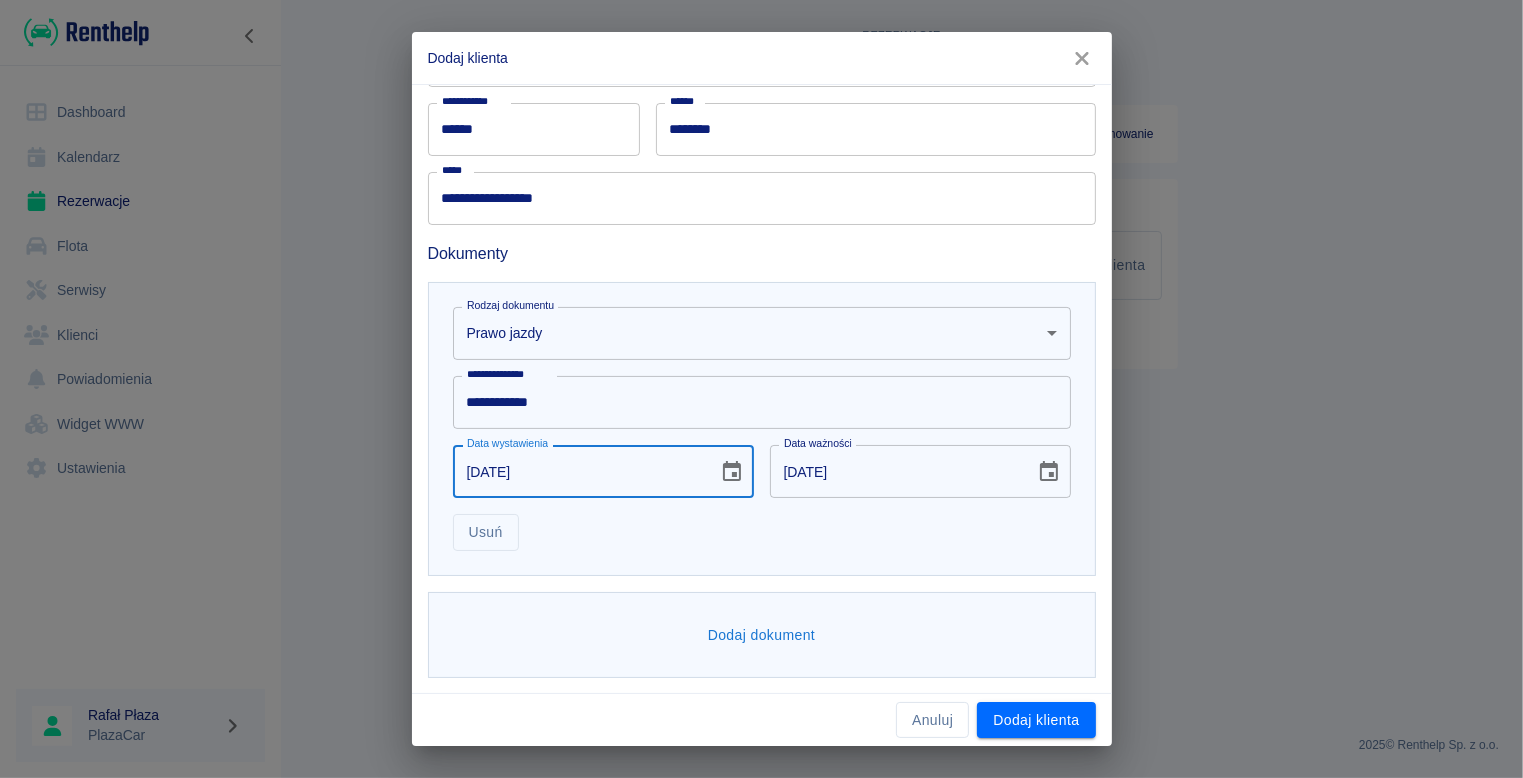 type on "[DD-MM-YYYY]" 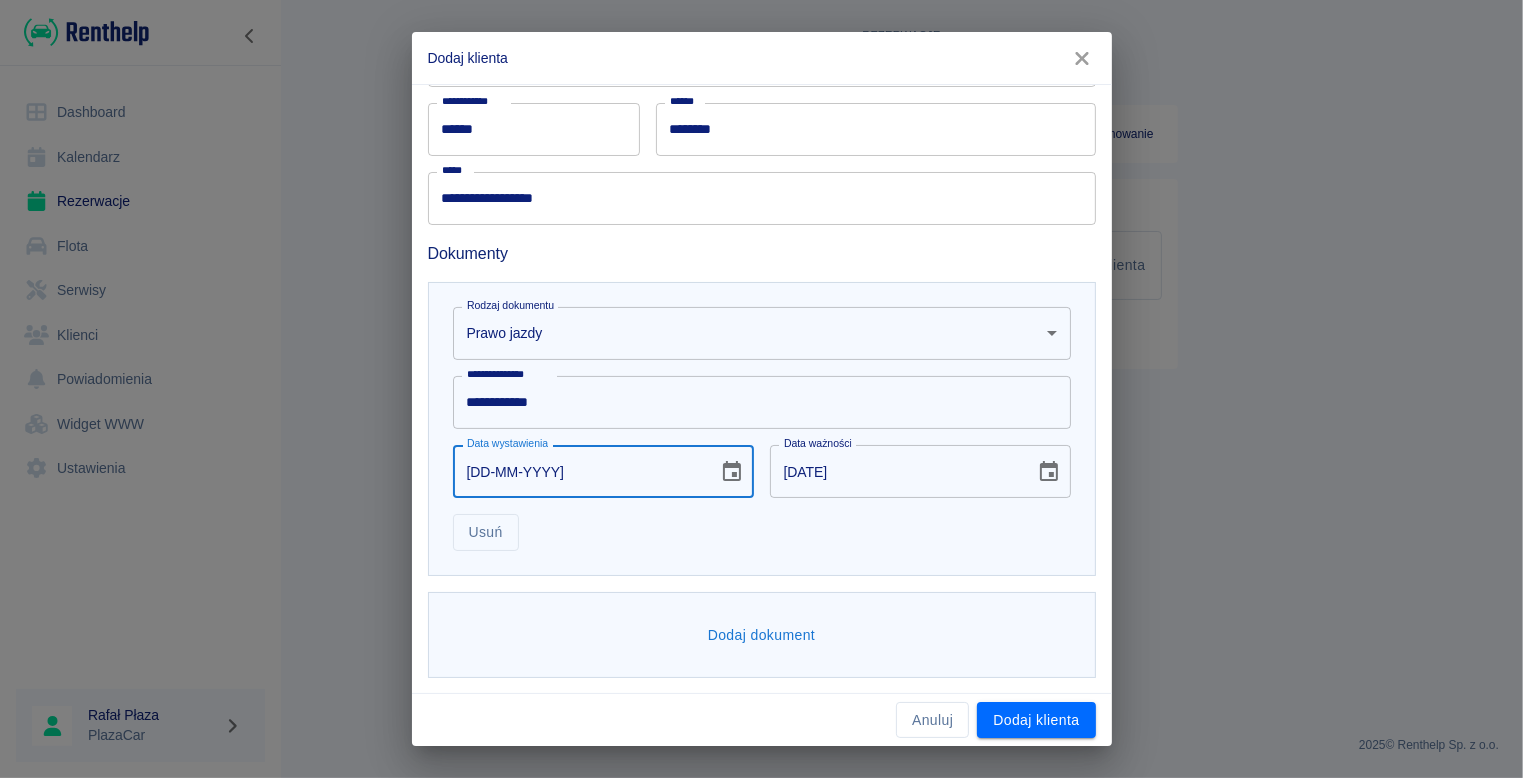 type on "[DATE]" 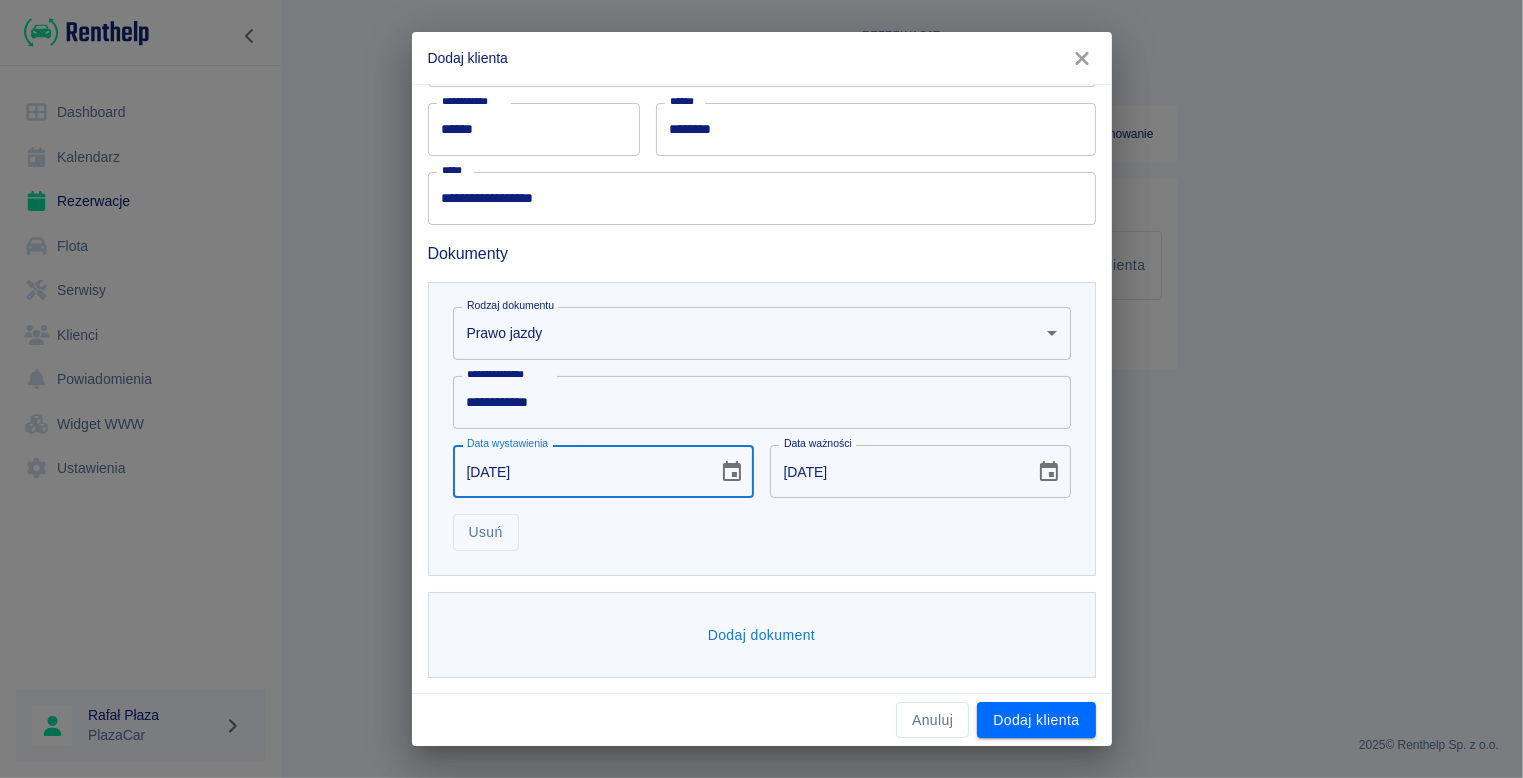 type on "[DATE]" 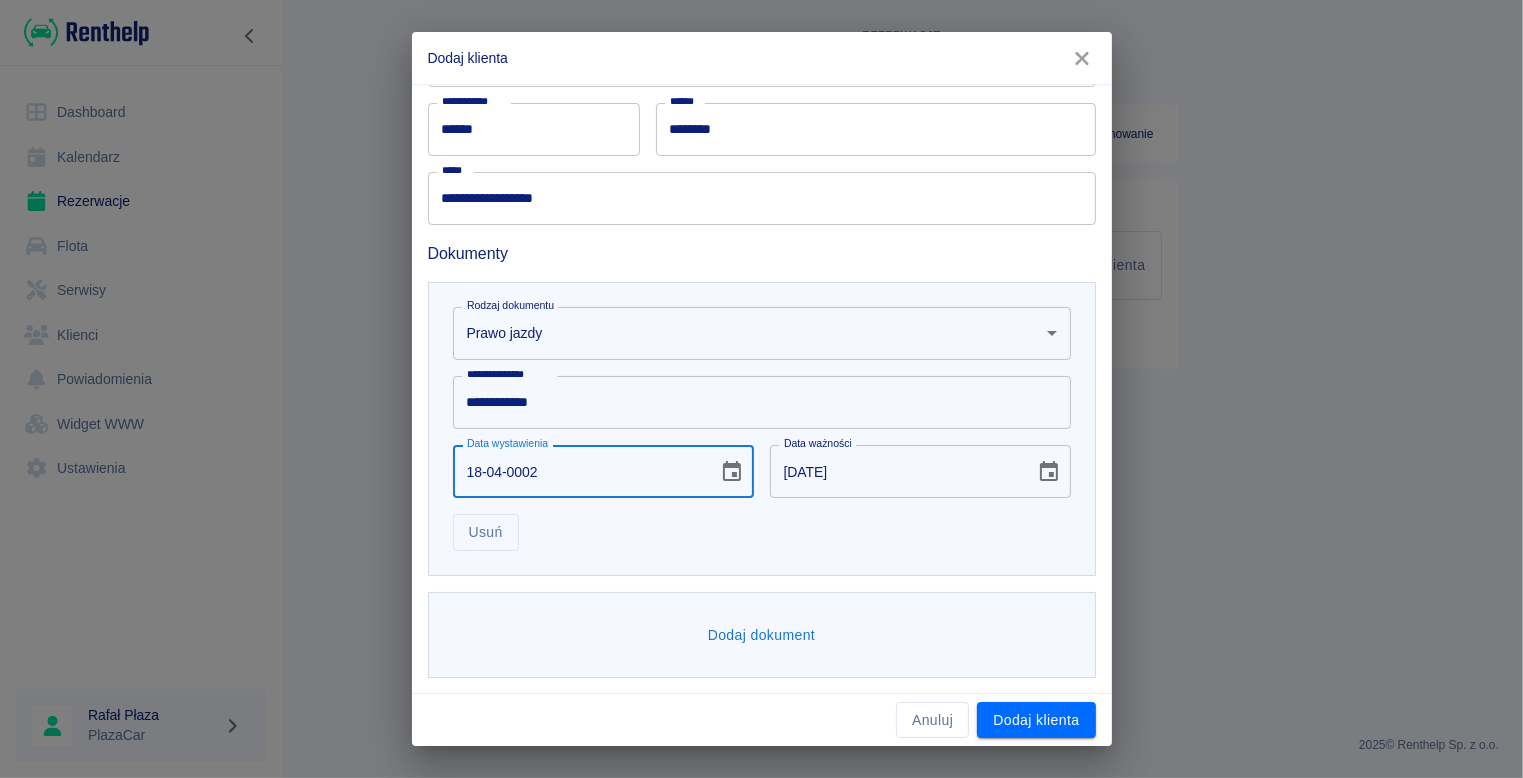 type on "[DATE]" 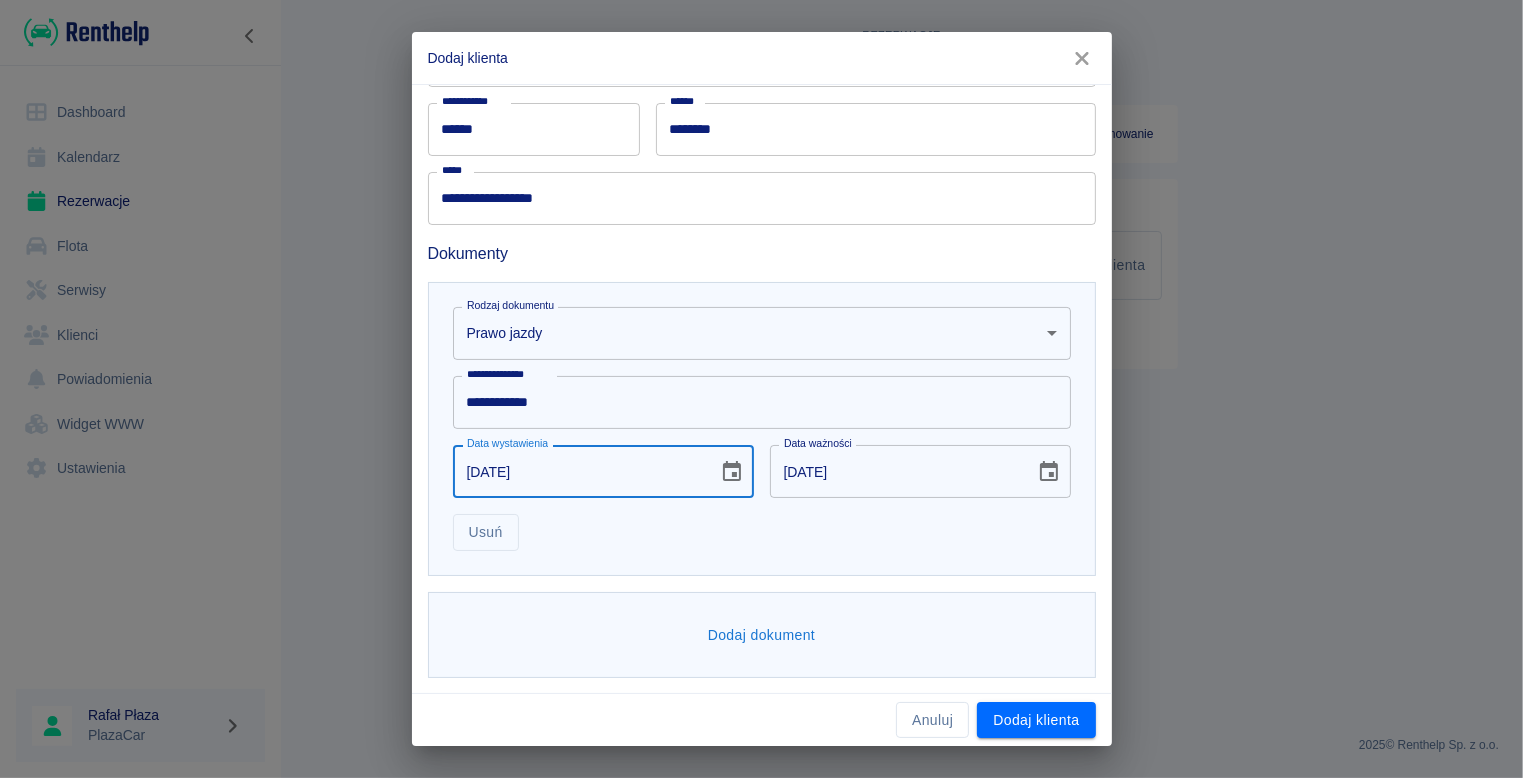 type on "18-04-0200" 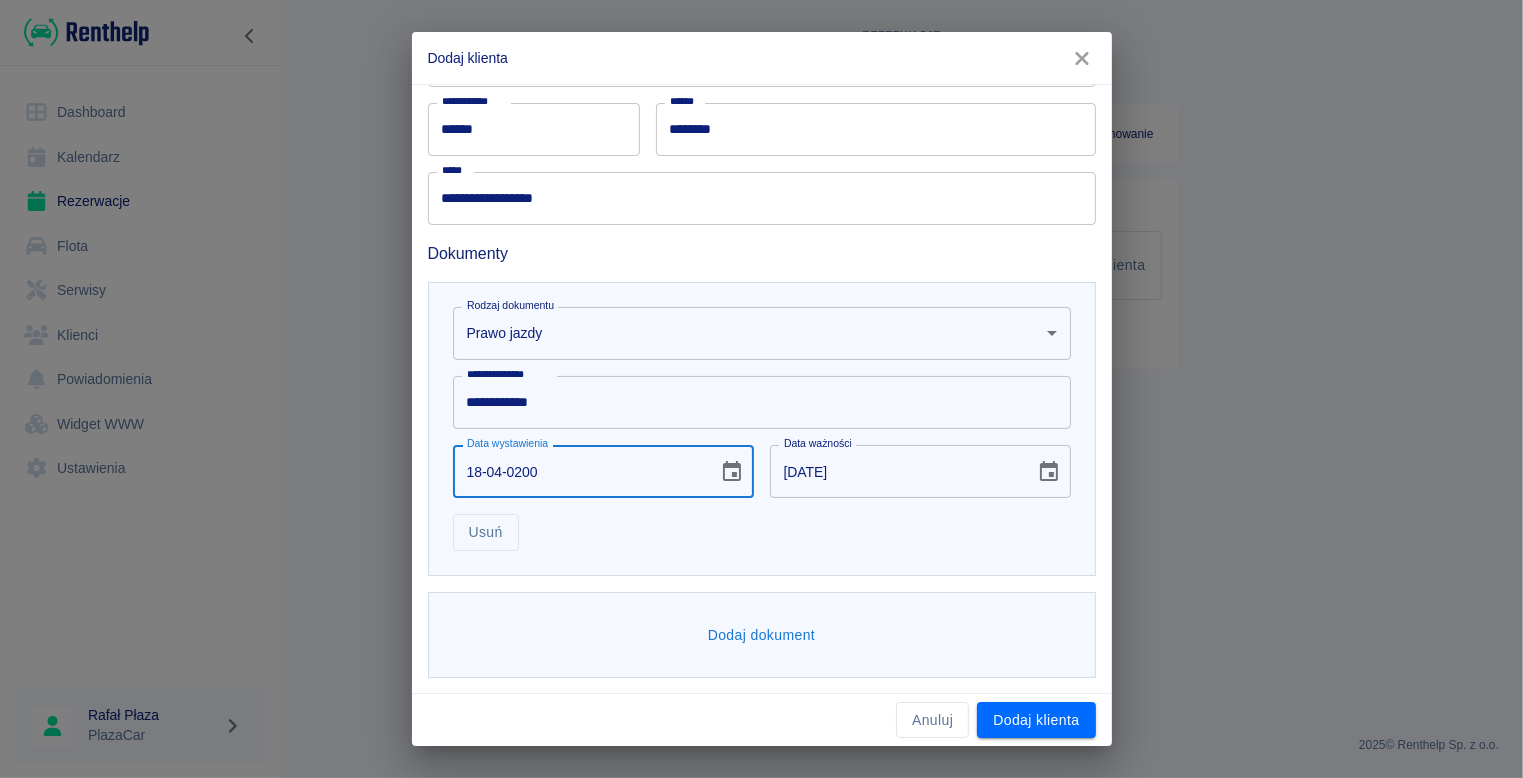 type on "[DATE]" 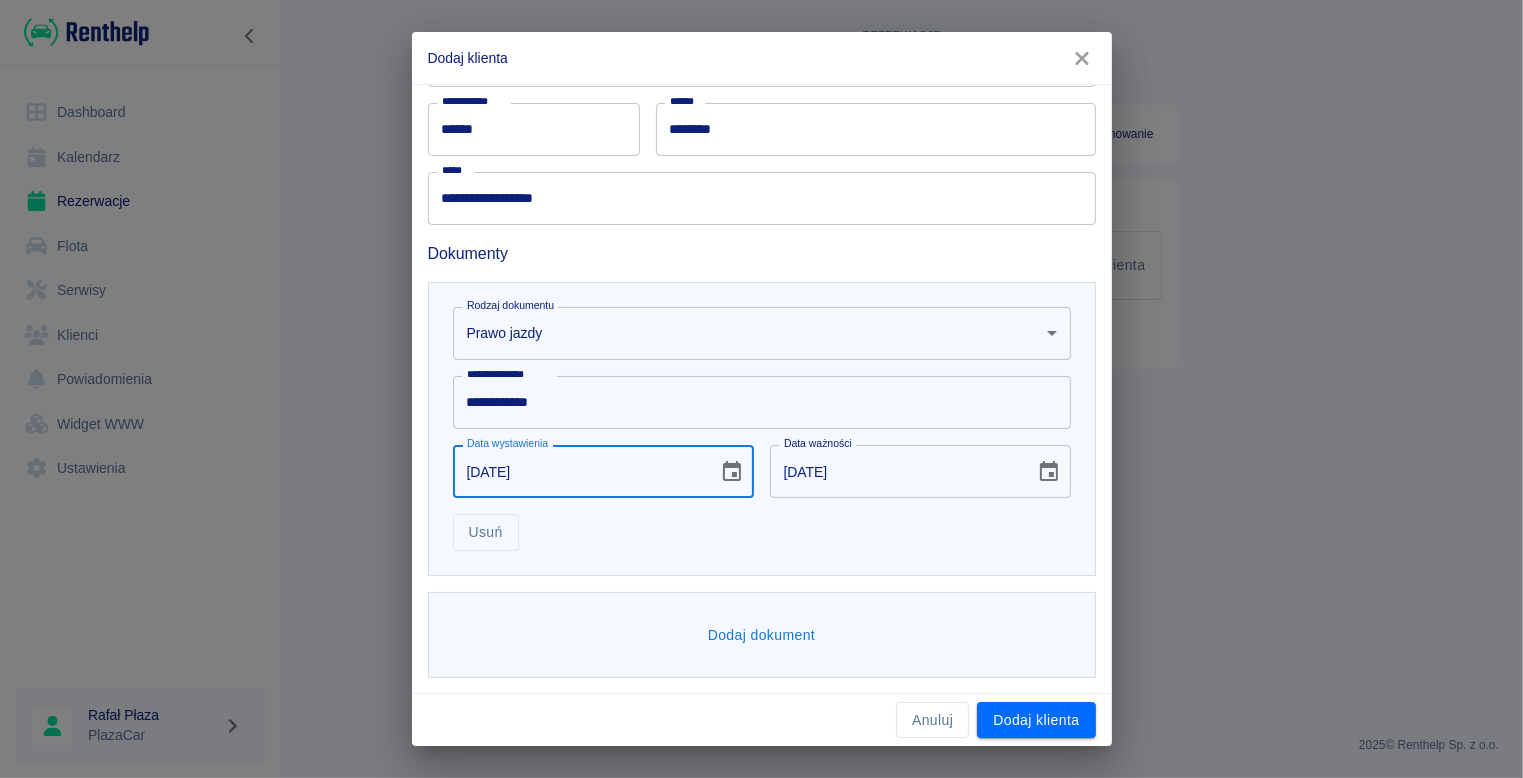 type on "[DATE]" 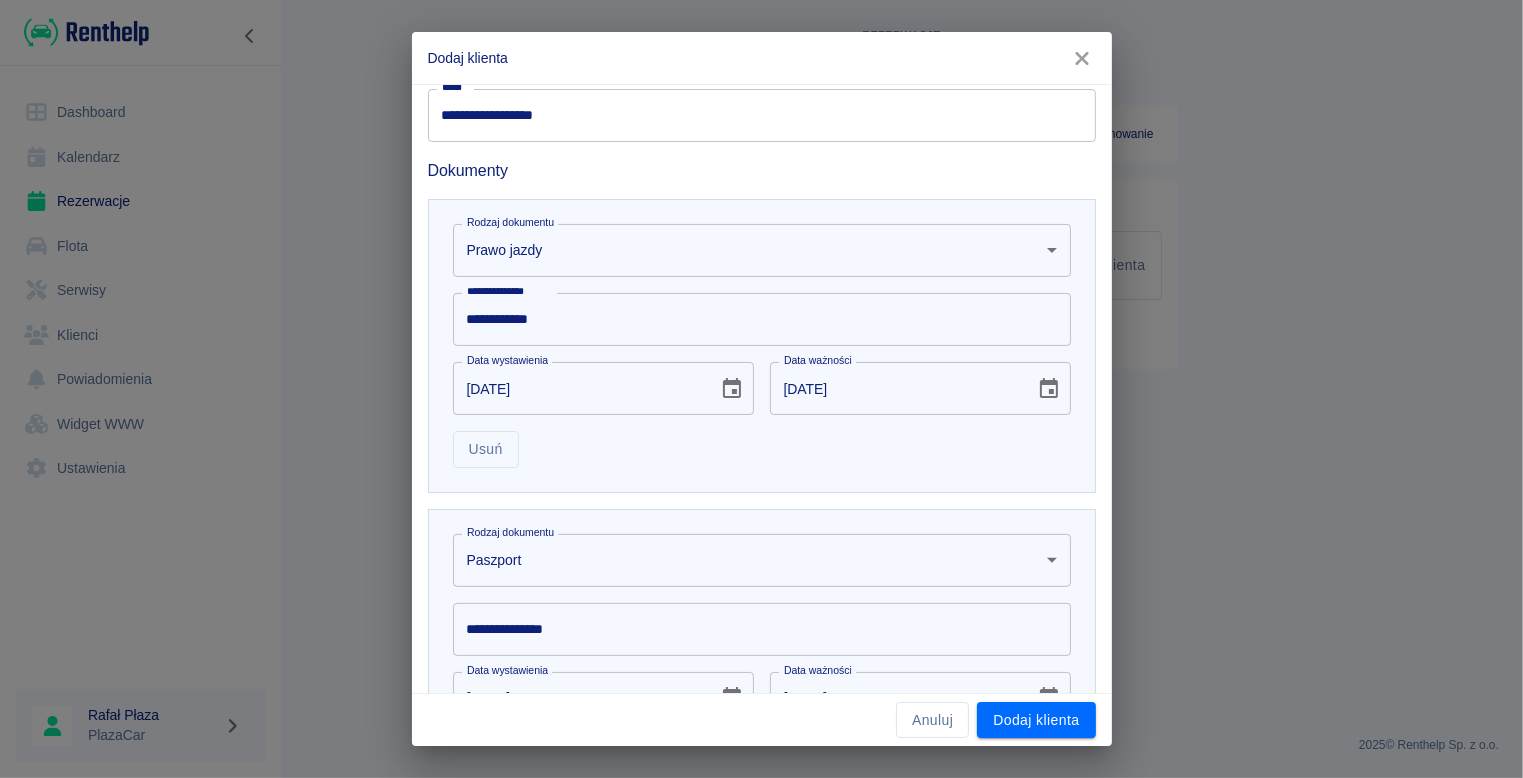 scroll, scrollTop: 723, scrollLeft: 0, axis: vertical 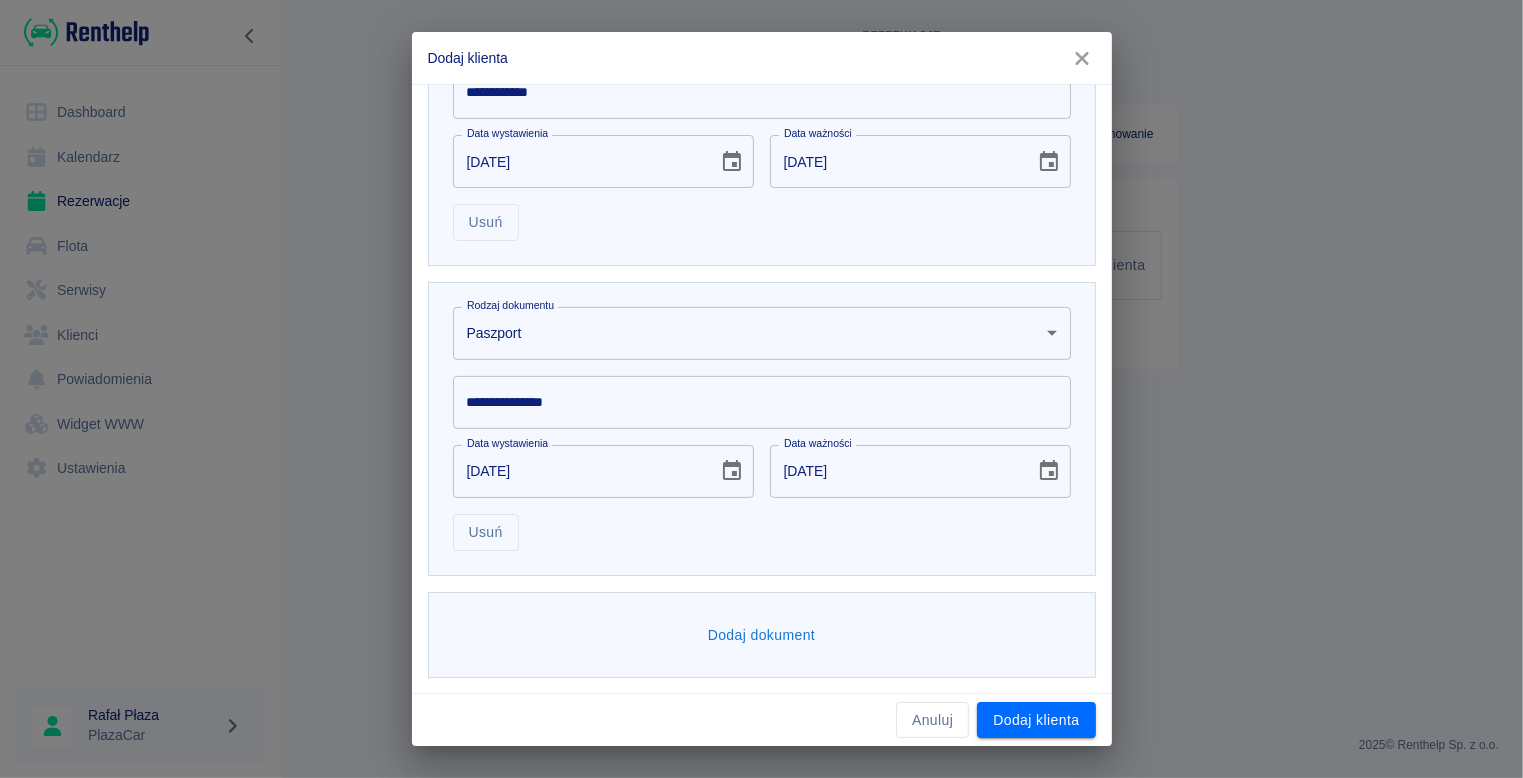 click on "**********" at bounding box center (761, 389) 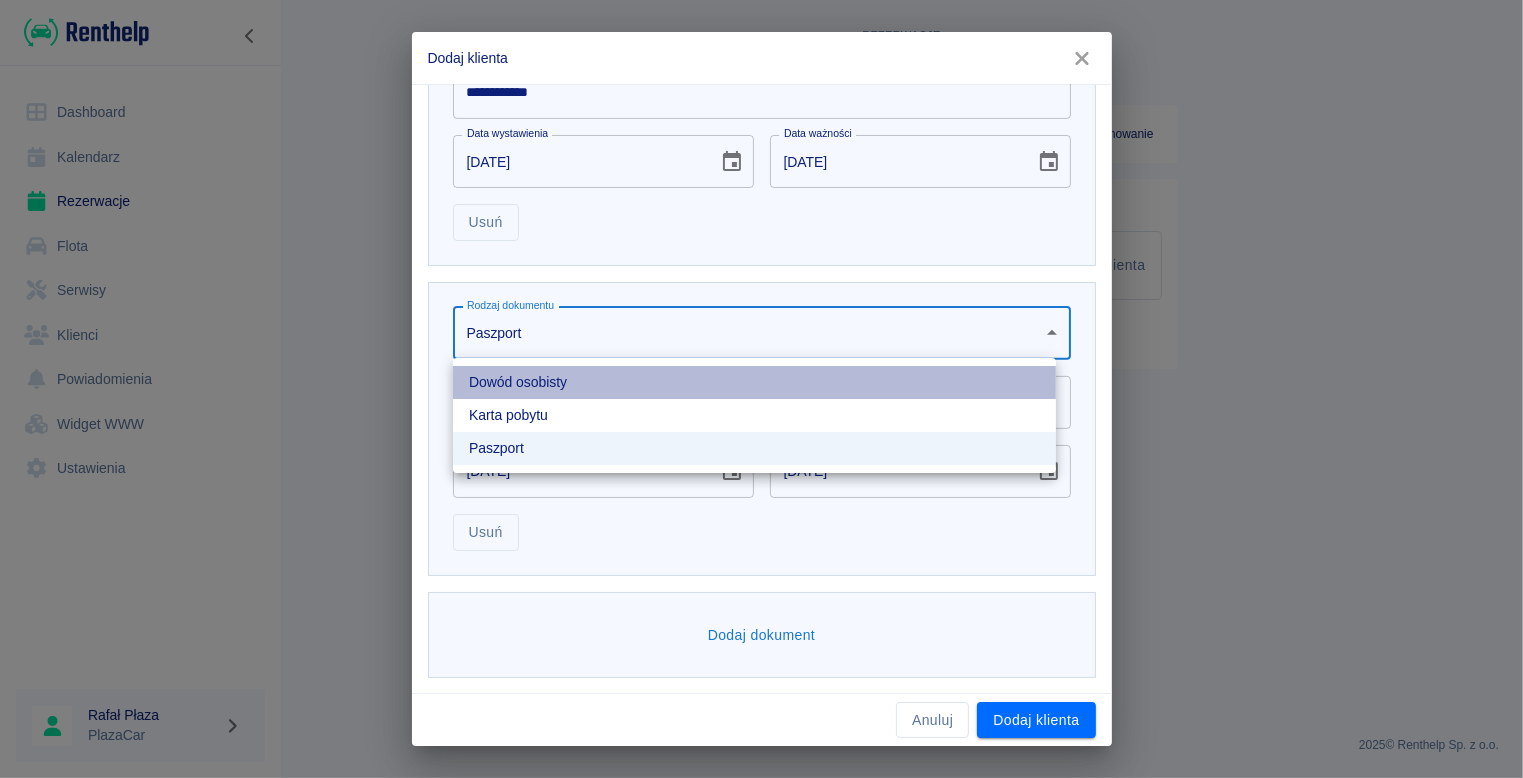click on "Dowód osobisty" at bounding box center (754, 382) 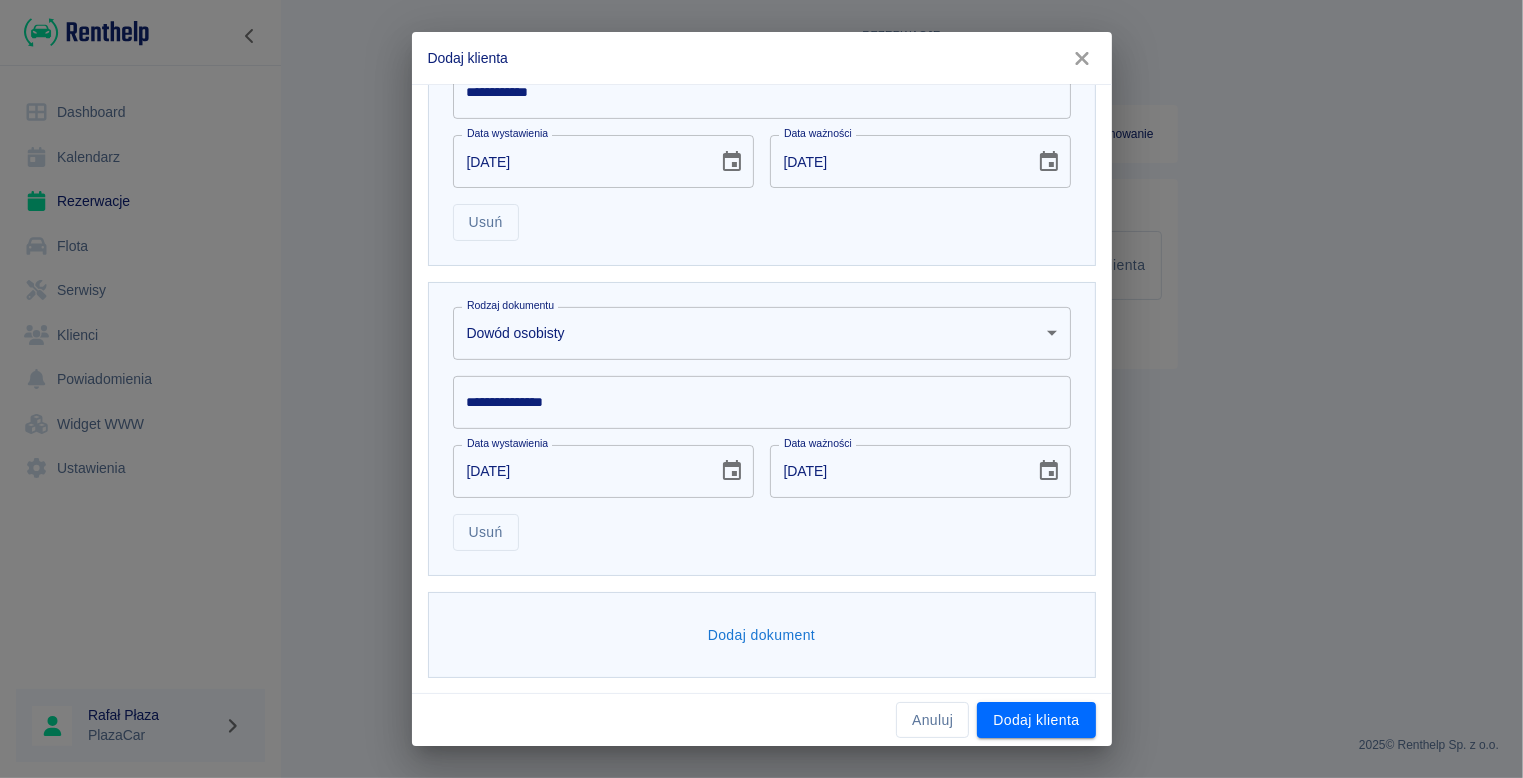 click on "**********" at bounding box center [762, 402] 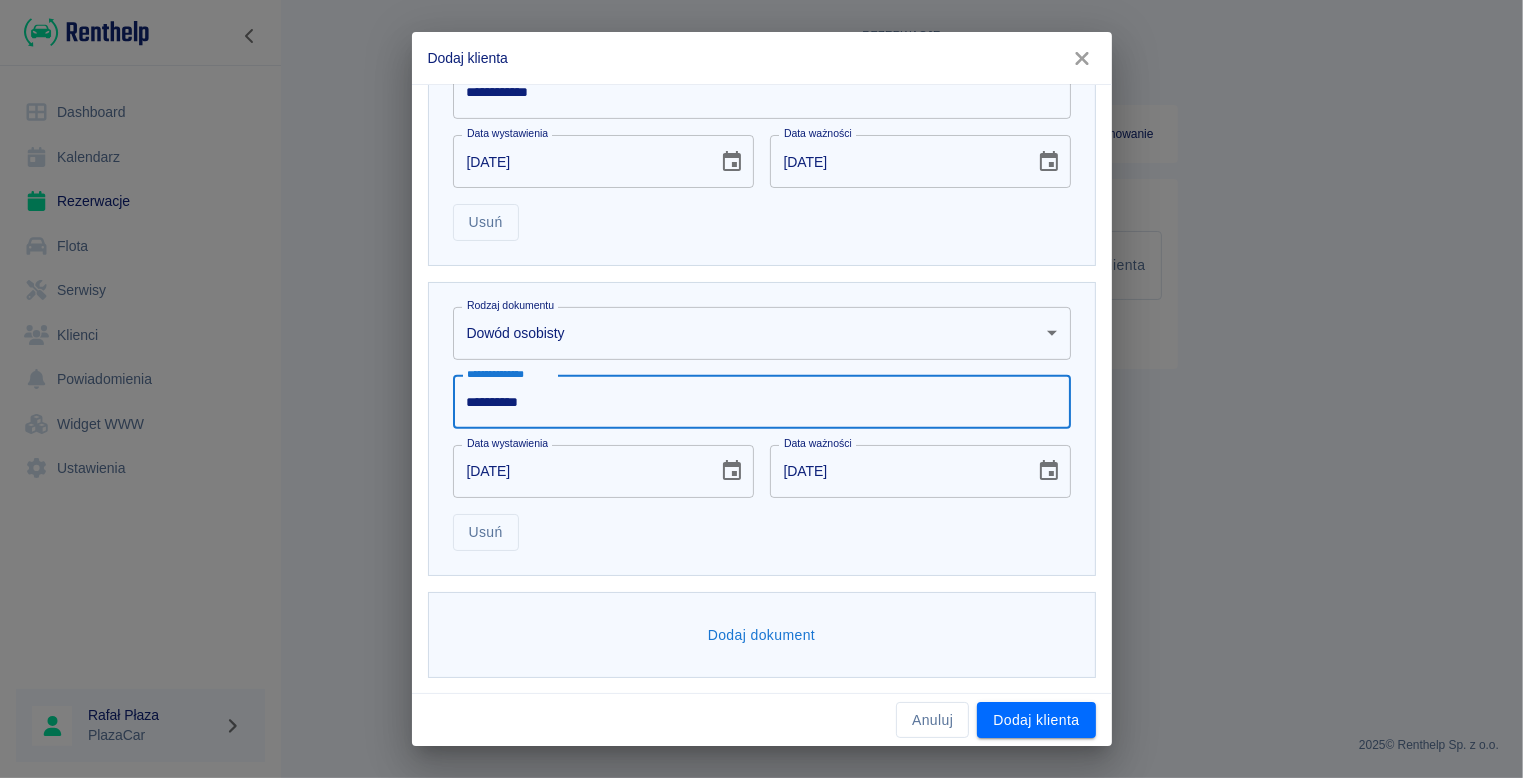 type on "**********" 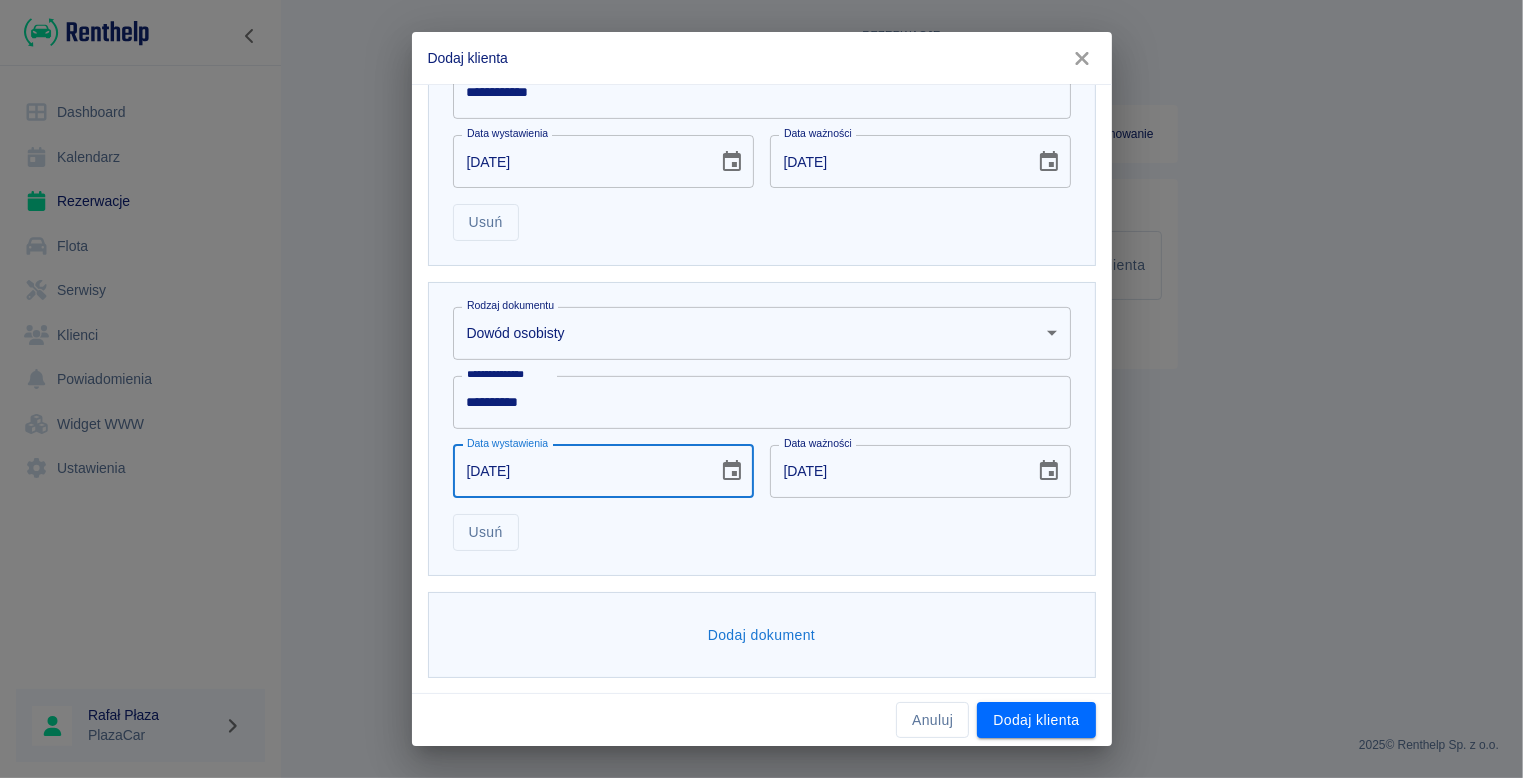 type on "[DATE]" 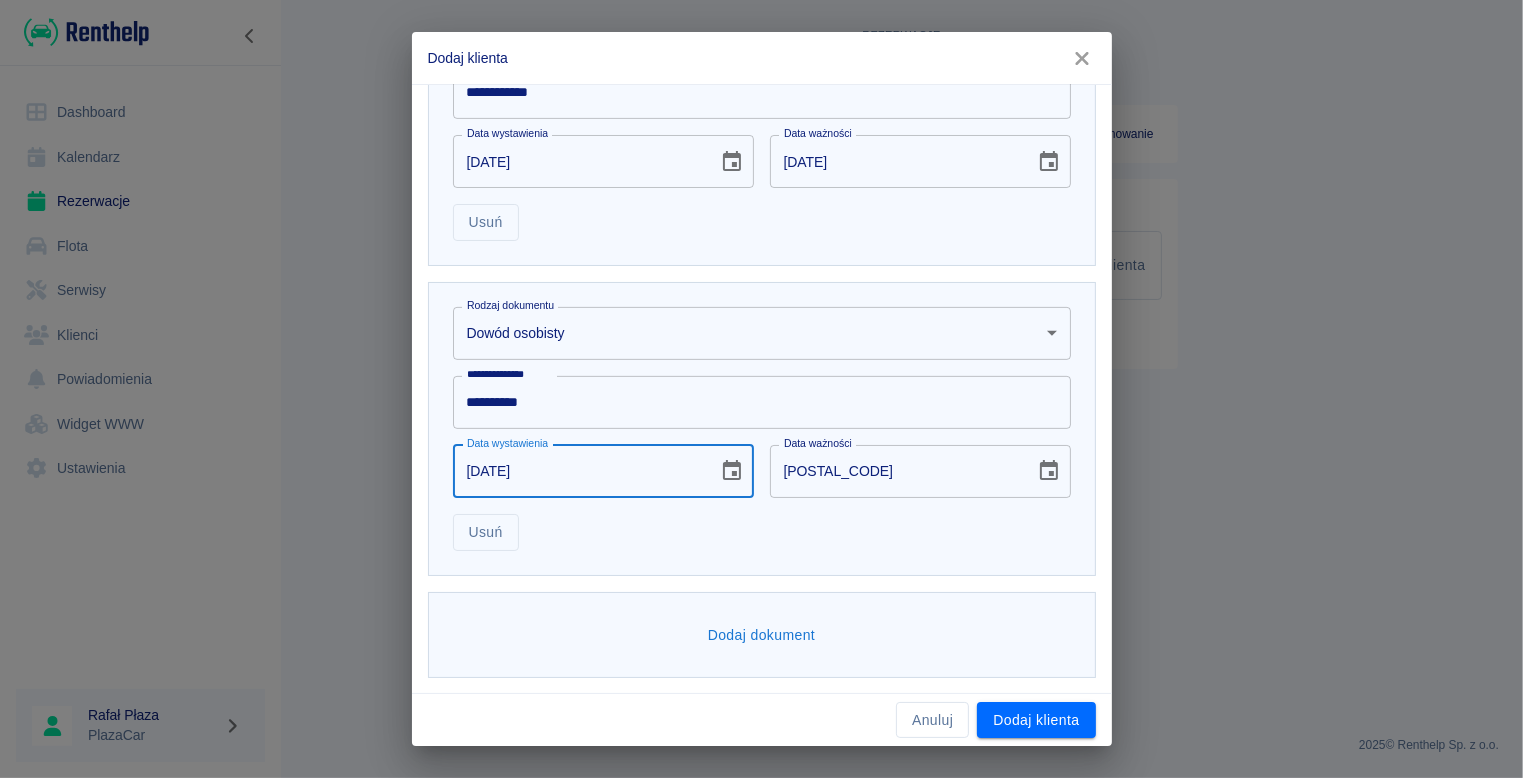 type on "[DATE]" 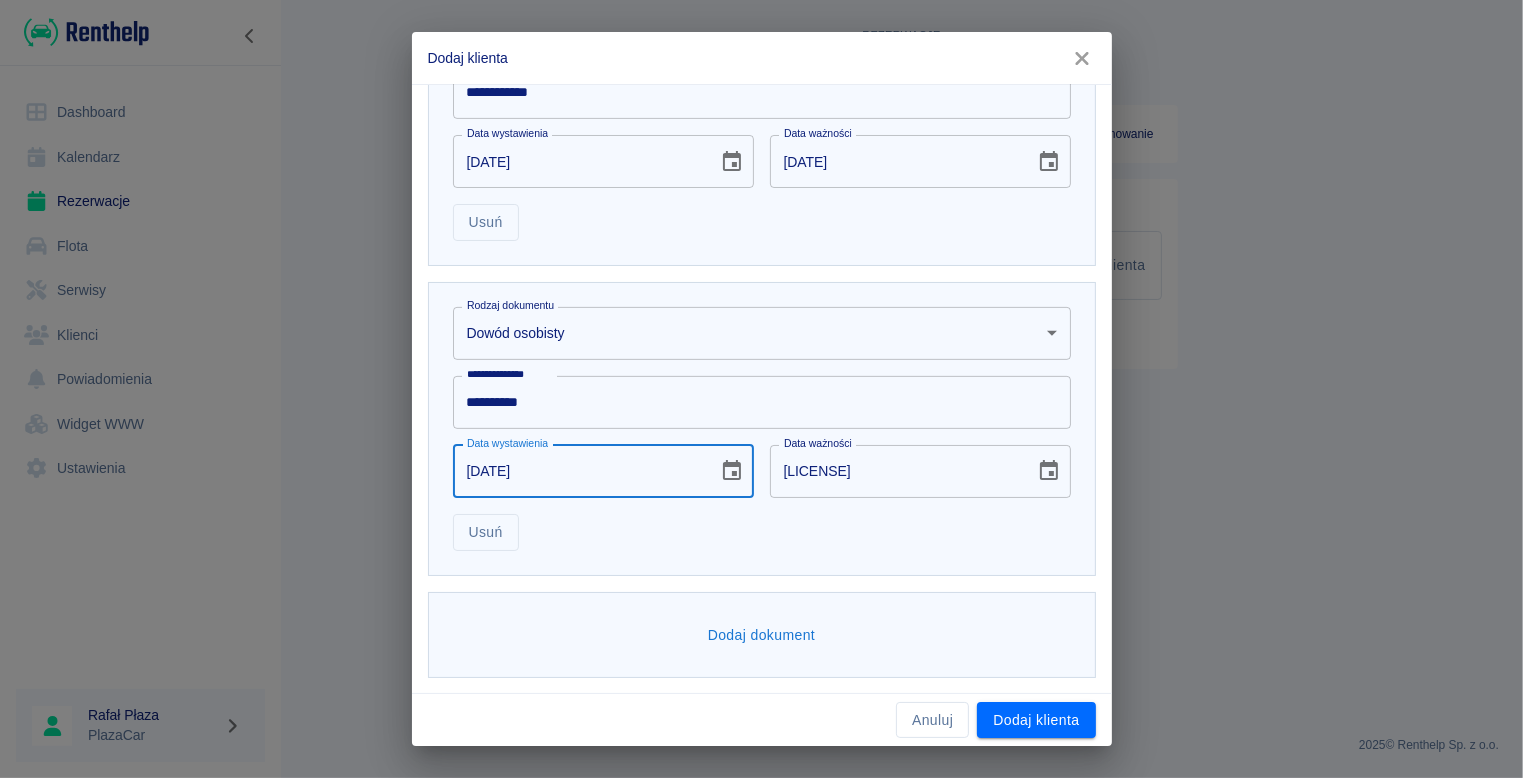 type on "[DATE]" 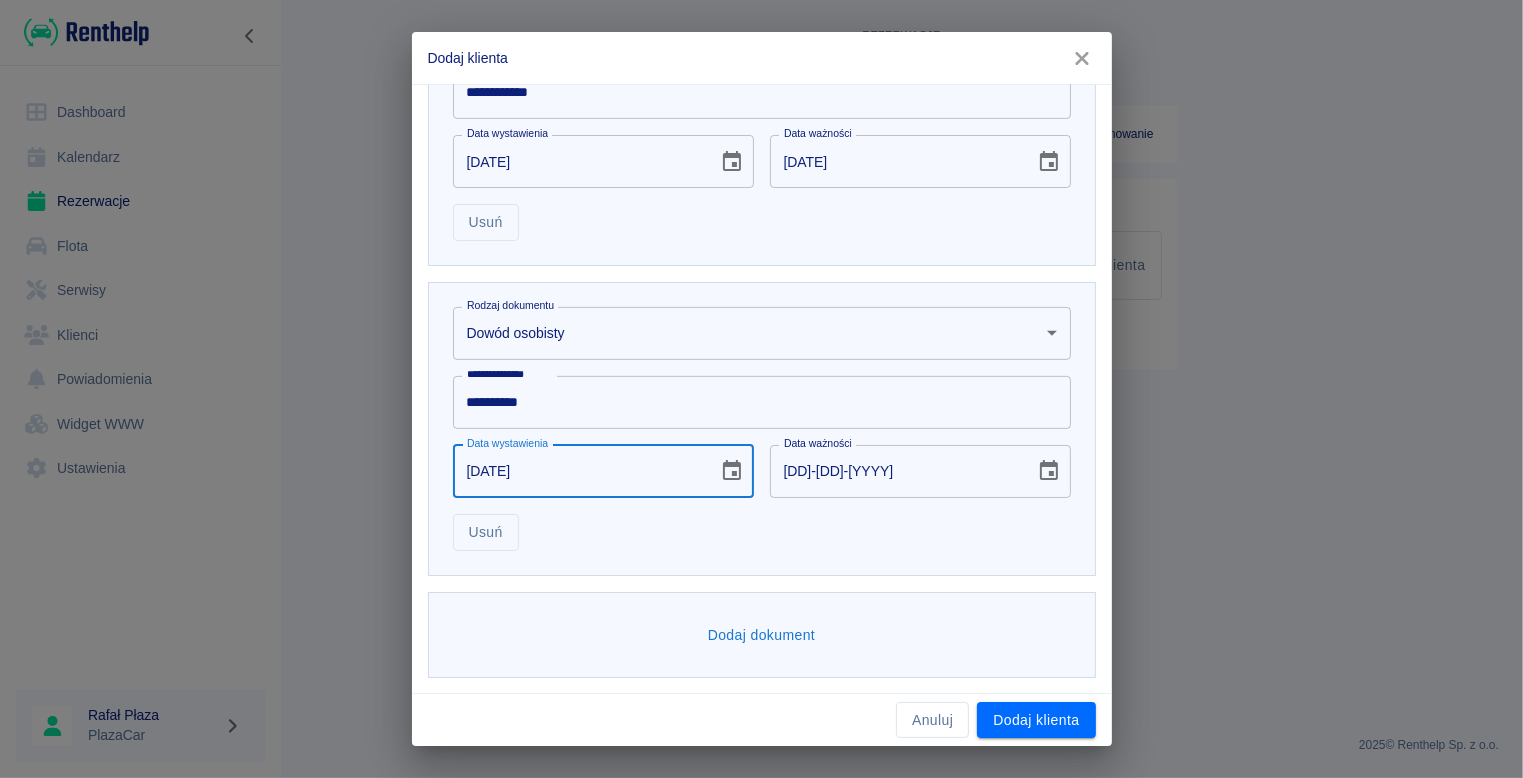 type on "[DATE]" 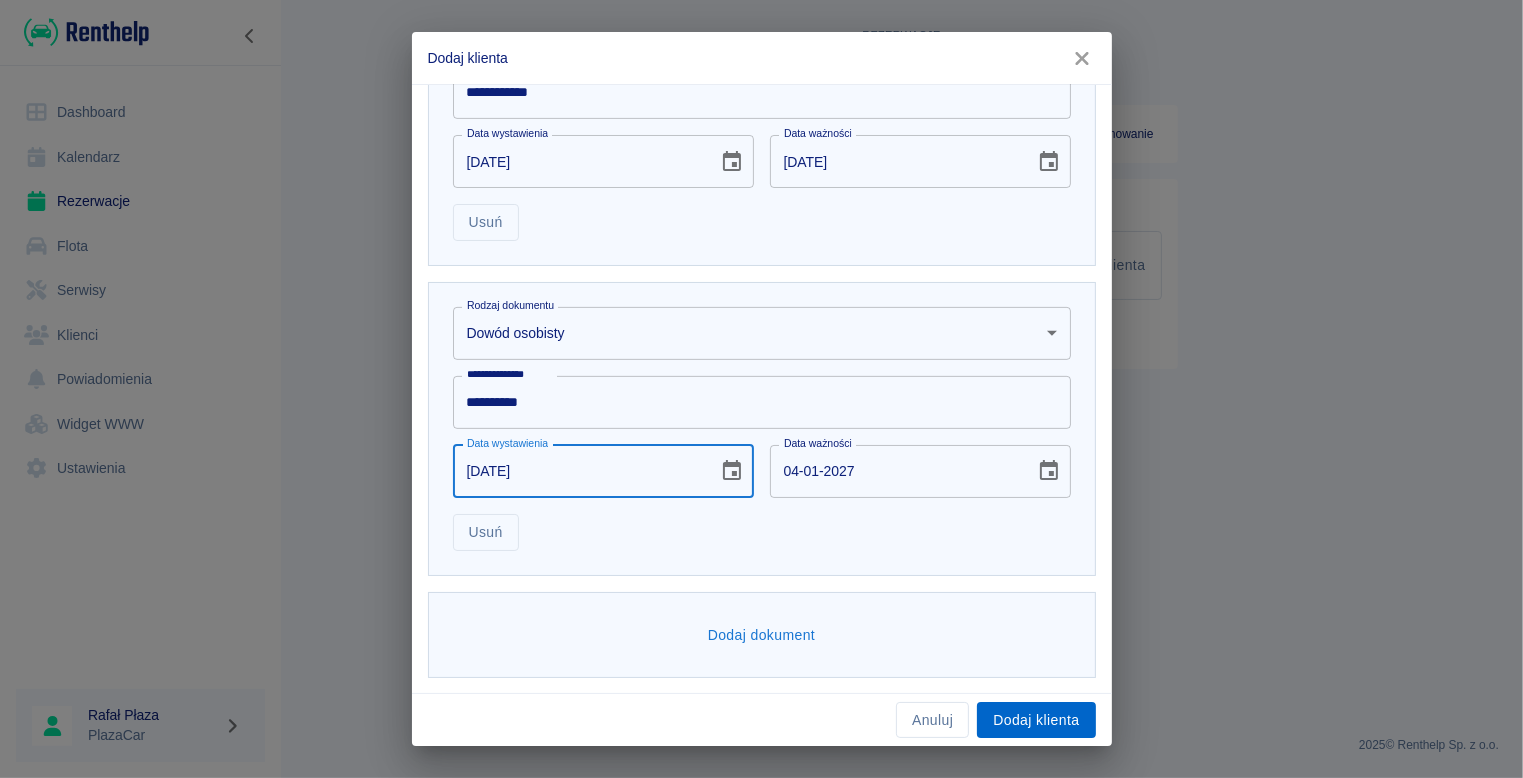 type on "[DATE]" 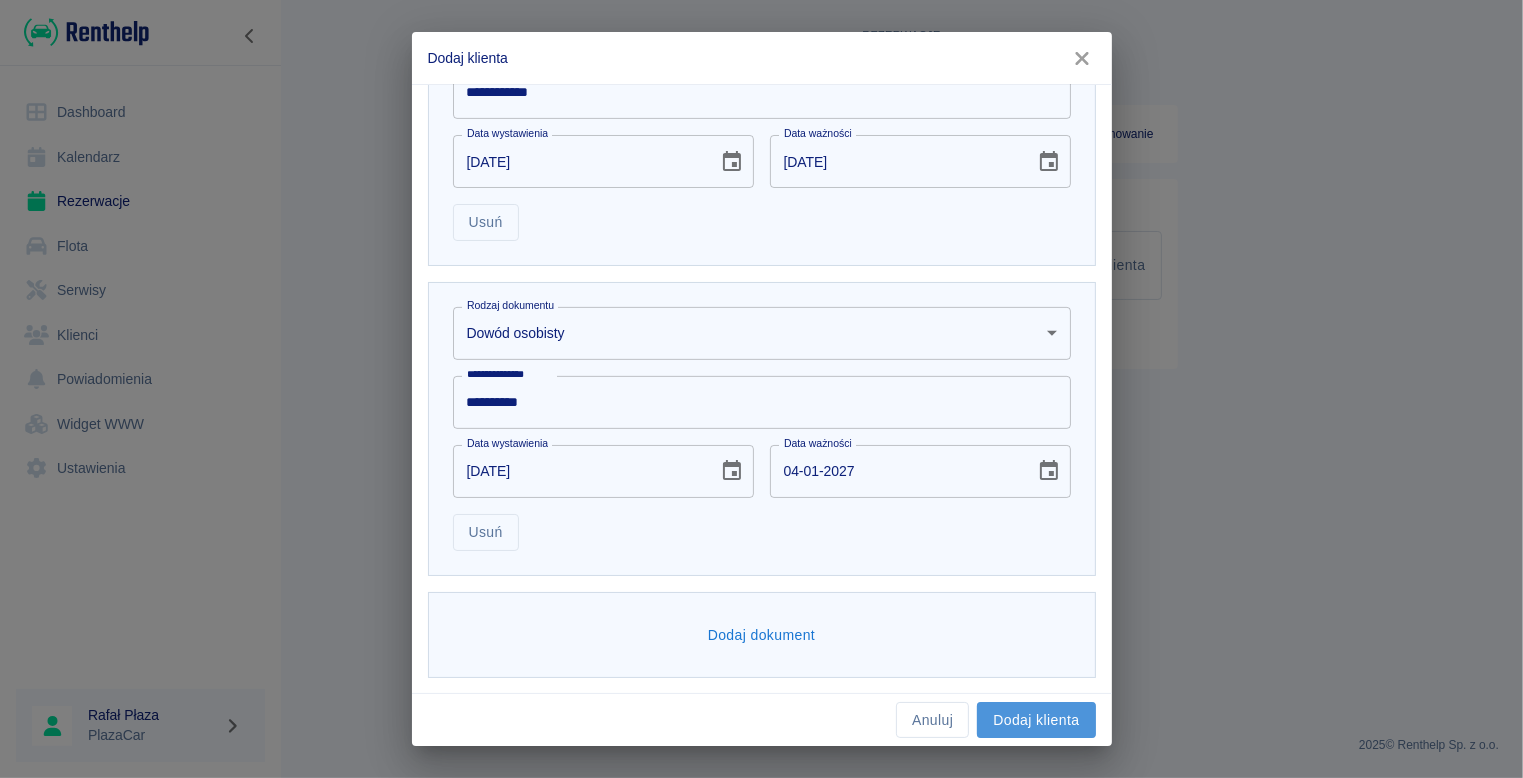 click on "Dodaj klienta" at bounding box center [1036, 720] 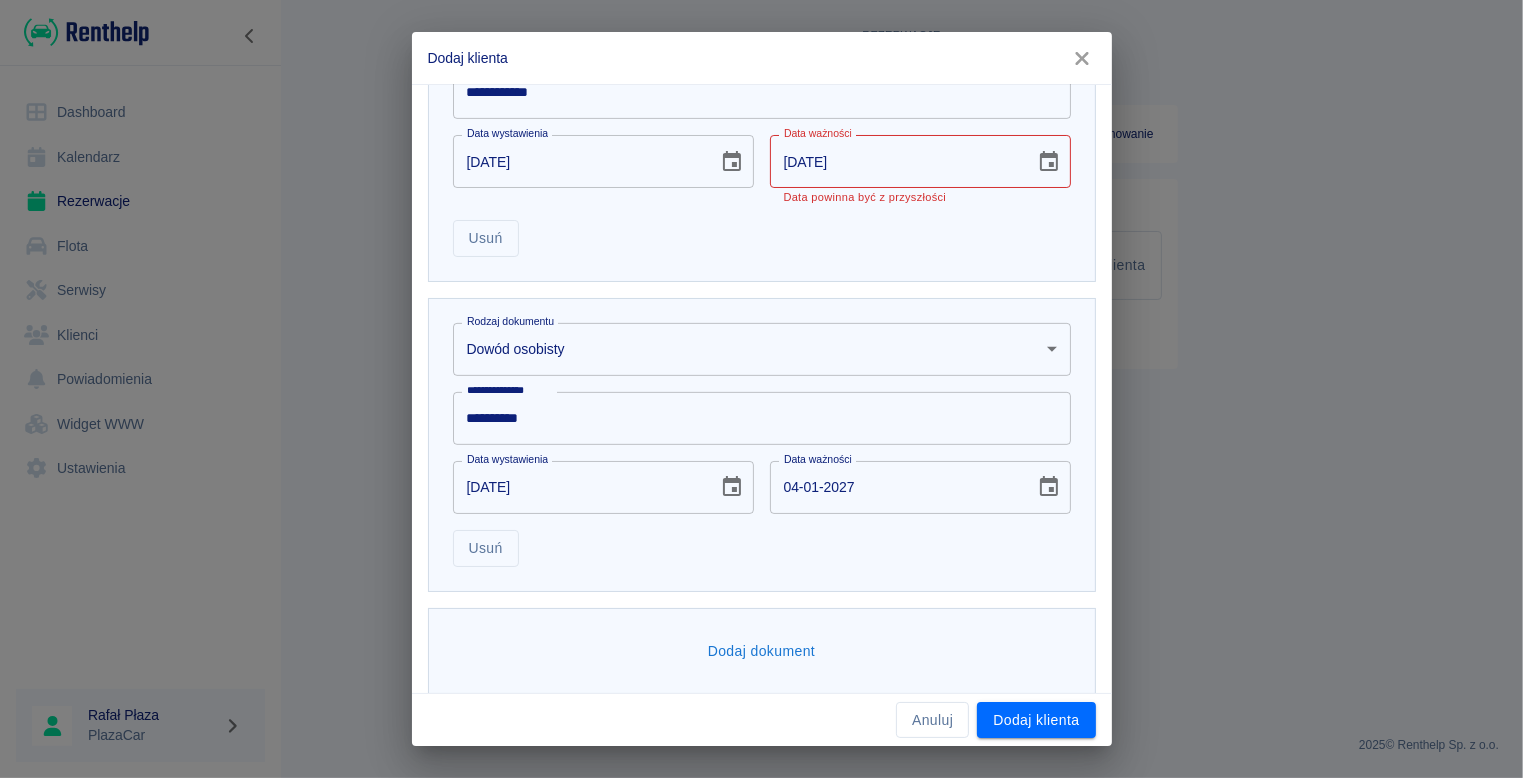 scroll, scrollTop: 623, scrollLeft: 0, axis: vertical 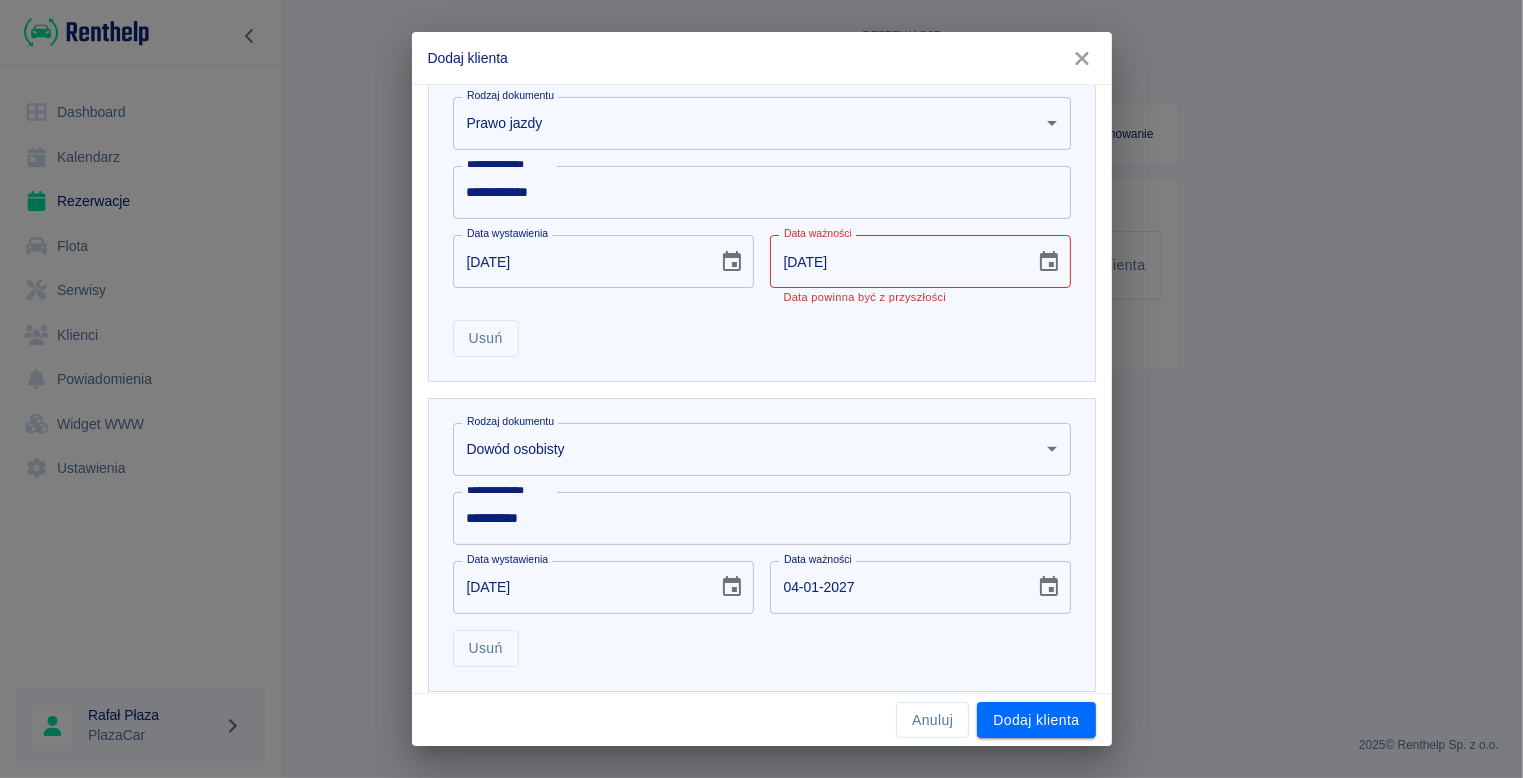 click on "[DATE]" at bounding box center [895, 261] 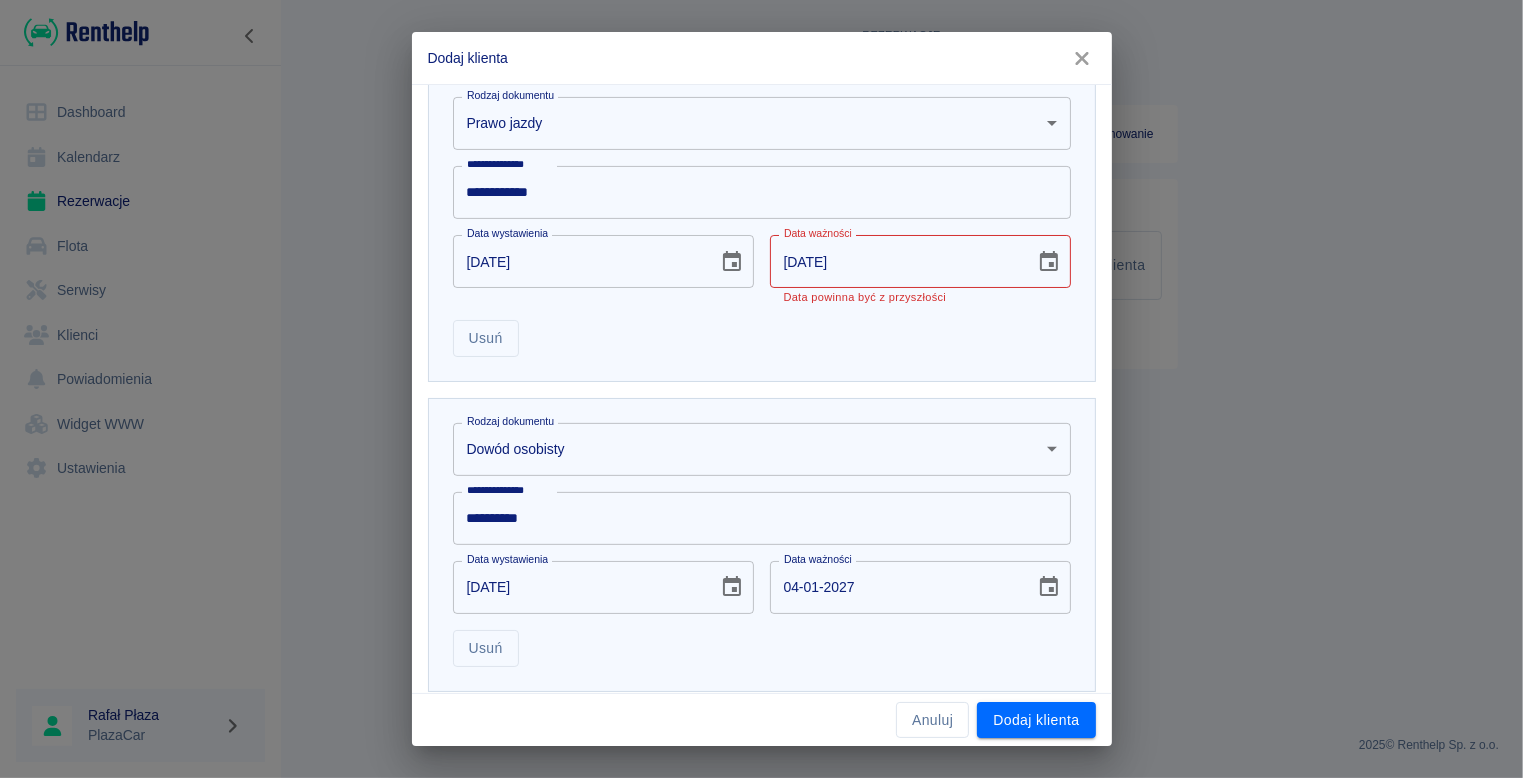 click on "**********" at bounding box center [761, 389] 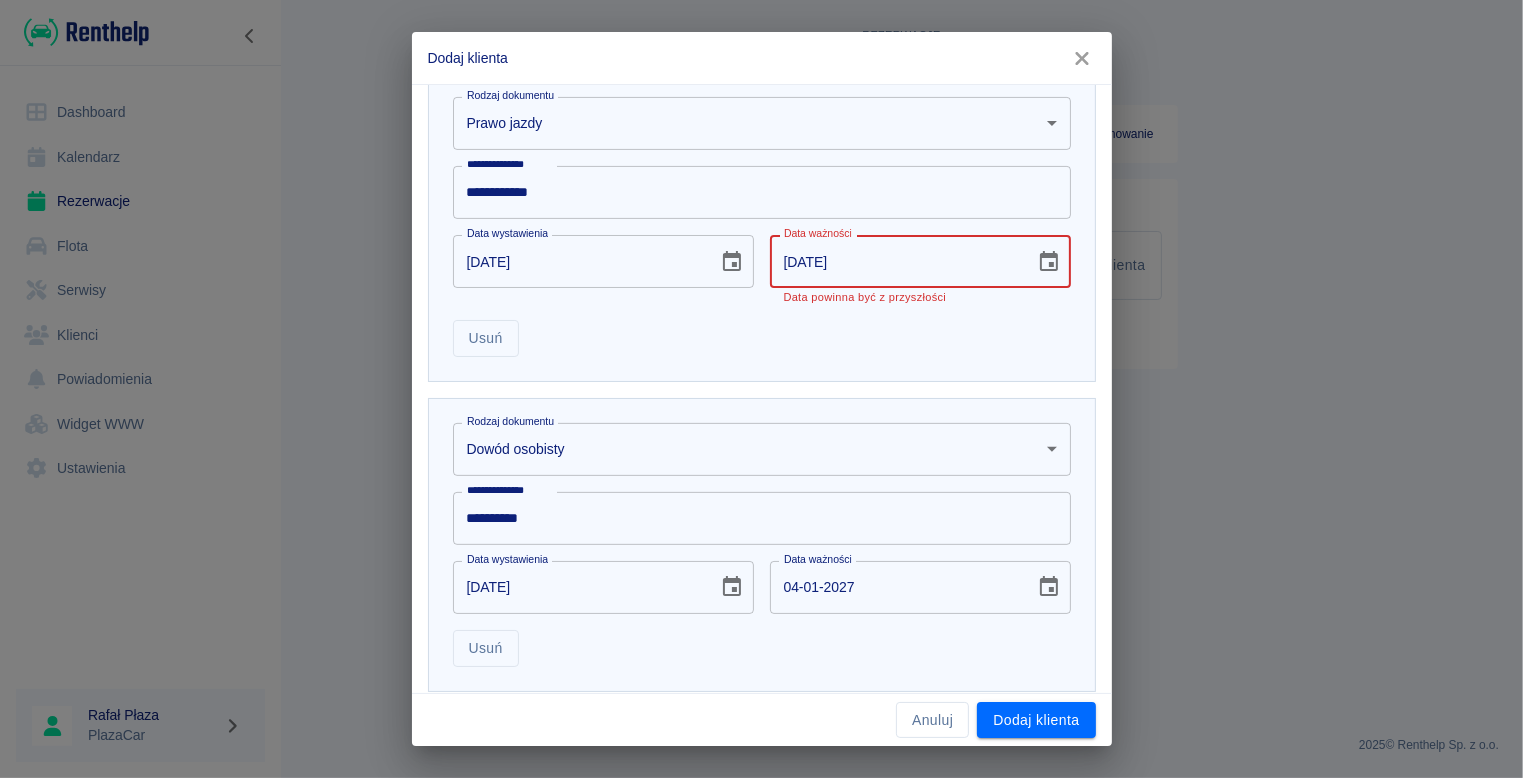click on "[DATE]" at bounding box center [895, 261] 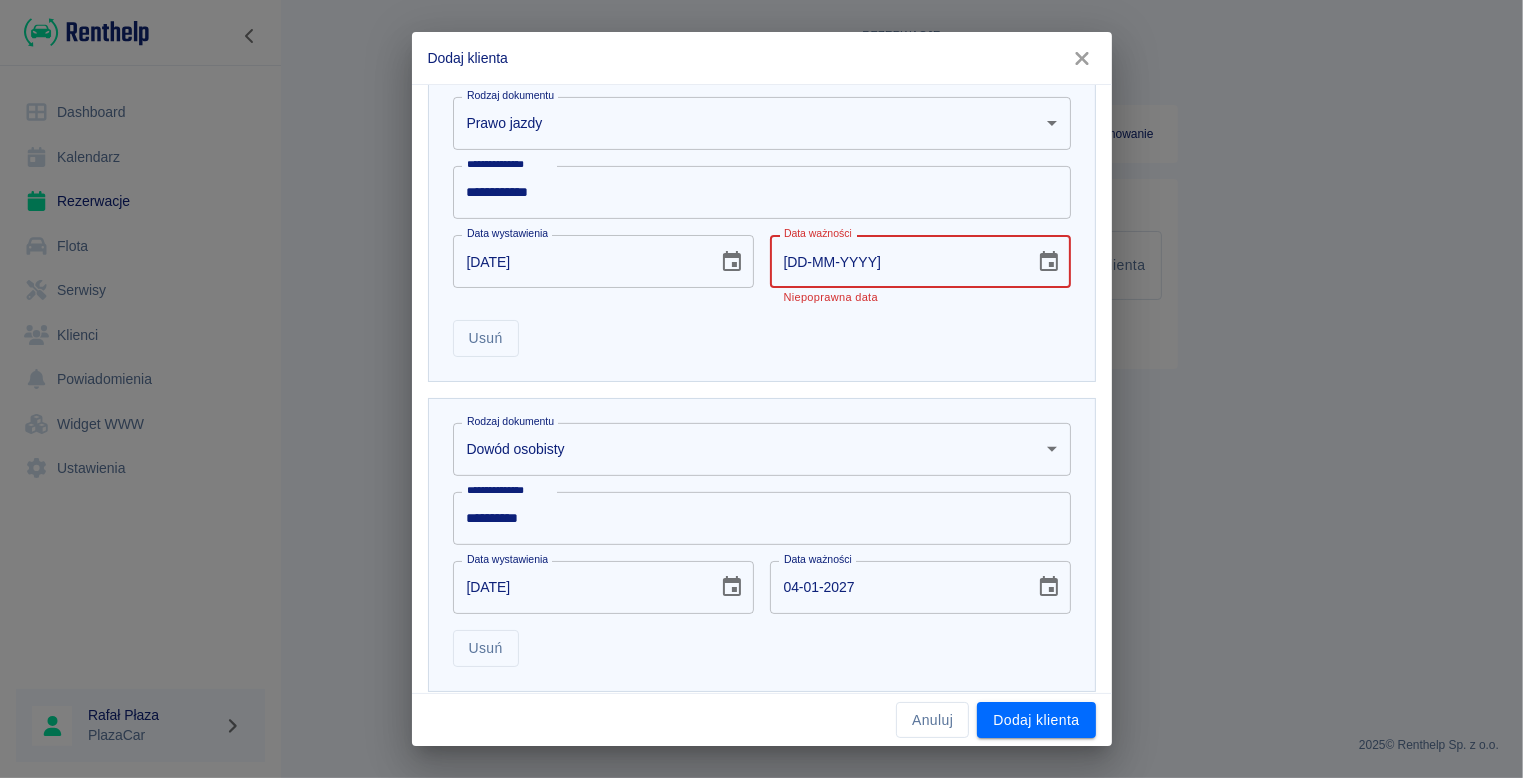 click on "[DD-MM-YYYY]" at bounding box center [895, 261] 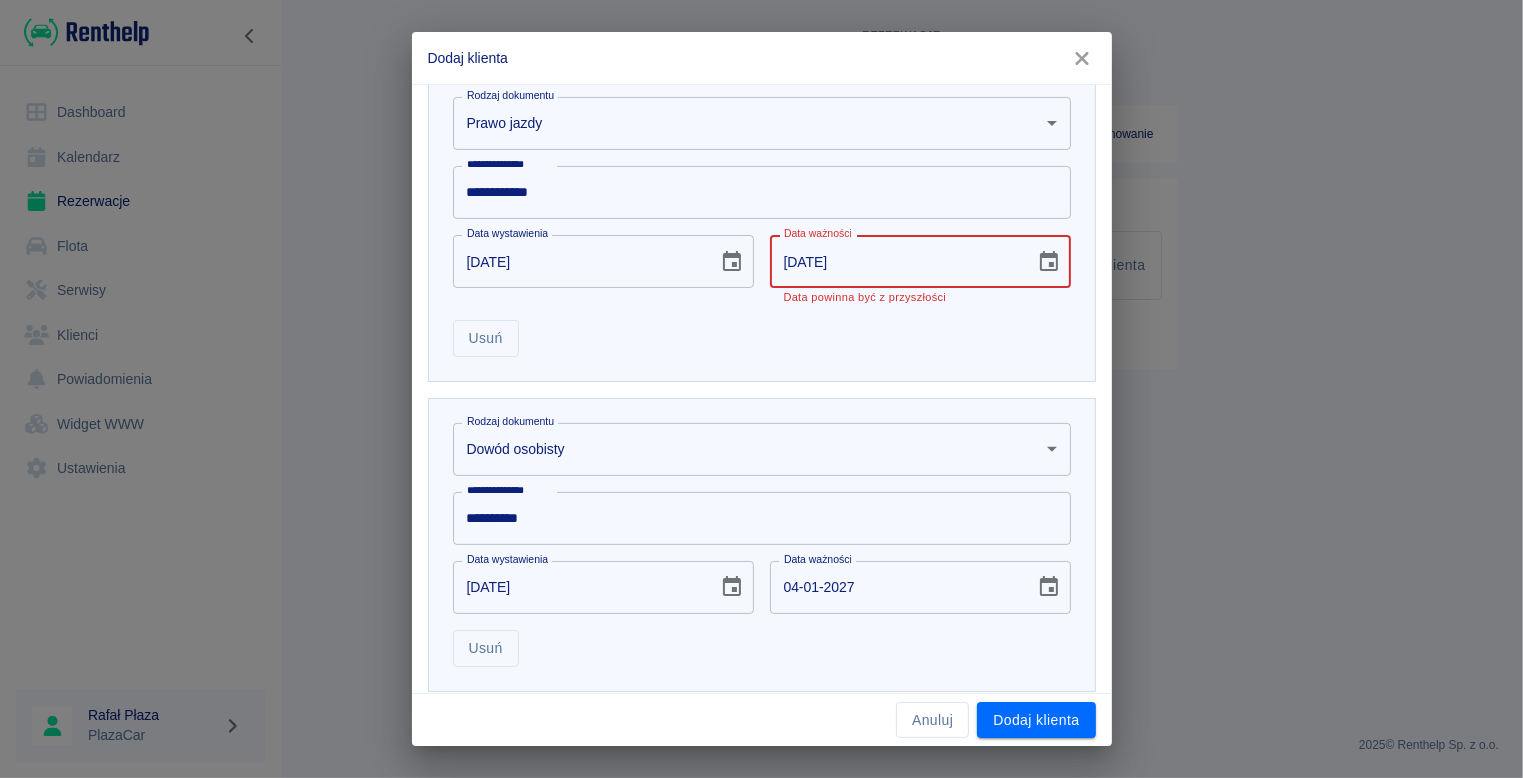 click on "**********" at bounding box center [761, 389] 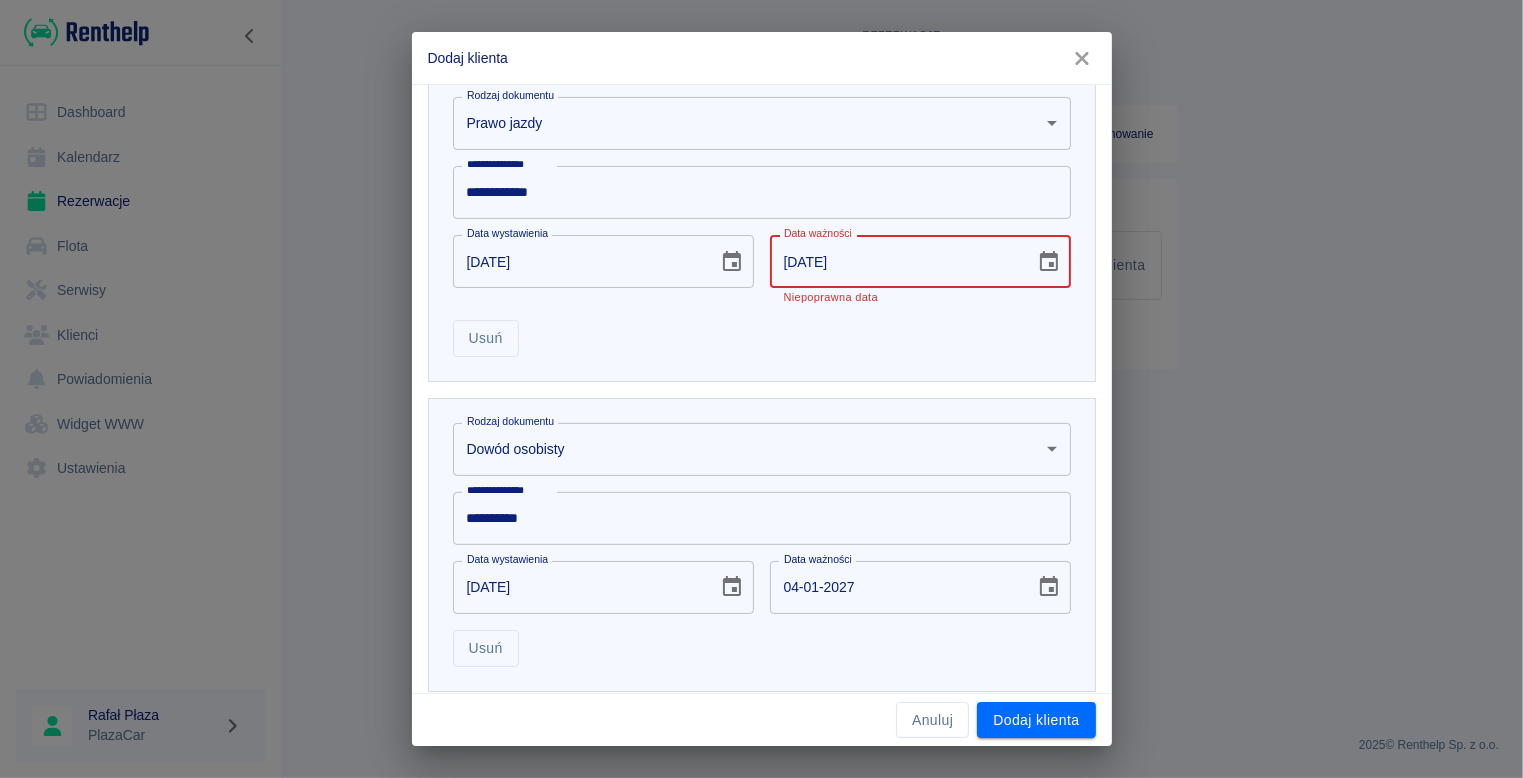 click on "[DATE]" at bounding box center [895, 261] 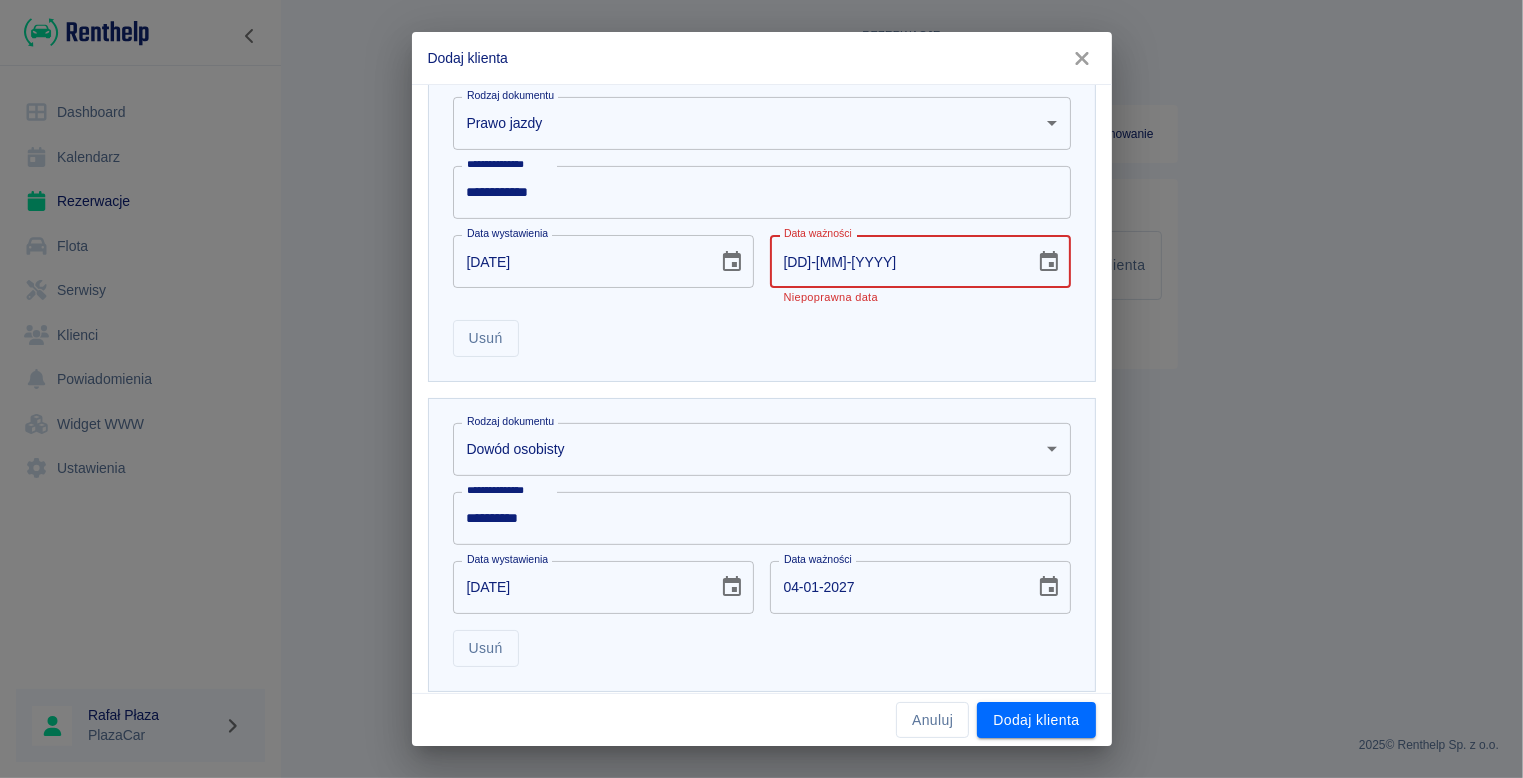 click on "[DD]-[MM]-[YYYY]" at bounding box center (895, 261) 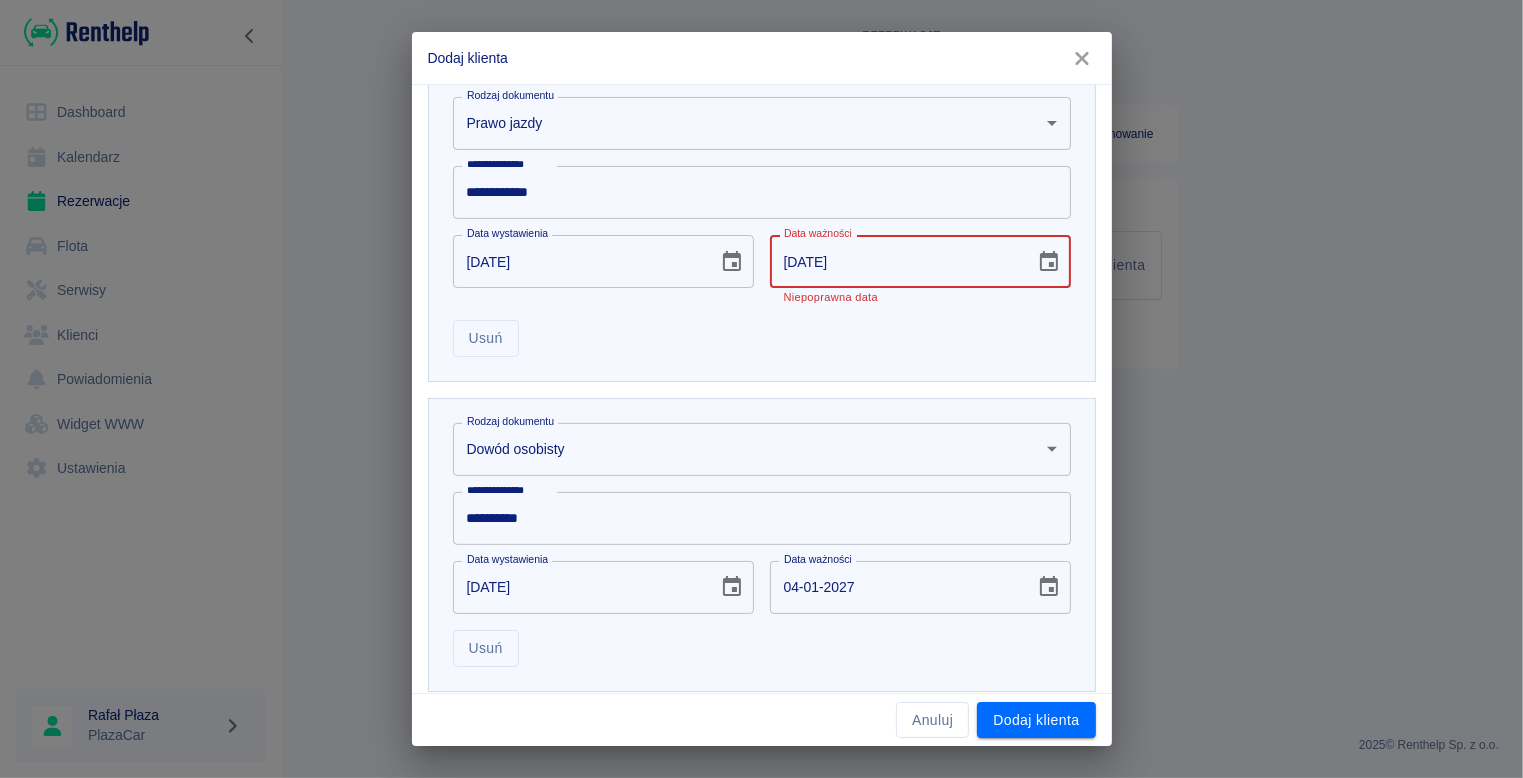 click on "[DATE]" at bounding box center [895, 261] 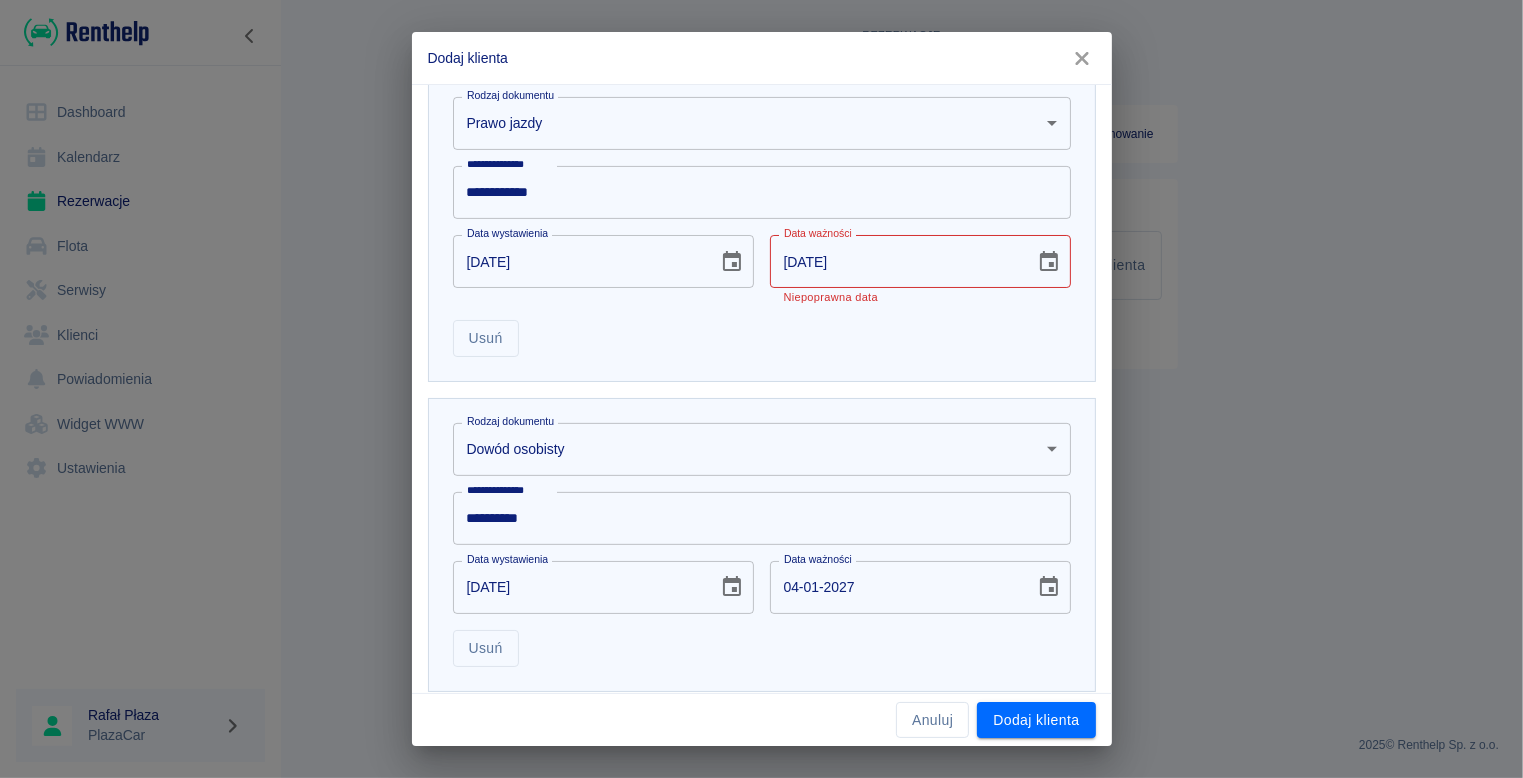 click on "Usuń" at bounding box center [754, 330] 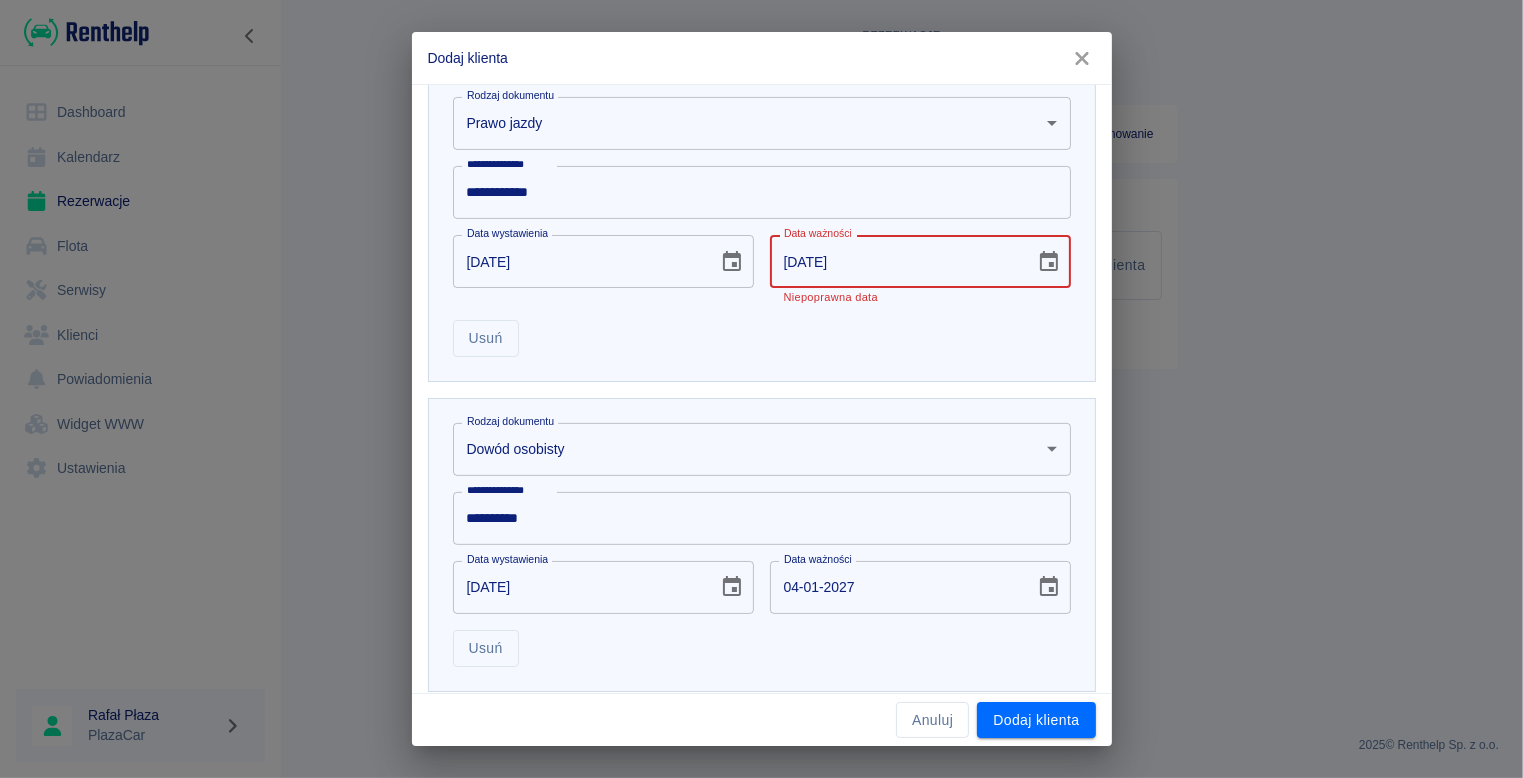 click on "[DATE]" at bounding box center (895, 261) 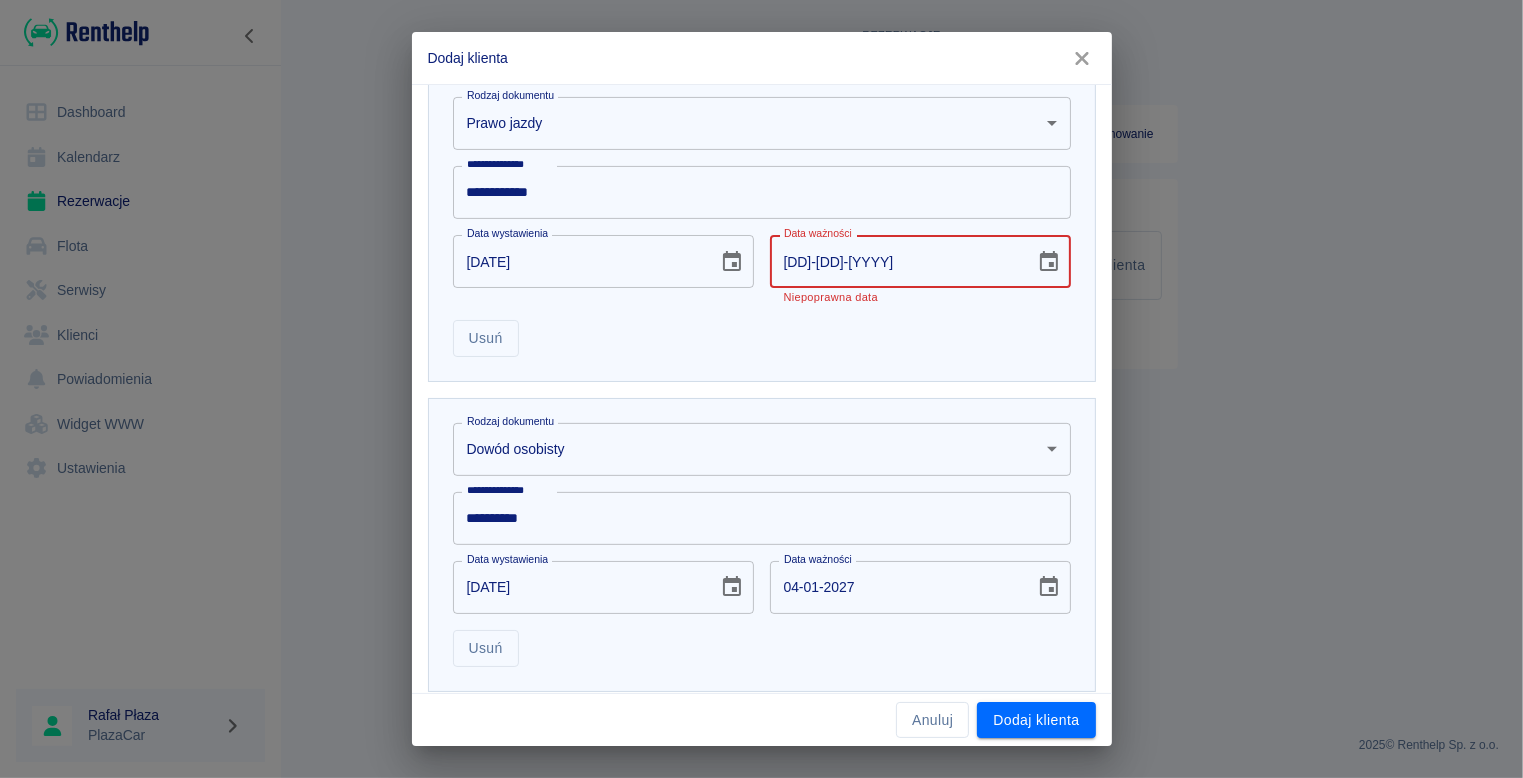 click on "[DD]-[DD]-[YYYY]" at bounding box center [895, 261] 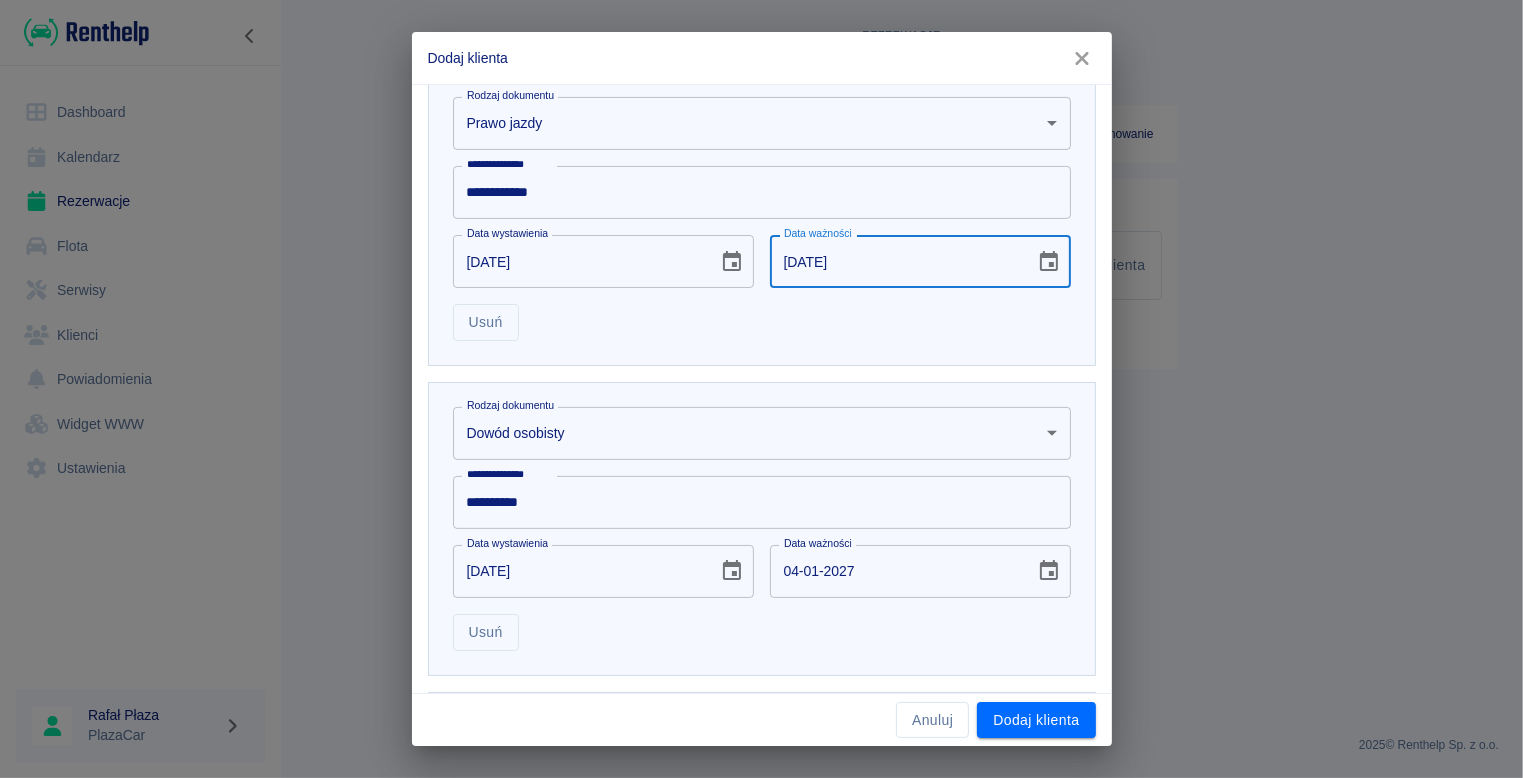 type on "[DATE]" 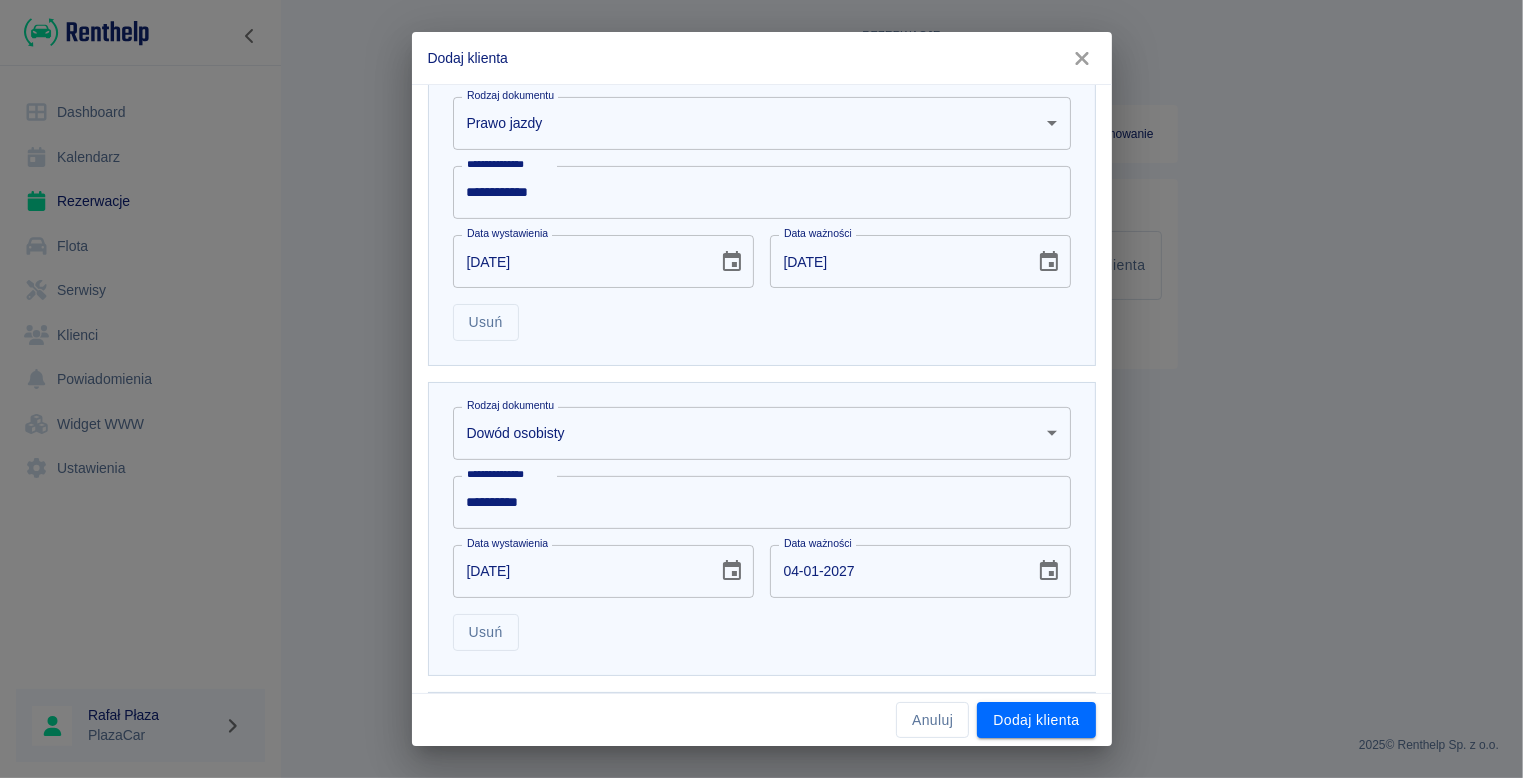 click on "Usuń" at bounding box center (754, 314) 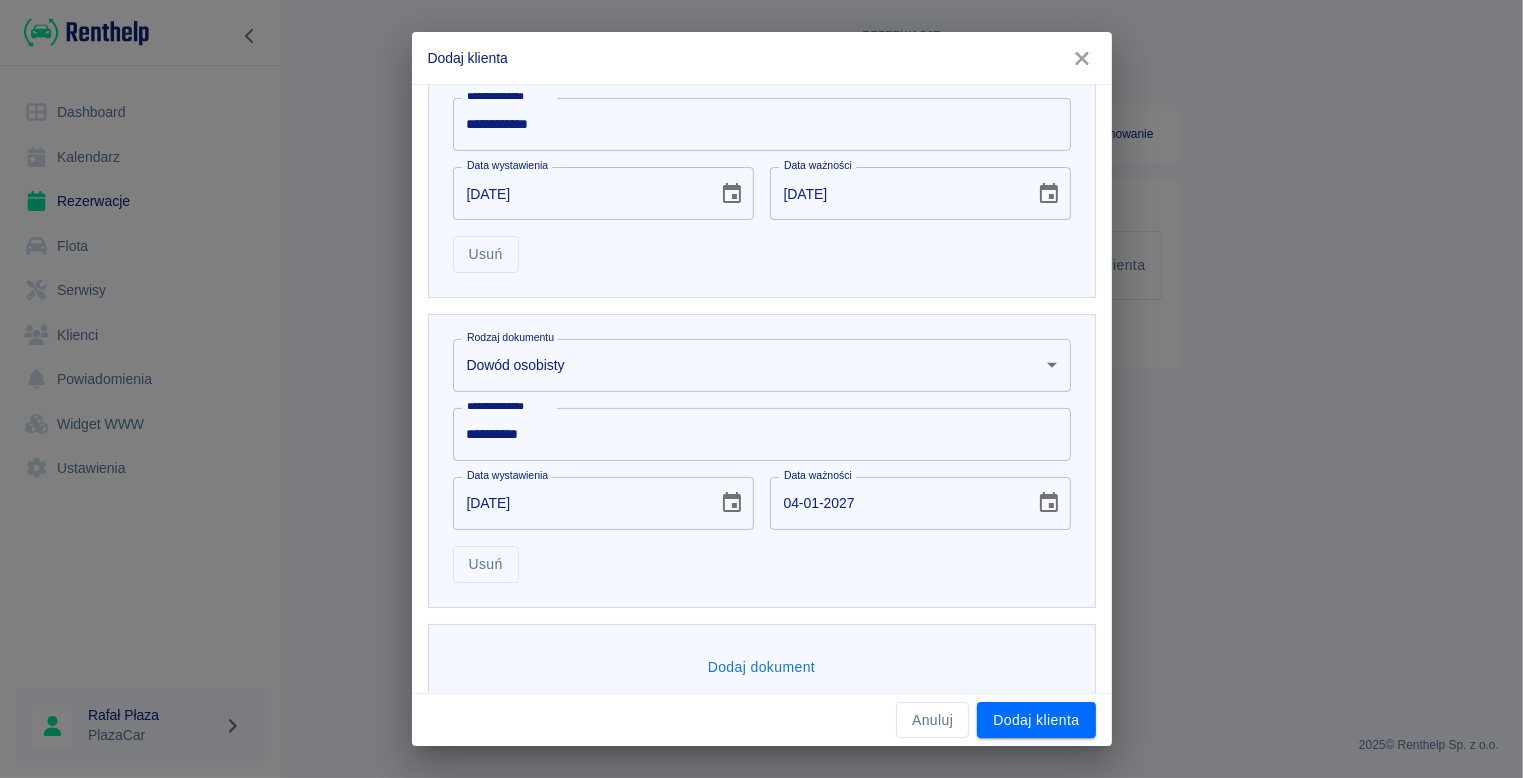 scroll, scrollTop: 723, scrollLeft: 0, axis: vertical 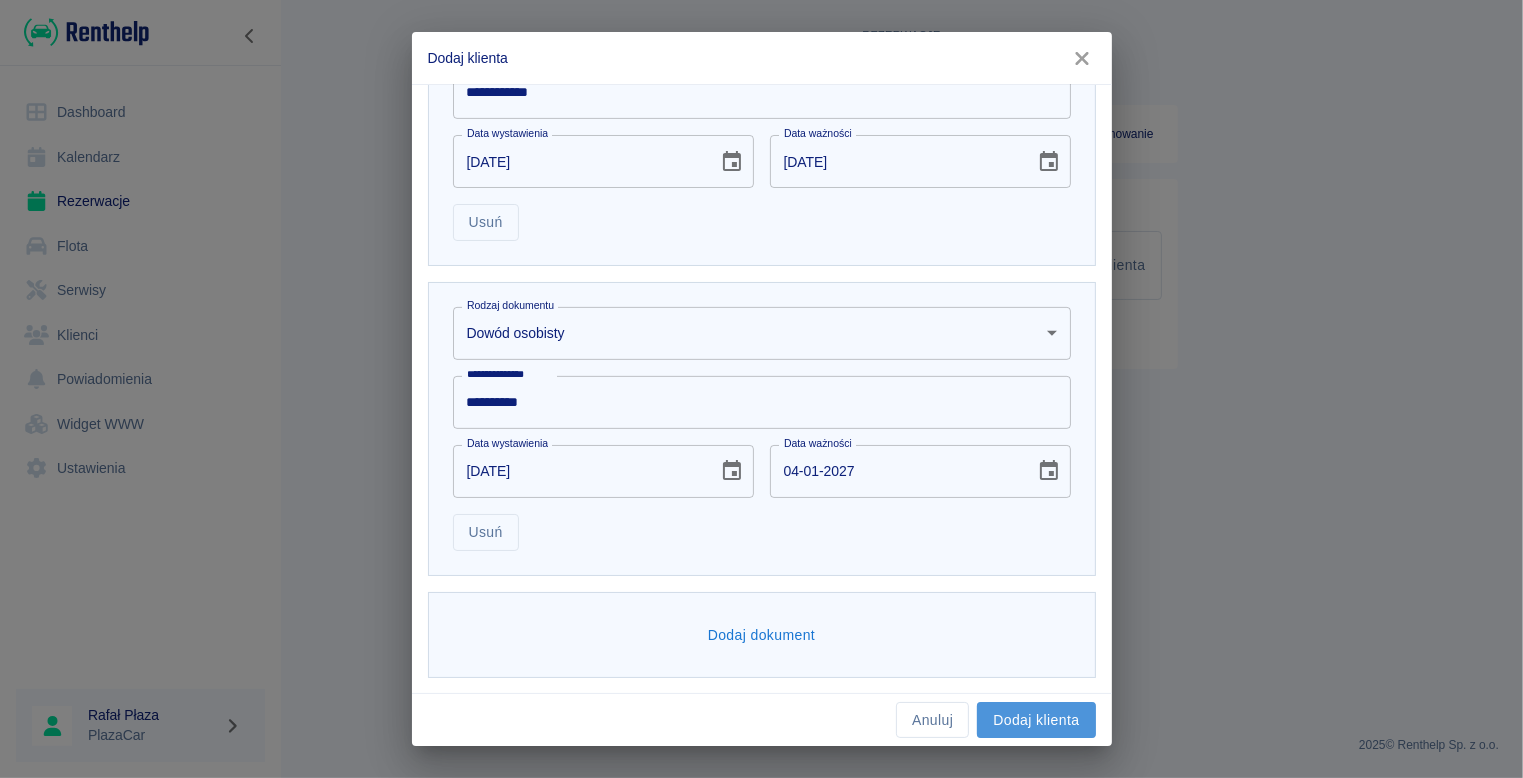 click on "Dodaj klienta" at bounding box center (1036, 720) 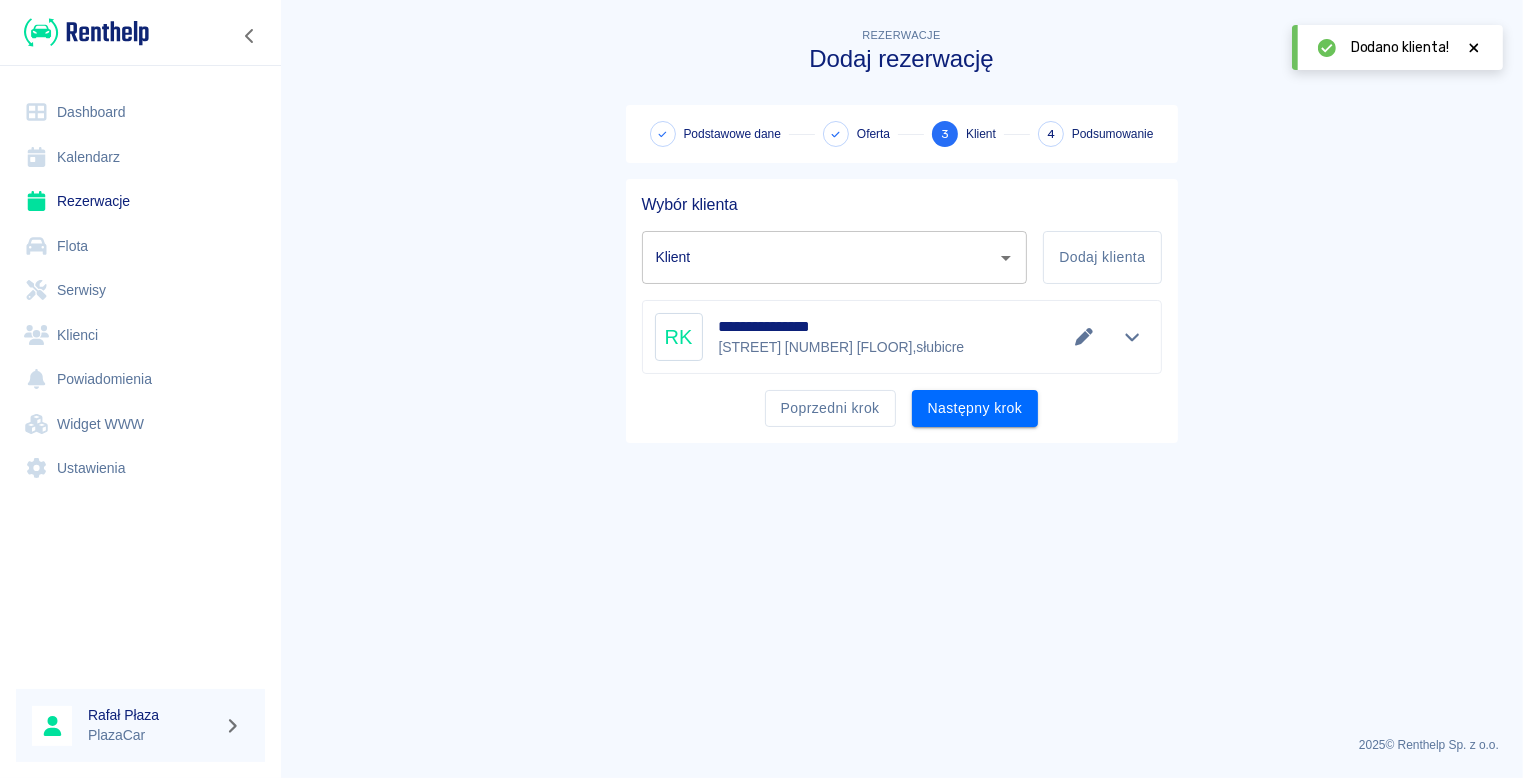 type on "rafał krasiński ([PHONE])" 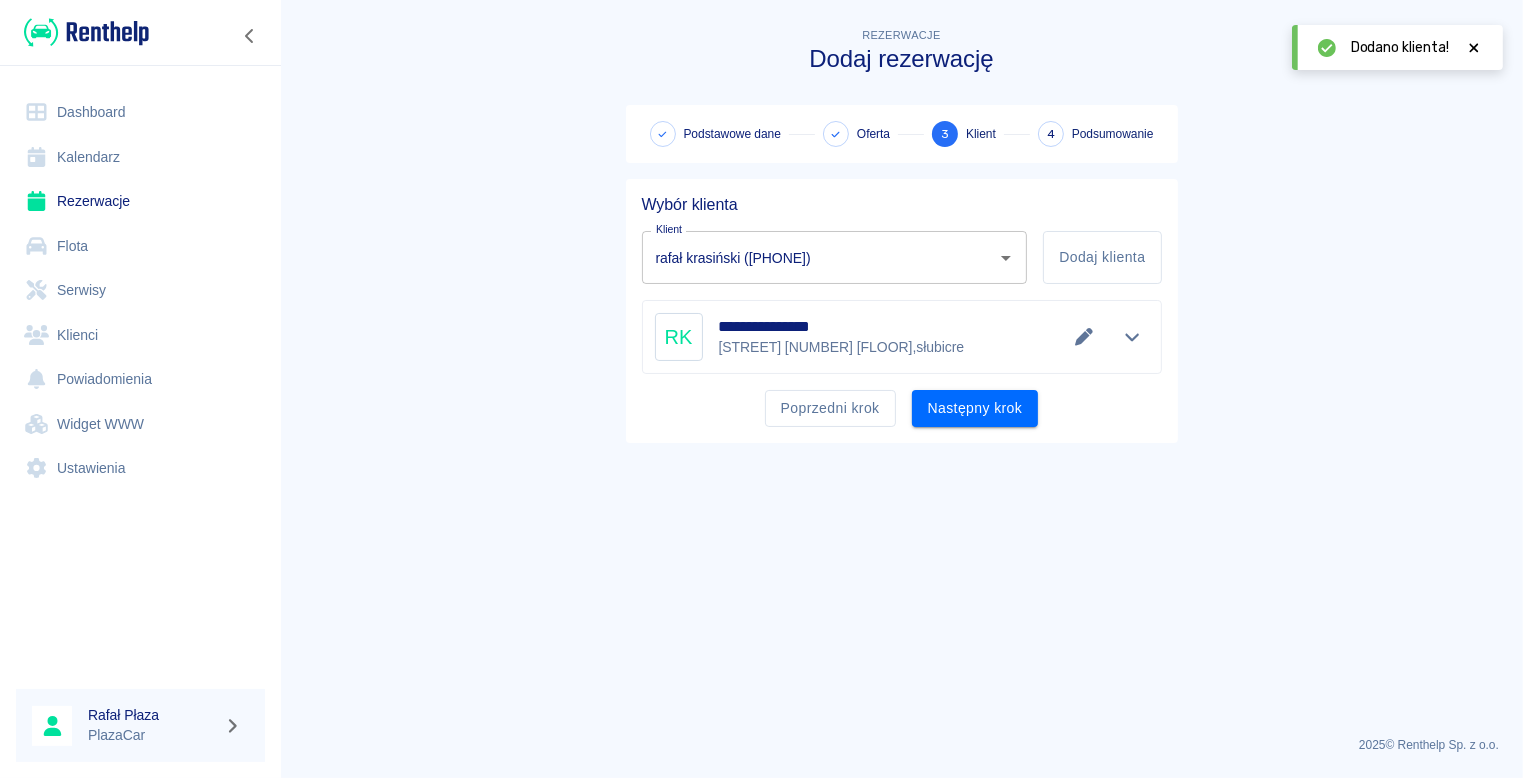 click on "**********" at bounding box center (803, 327) 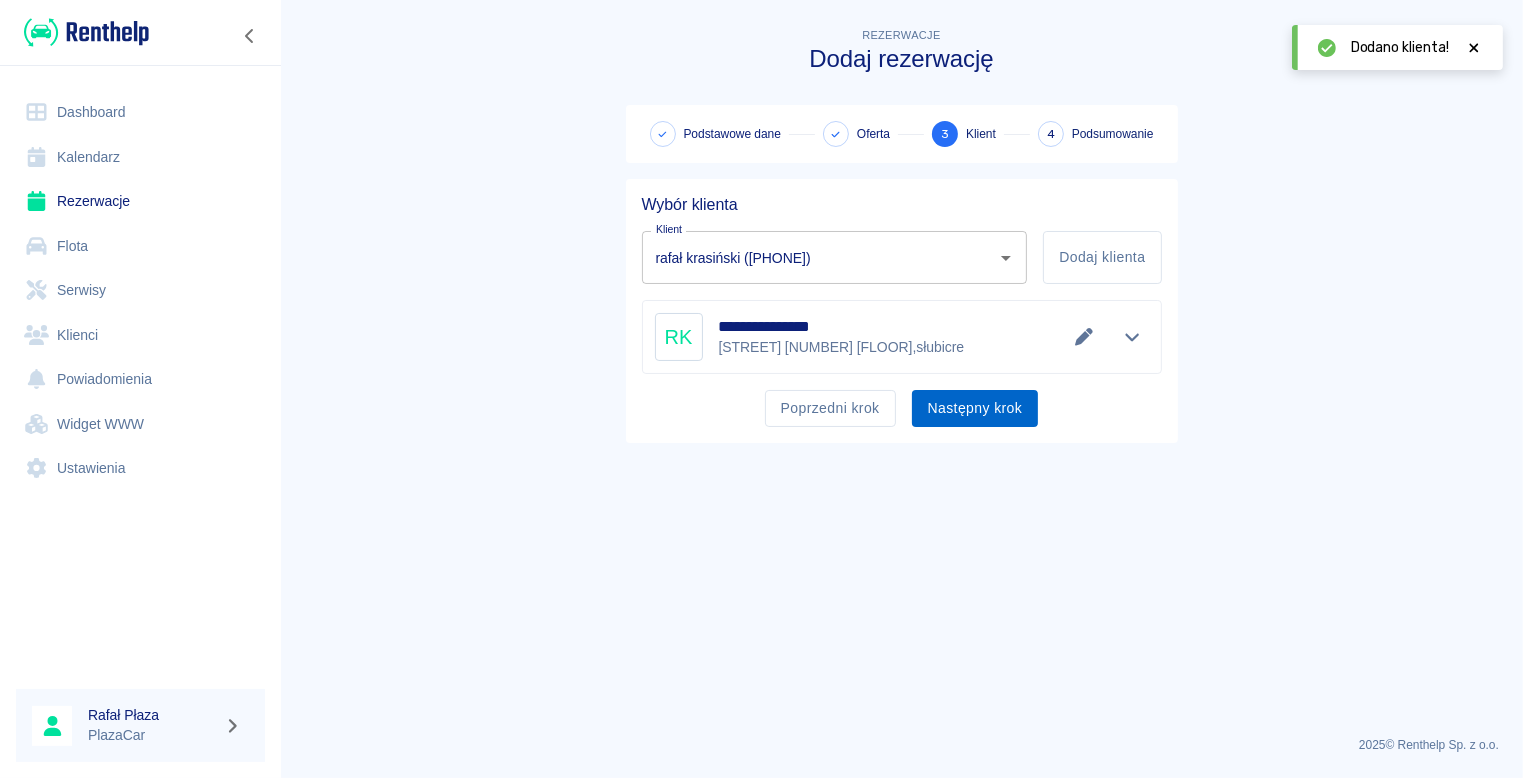 click on "Następny krok" at bounding box center (975, 408) 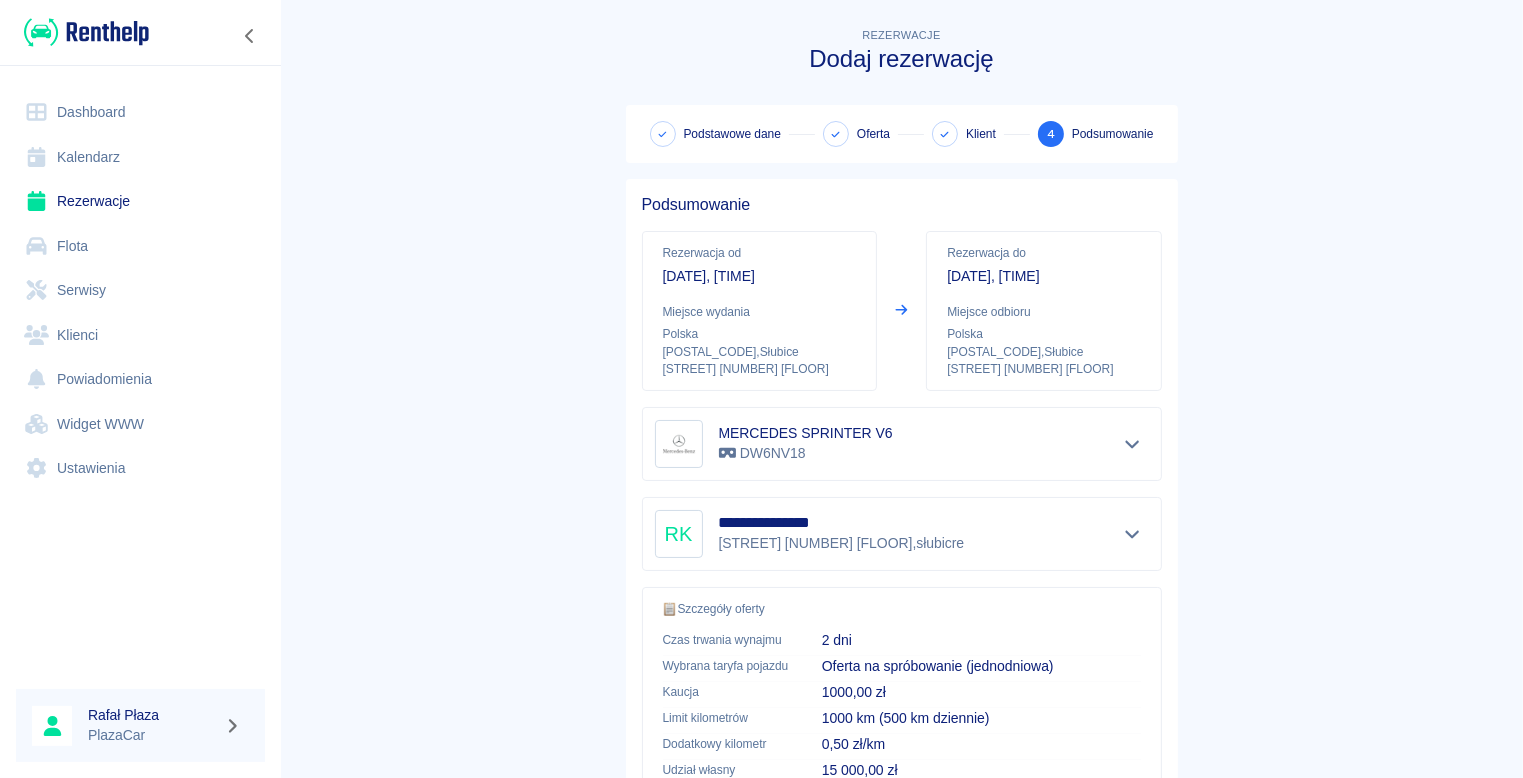 click on "**********" at bounding box center [761, 389] 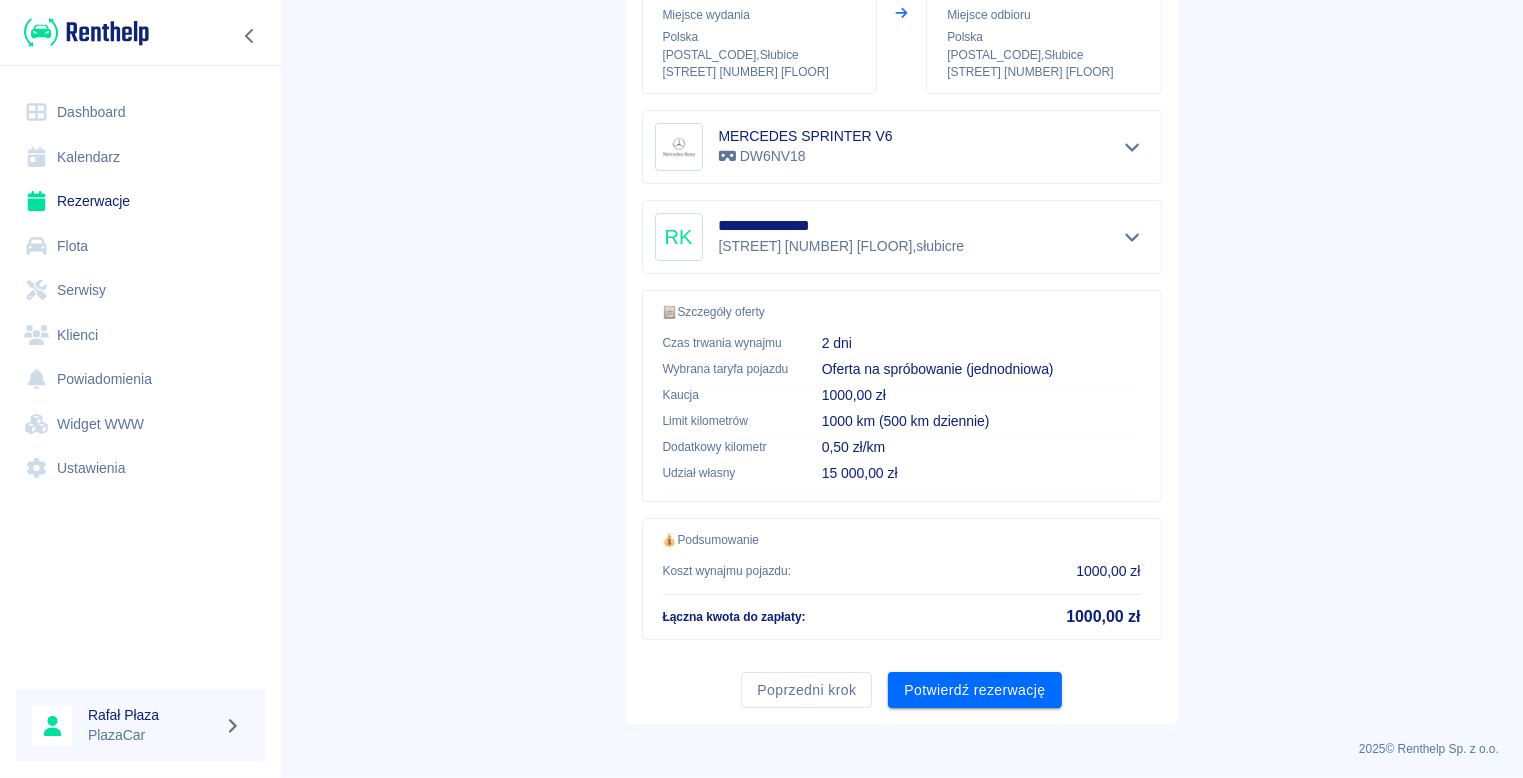 scroll, scrollTop: 298, scrollLeft: 0, axis: vertical 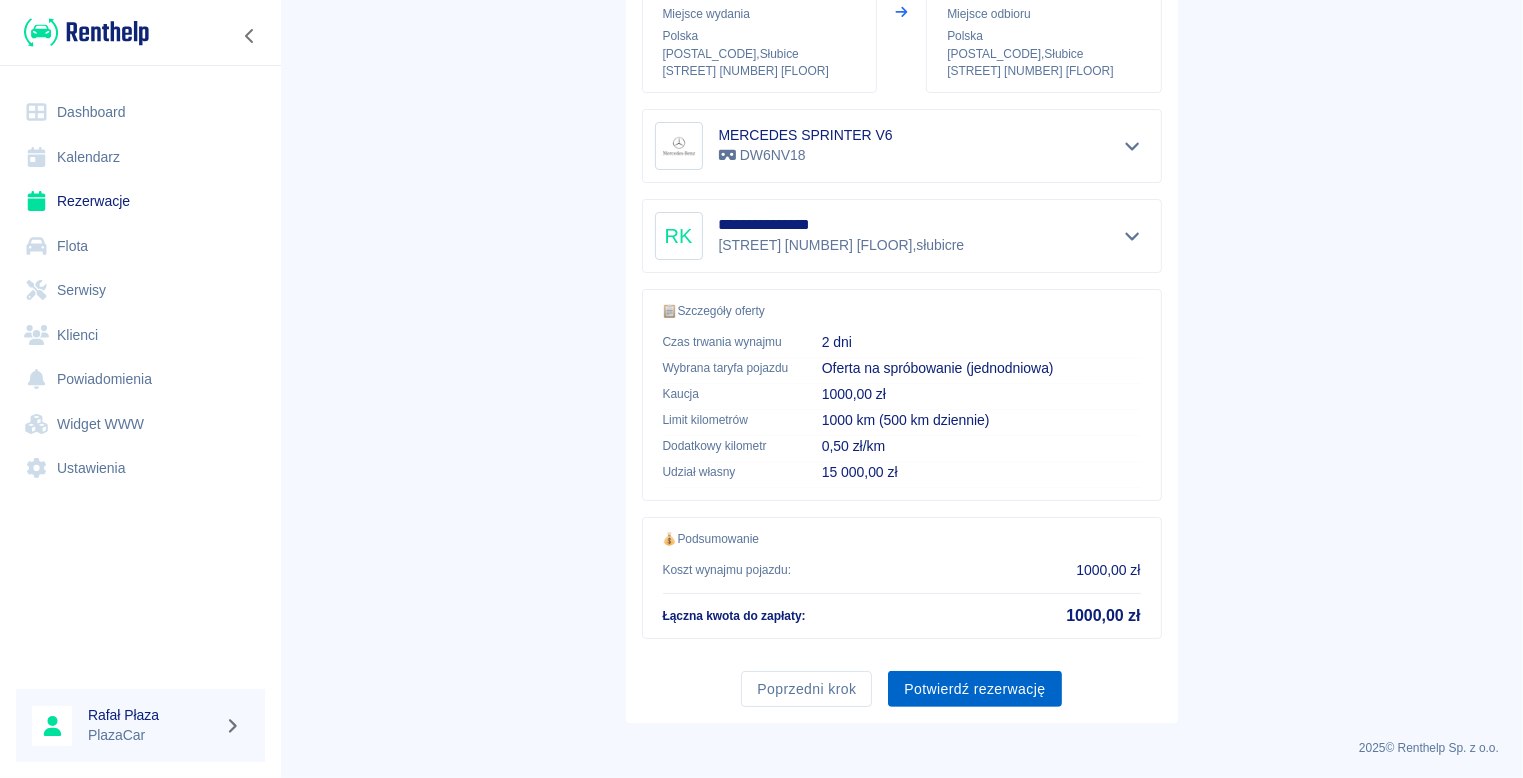 click on "Potwierdź rezerwację" at bounding box center [974, 689] 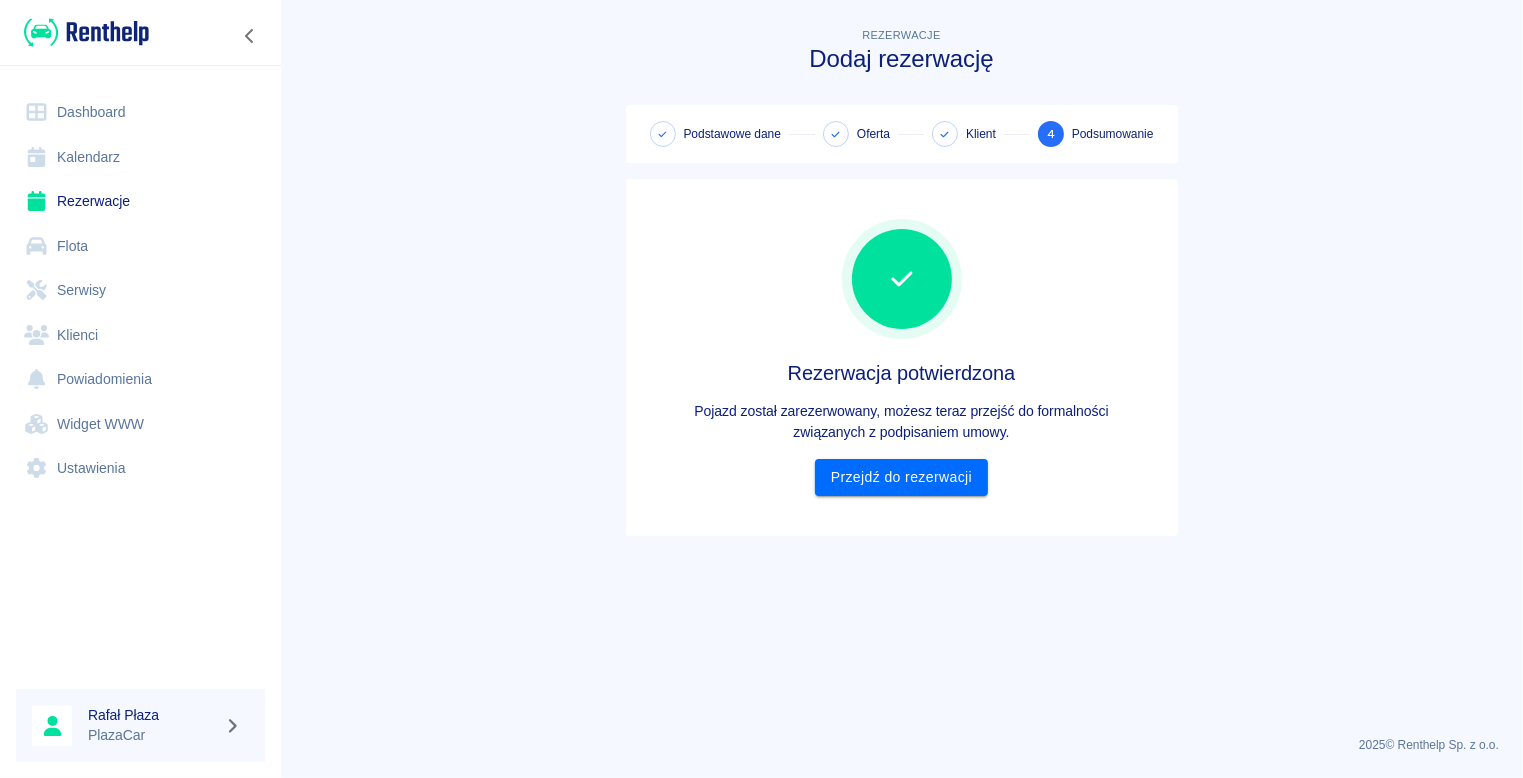 scroll, scrollTop: 0, scrollLeft: 0, axis: both 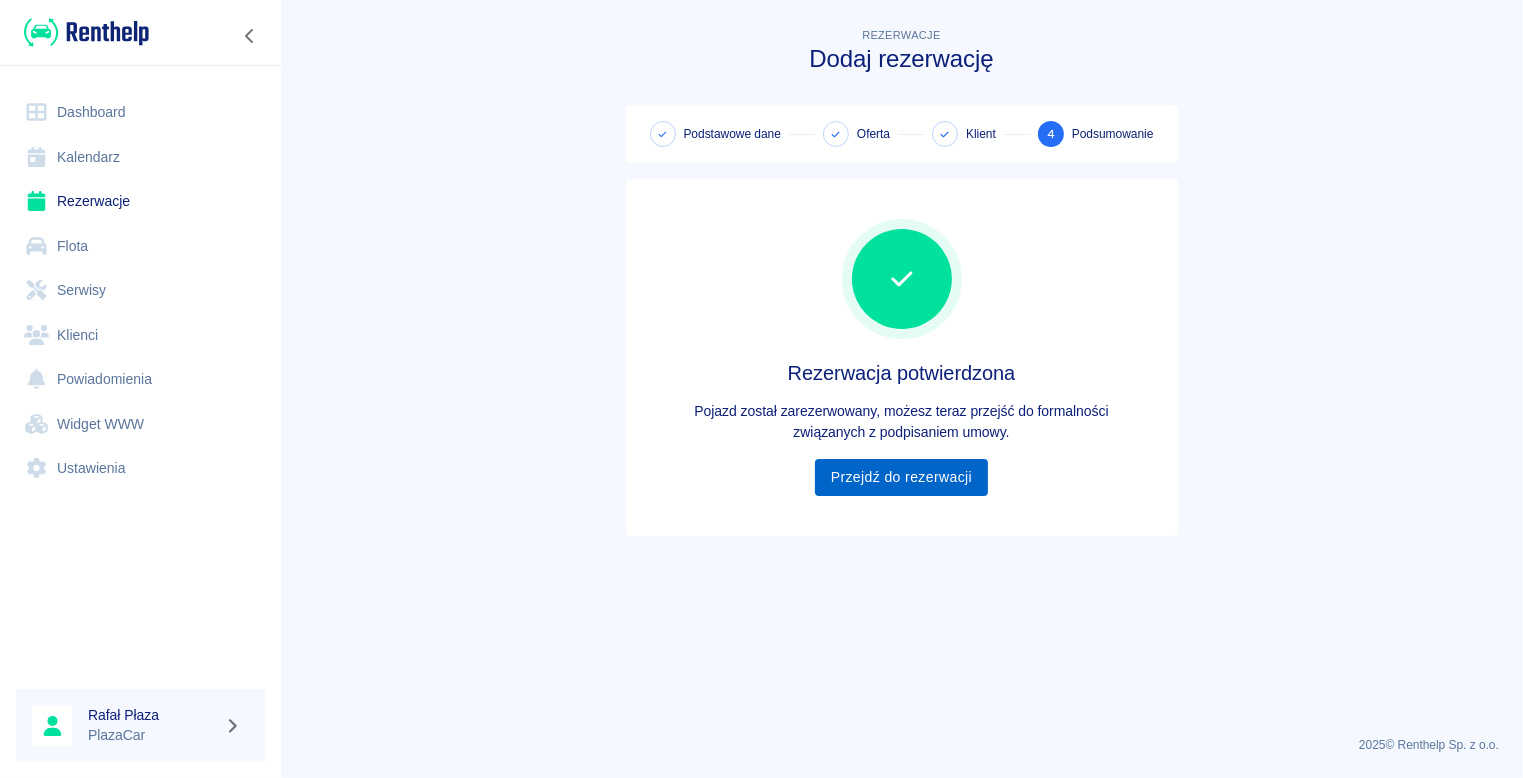 click on "Przejdź do rezerwacji" at bounding box center (901, 477) 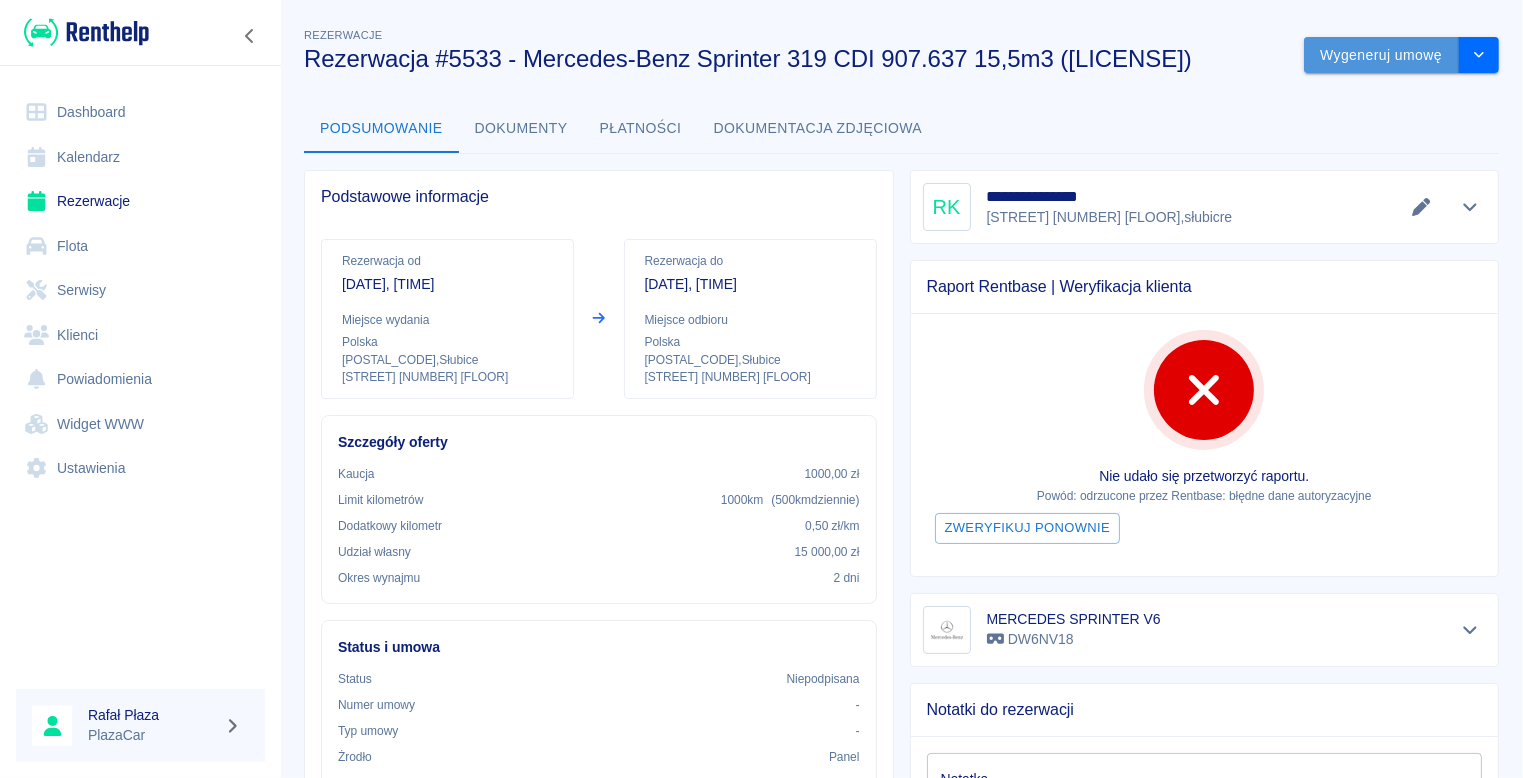 click on "Wygeneruj umowę" at bounding box center (1381, 55) 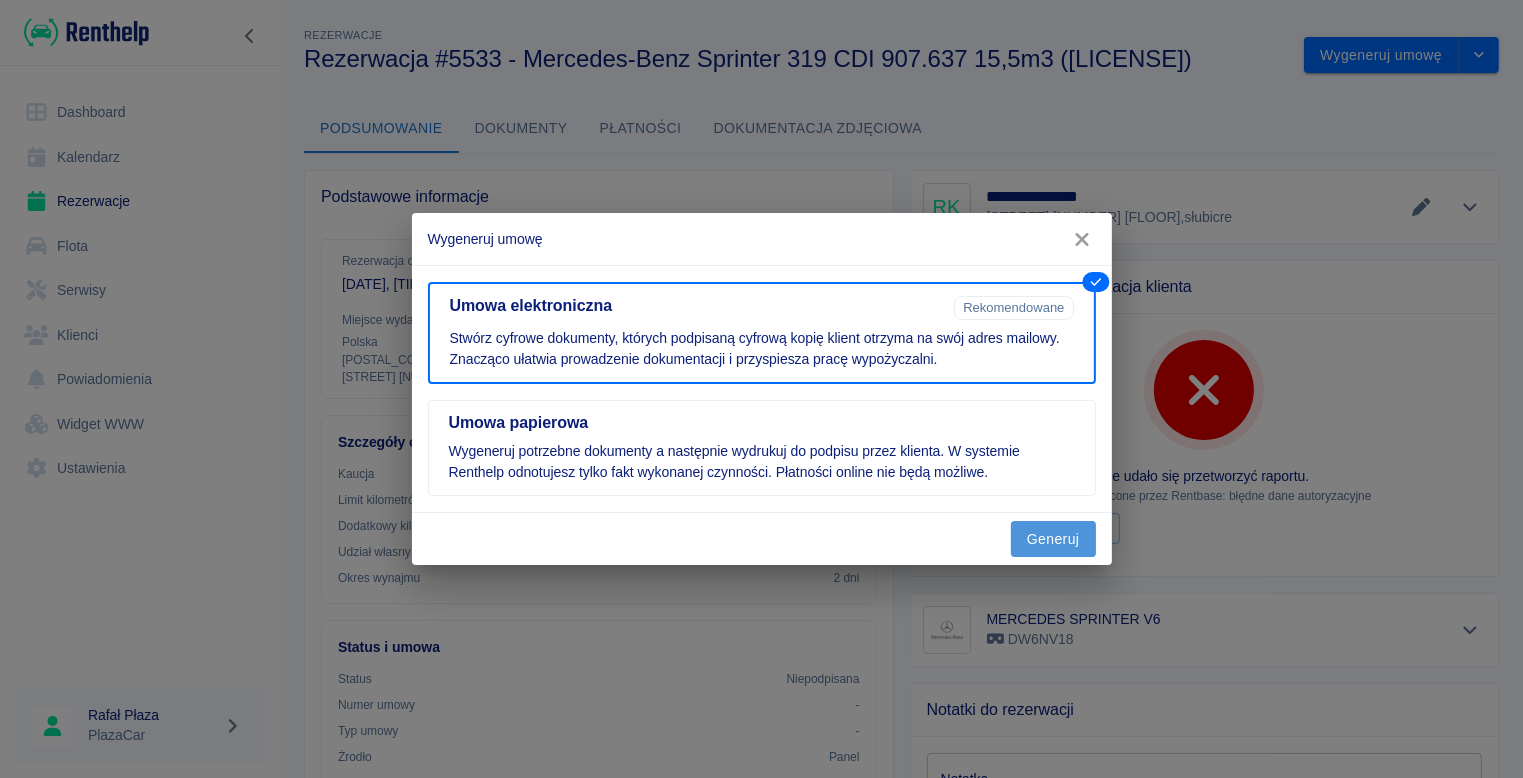 click on "Generuj" at bounding box center [1053, 539] 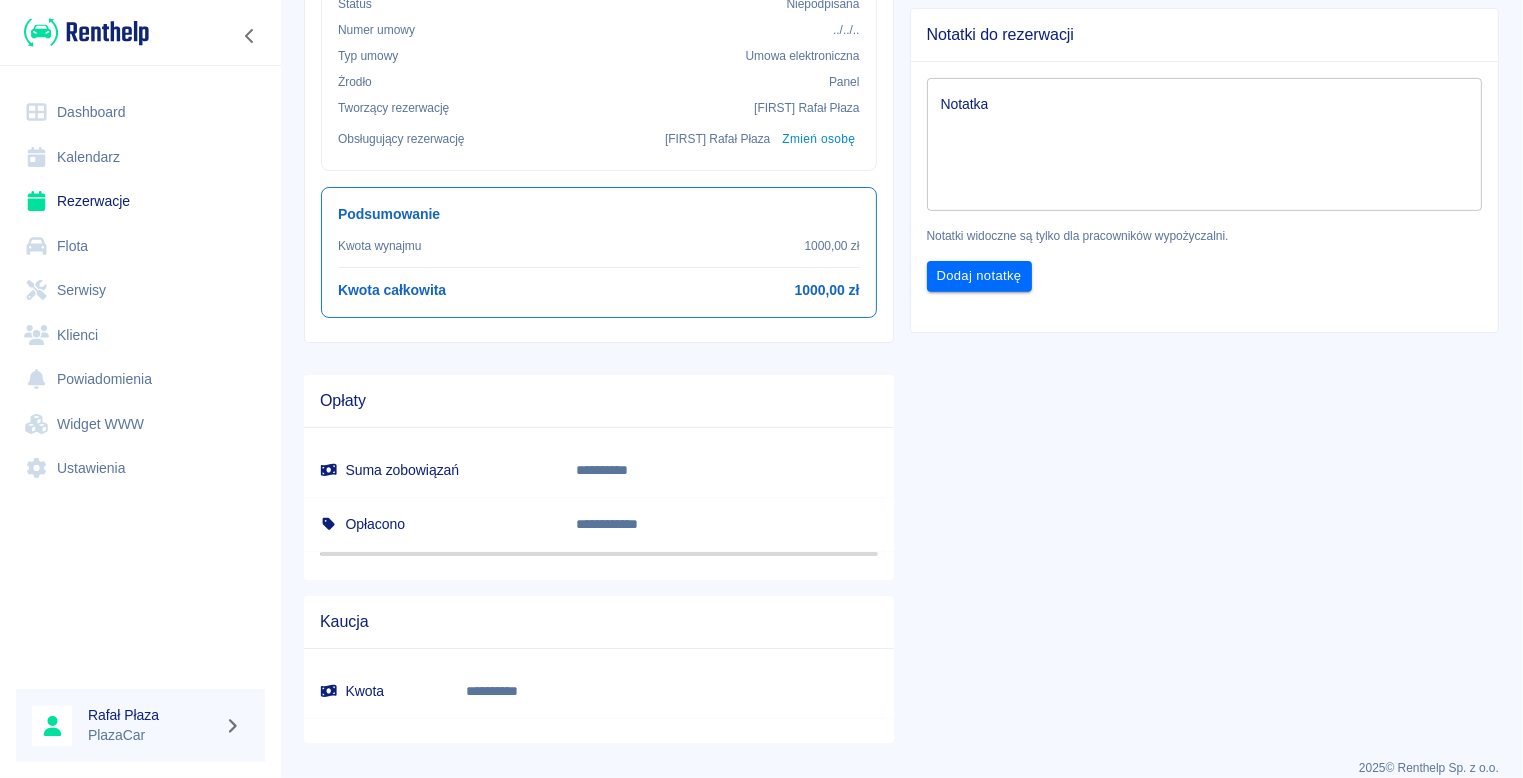 scroll, scrollTop: 695, scrollLeft: 0, axis: vertical 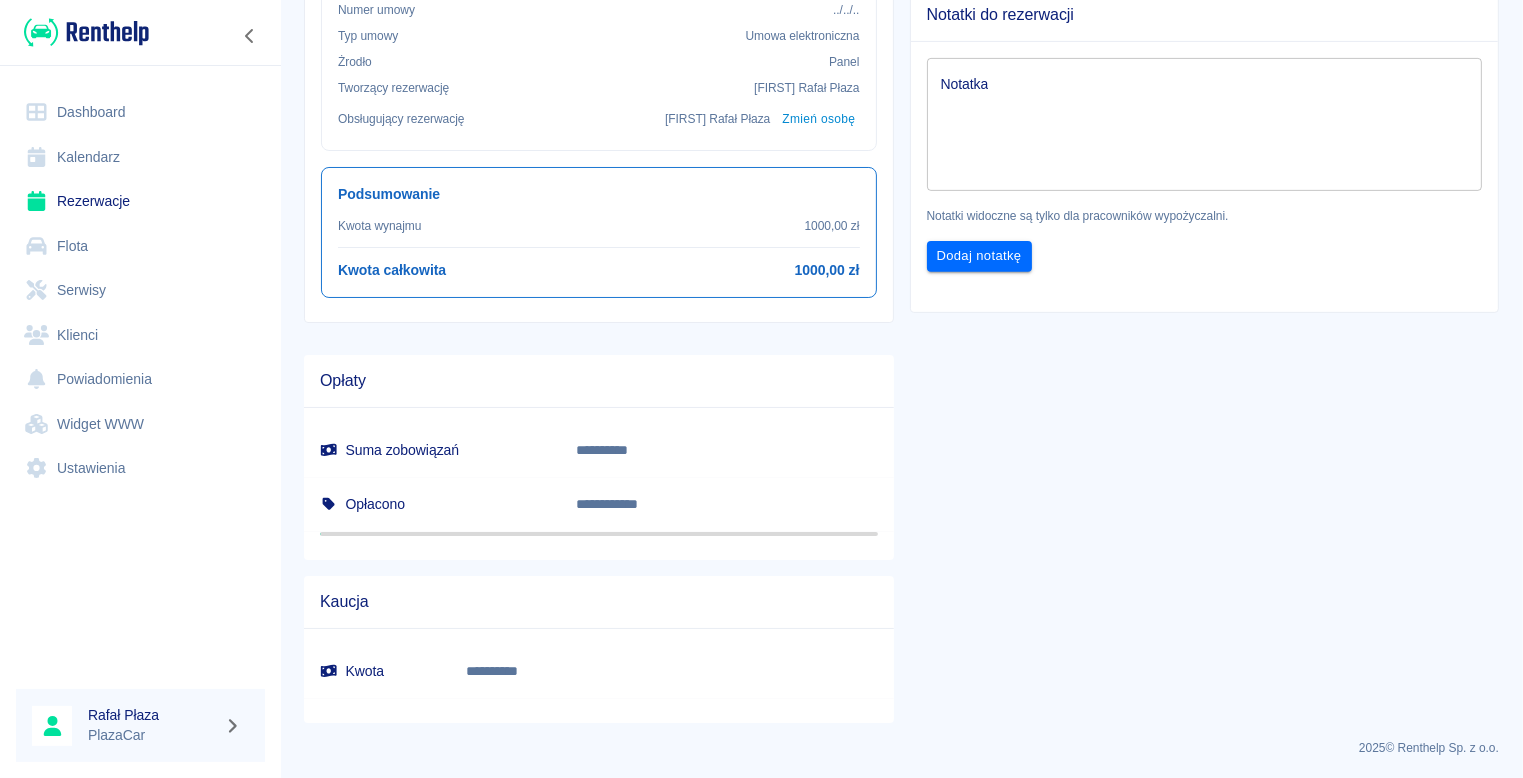 drag, startPoint x: 1148, startPoint y: 456, endPoint x: 1023, endPoint y: 389, distance: 141.82384 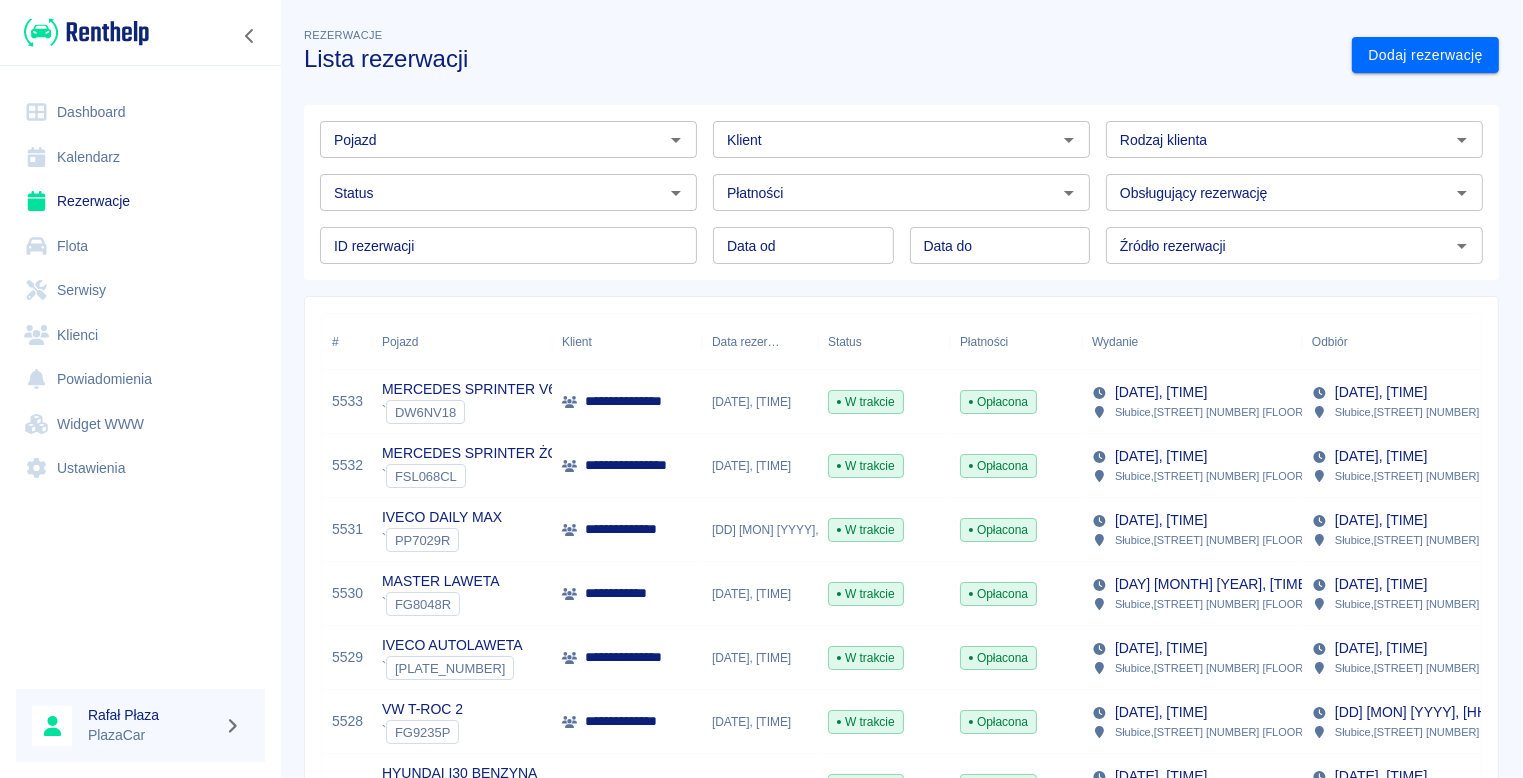 click on "[DATE], [TIME]" at bounding box center (760, 466) 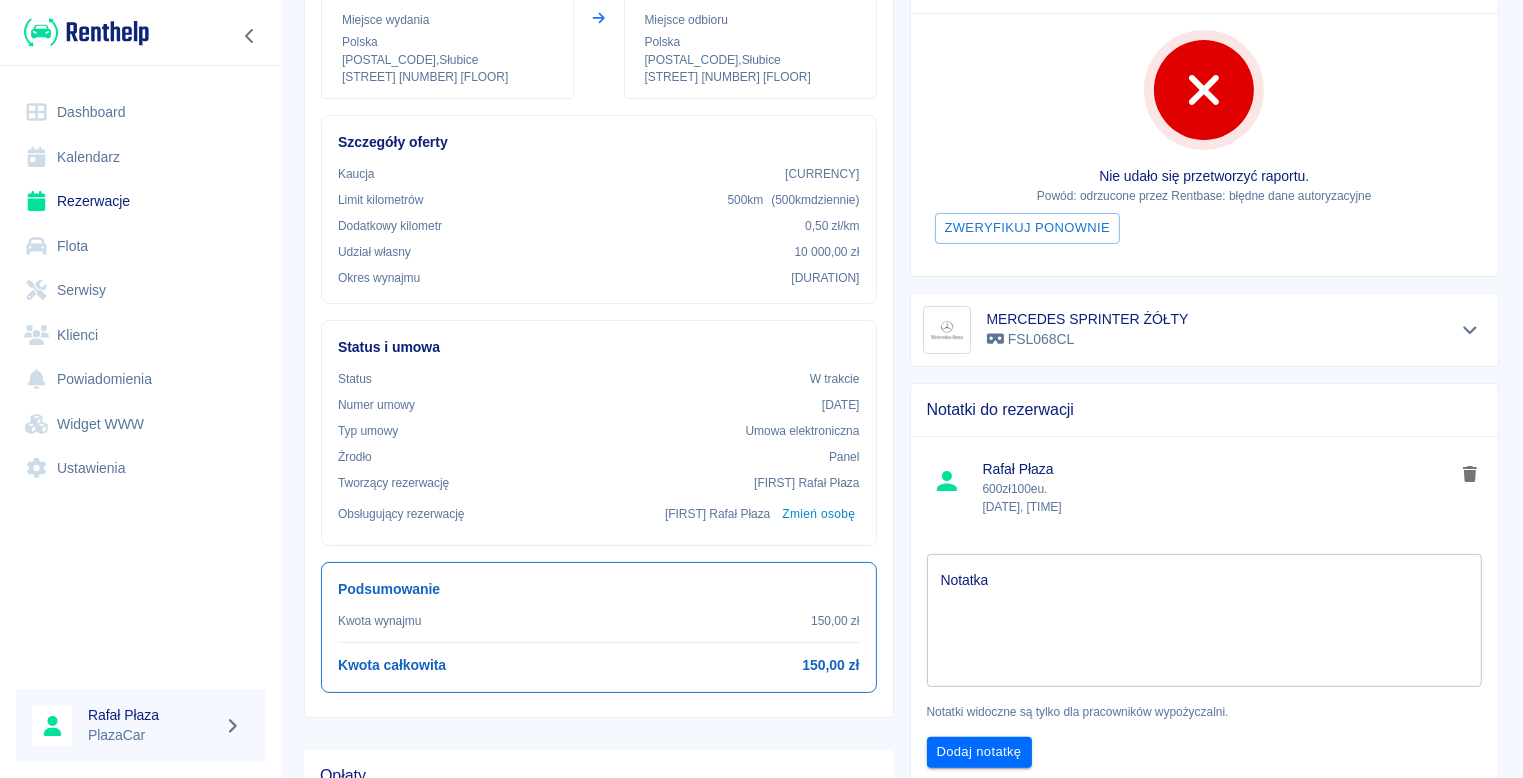 scroll, scrollTop: 0, scrollLeft: 0, axis: both 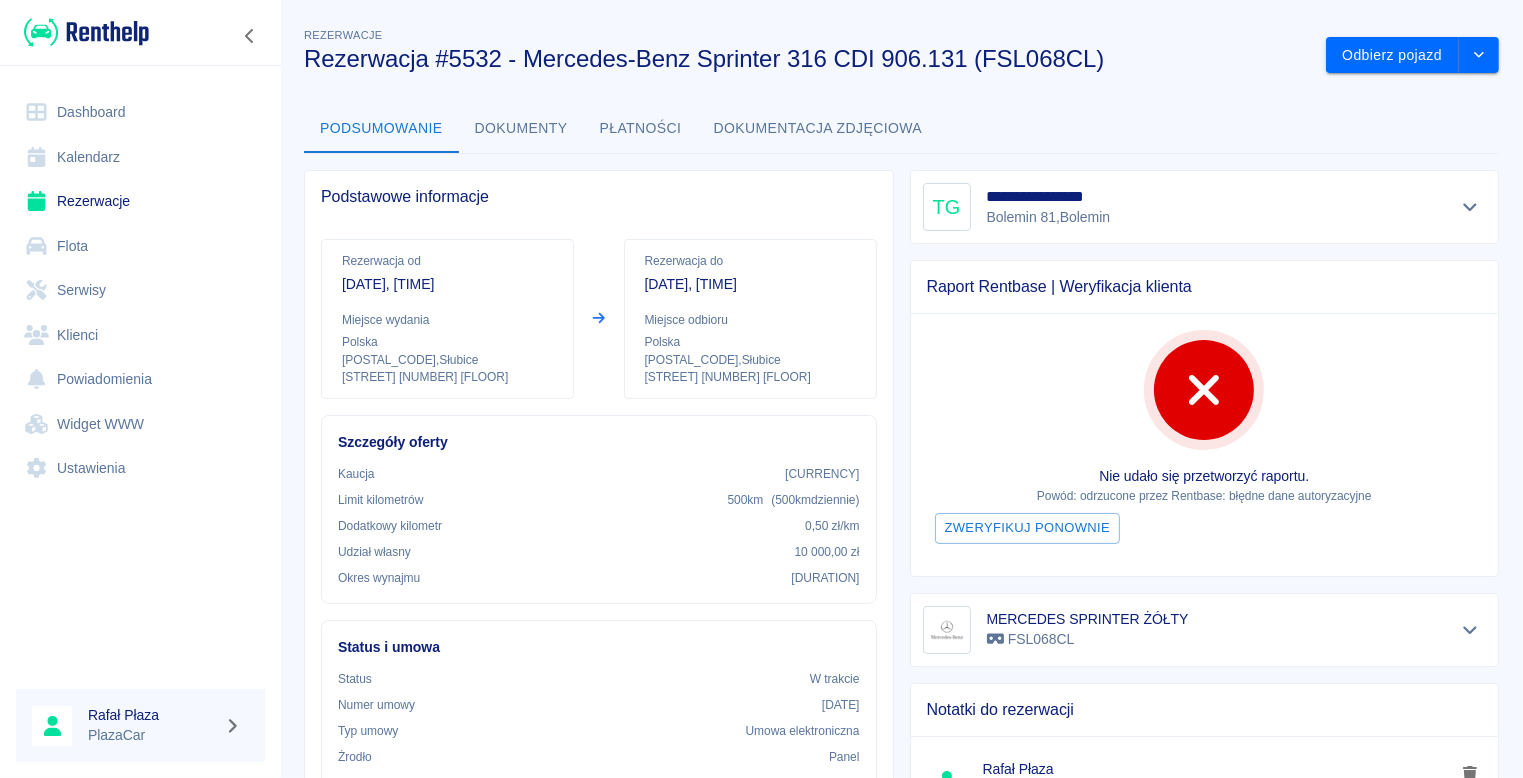 click on "Rezerwacja od [DATE], [TIME] Miejsce wydania Polska [POSTAL_CODE] , [CITY] [STREET_ADDRESS]" at bounding box center (447, 319) 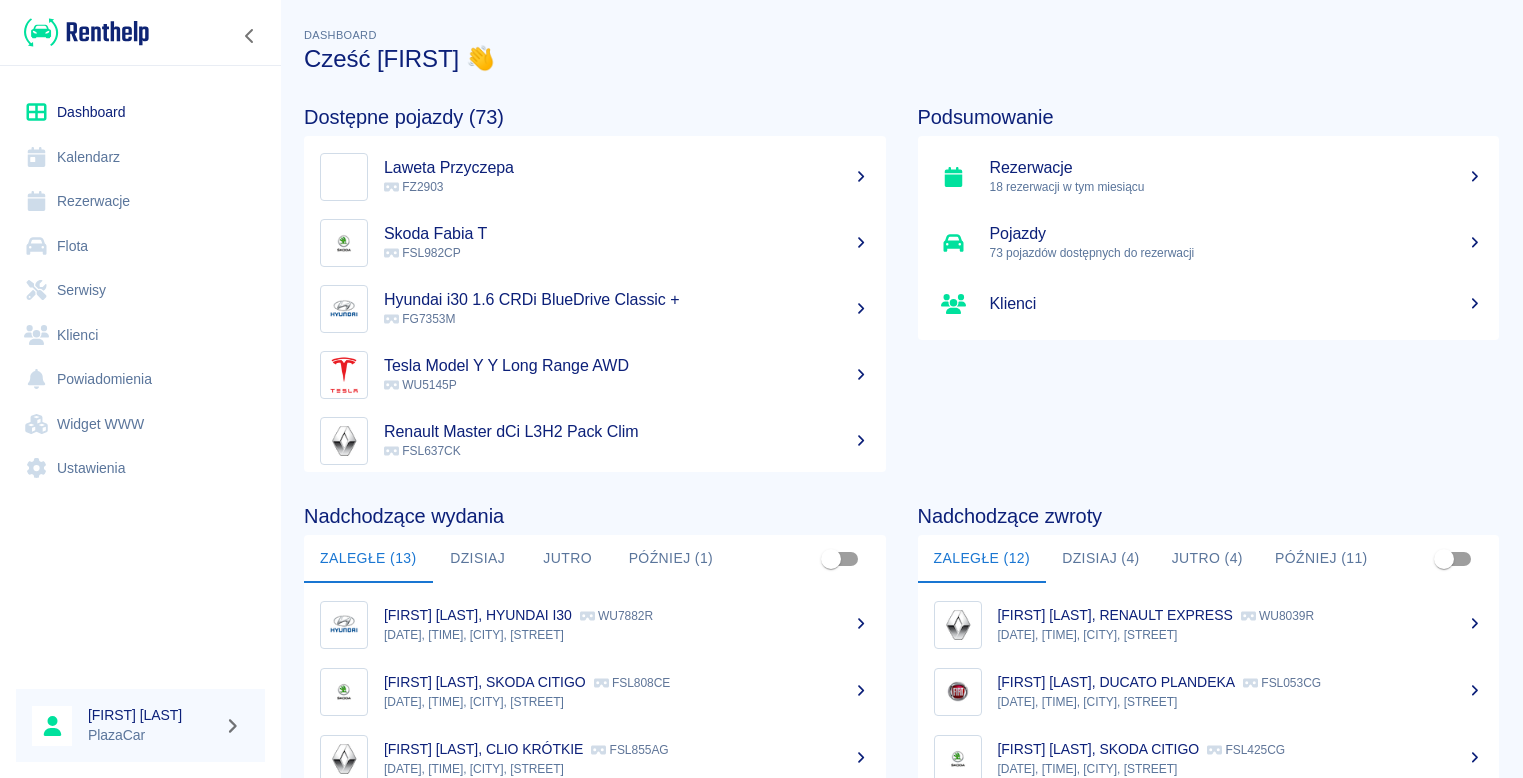 scroll, scrollTop: 0, scrollLeft: 0, axis: both 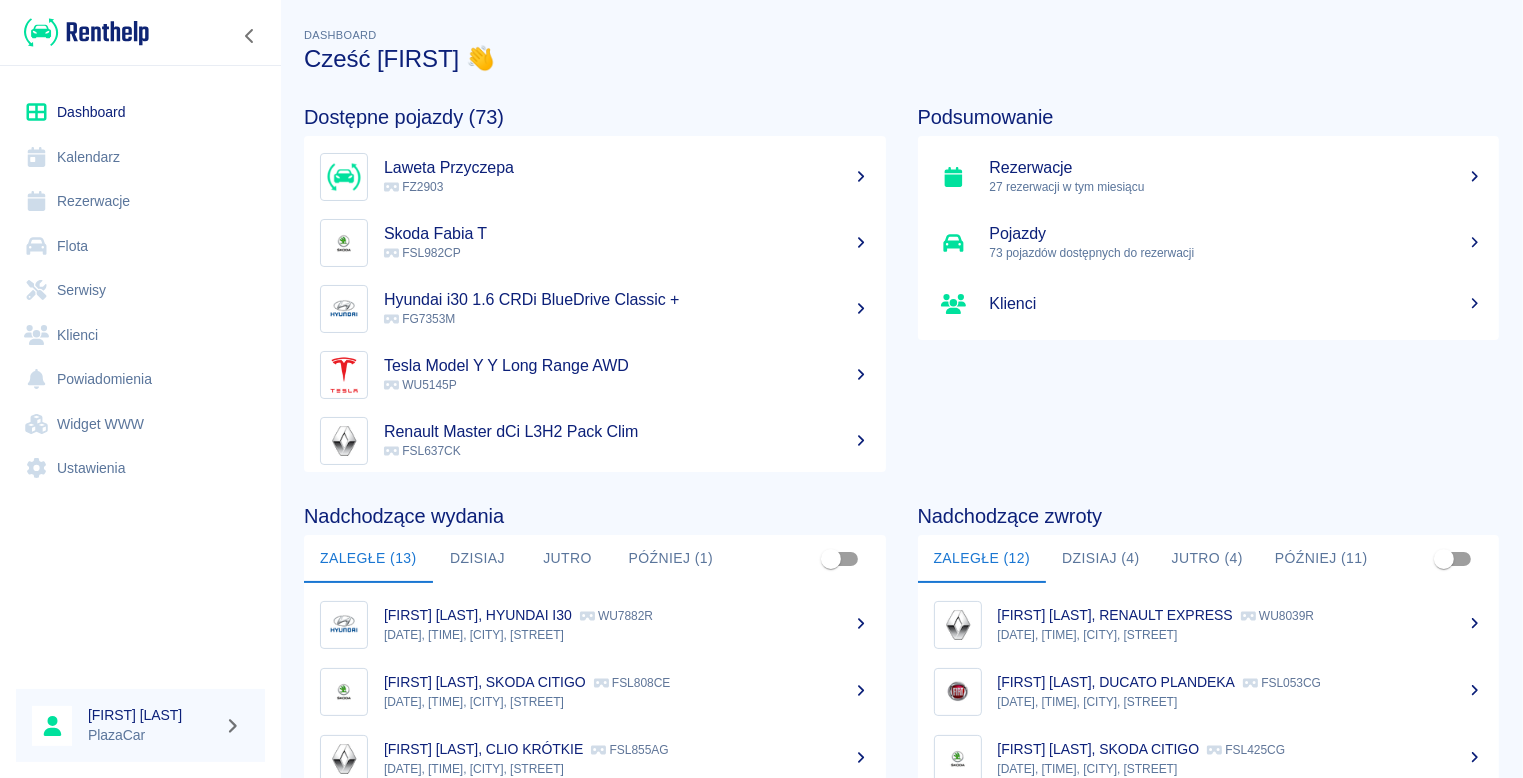 click on "Dashboard" at bounding box center (140, 112) 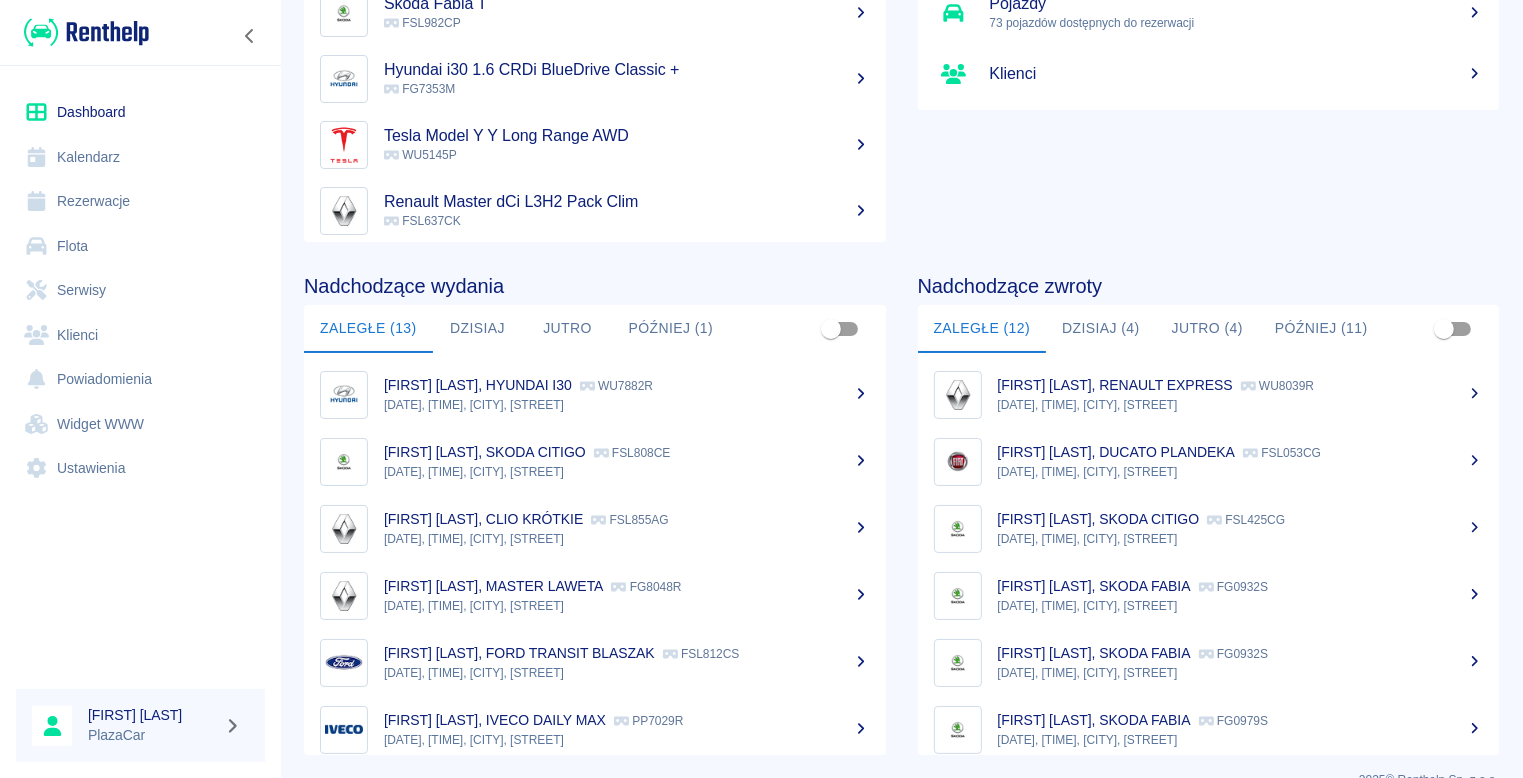 scroll, scrollTop: 265, scrollLeft: 0, axis: vertical 